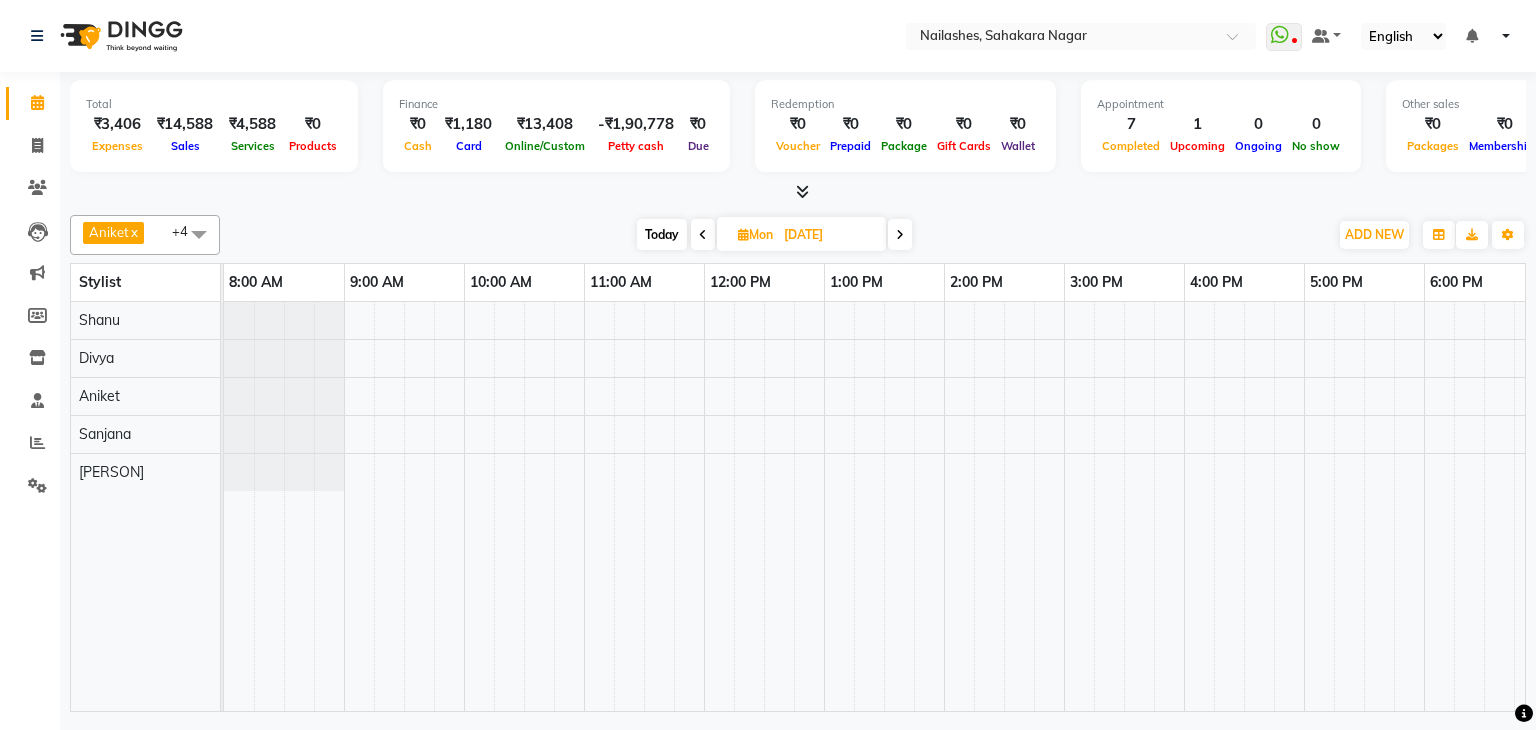 scroll, scrollTop: 0, scrollLeft: 0, axis: both 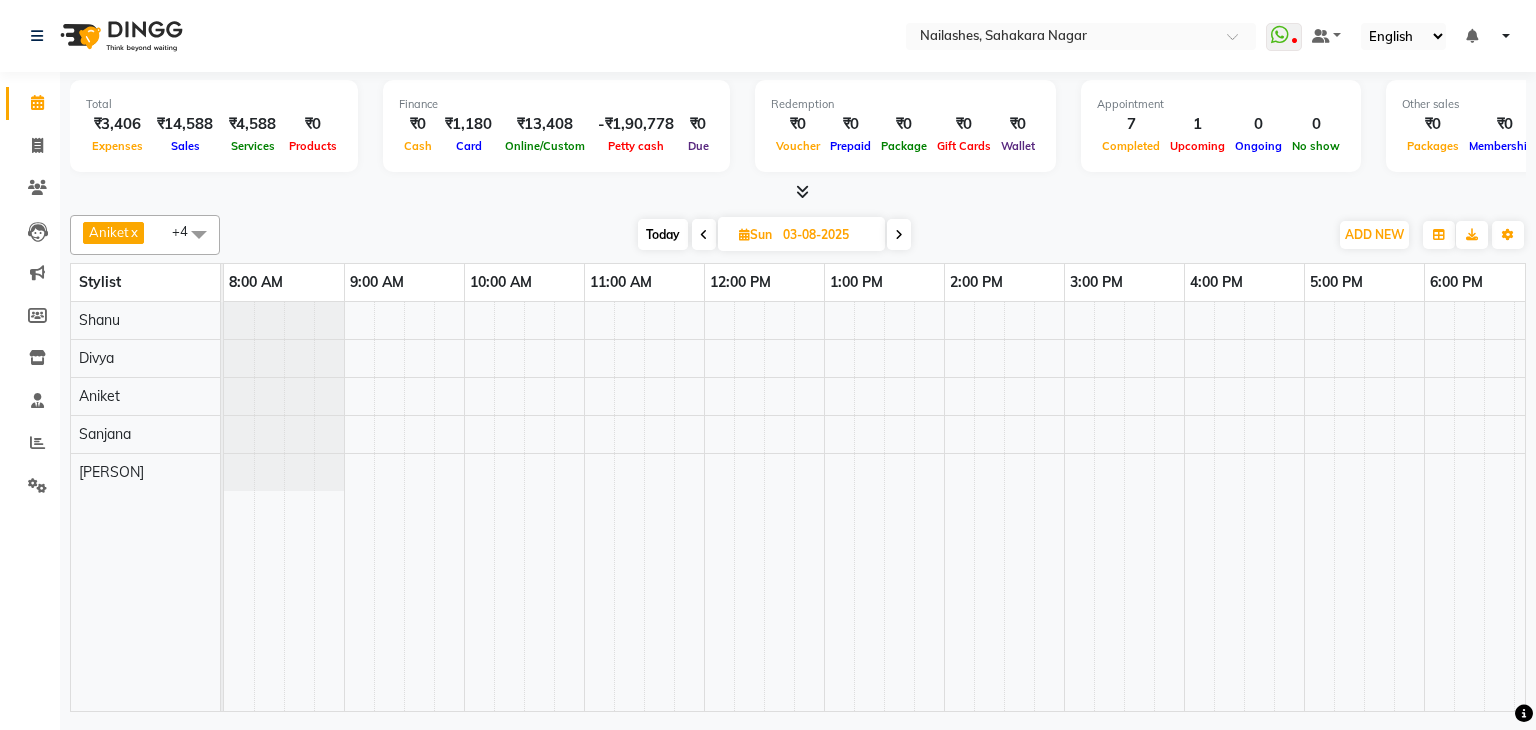 click on "03-08-2025" at bounding box center (827, 235) 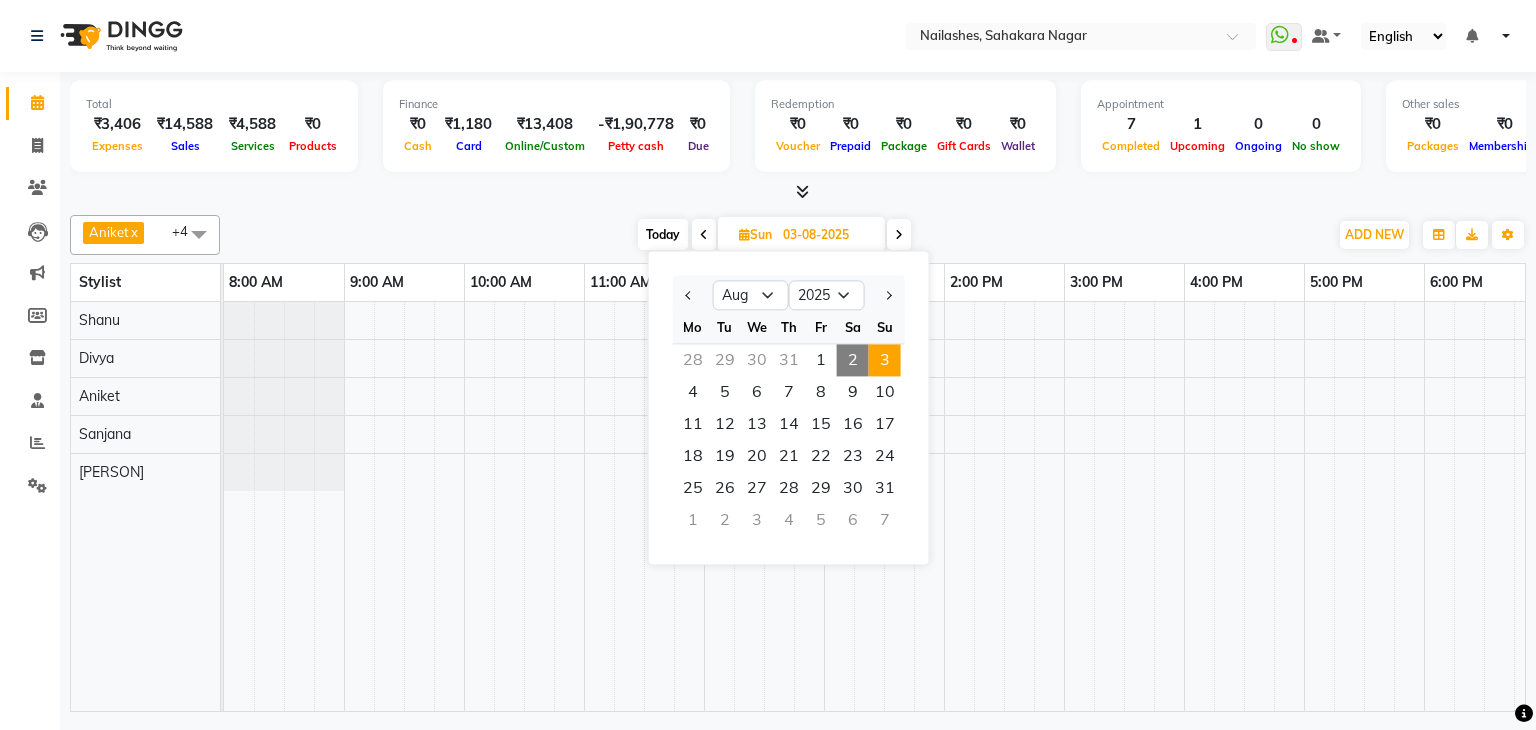 click on "Sun" at bounding box center (755, 234) 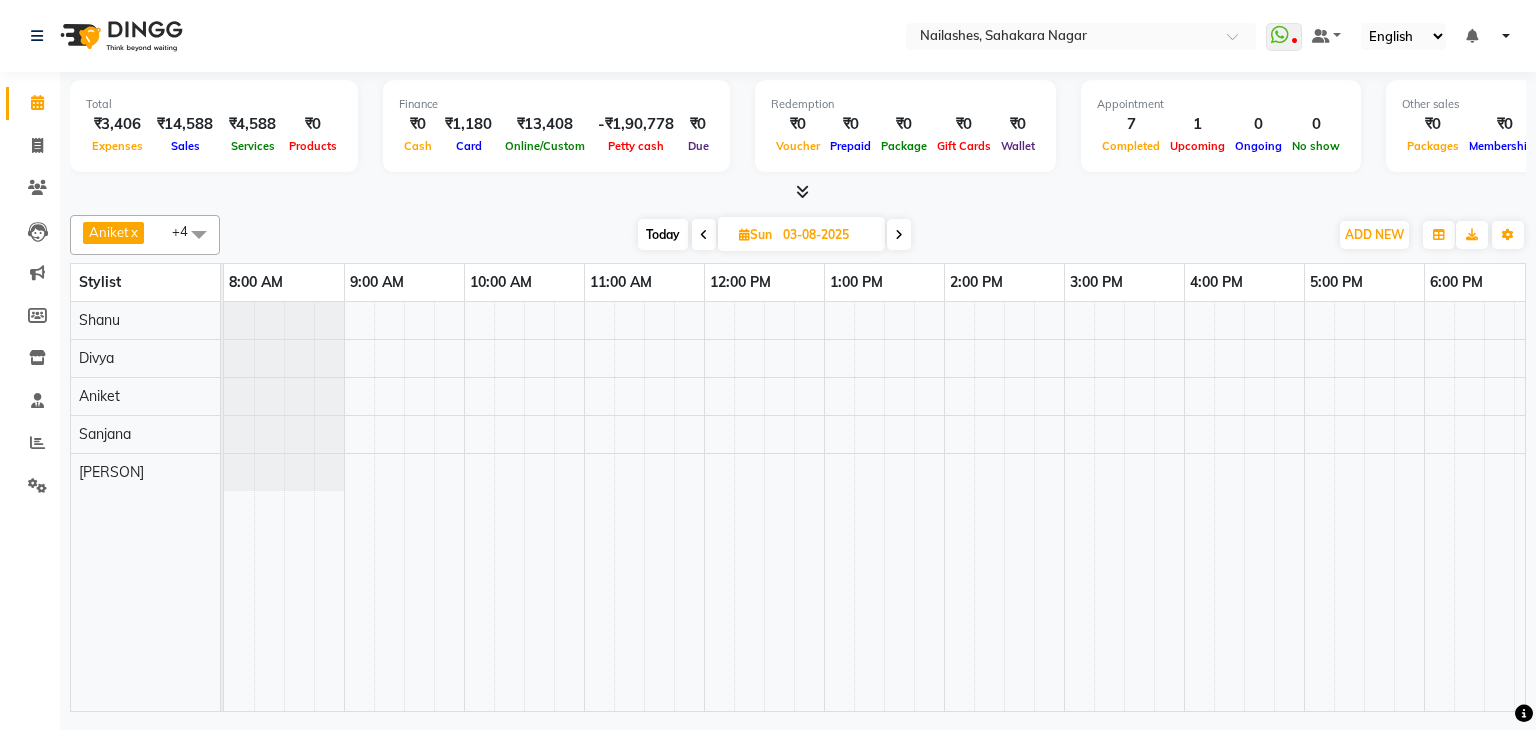 click at bounding box center [704, 234] 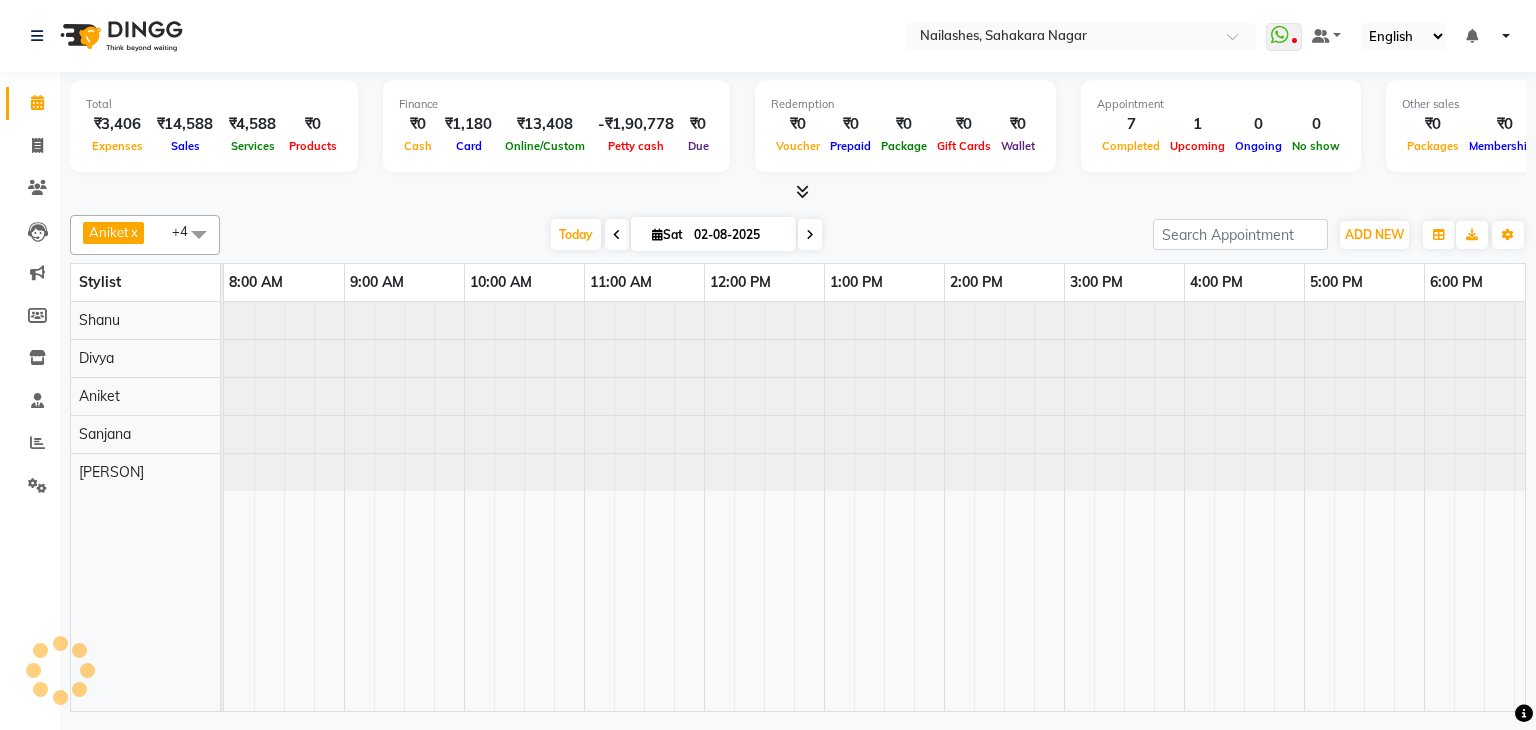 scroll, scrollTop: 0, scrollLeft: 258, axis: horizontal 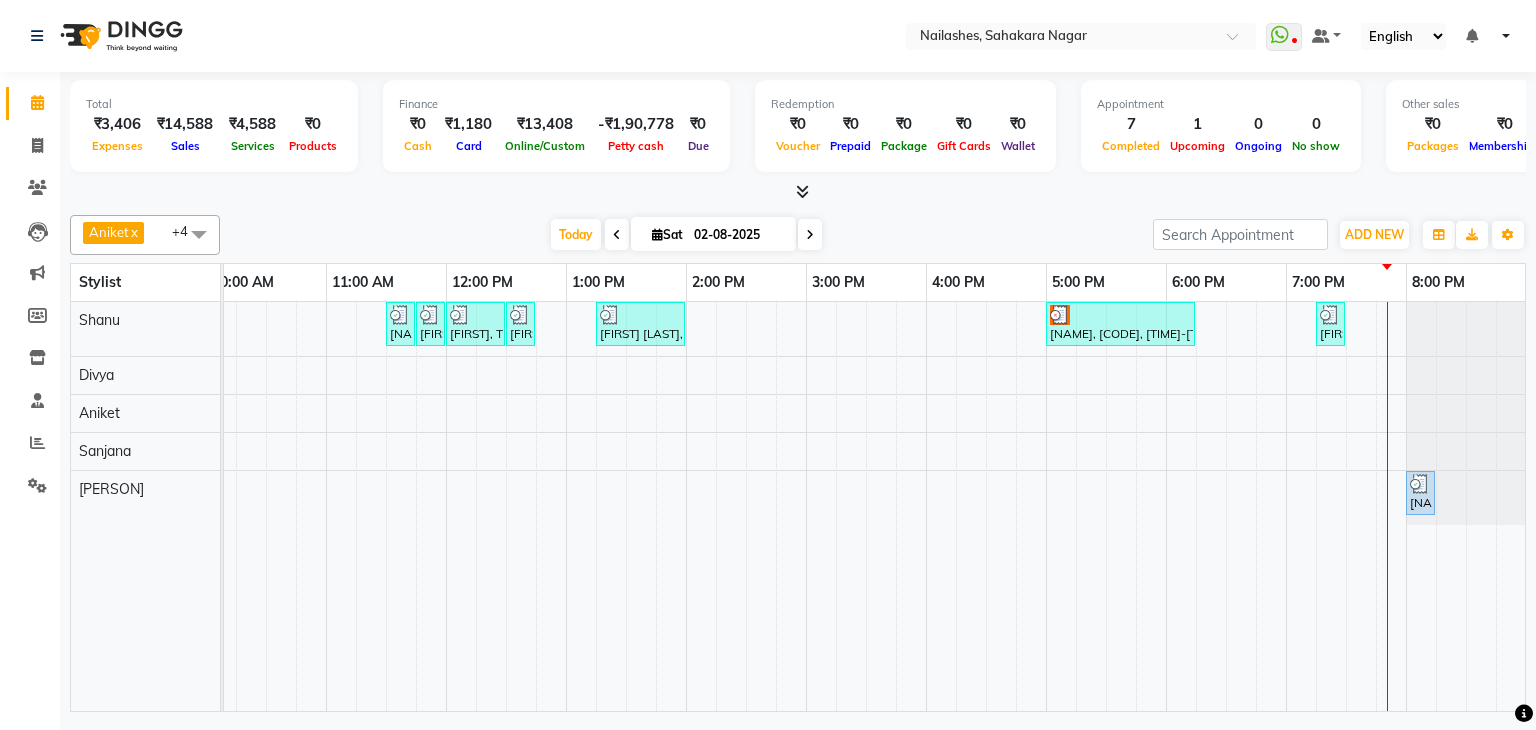 click at bounding box center [617, 235] 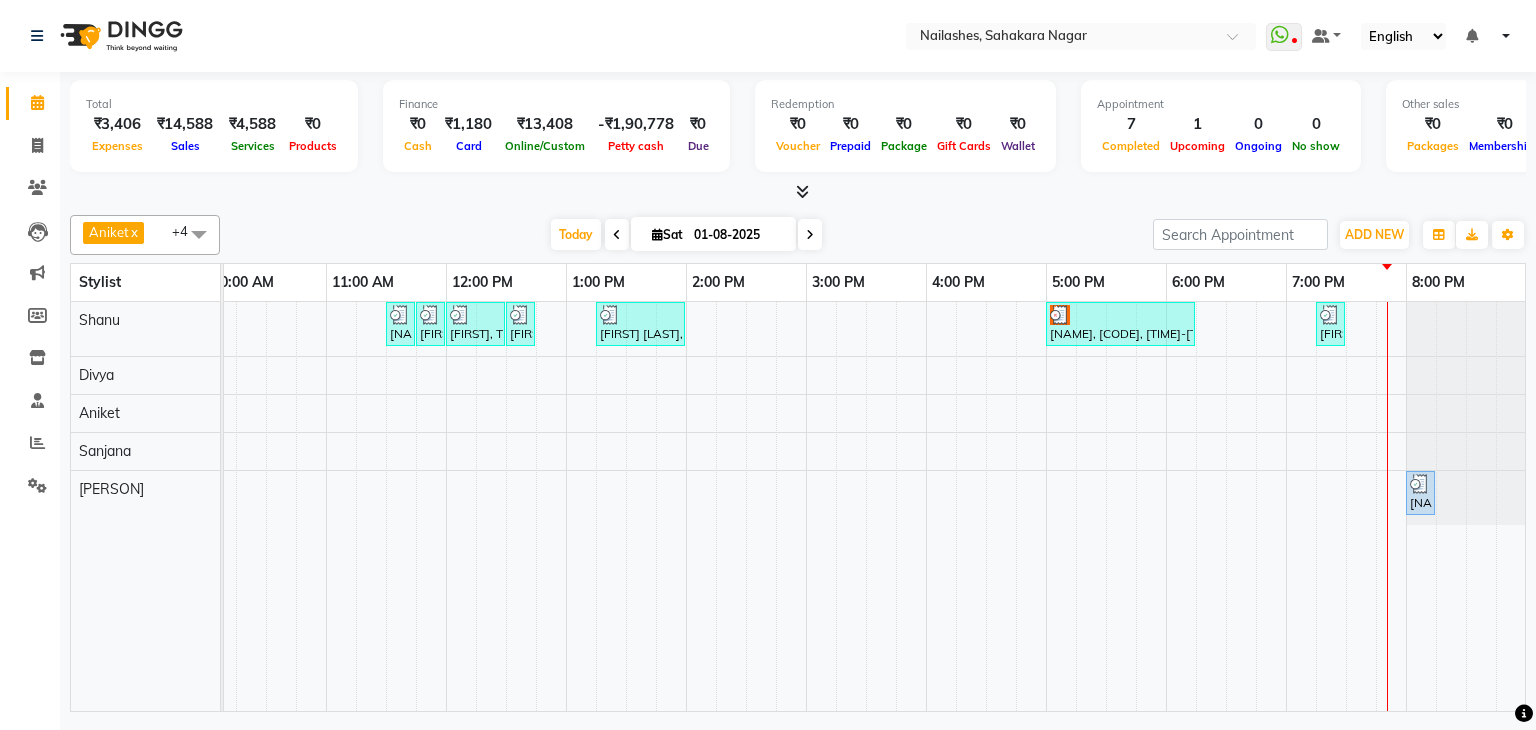 scroll, scrollTop: 0, scrollLeft: 0, axis: both 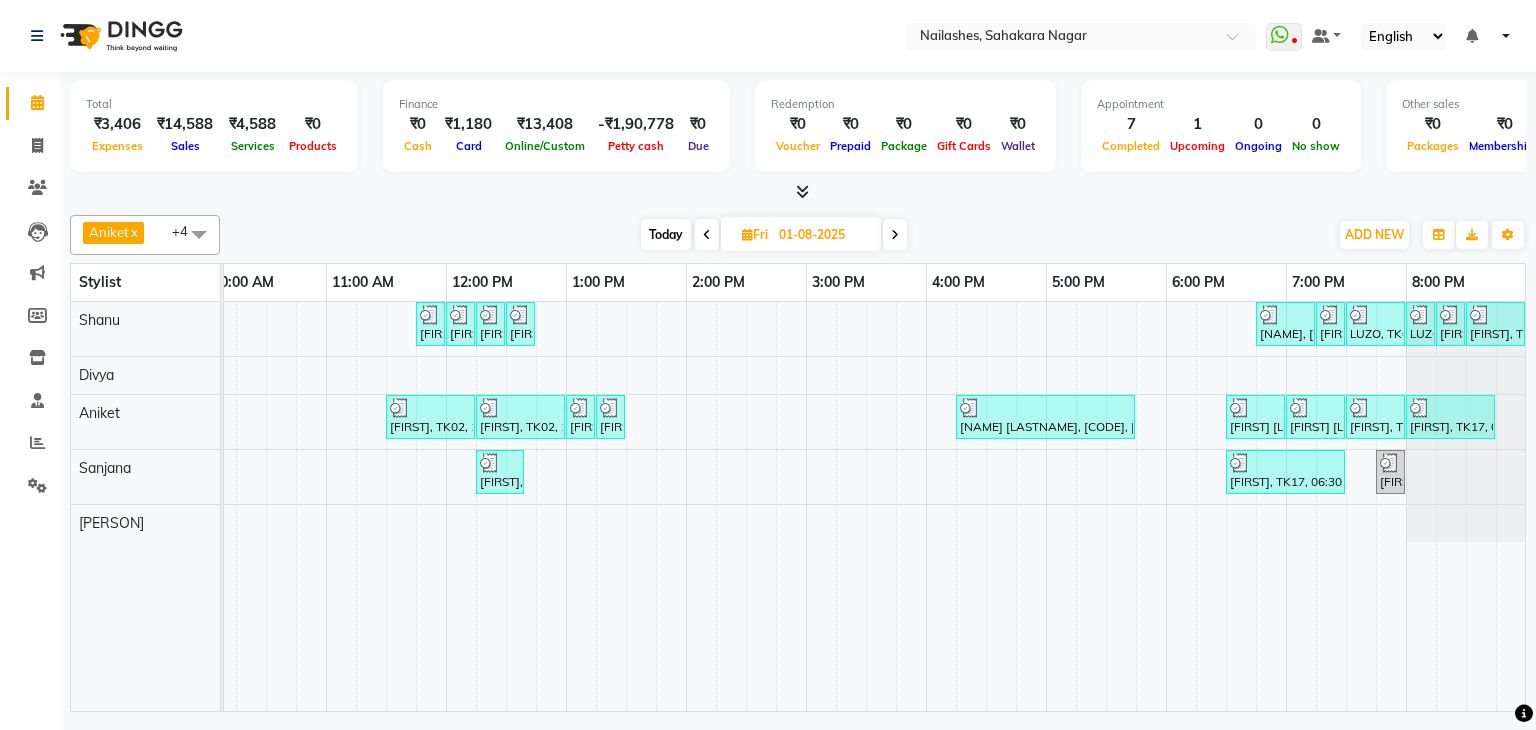 click at bounding box center (707, 235) 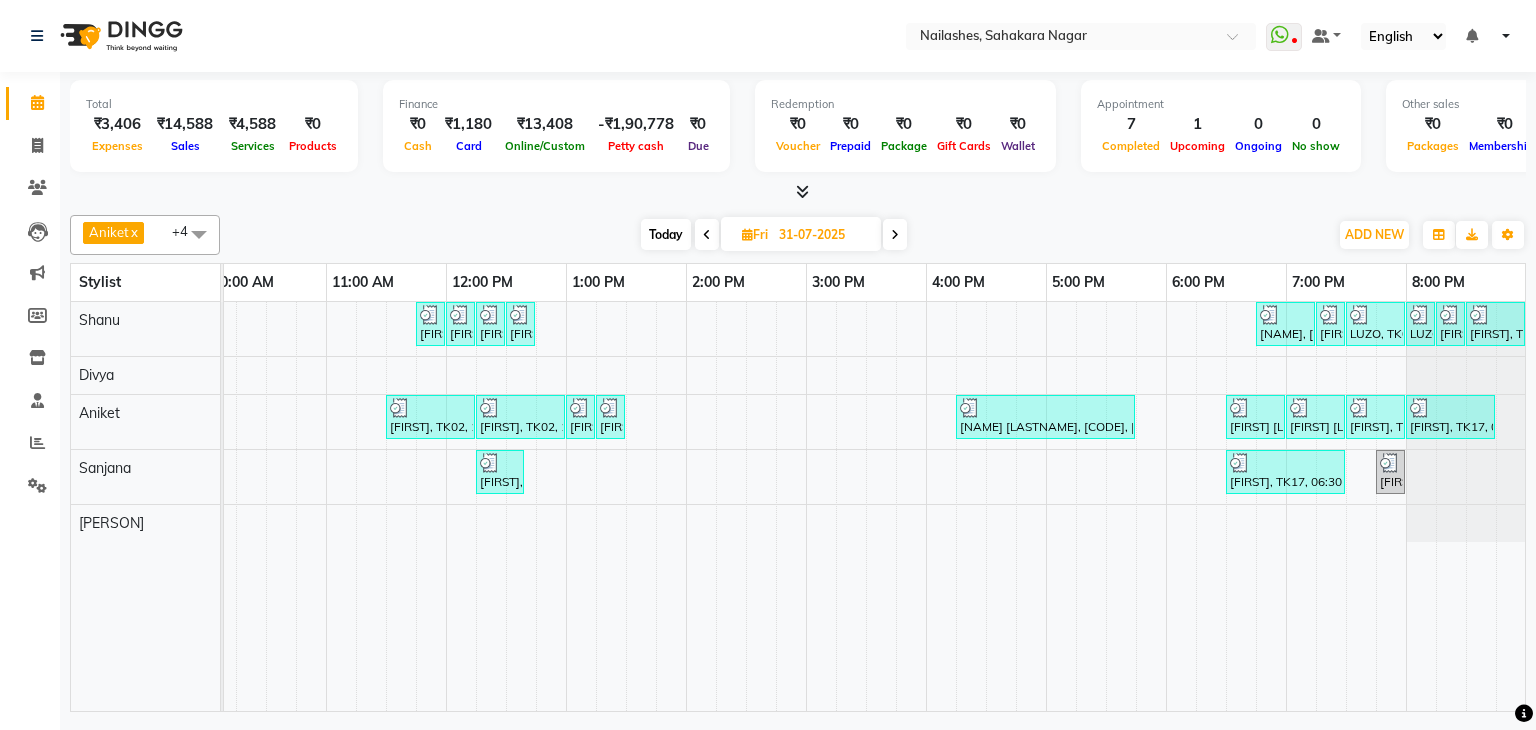 scroll, scrollTop: 0, scrollLeft: 0, axis: both 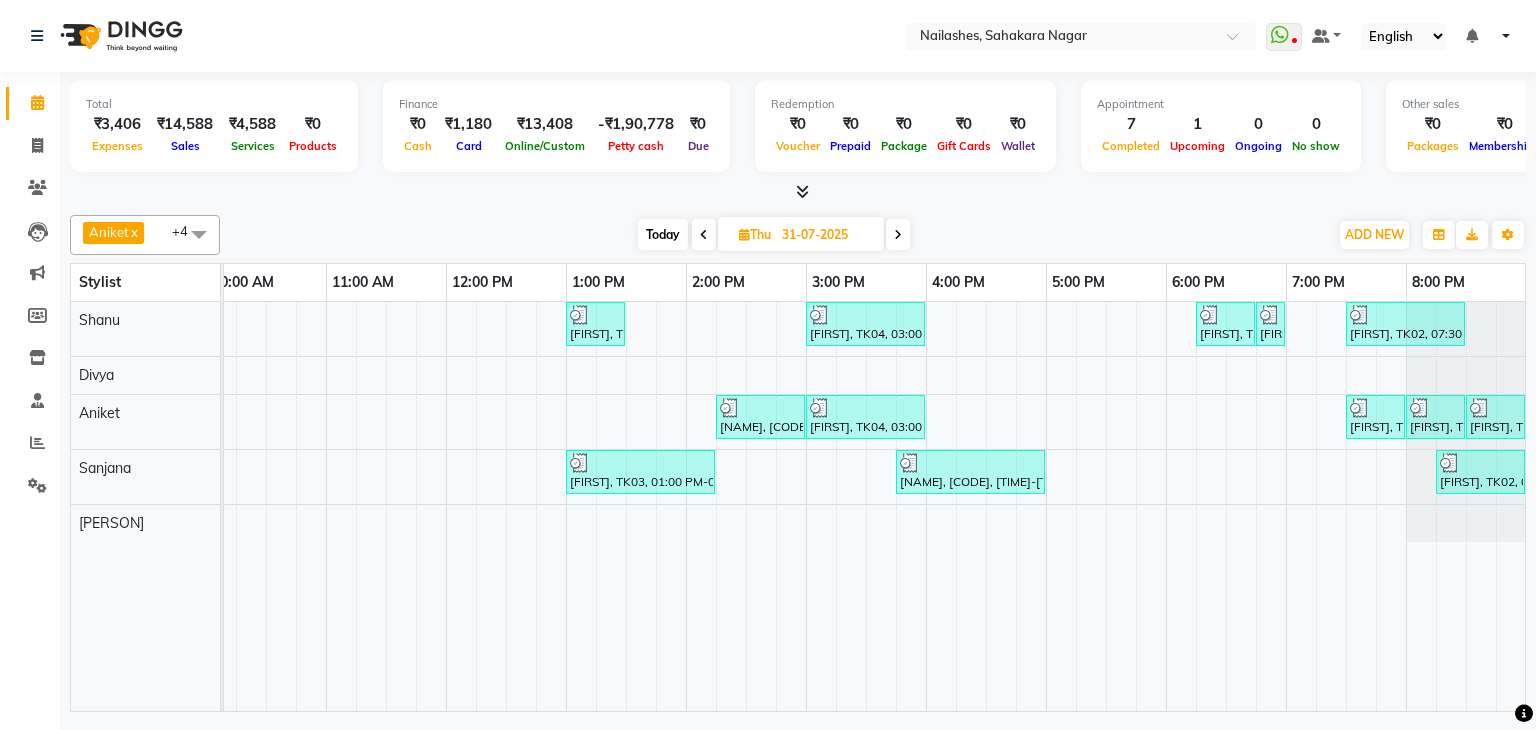 click on "[PERSON] x [PERSON] x [PERSON] x [PERSON] x [PERSON] x +4 Select All [PERSON] [PERSON] [PERSON] [PERSON] [PERSON] [PERSON] [PERSON] [PERSON] [PERSON] [PERSON] [PERSON] [PERSON] Today Thu [DATE] Toggle Dropdown Add Appointment Add Invoice Add Expense Add Attendance Add Client Add Transaction Toggle Dropdown Add Appointment Add Invoice Add Expense Add Attendance Add Client ADD NEW Toggle Dropdown Add Appointment Add Invoice Add Expense Add Attendance Add Client Add Transaction [PERSON] x [PERSON] x [PERSON] x [PERSON] x [PERSON] x +4 Select All [PERSON] [PERSON] [PERSON] [PERSON] [PERSON] [PERSON] [PERSON] [PERSON] [PERSON] [PERSON] [PERSON] [PERSON] Group By Staff View Room View View as Vertical Vertical - Week View Horizontal Horizontal - Week View List Toggle Dropdown Calendar Settings Manage Tags Arrange Stylists Reset Stylists Full Screen Show Available Stylist Appointment Form Zoom 100% Stylist 8:00 AM 9:00 AM 10:00 AM 11:00 AM 12:00 PM 1:00 PM 2:00 PM 3:00 PM 4:00 PM 5:00 PM 6:00 PM 7:00 PM 8:00 PM [PERSON]" 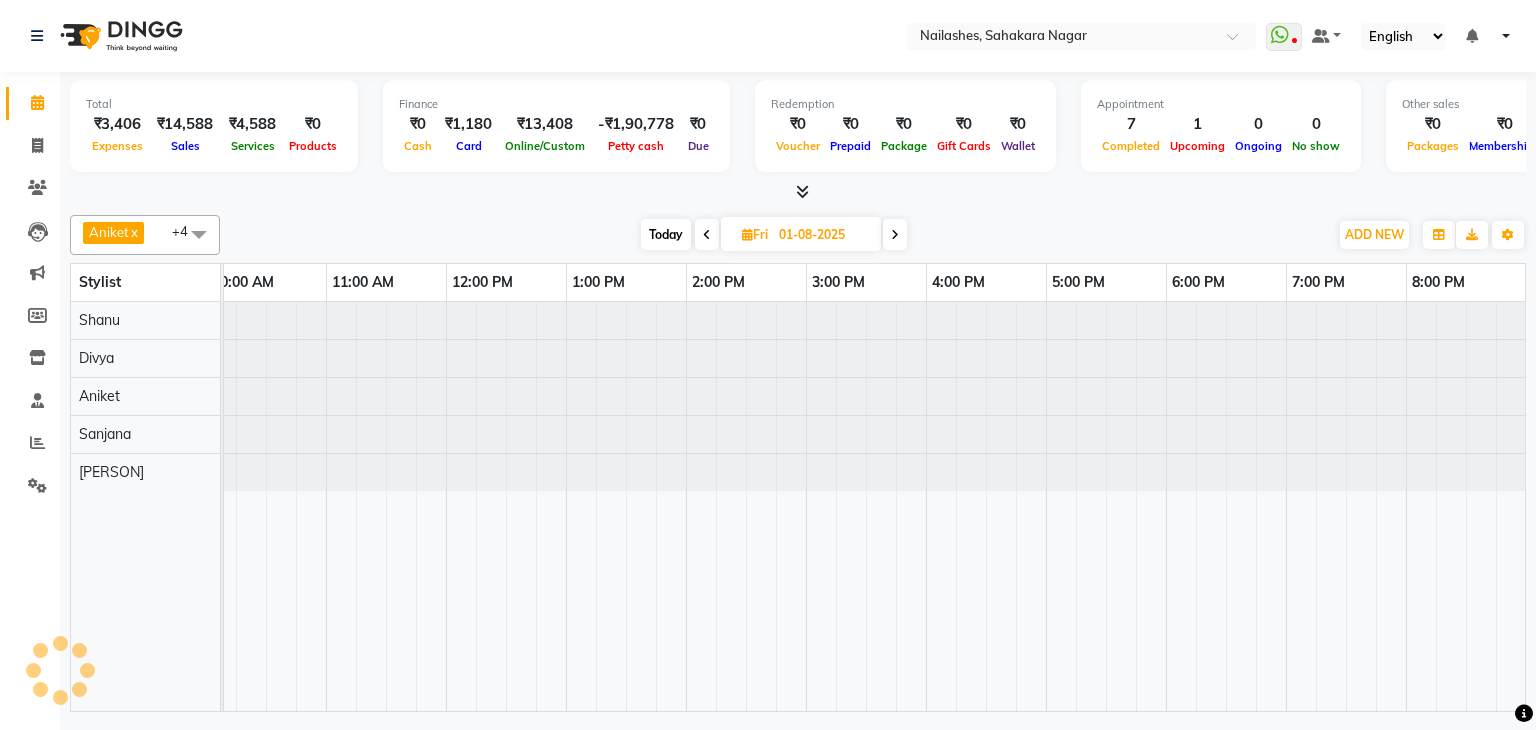 scroll, scrollTop: 0, scrollLeft: 0, axis: both 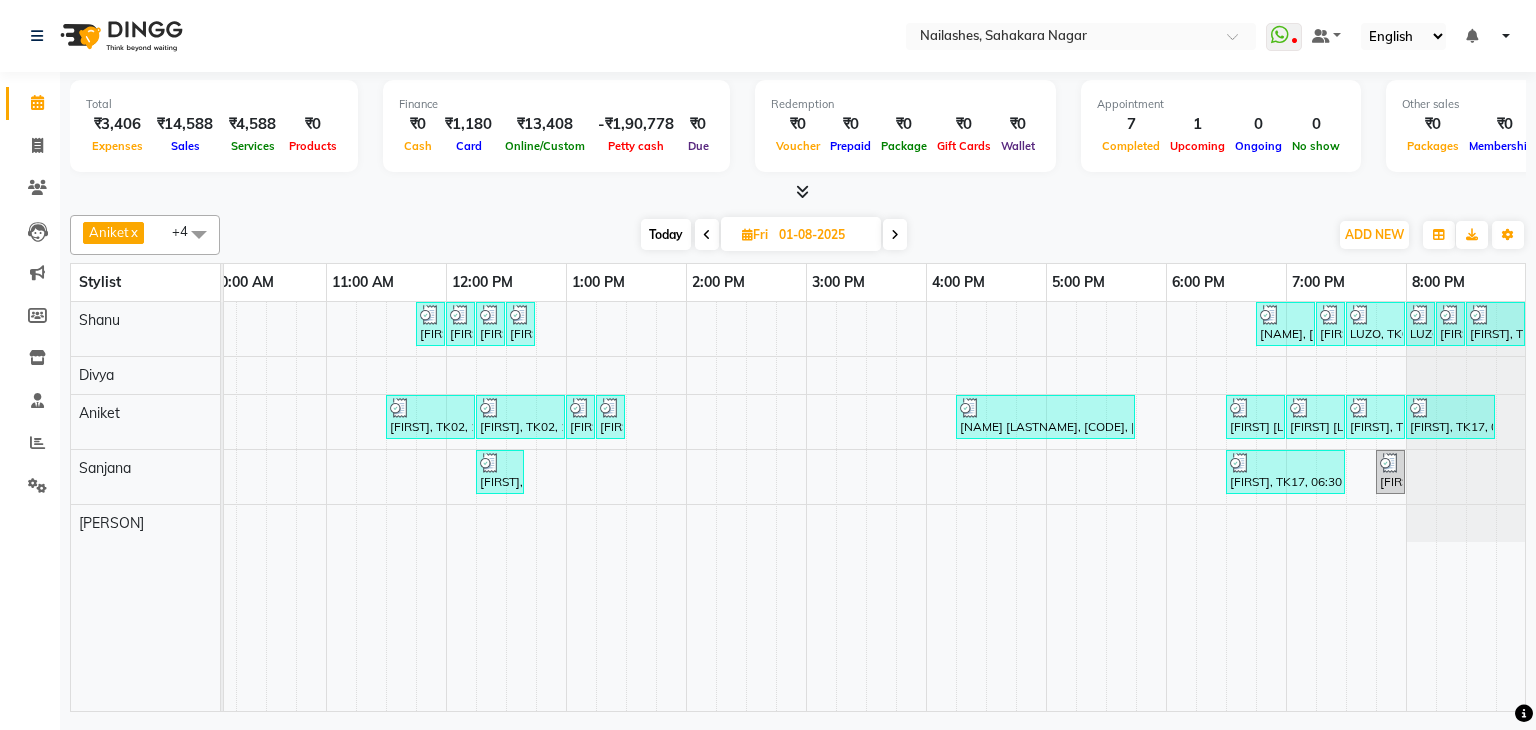 click at bounding box center (895, 234) 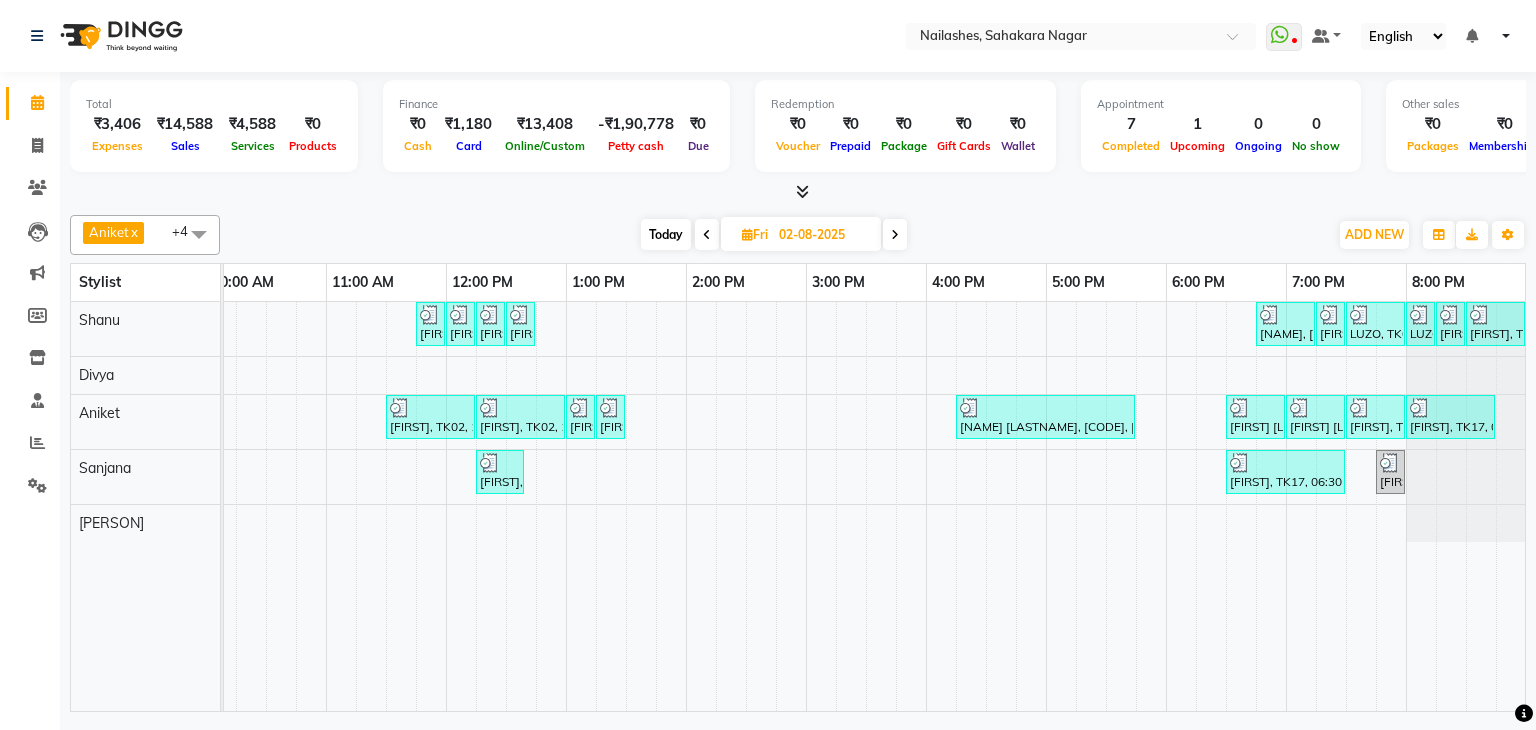 scroll, scrollTop: 0, scrollLeft: 0, axis: both 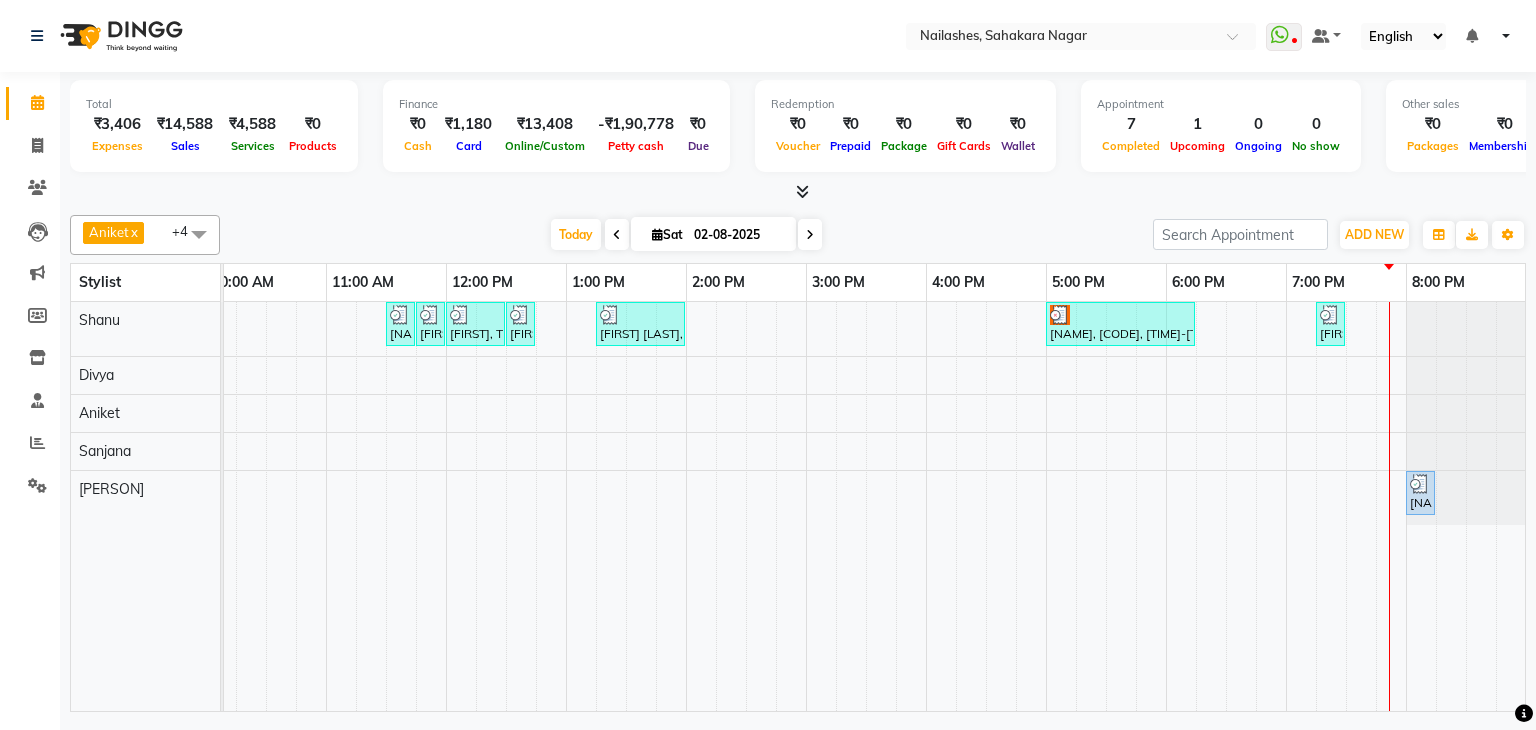 click on "Today  Sat 02-08-2025" at bounding box center (686, 235) 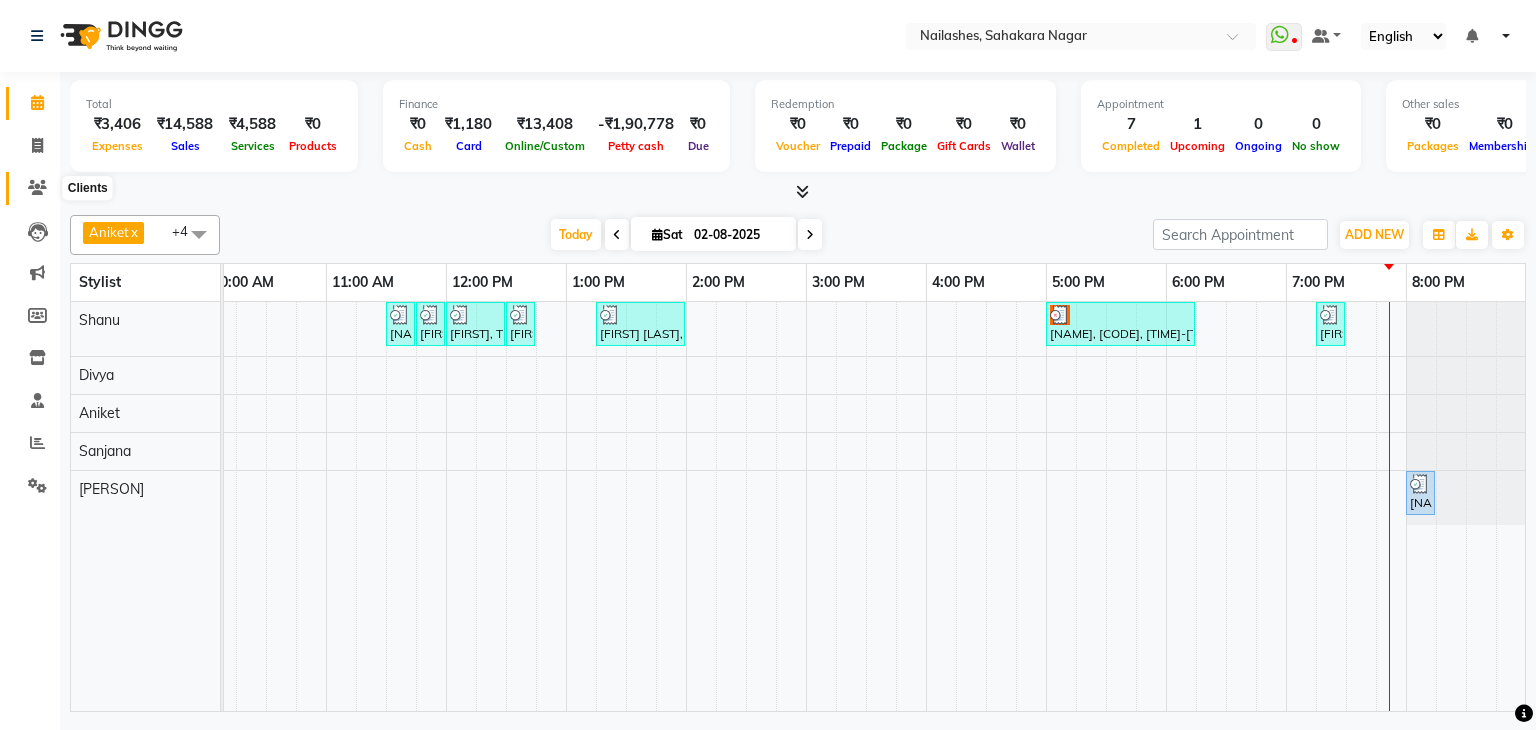 drag, startPoint x: 45, startPoint y: 182, endPoint x: 108, endPoint y: 193, distance: 63.953106 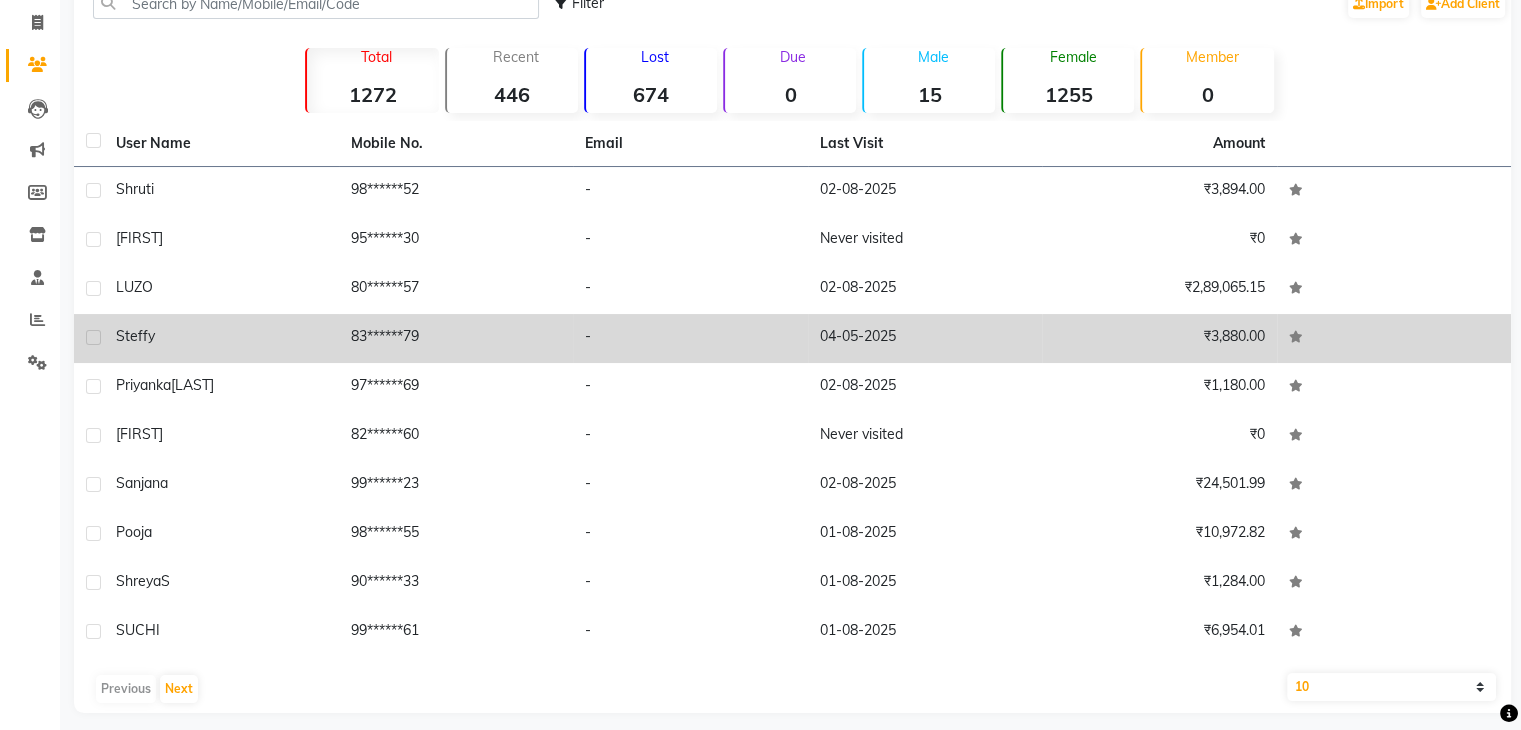 scroll, scrollTop: 136, scrollLeft: 0, axis: vertical 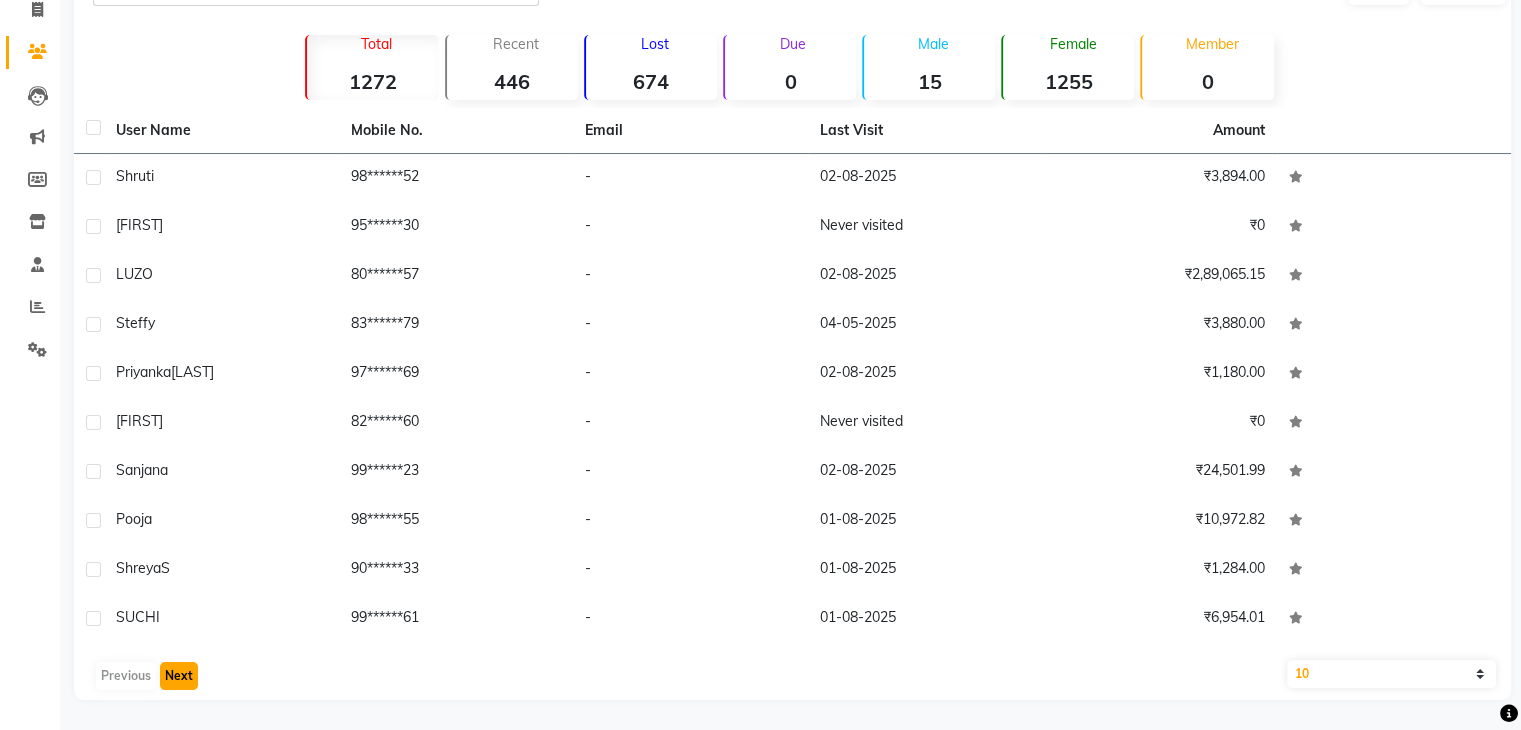 click on "Next" 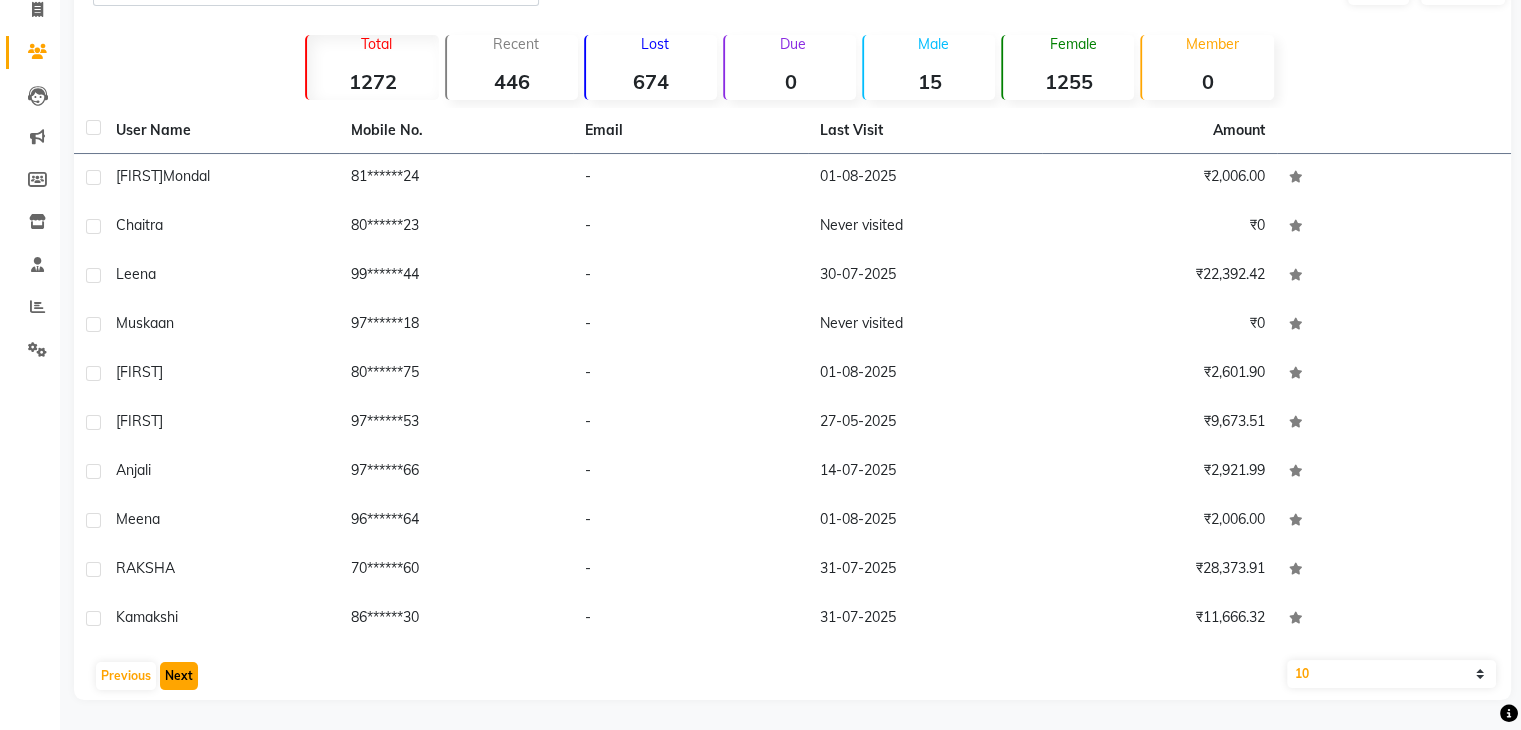 click on "Next" 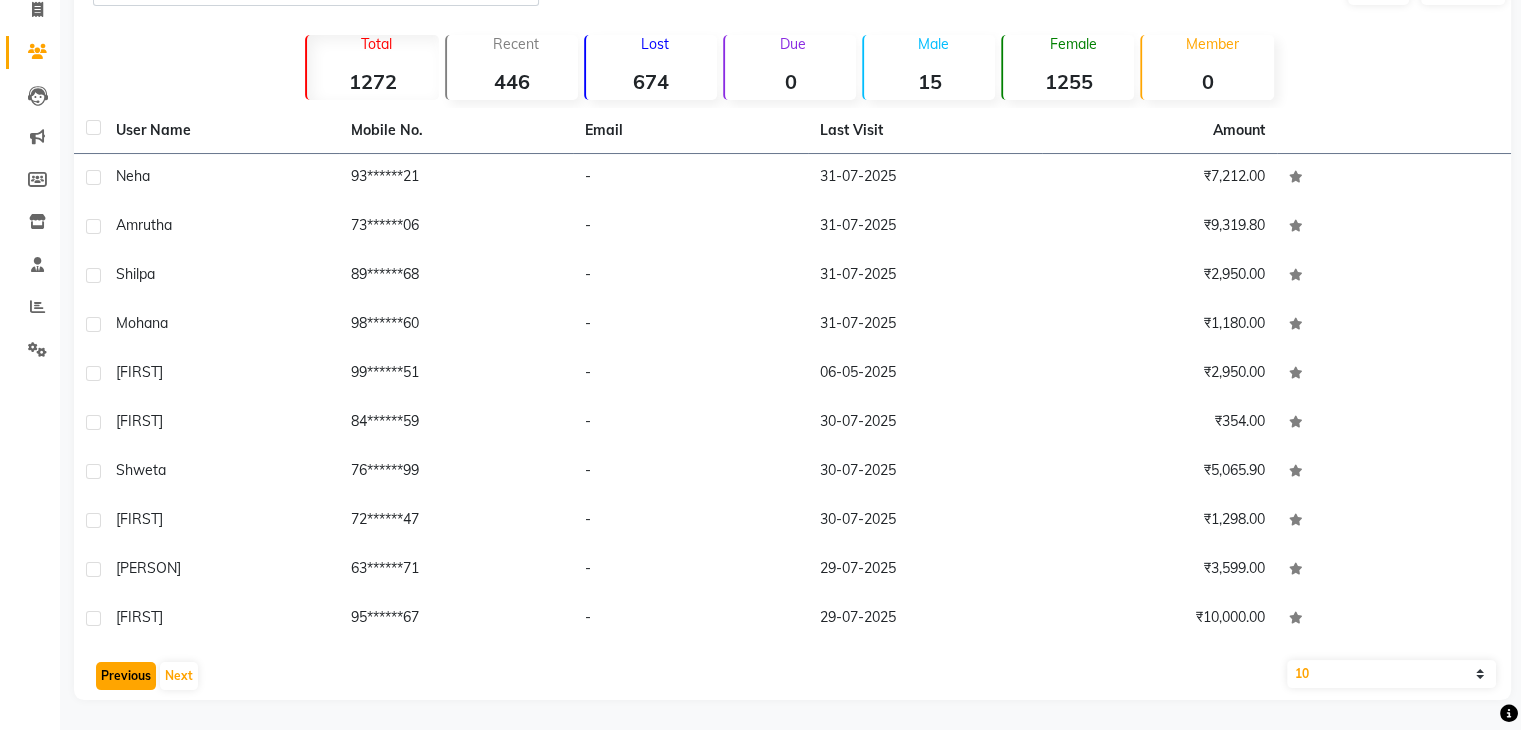 click on "Previous" 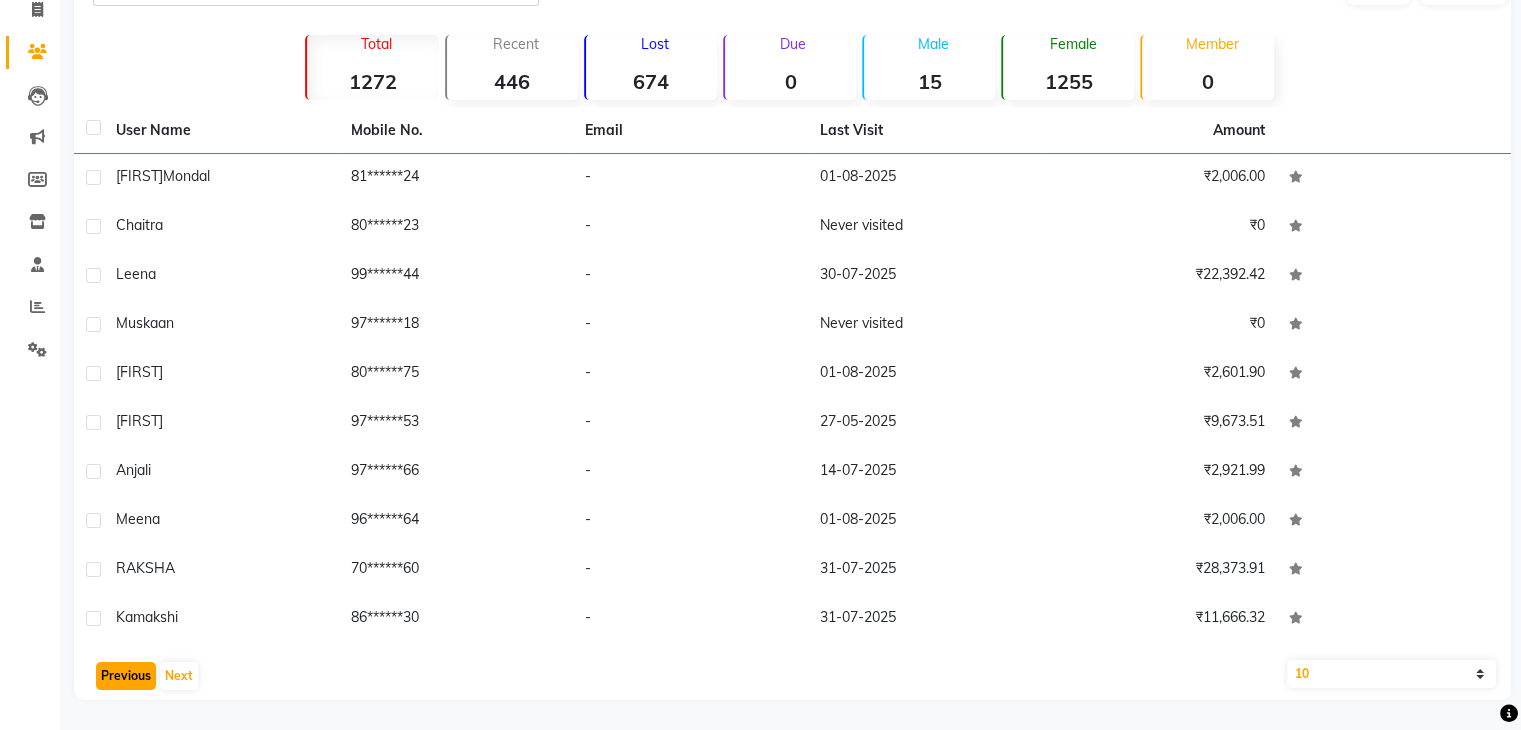click on "Previous" 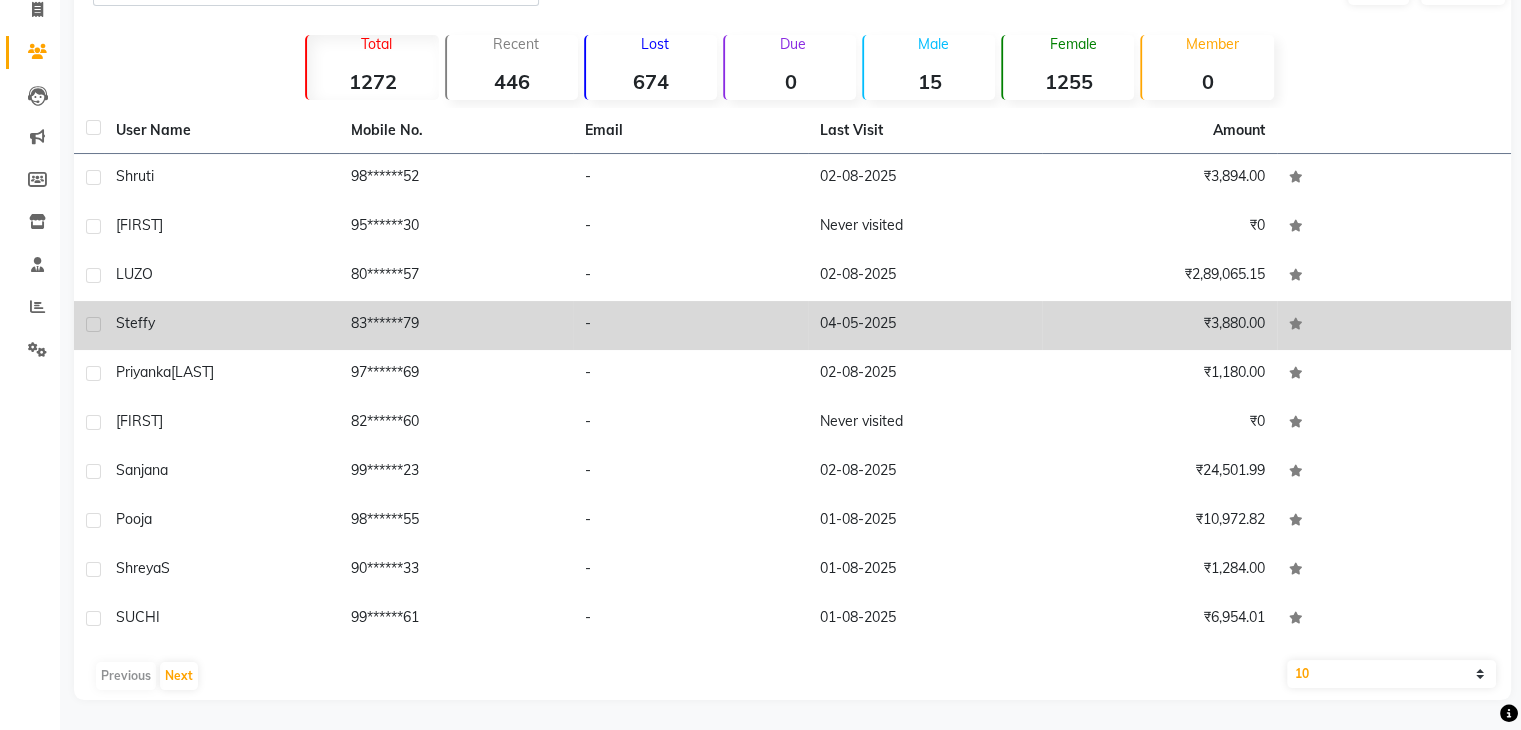 click on "-" 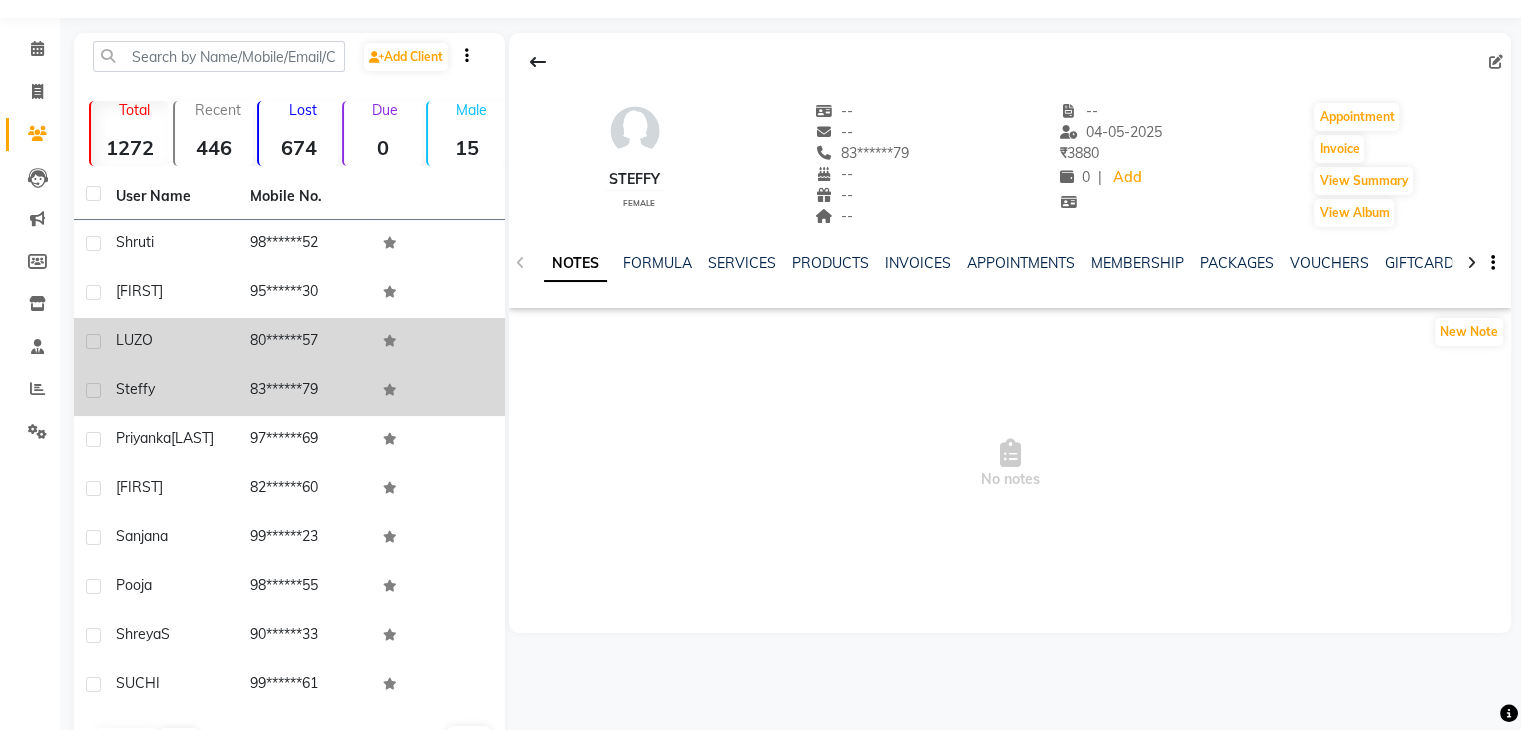scroll, scrollTop: 20, scrollLeft: 0, axis: vertical 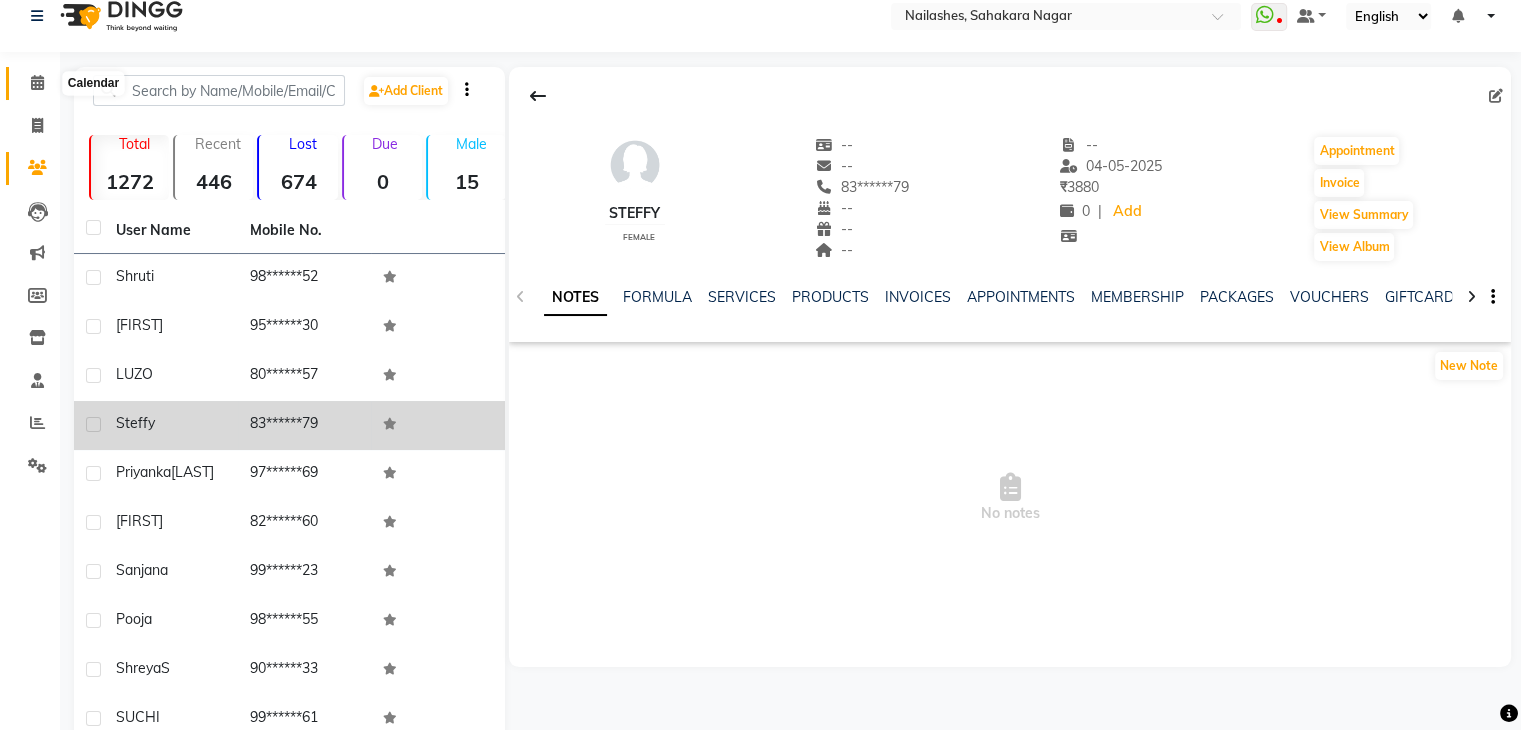click 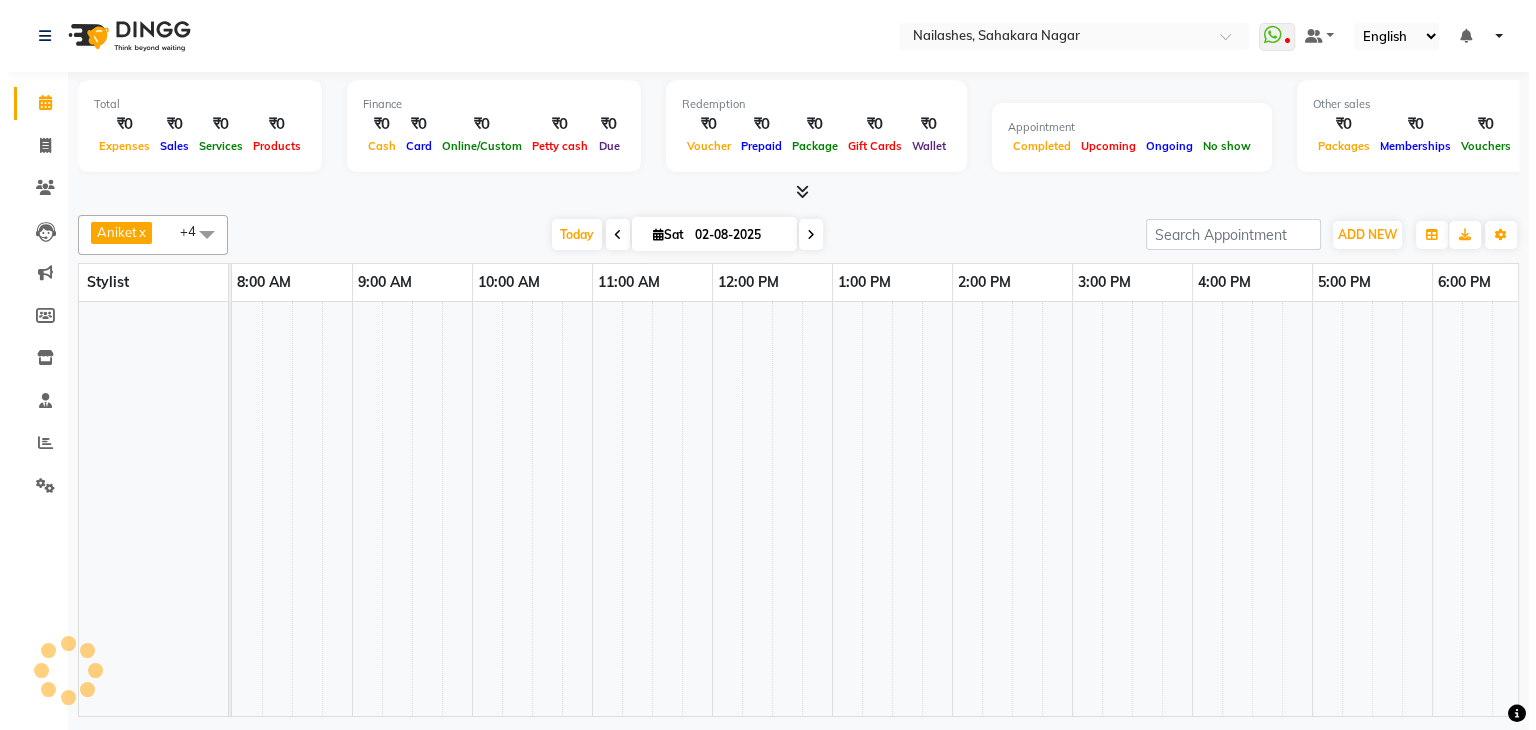 scroll, scrollTop: 0, scrollLeft: 0, axis: both 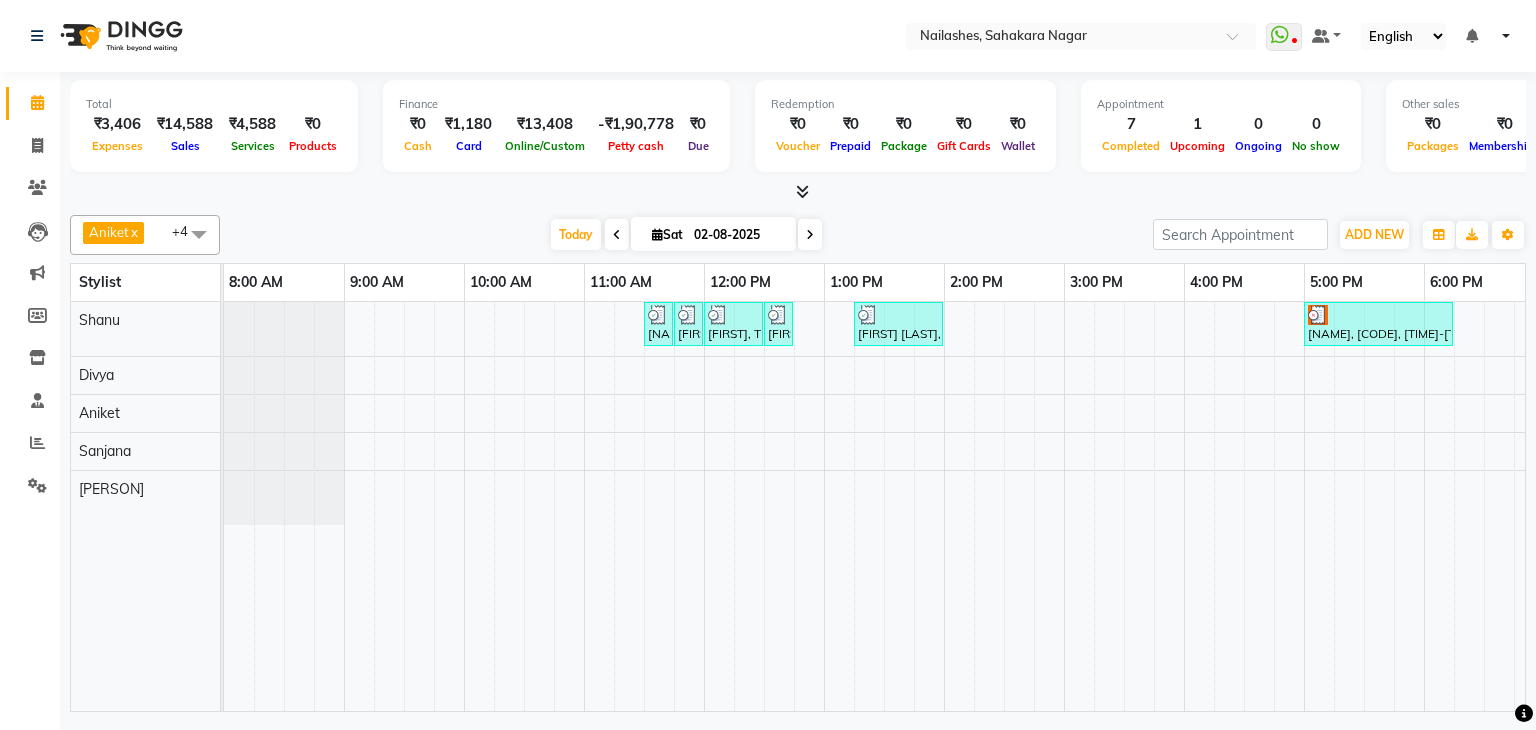 click at bounding box center [810, 234] 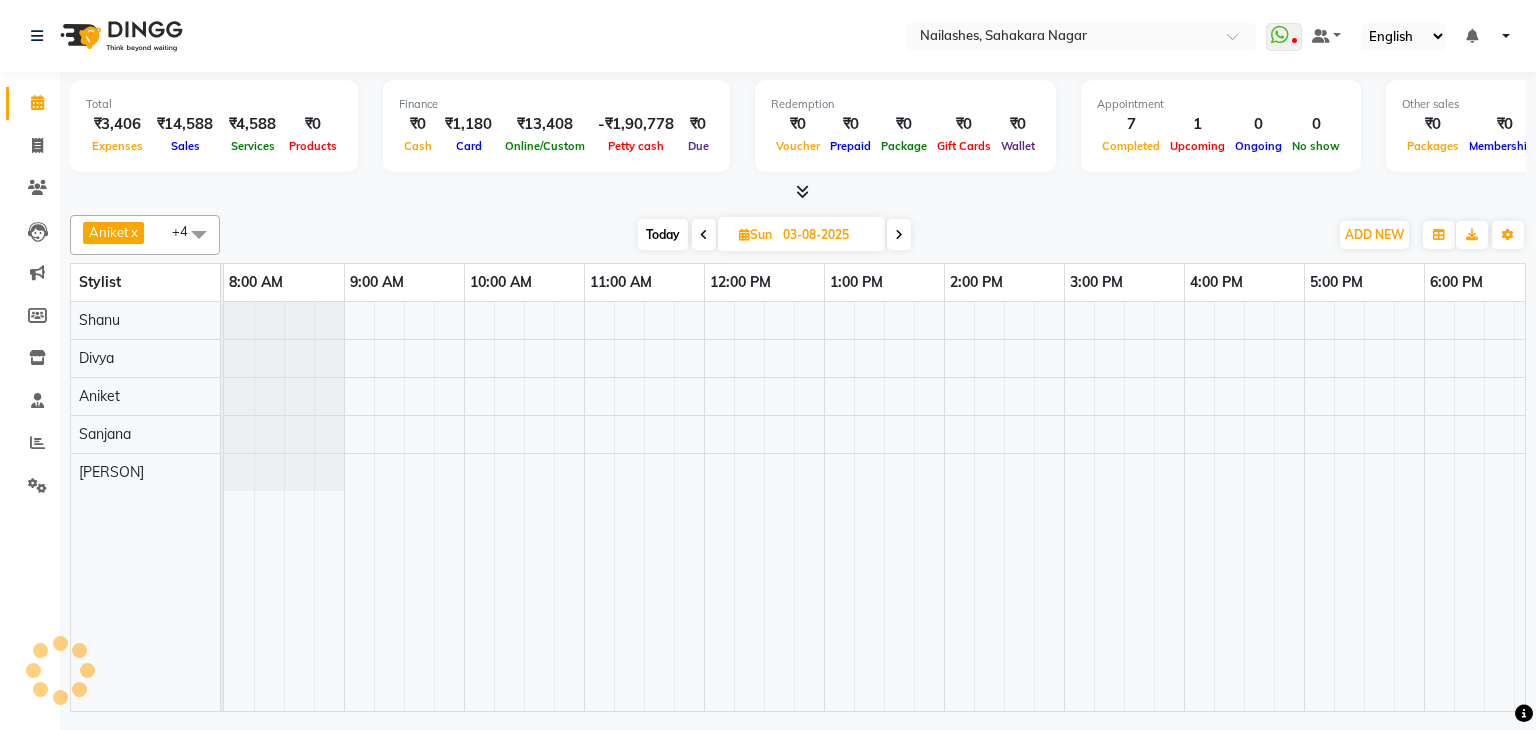 scroll, scrollTop: 0, scrollLeft: 258, axis: horizontal 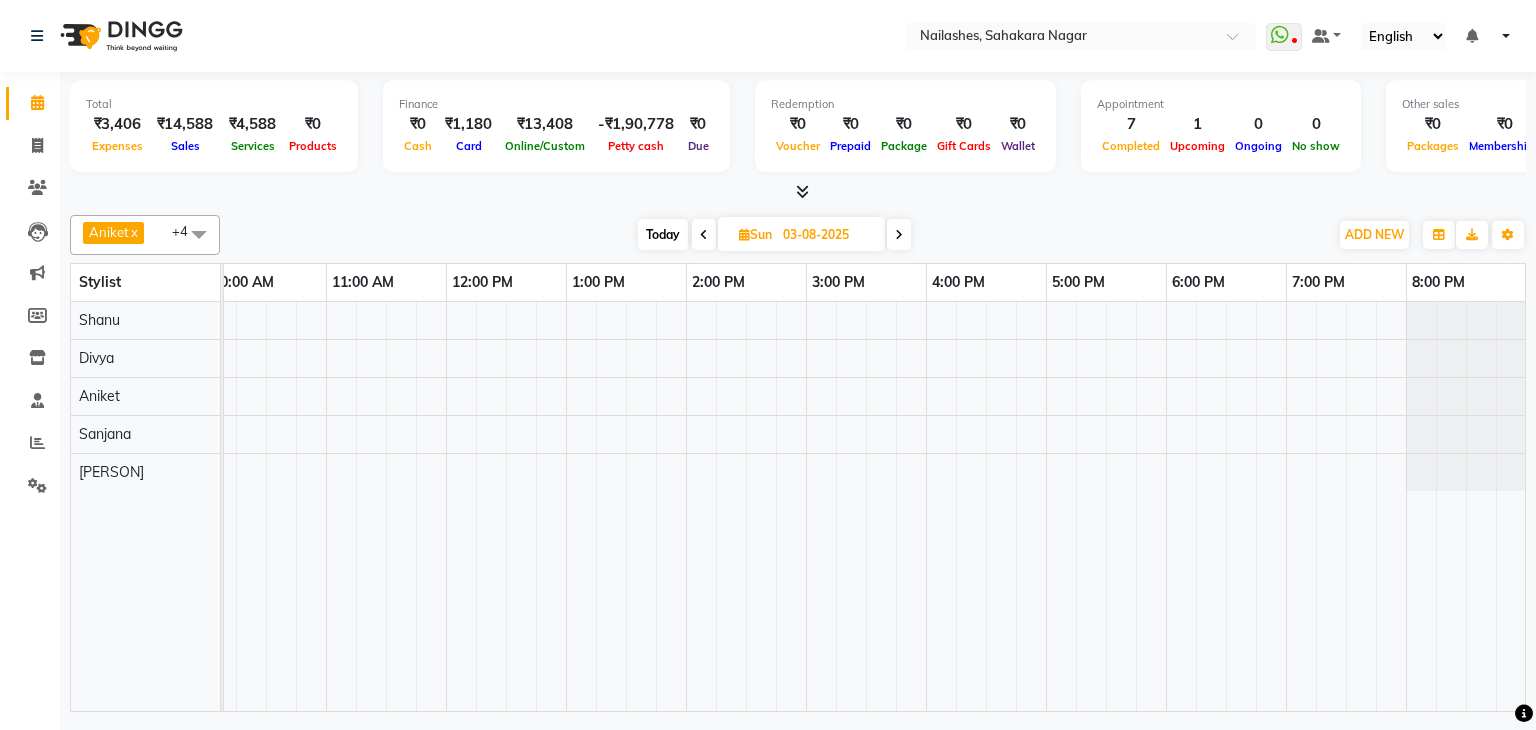 click at bounding box center [899, 234] 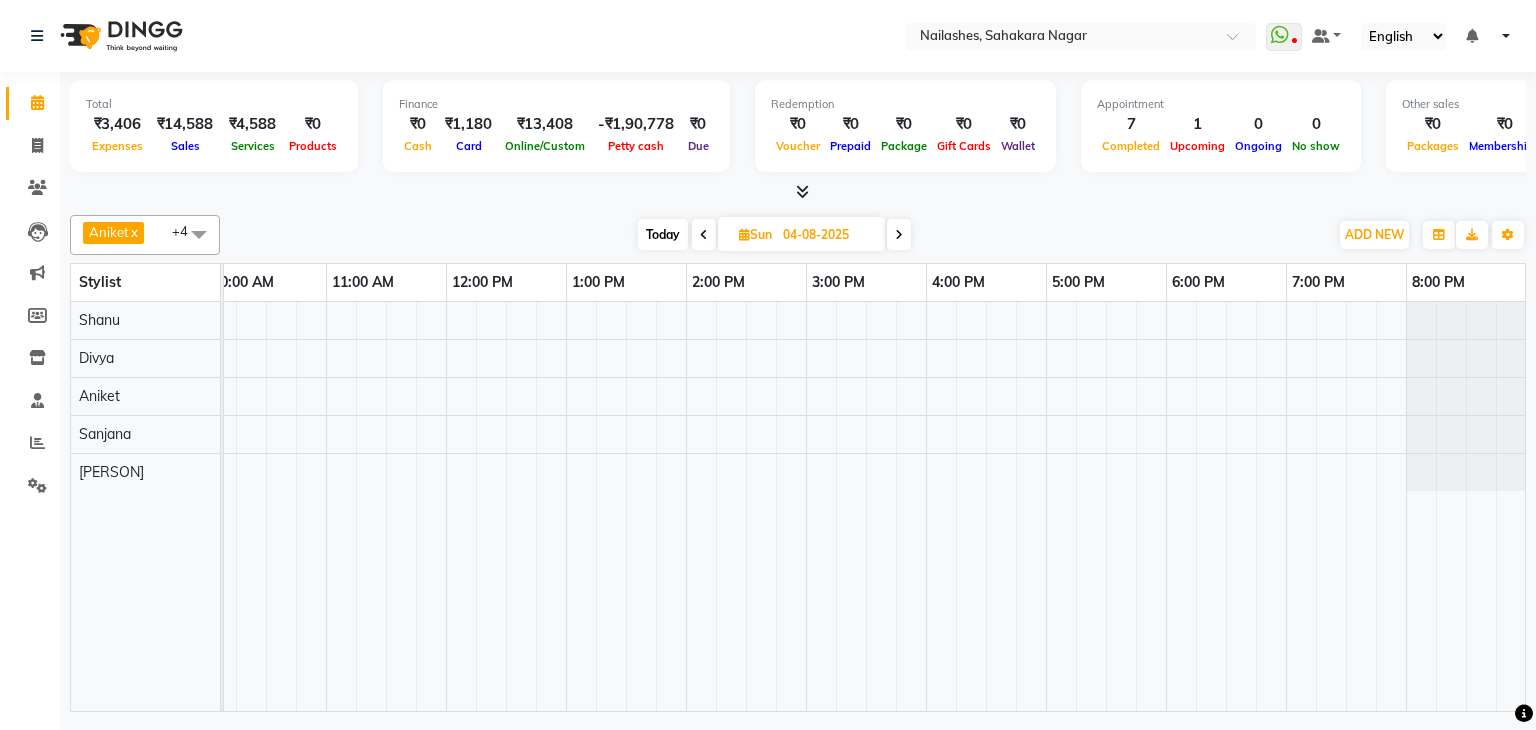 scroll, scrollTop: 0, scrollLeft: 258, axis: horizontal 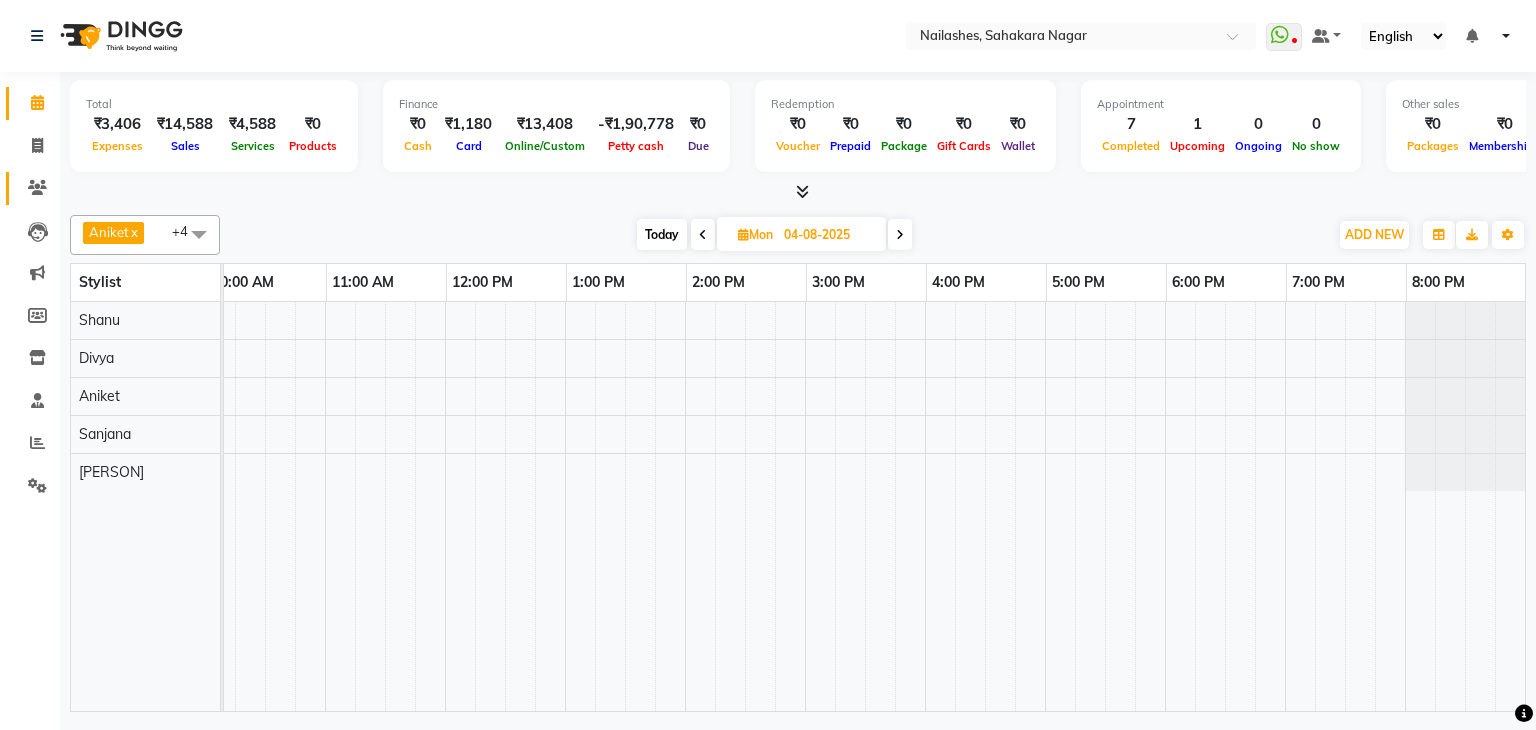 click 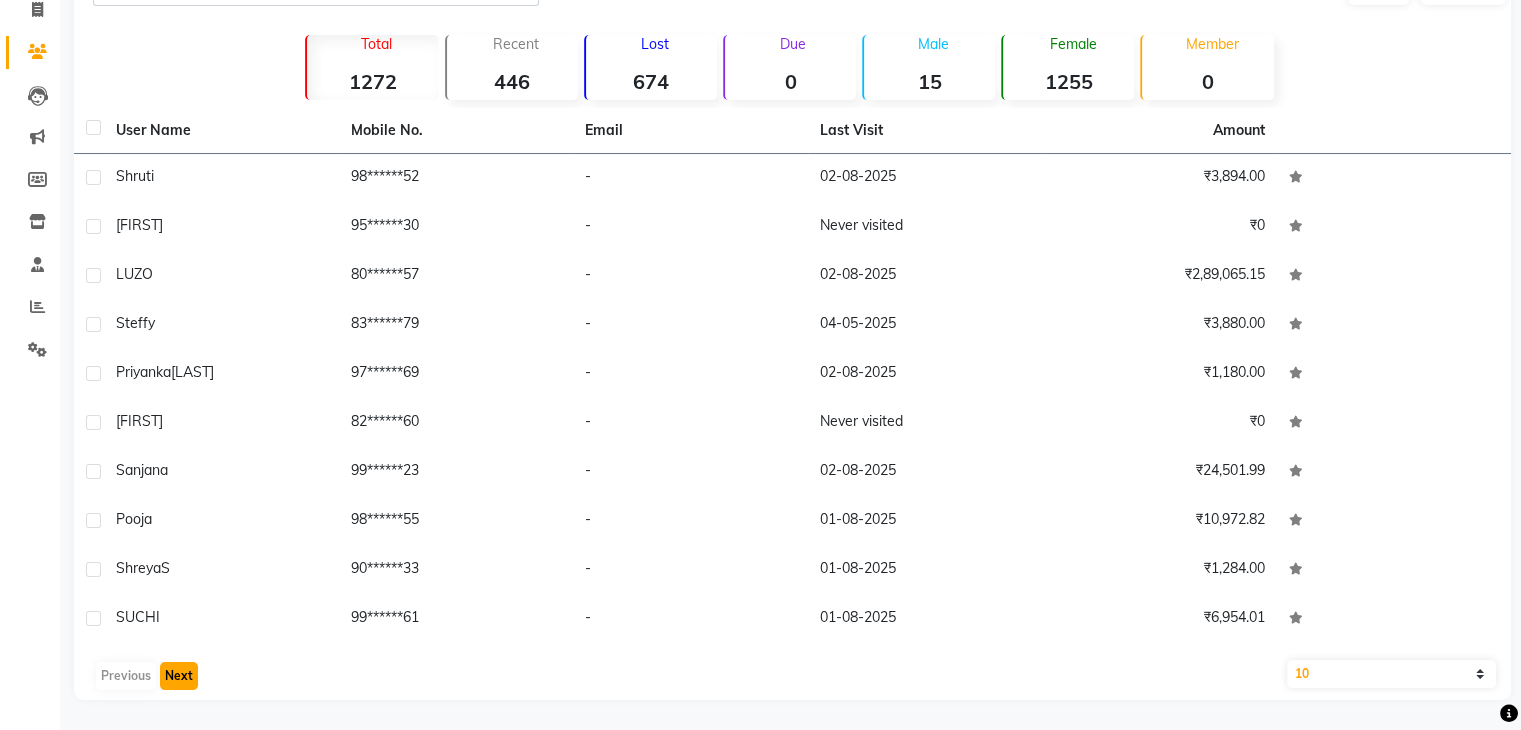 click on "Next" 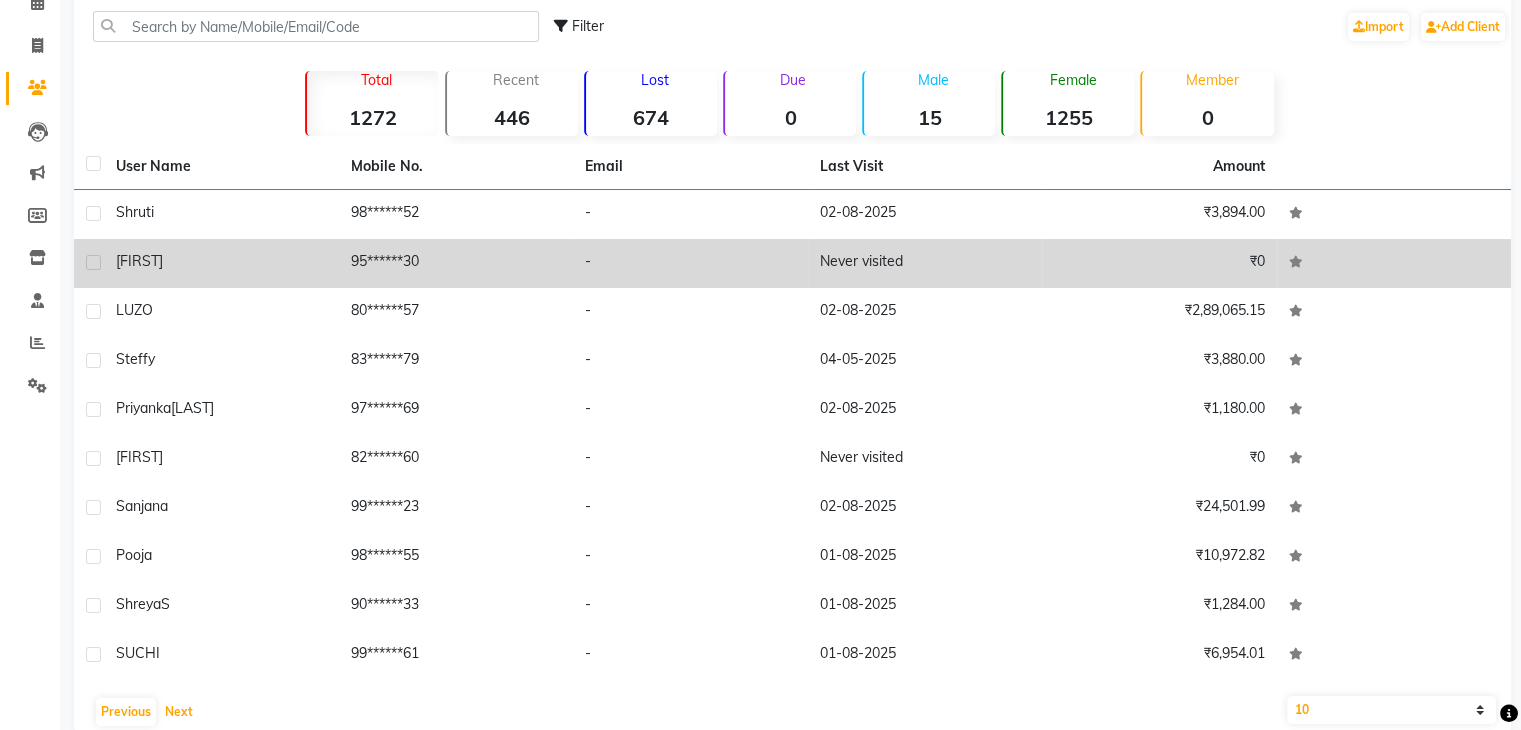 scroll, scrollTop: 136, scrollLeft: 0, axis: vertical 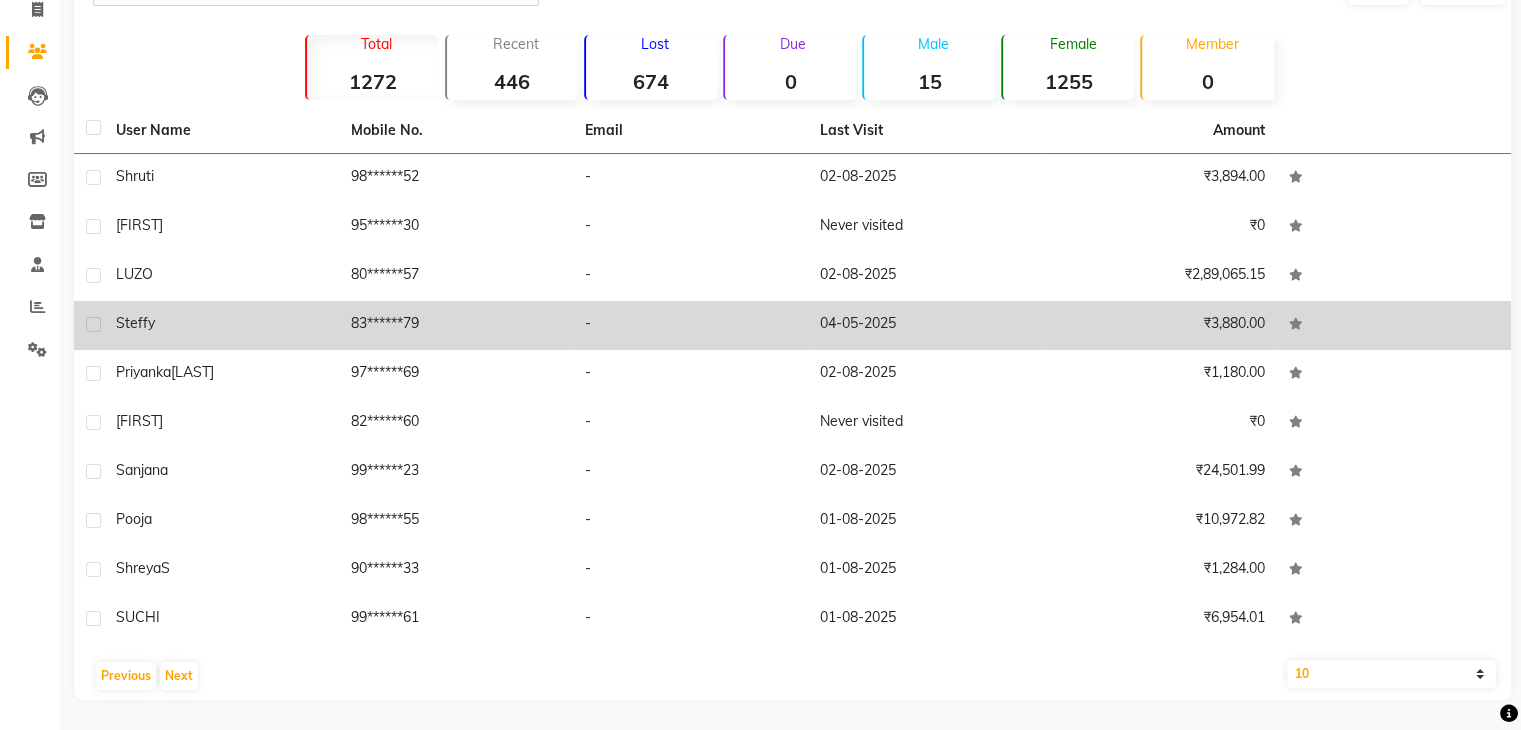 click on "04-05-2025" 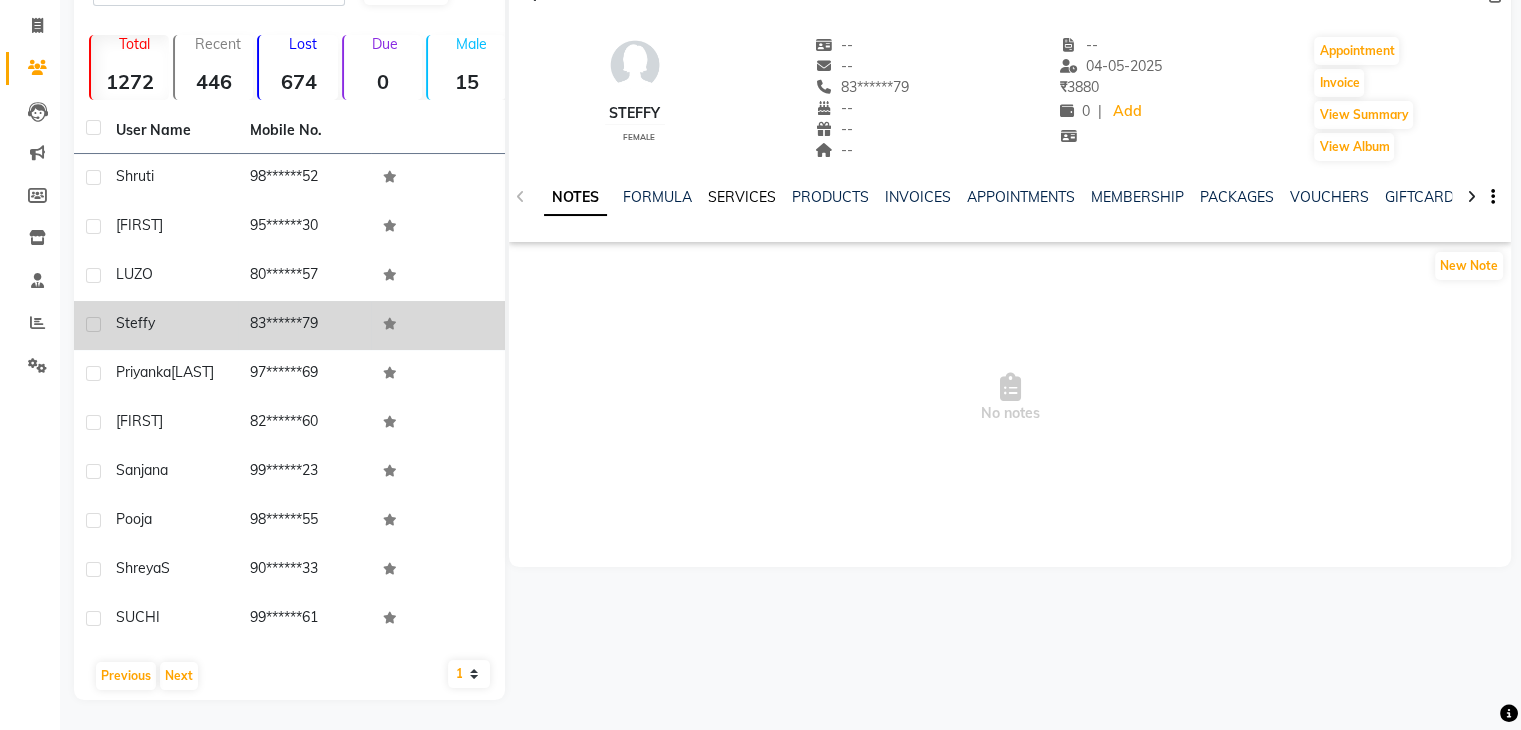 click on "SERVICES" 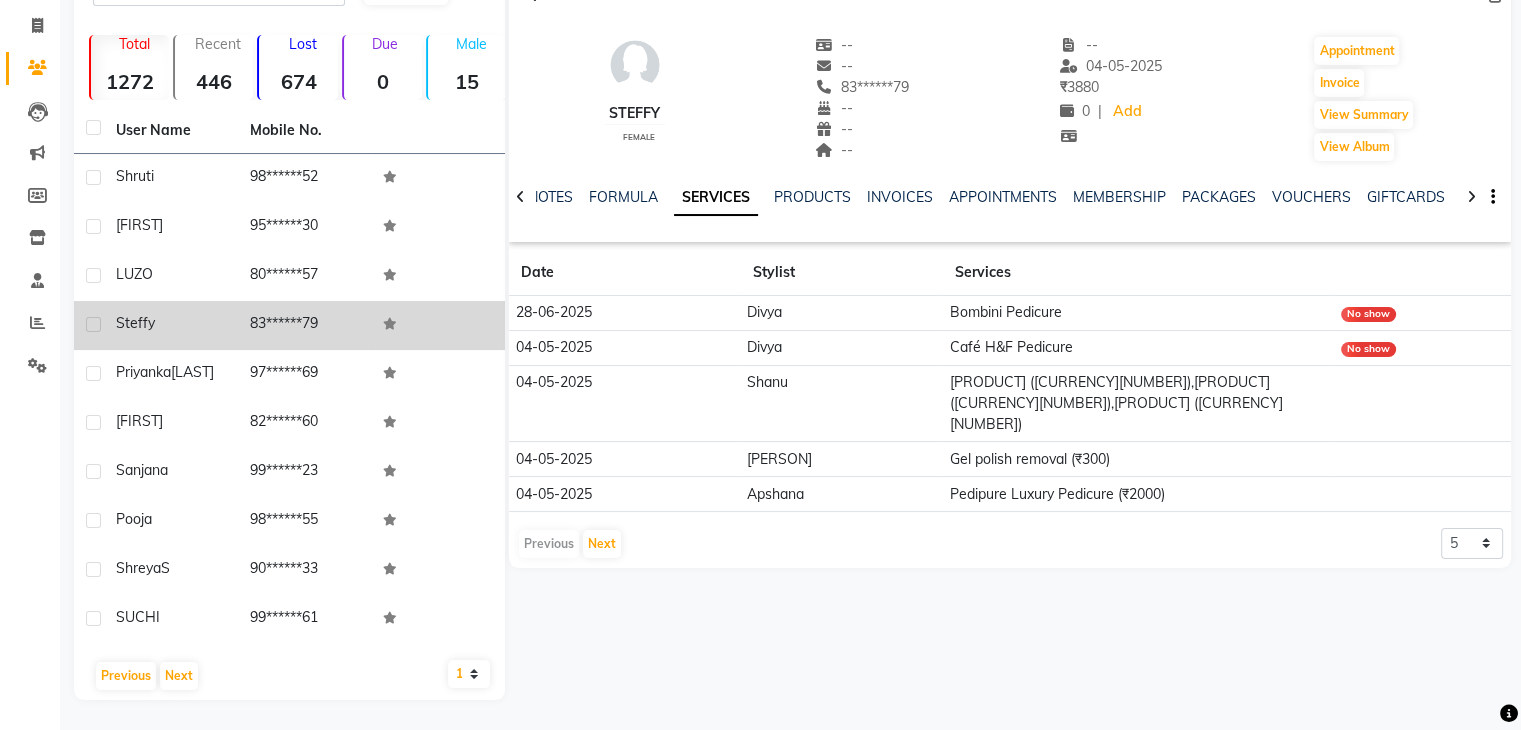 click on "No show" 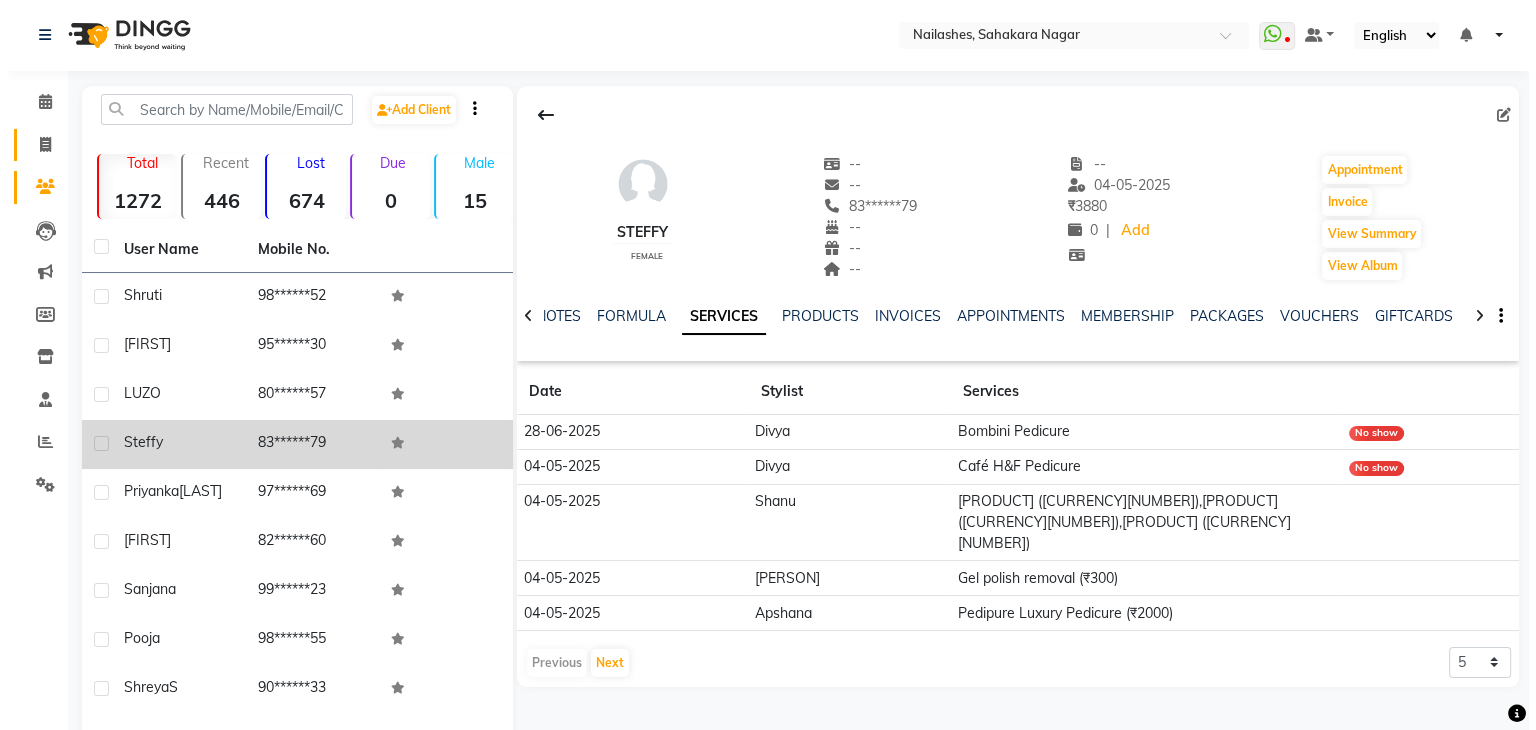 scroll, scrollTop: 0, scrollLeft: 0, axis: both 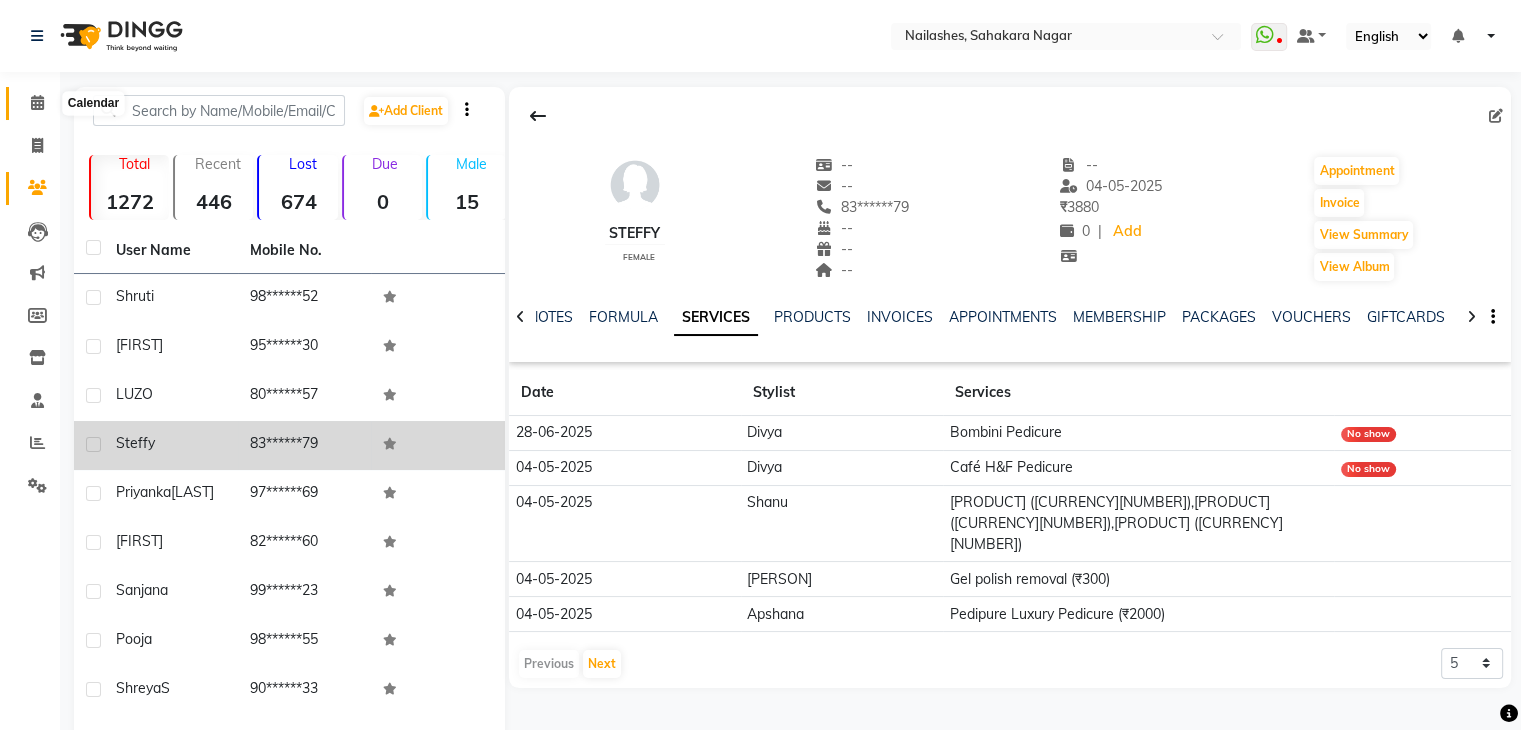 click 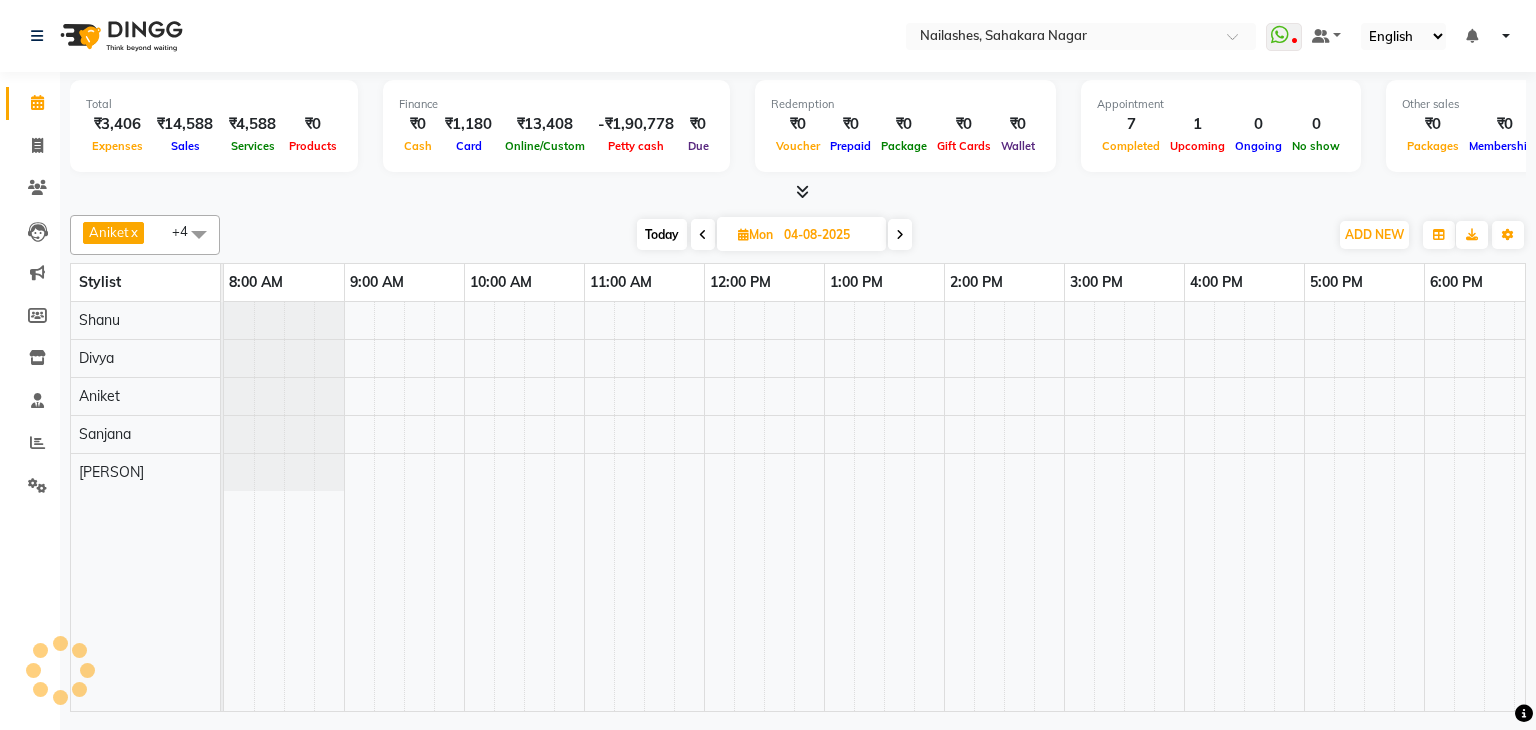scroll, scrollTop: 0, scrollLeft: 0, axis: both 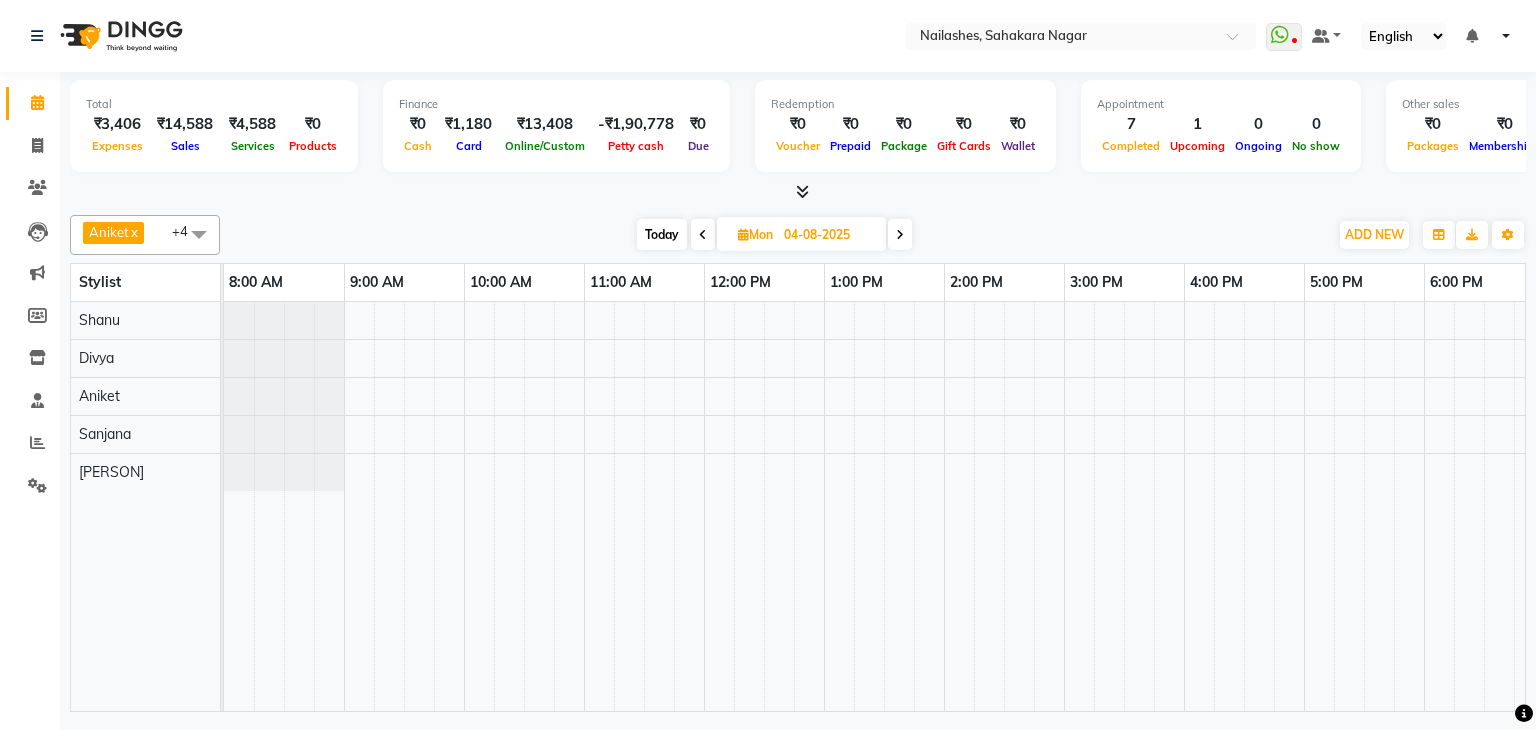 click at bounding box center [703, 235] 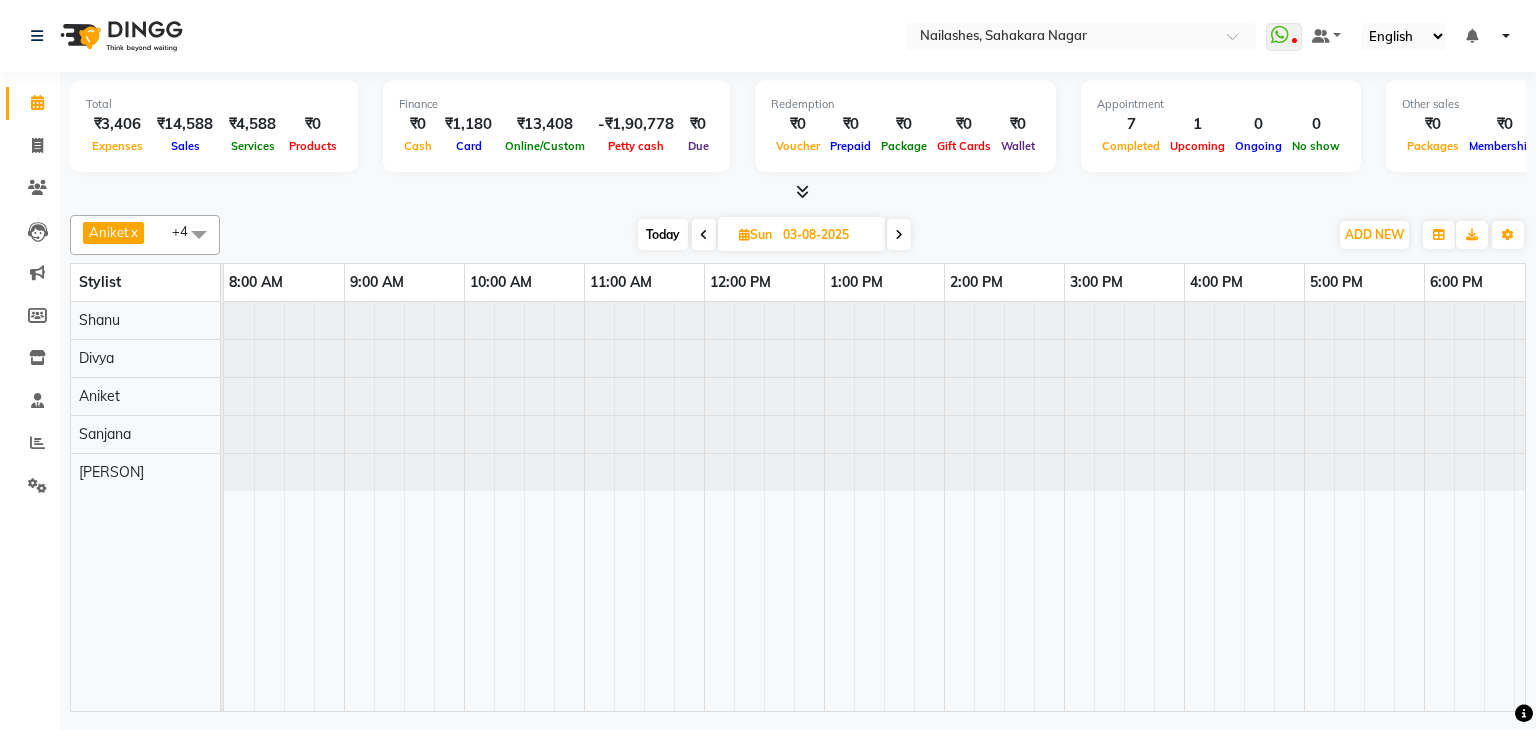 scroll, scrollTop: 0, scrollLeft: 258, axis: horizontal 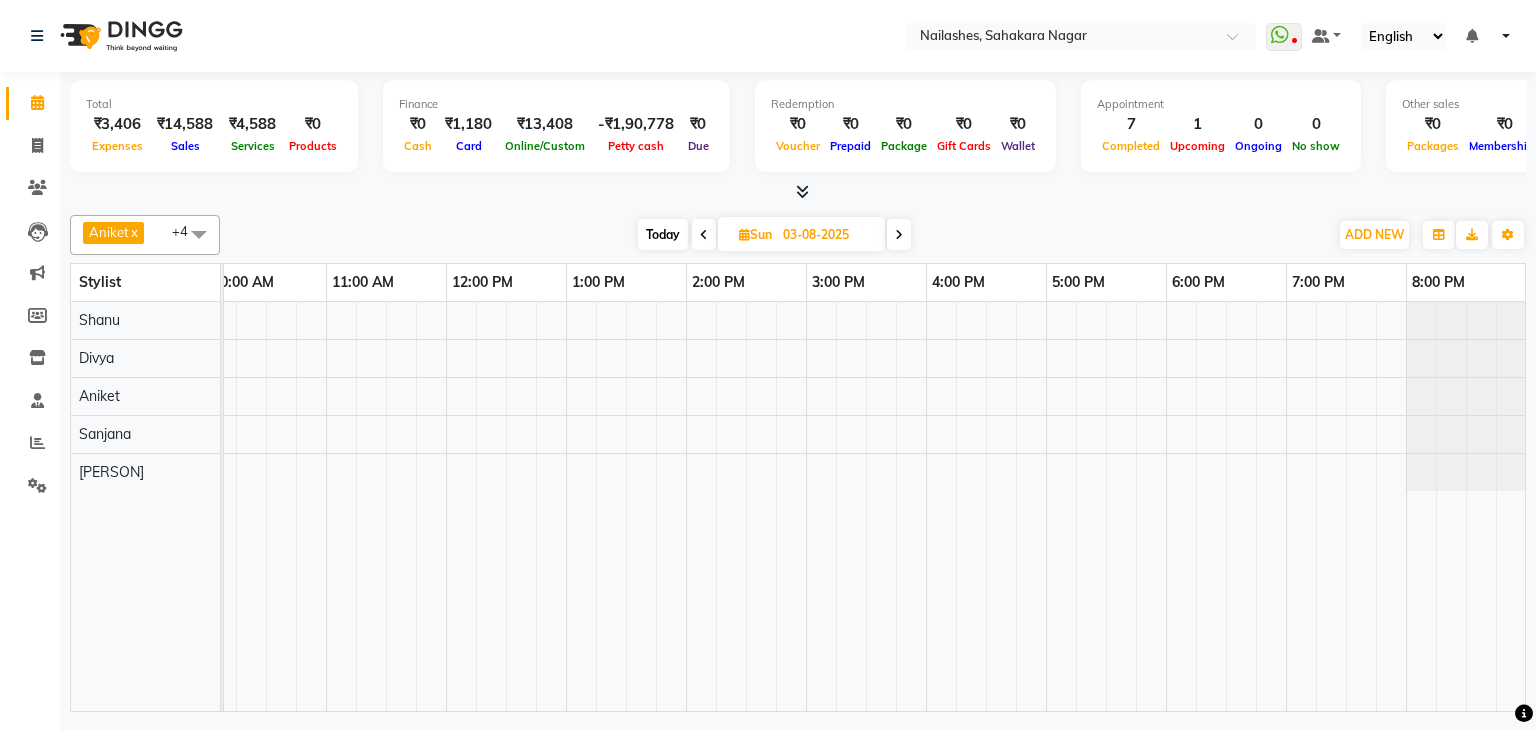 click at bounding box center (746, 506) 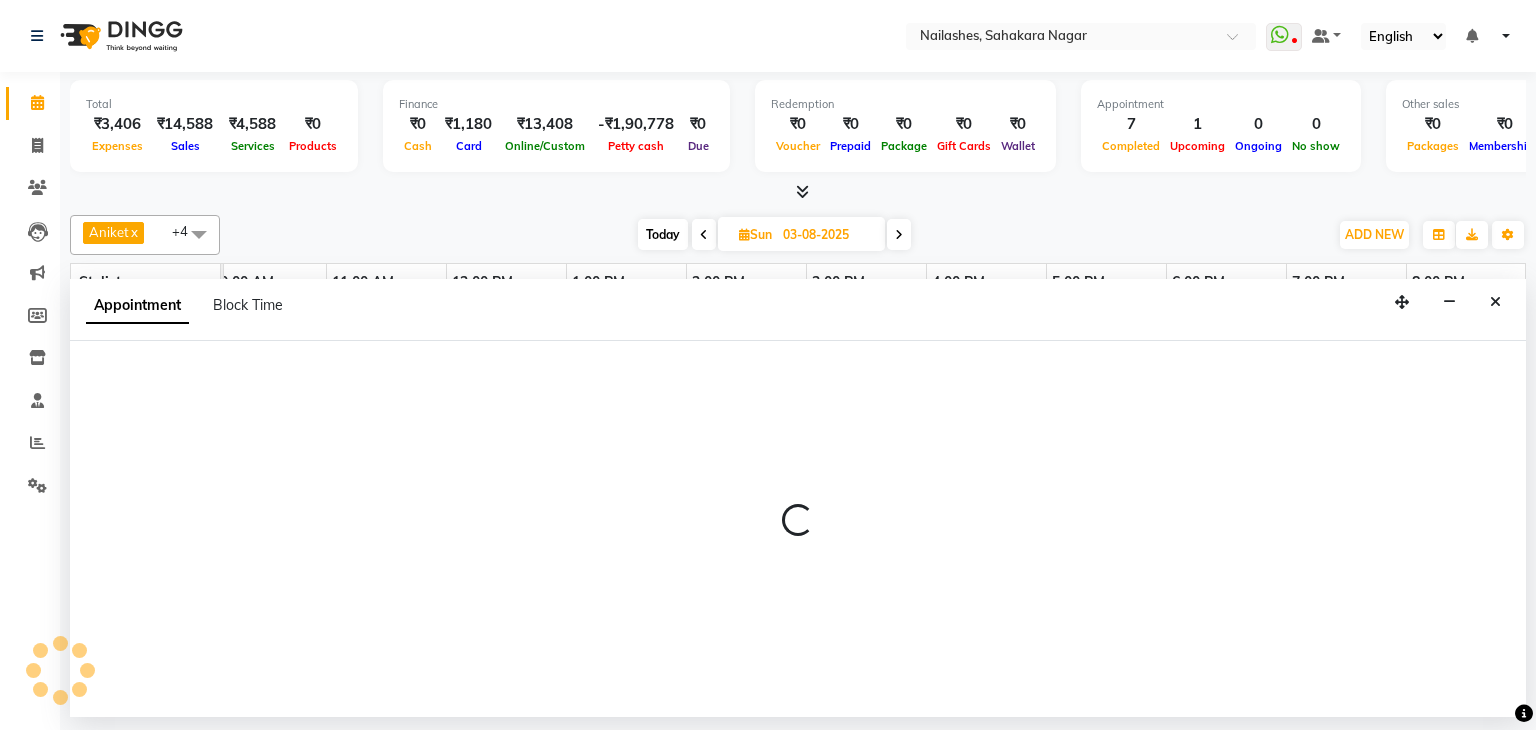 select on "[NUMBER]" 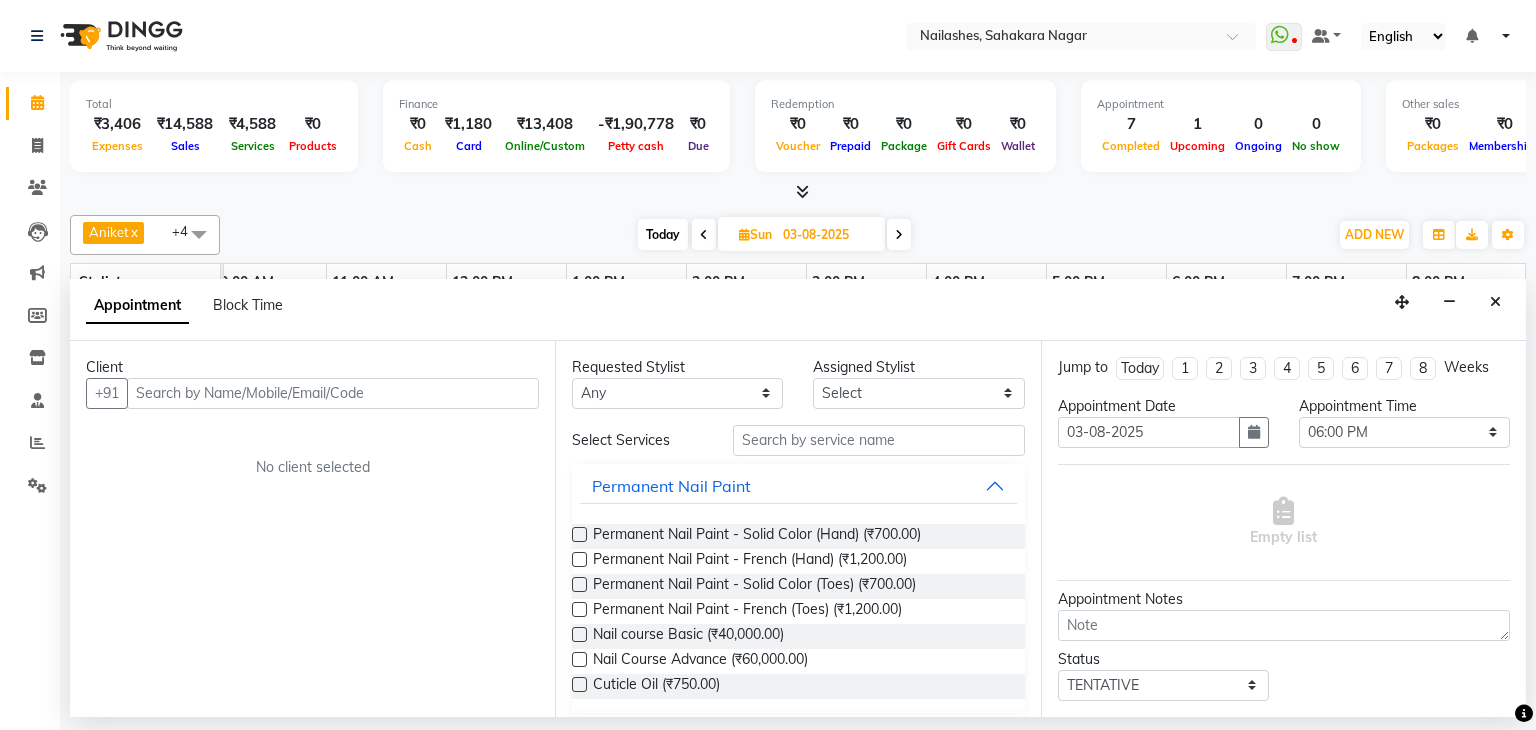 click at bounding box center [333, 393] 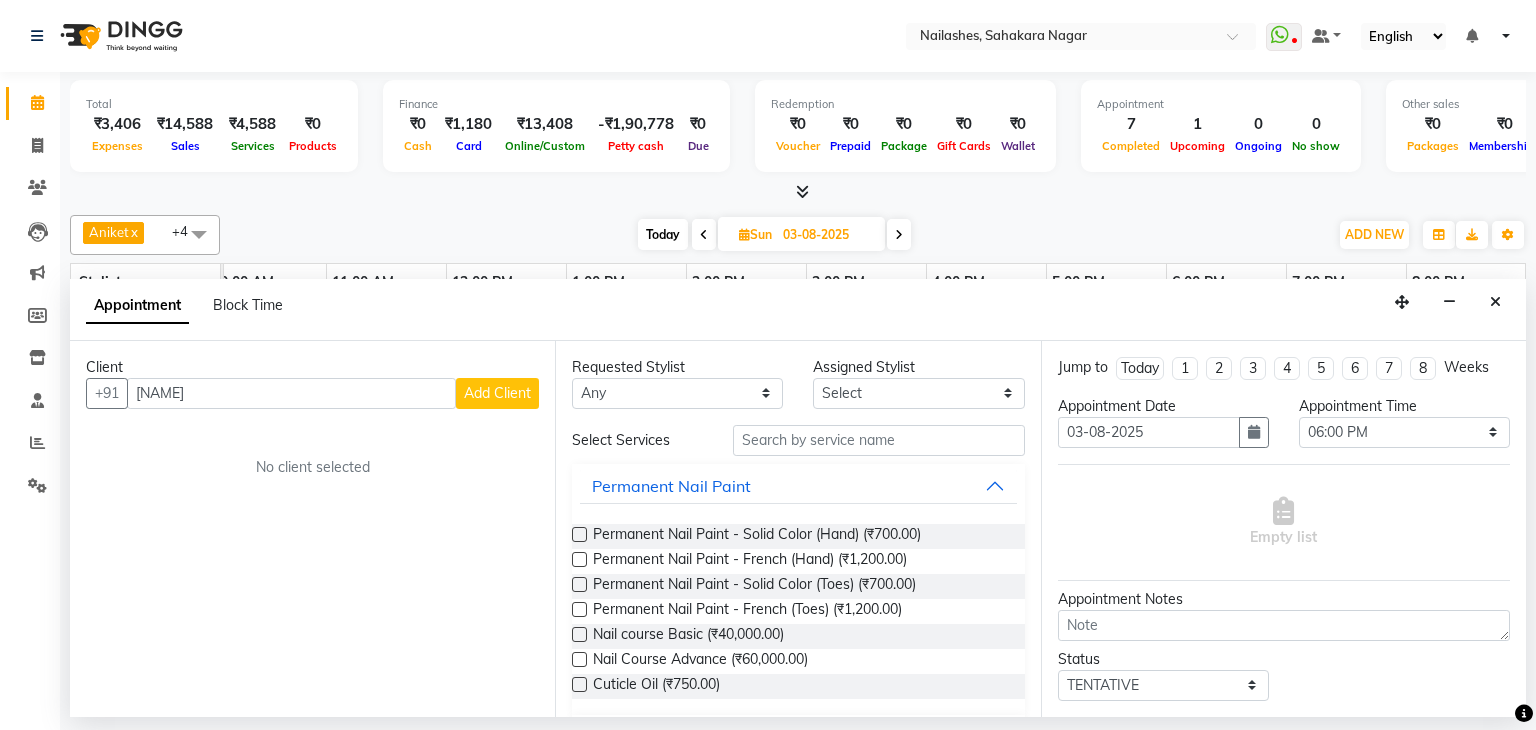 click on "[NAME]" at bounding box center [291, 393] 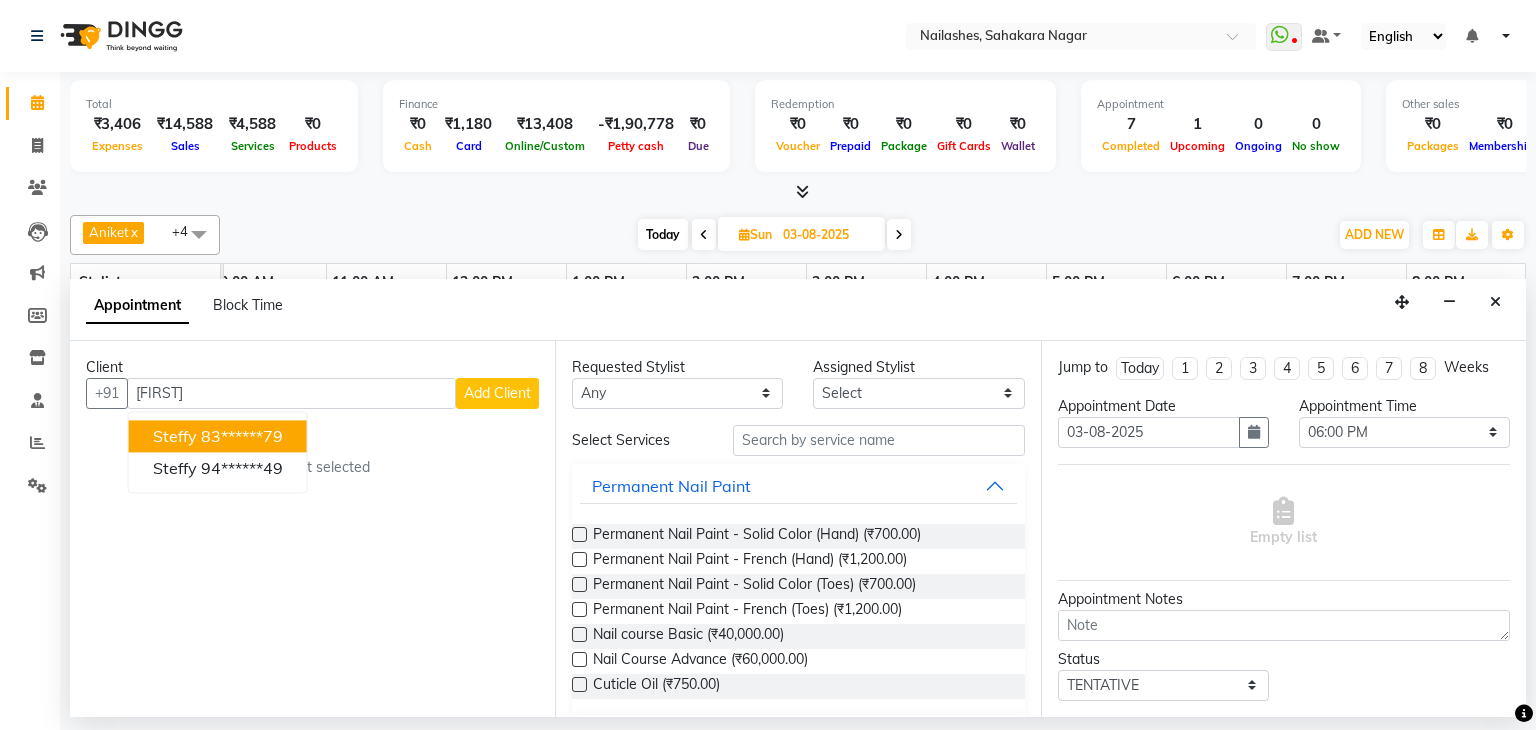 click on "83******79" at bounding box center [242, 436] 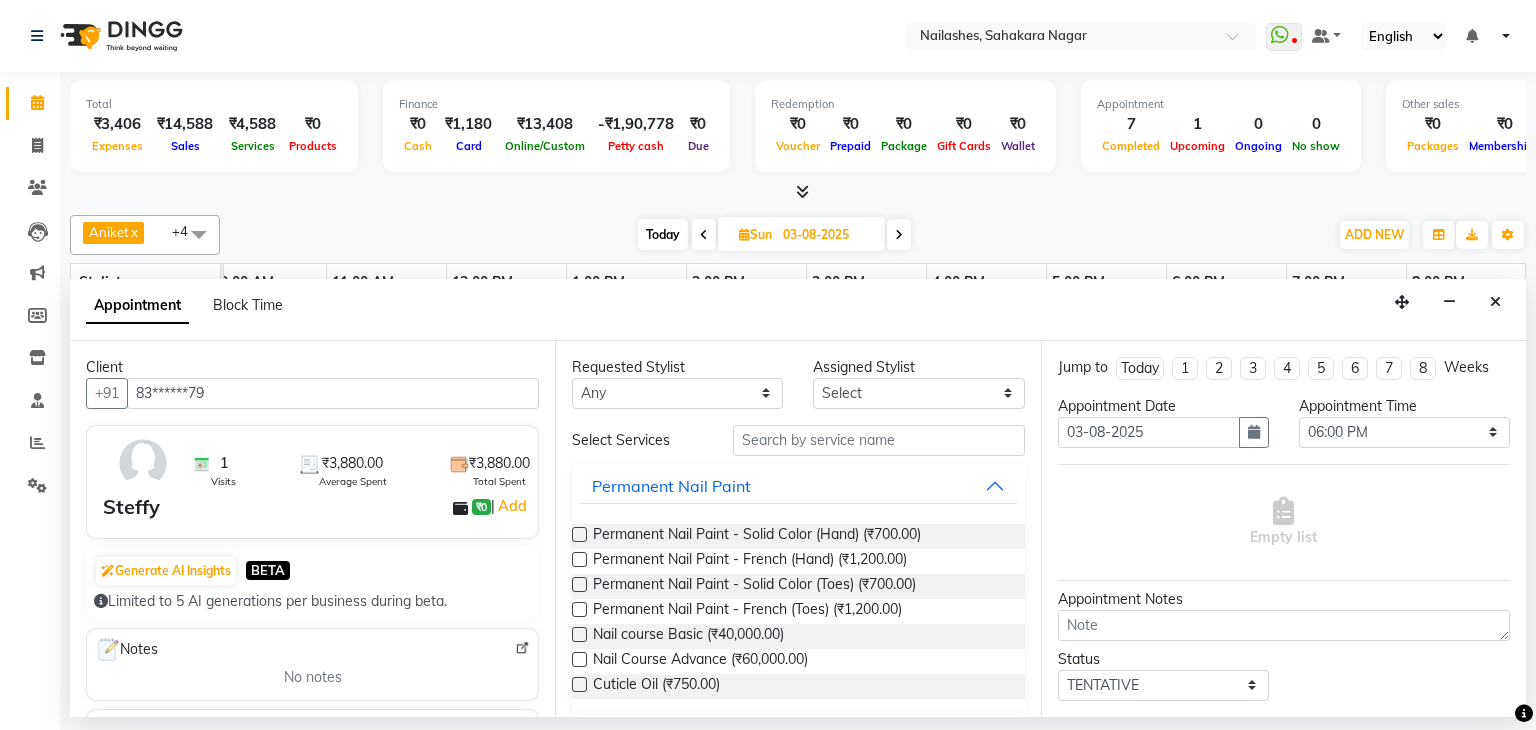 type on "83******79" 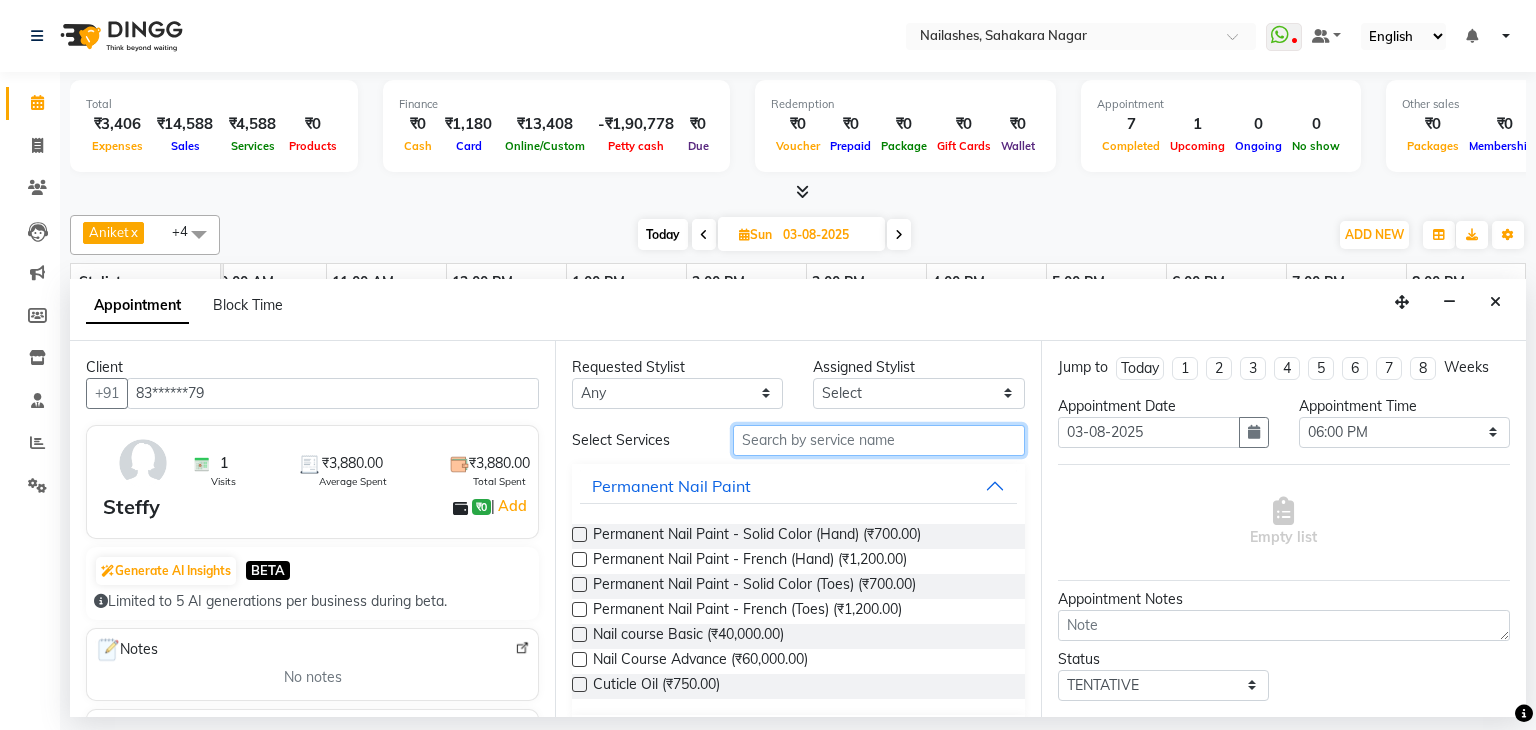 click at bounding box center (879, 440) 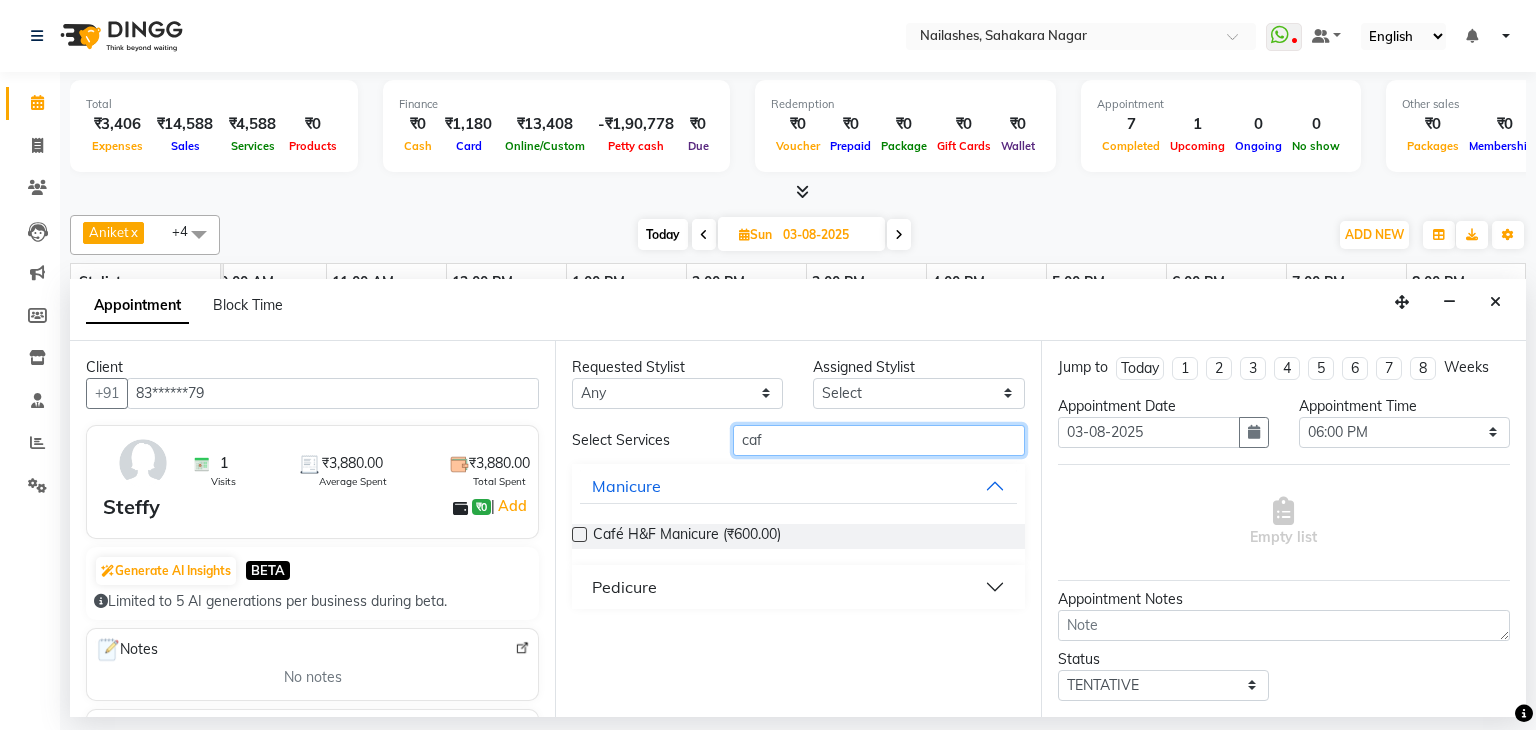 type on "caf" 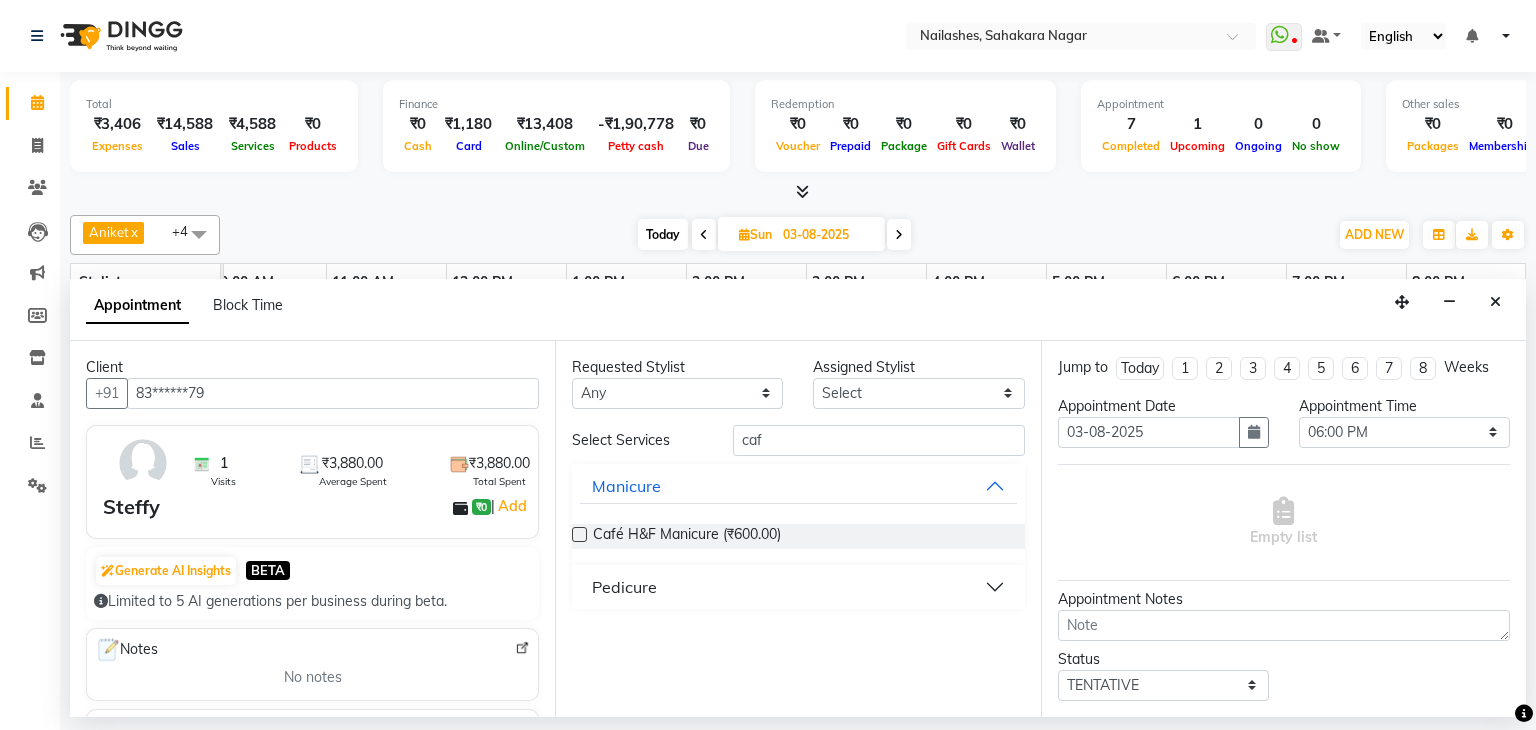 click on "Pedicure" at bounding box center [624, 587] 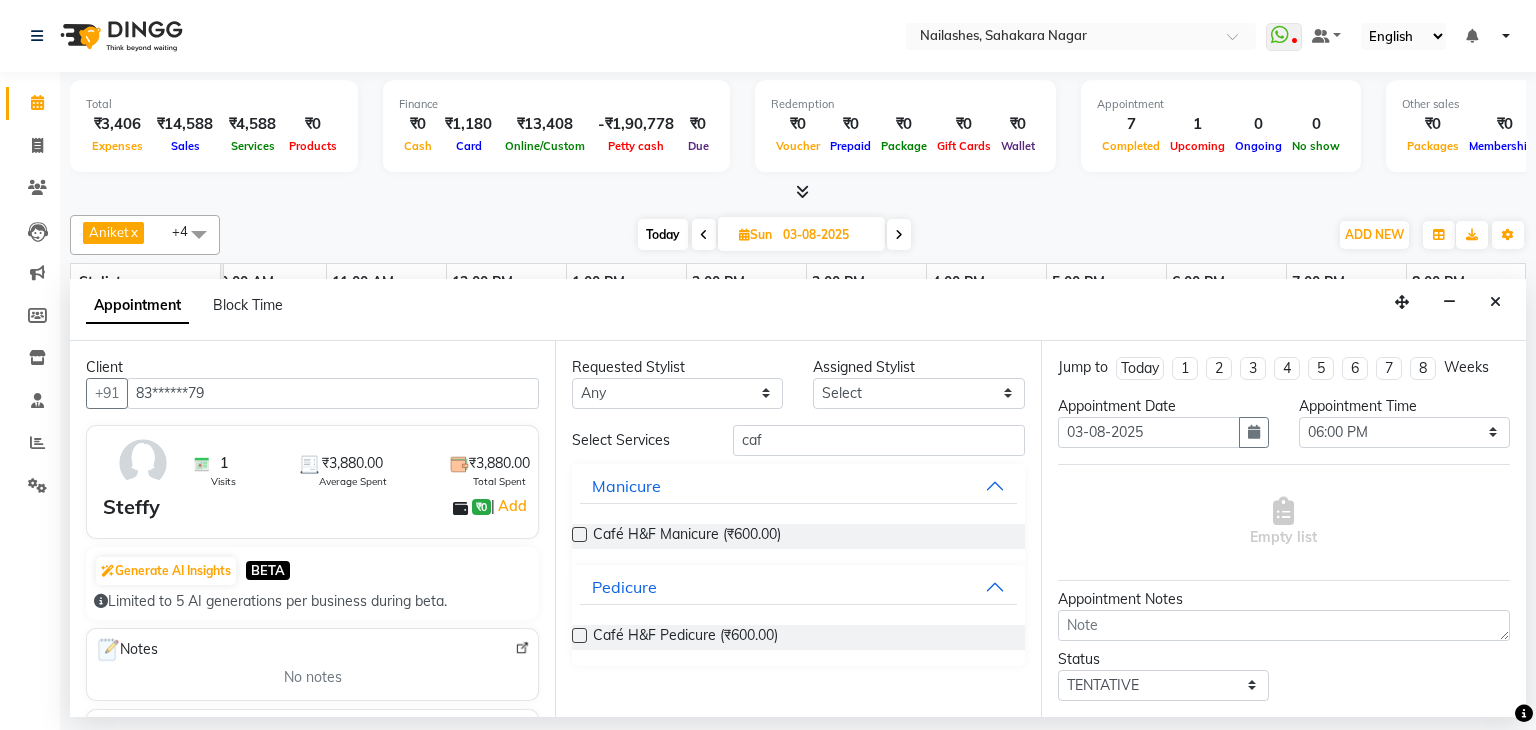click at bounding box center [579, 635] 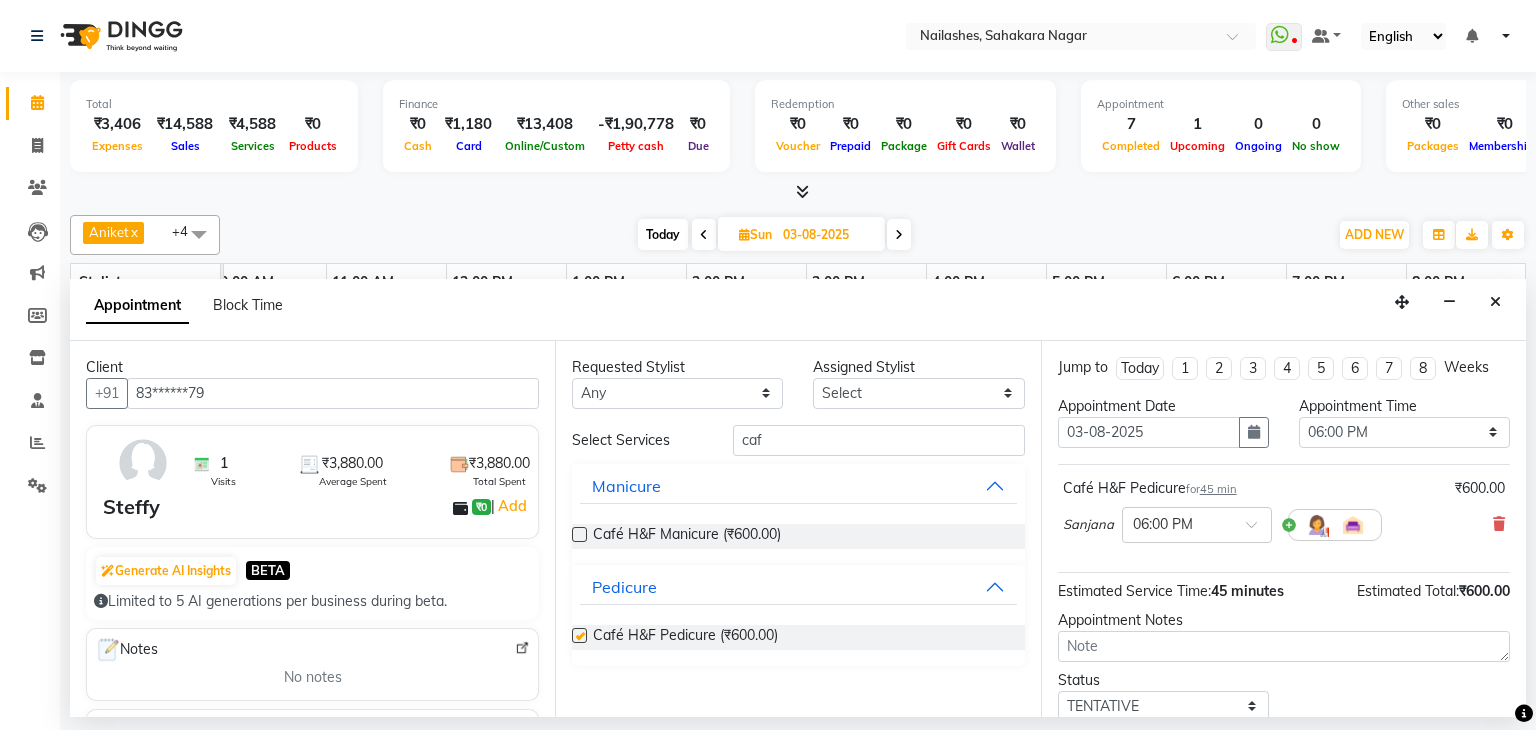 checkbox on "false" 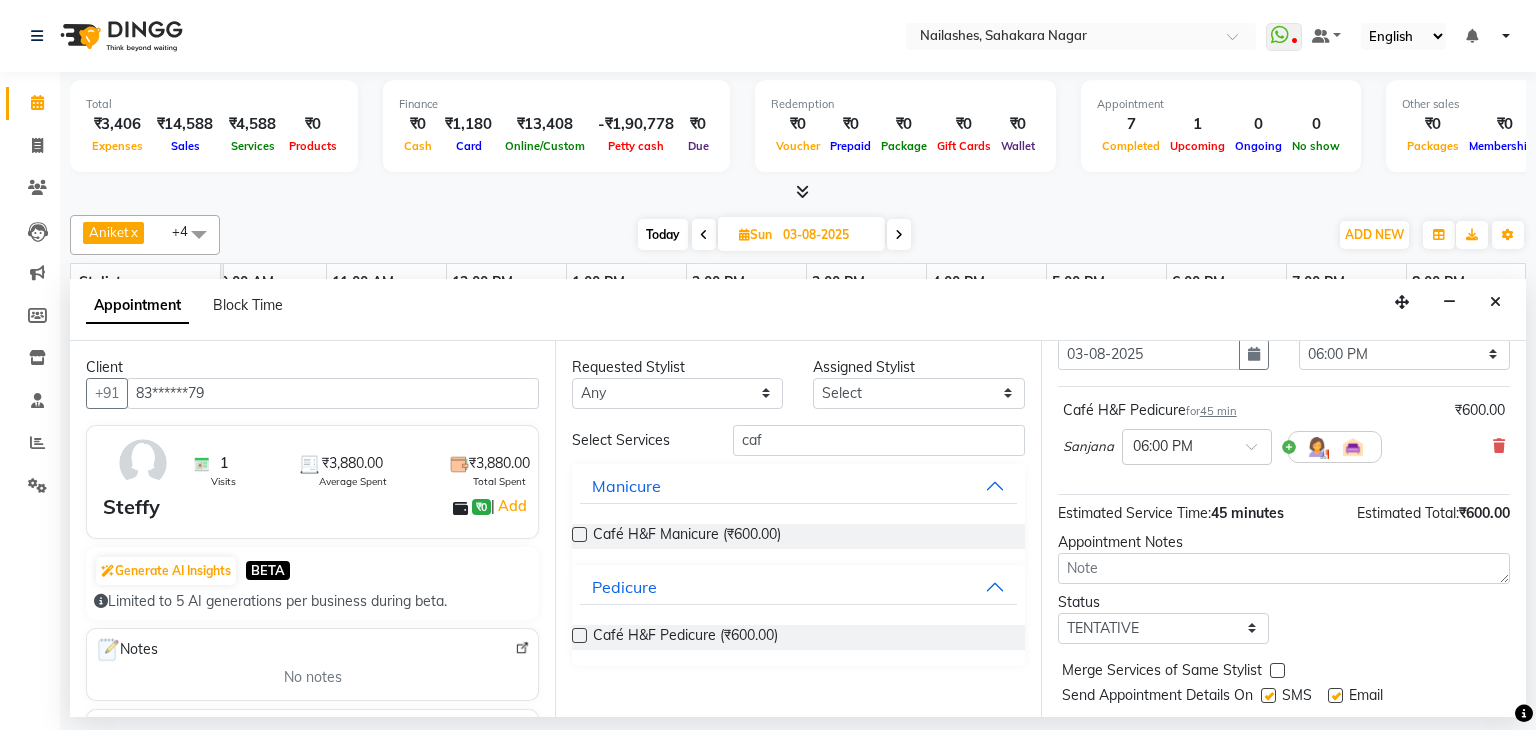 scroll, scrollTop: 130, scrollLeft: 0, axis: vertical 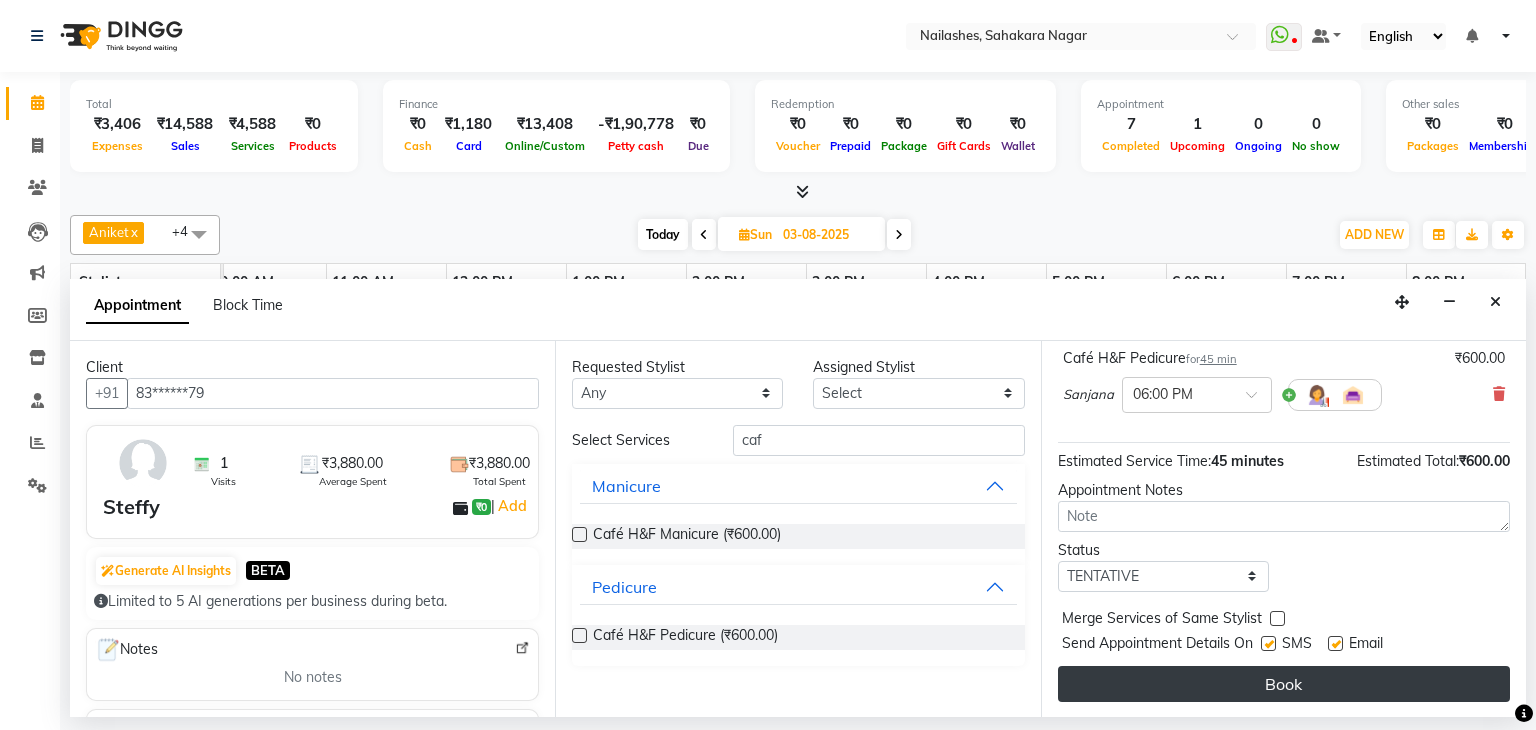 click on "Book" at bounding box center [1284, 684] 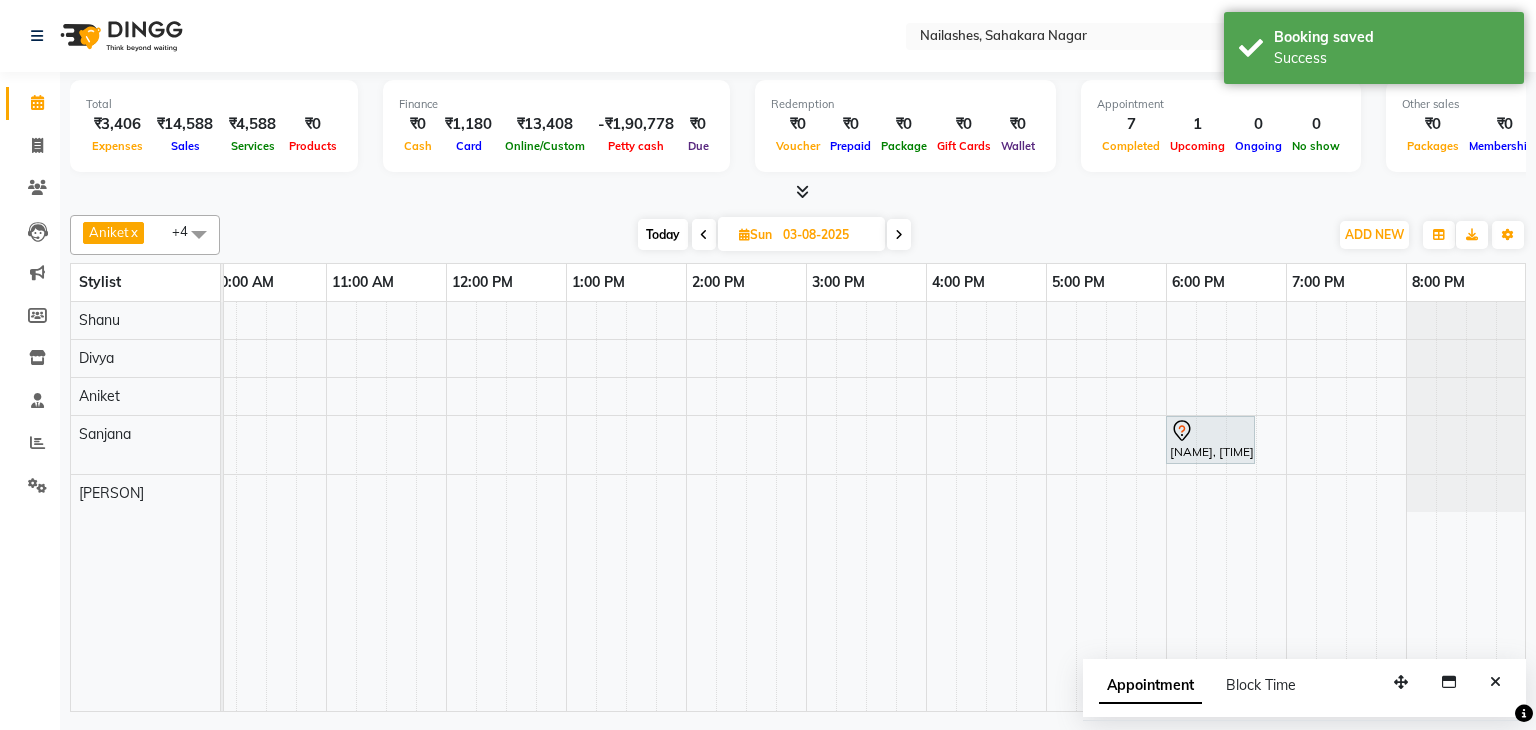 click on "Today" at bounding box center (663, 234) 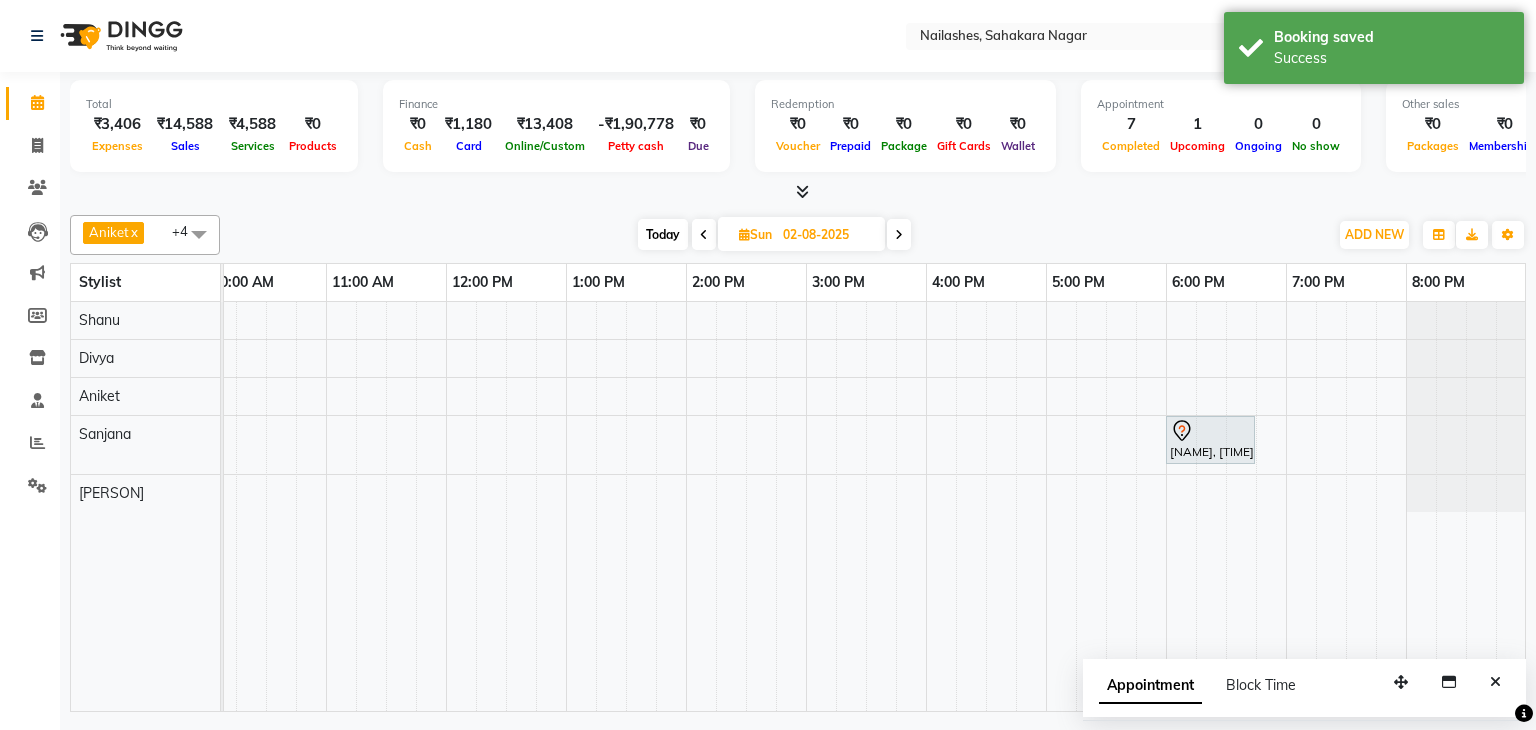 scroll, scrollTop: 0, scrollLeft: 258, axis: horizontal 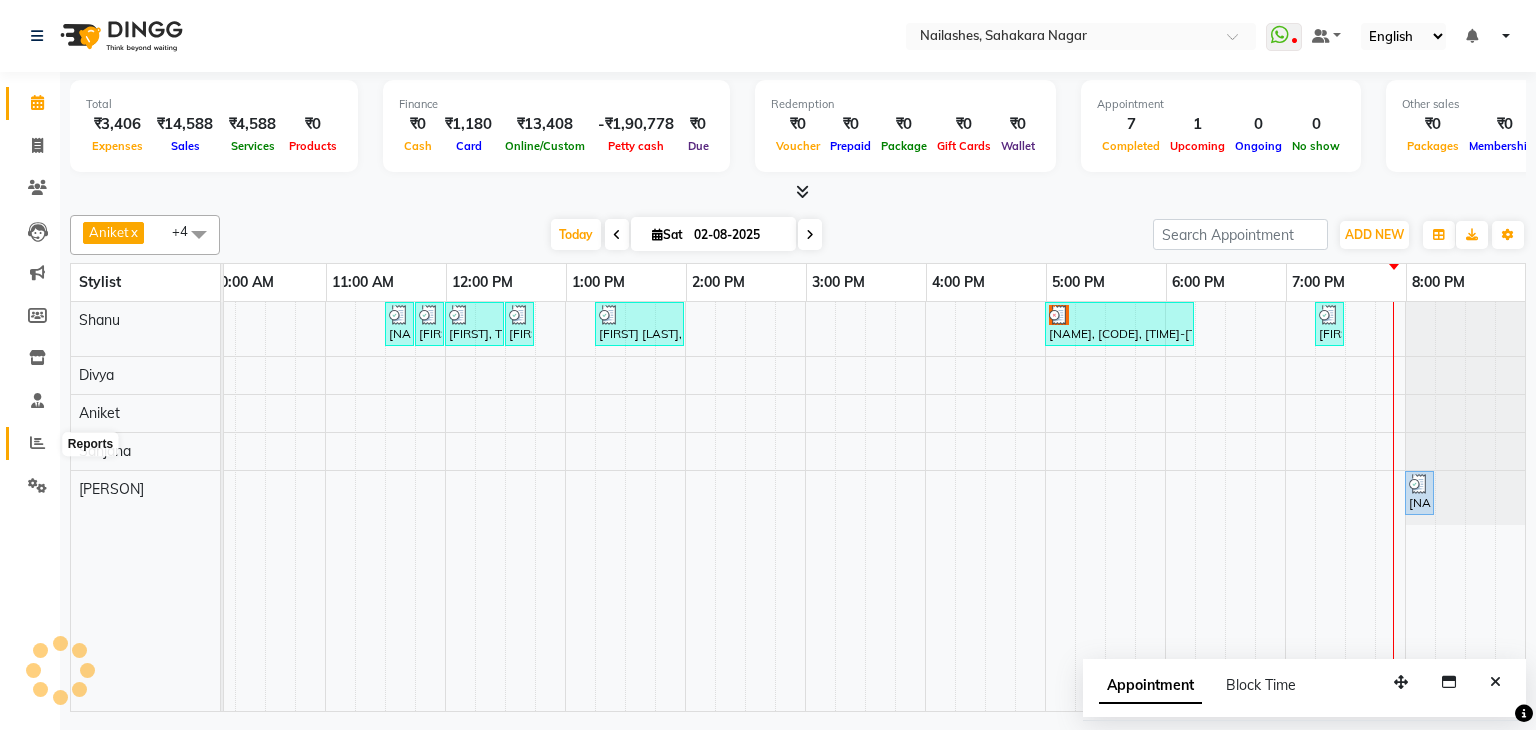 click 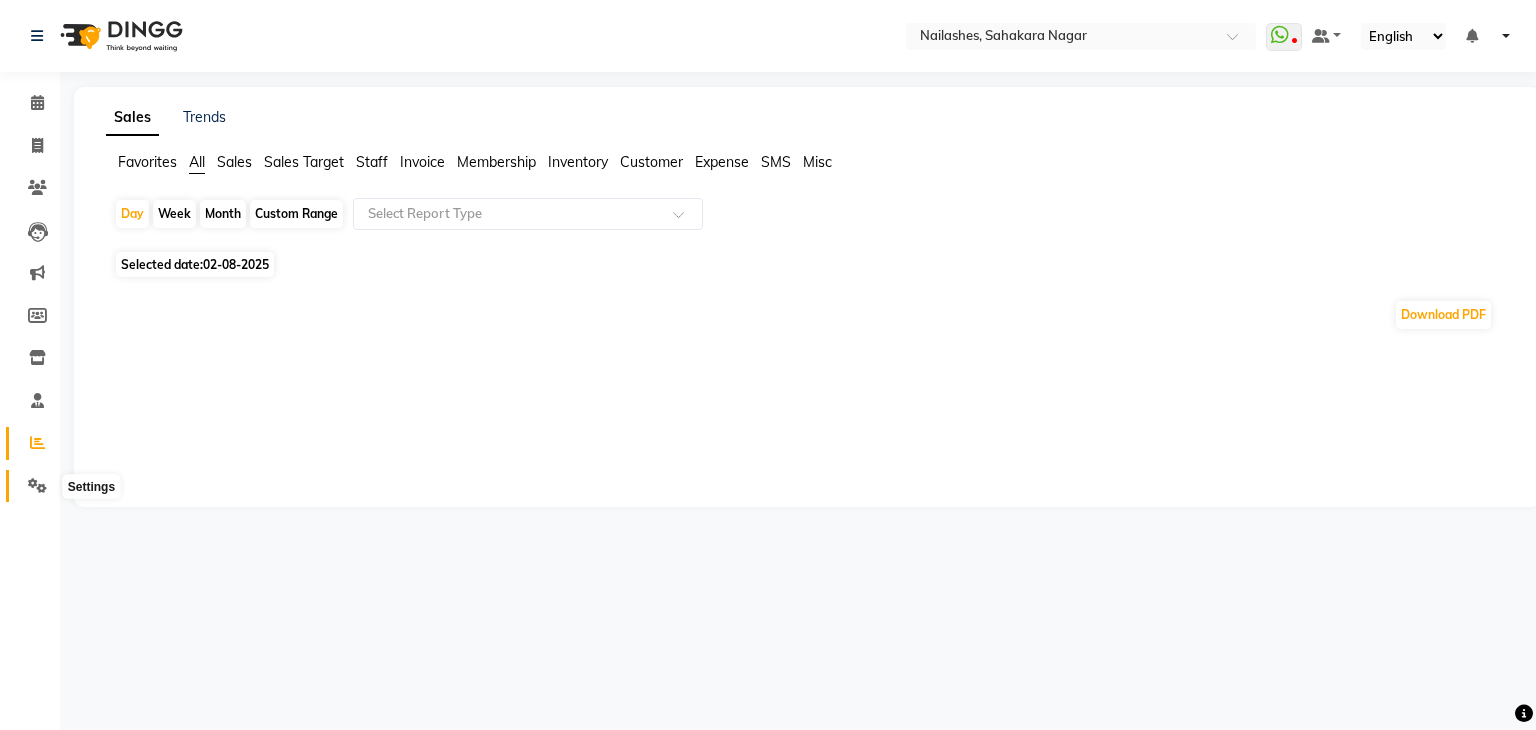 click 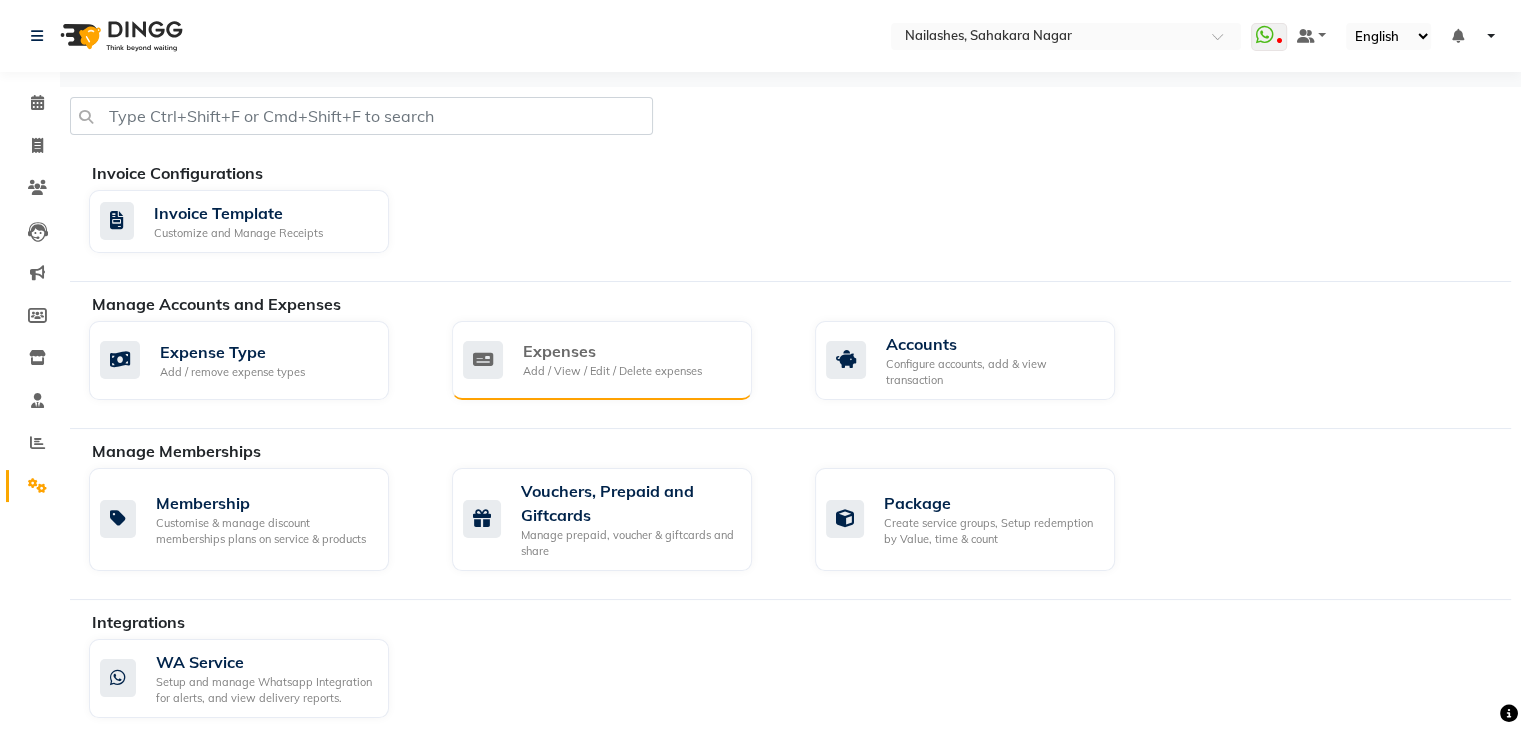 click on "Expenses Add / View / Edit / Delete expenses" 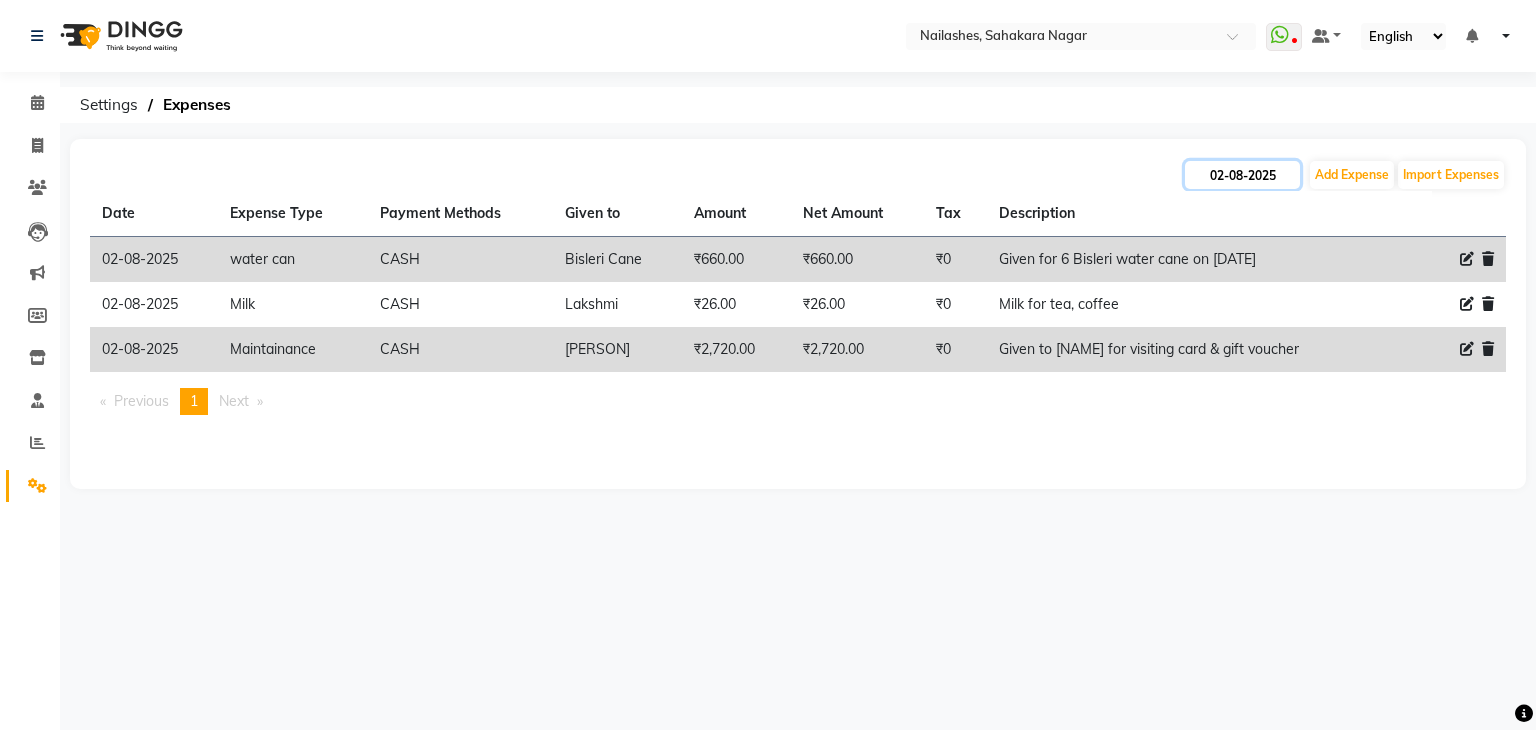 click on "02-08-2025" 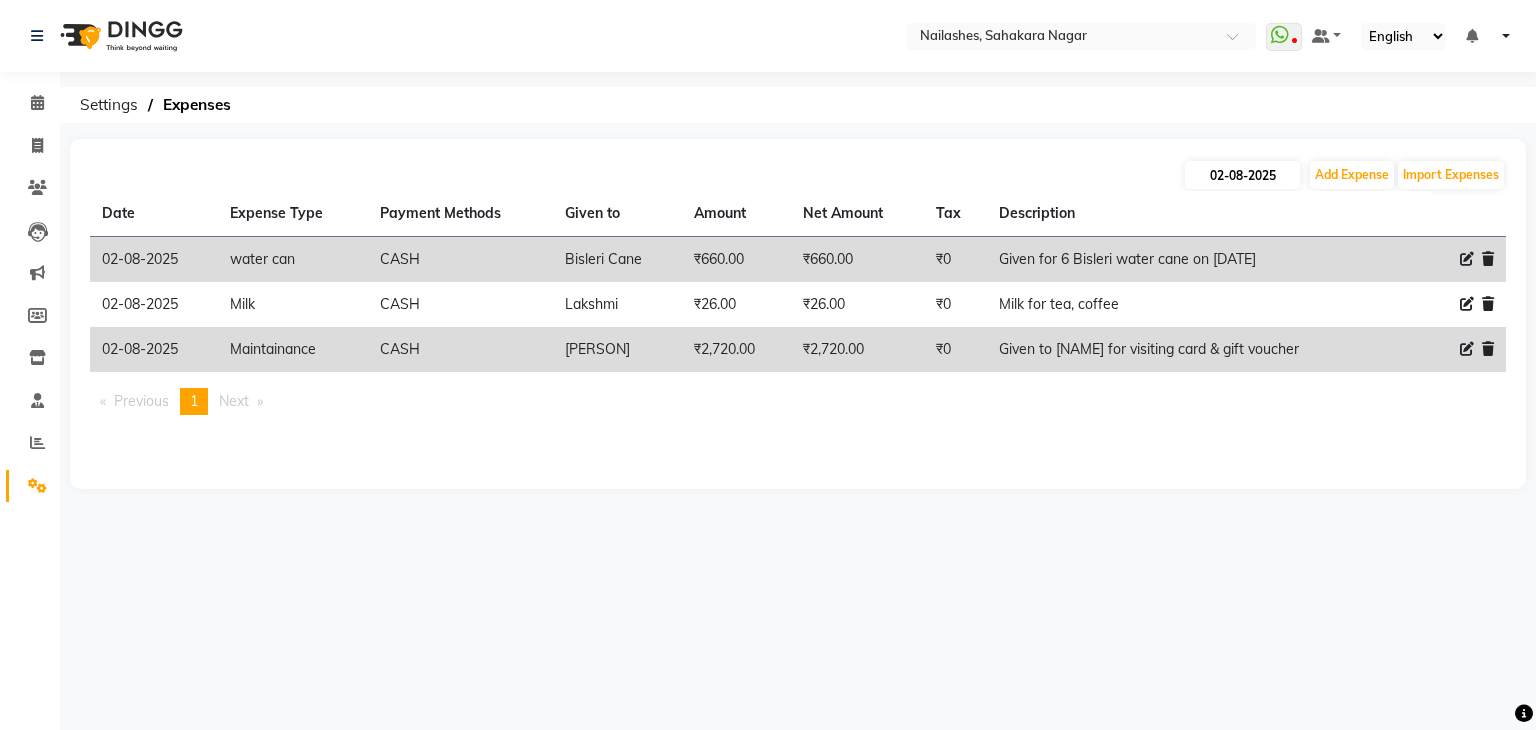 select on "8" 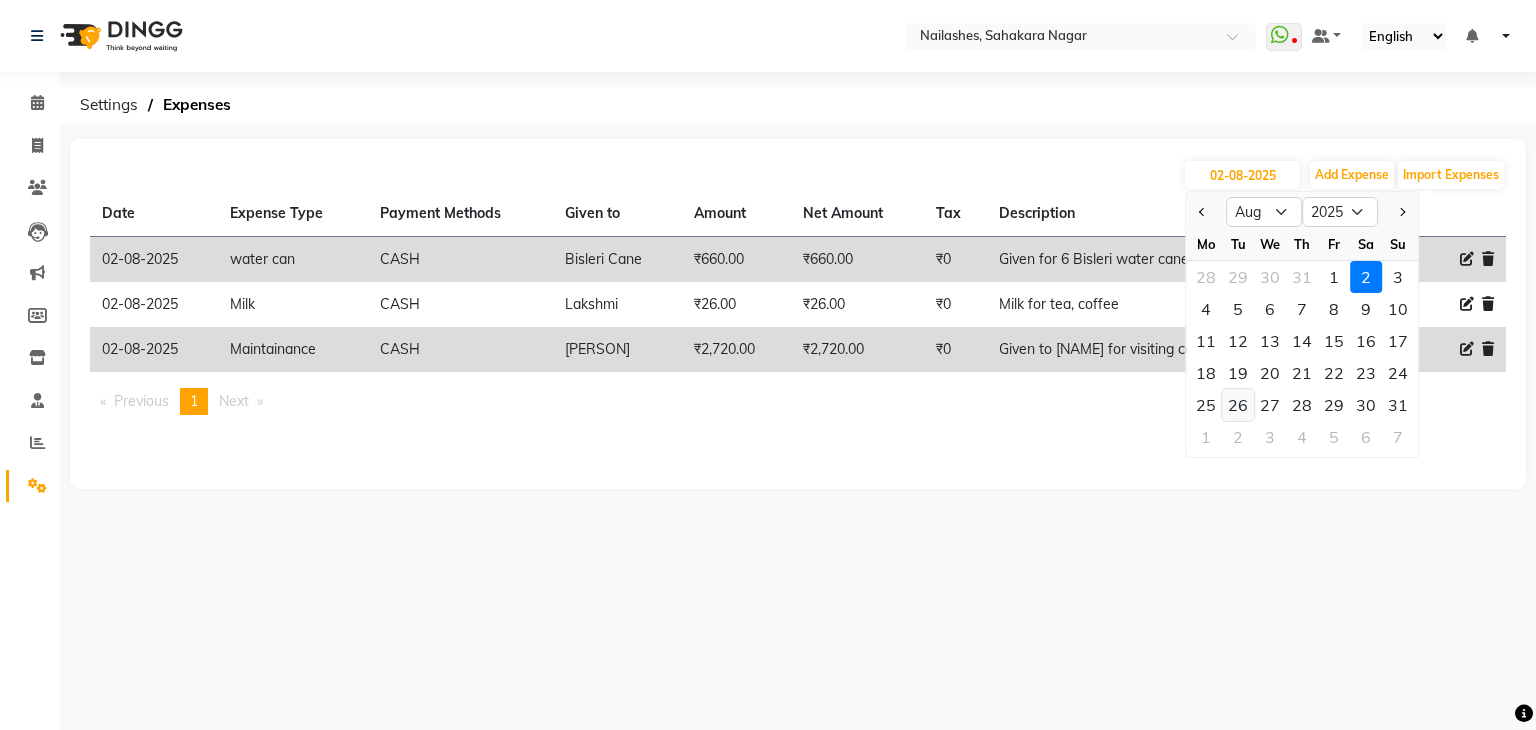 click on "26" 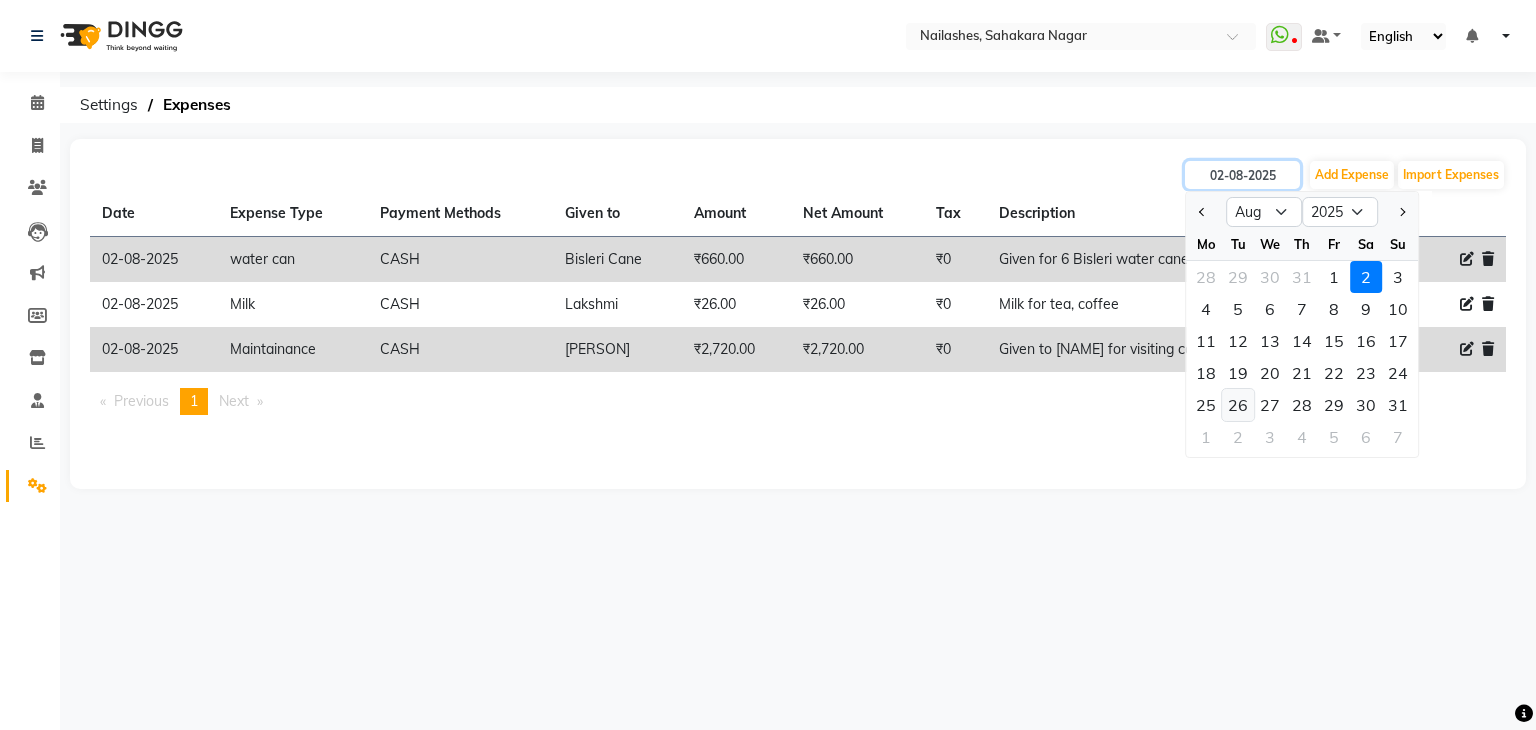 type on "26-08-2025" 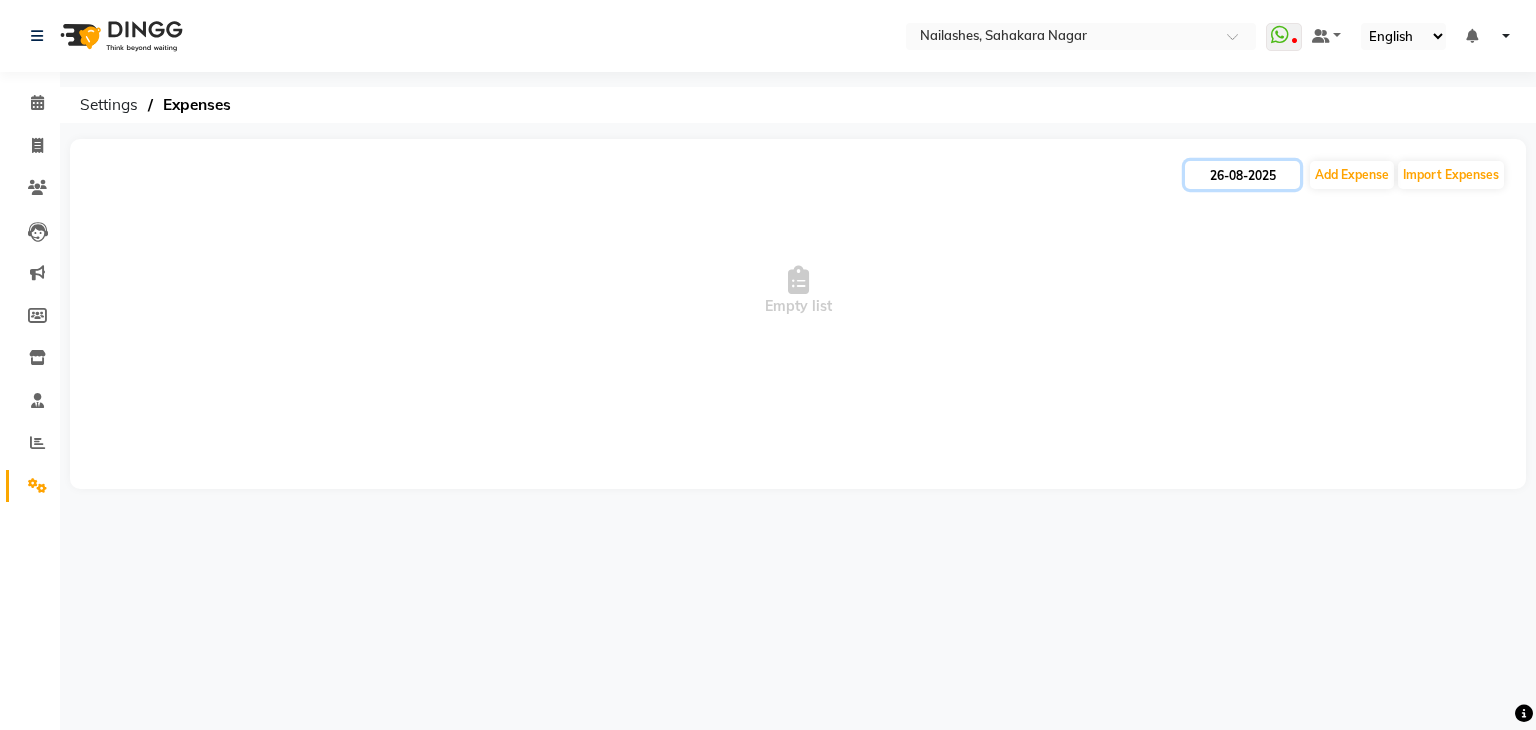 click on "26-08-2025" 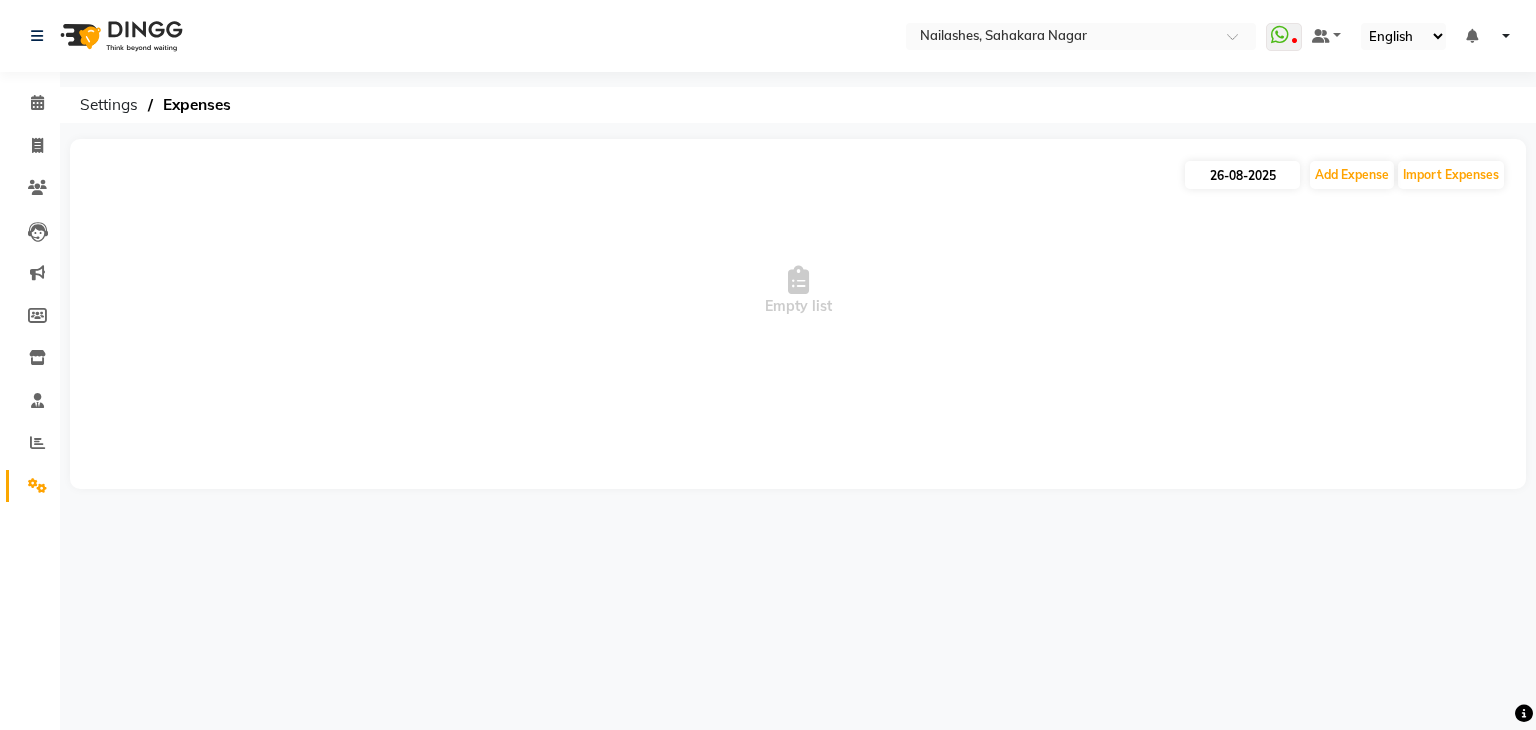 select on "8" 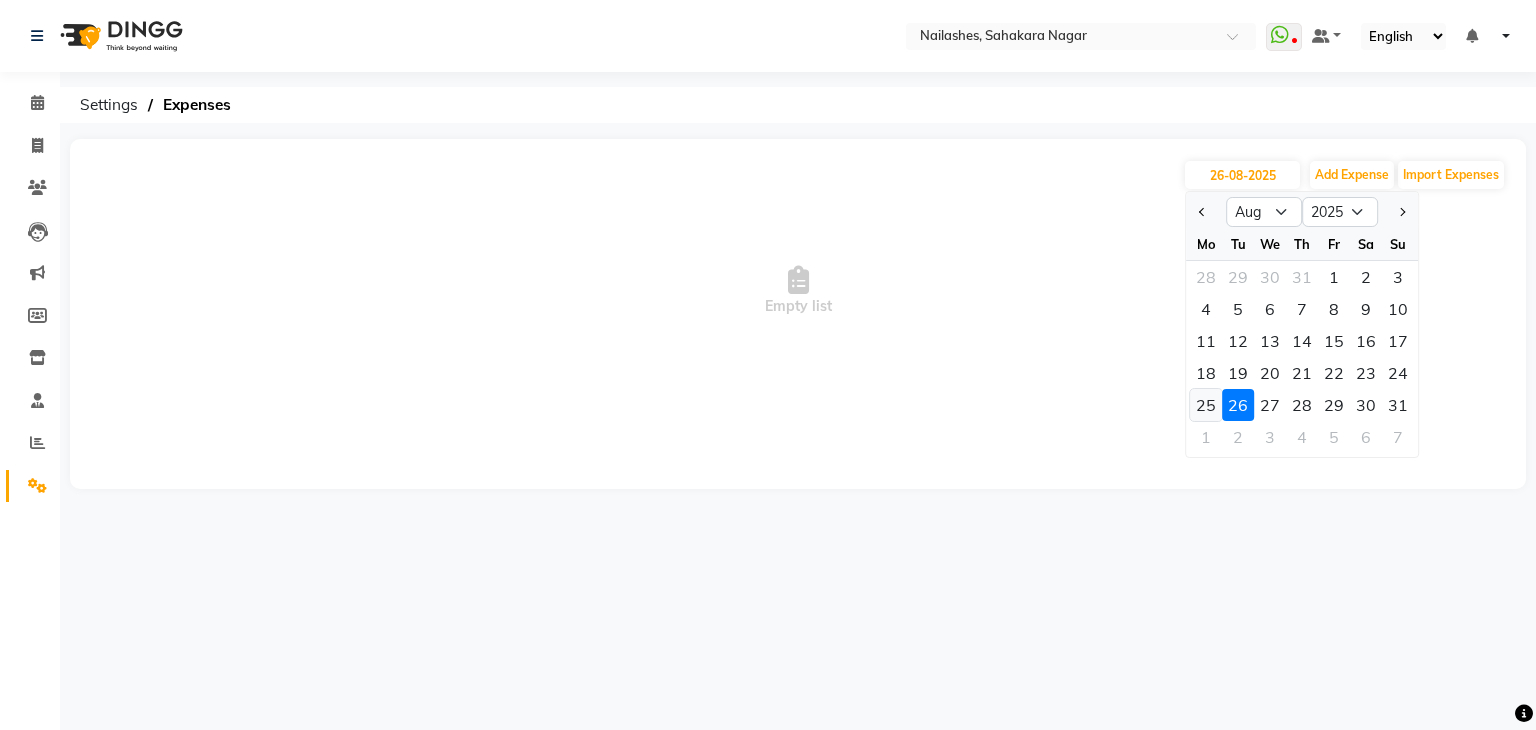 click on "25" 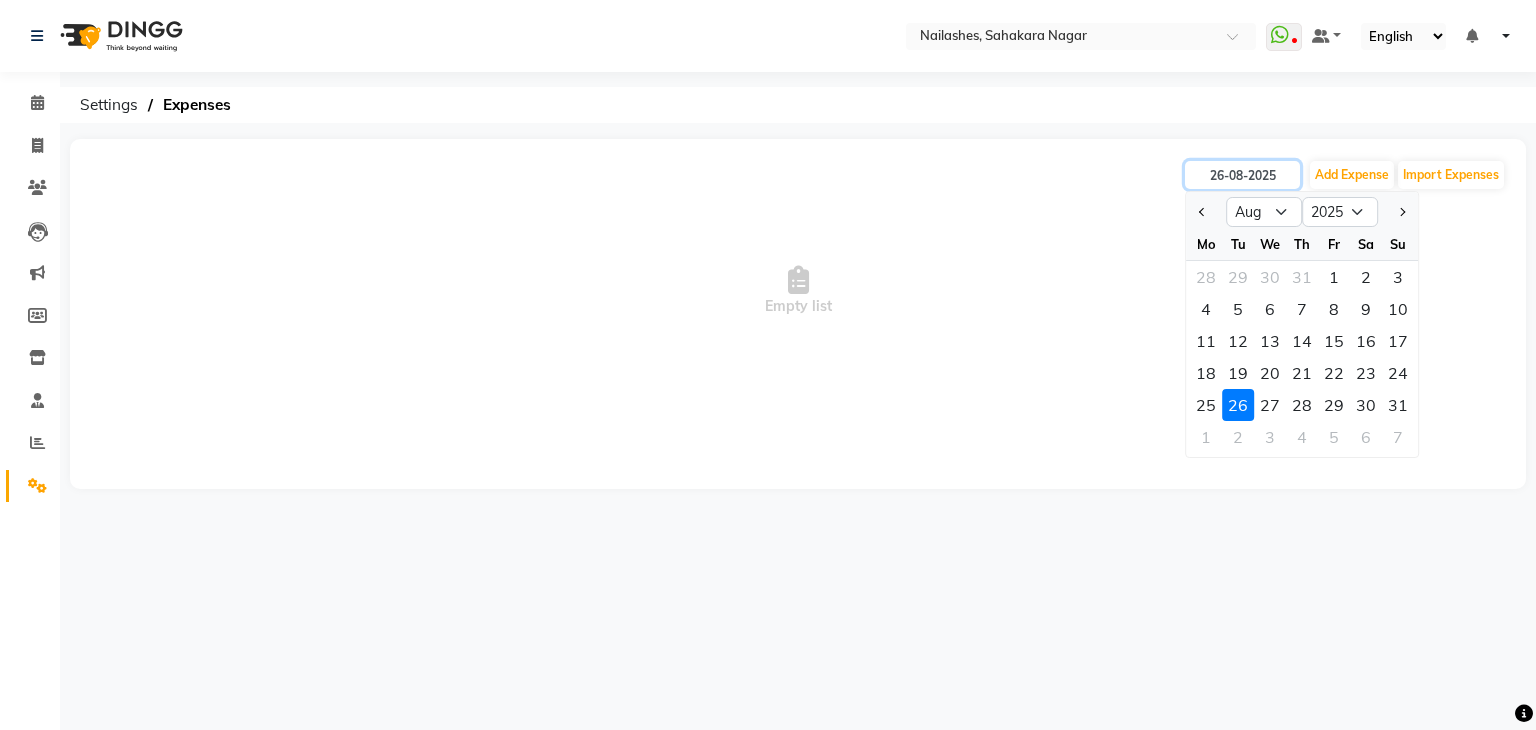 type on "25-08-2025" 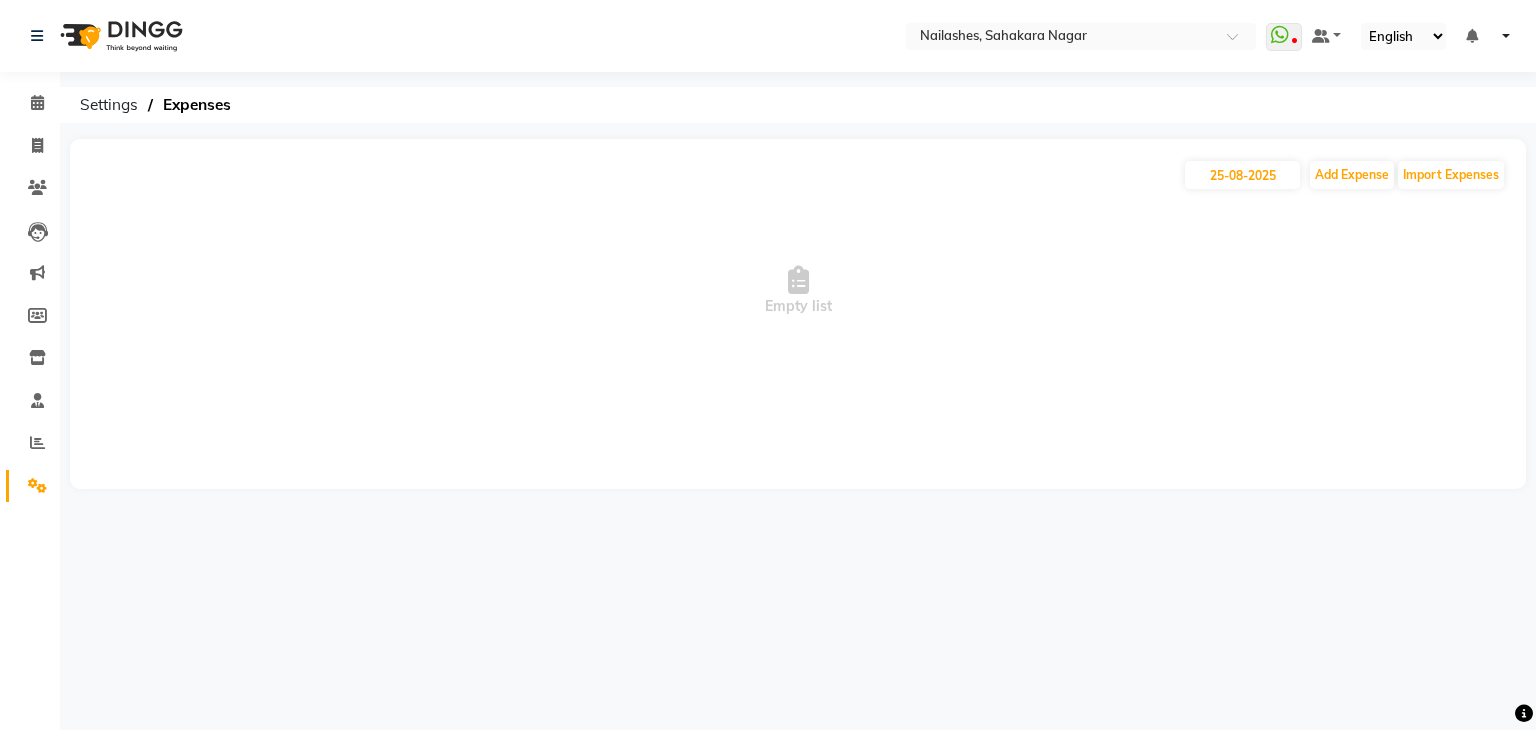 click on "Empty list" at bounding box center [798, 291] 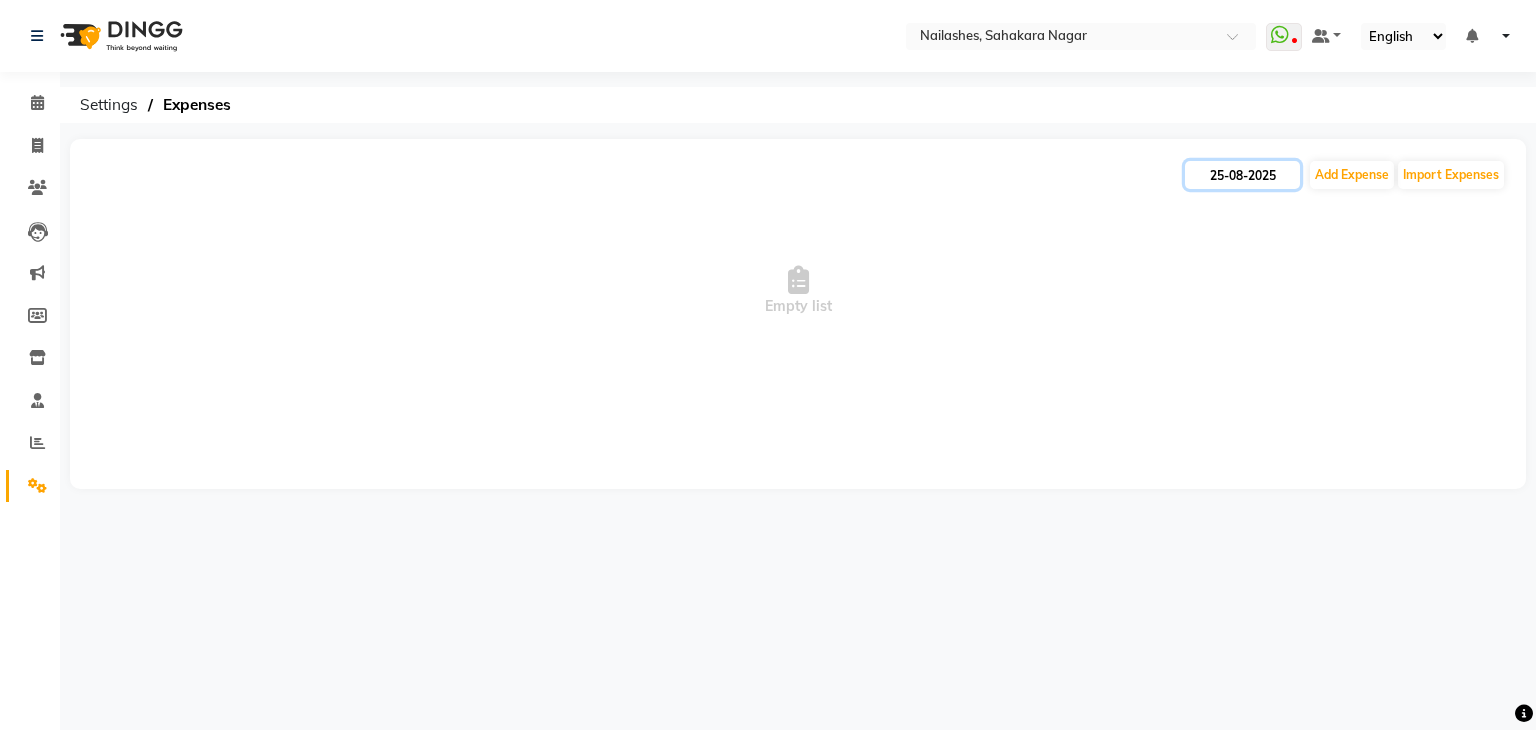 click on "25-08-2025" 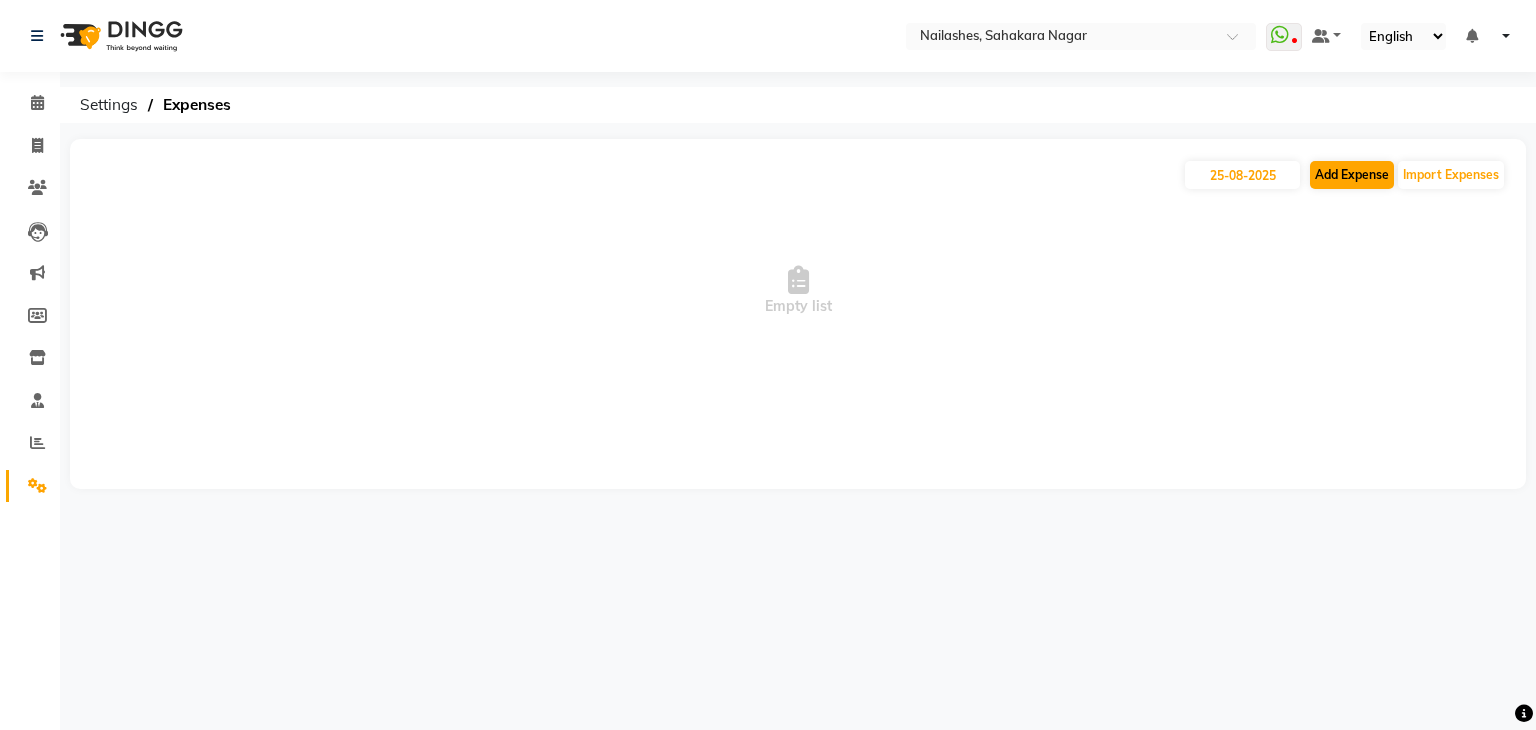 select on "8" 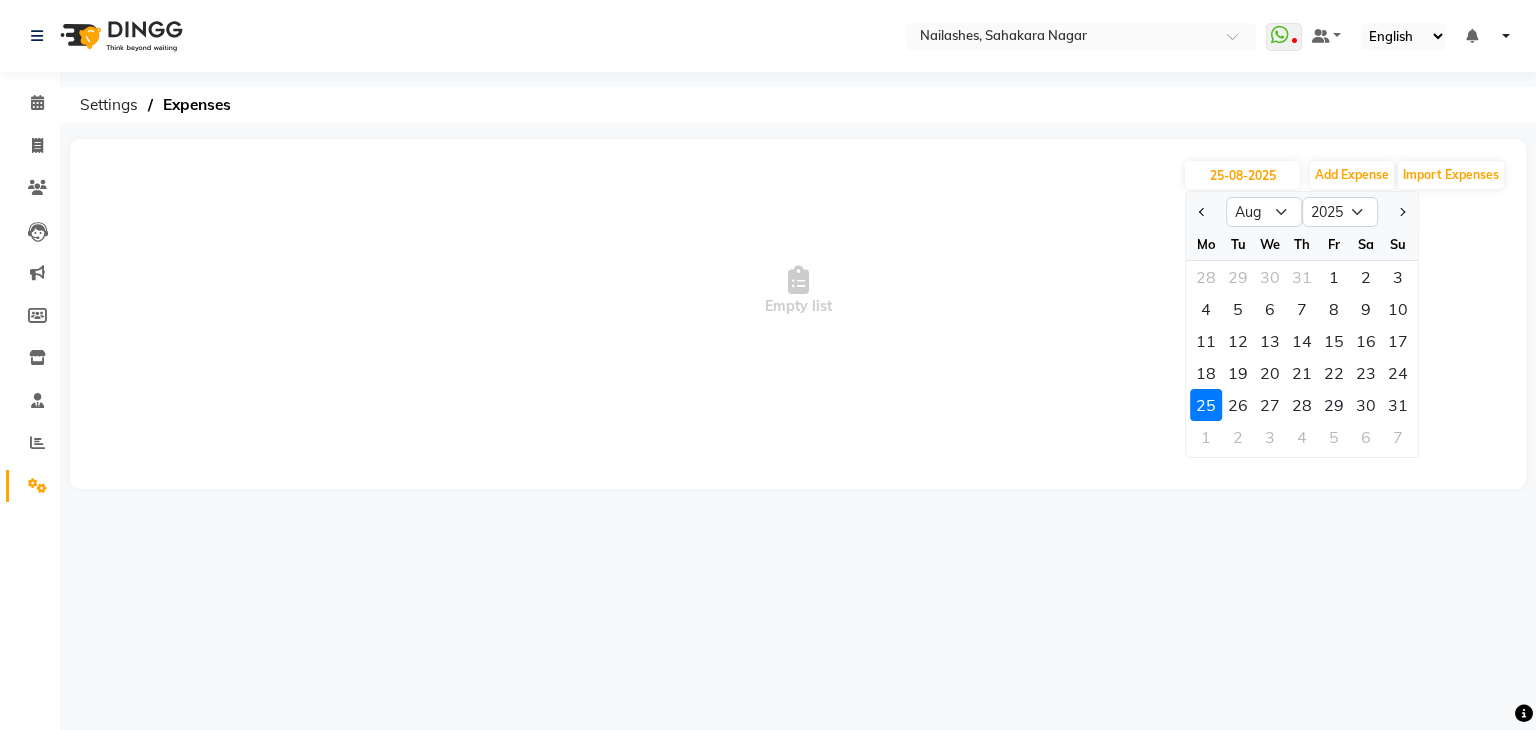 click 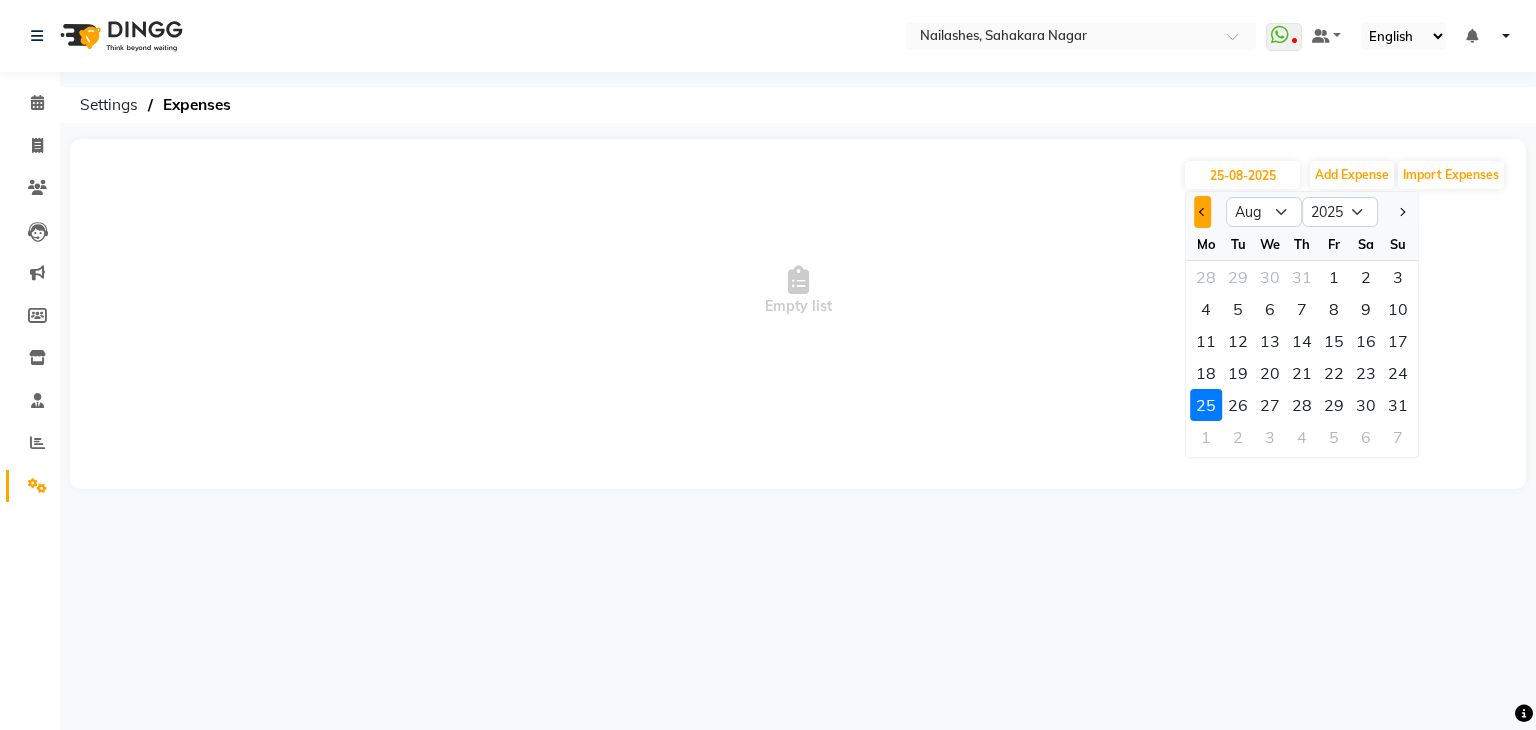 click 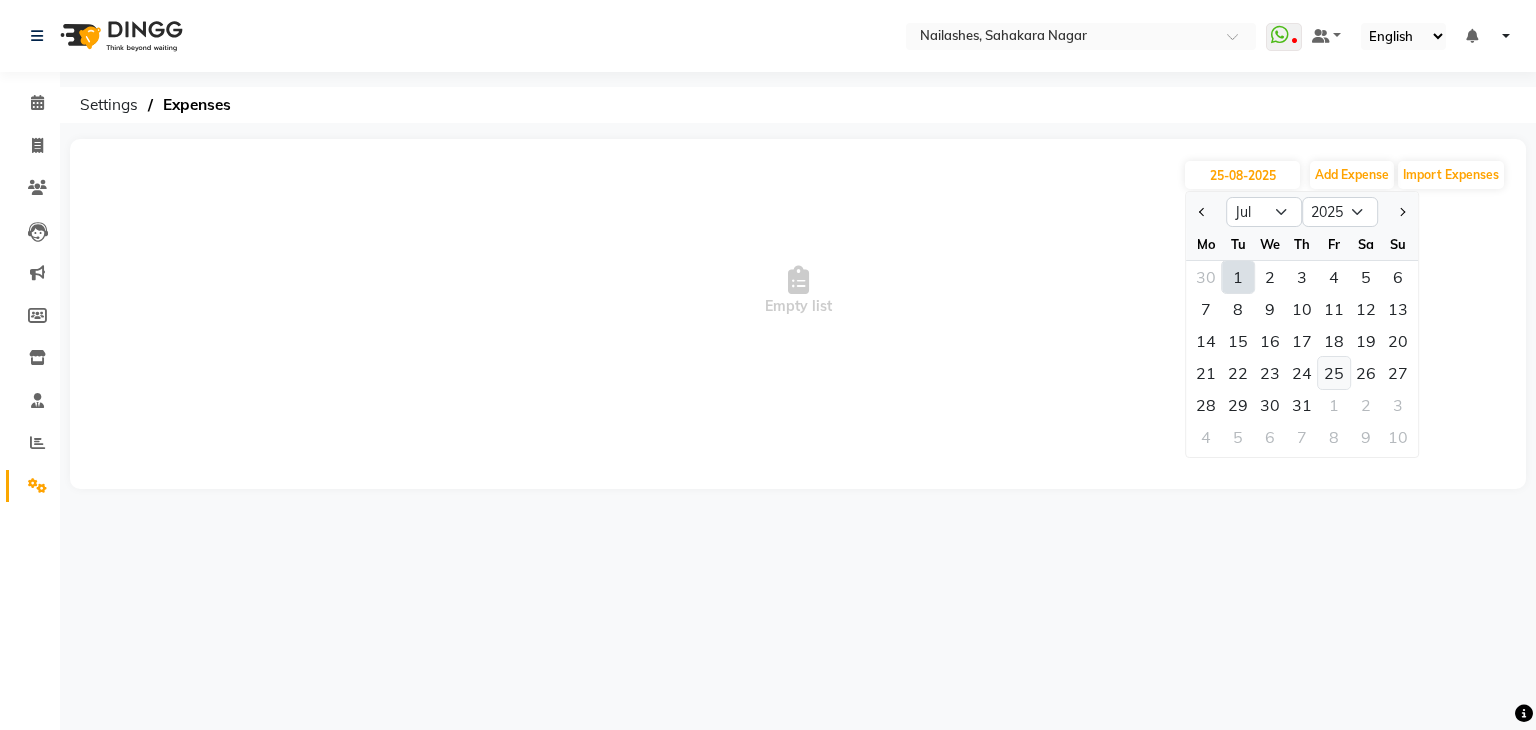 click on "25" 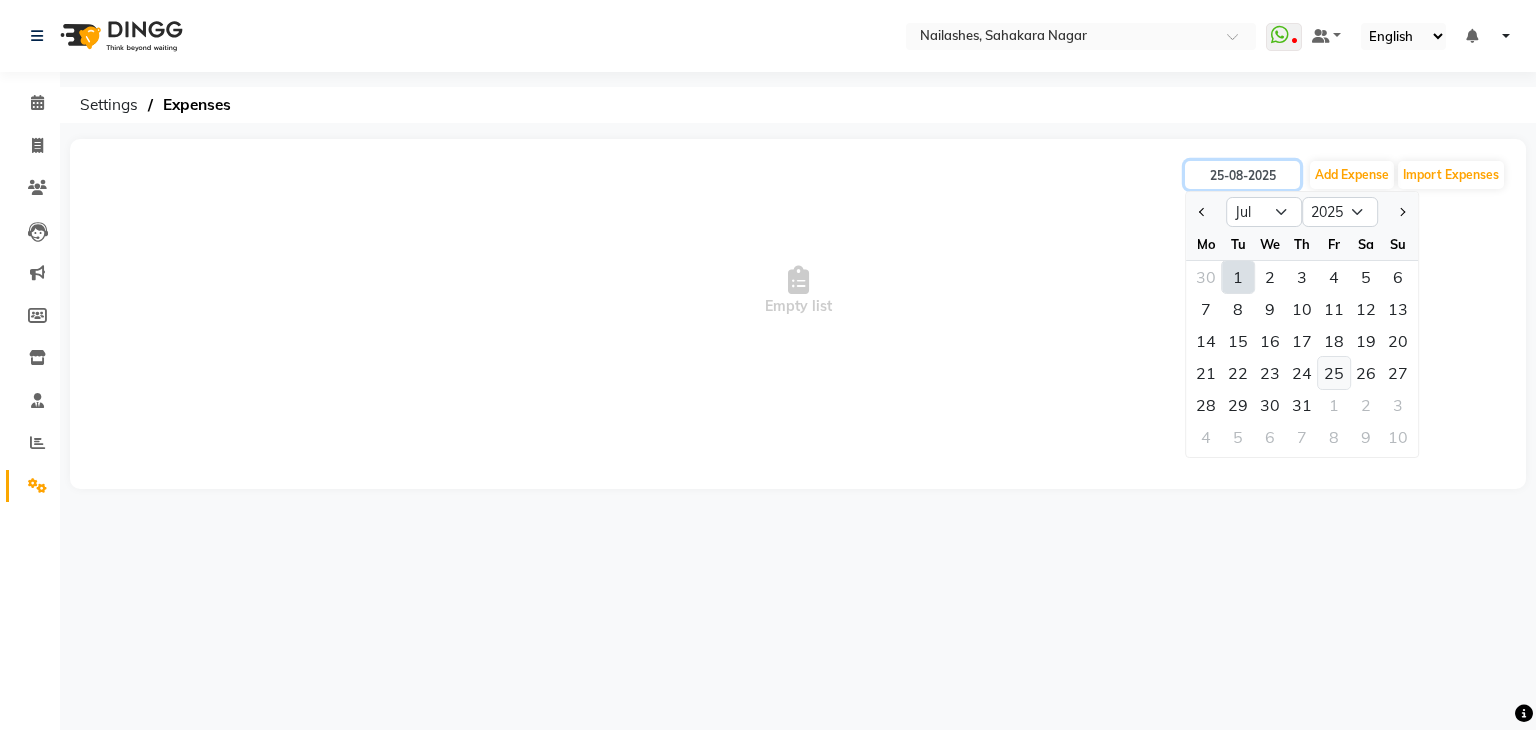 type on "25-07-2025" 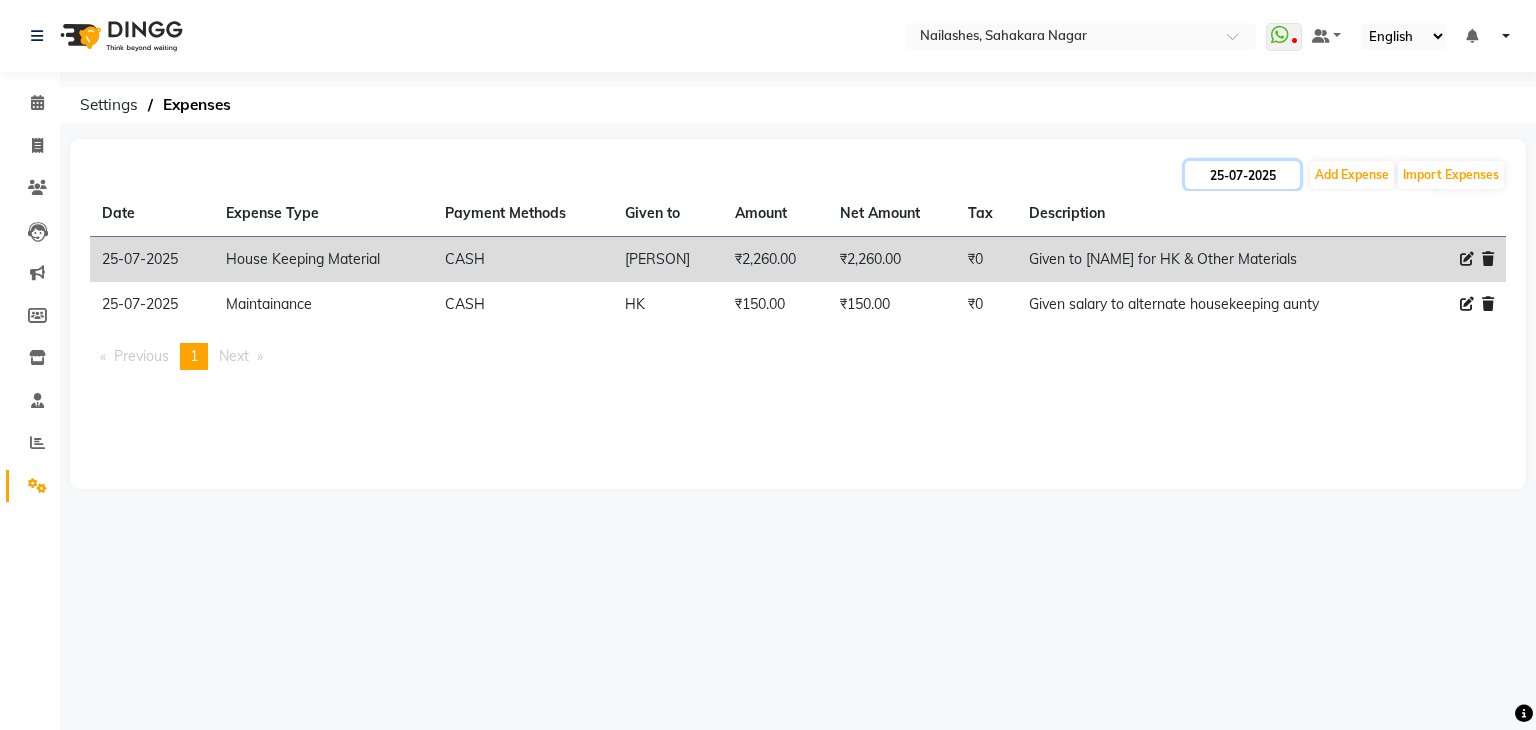 click on "25-07-2025" 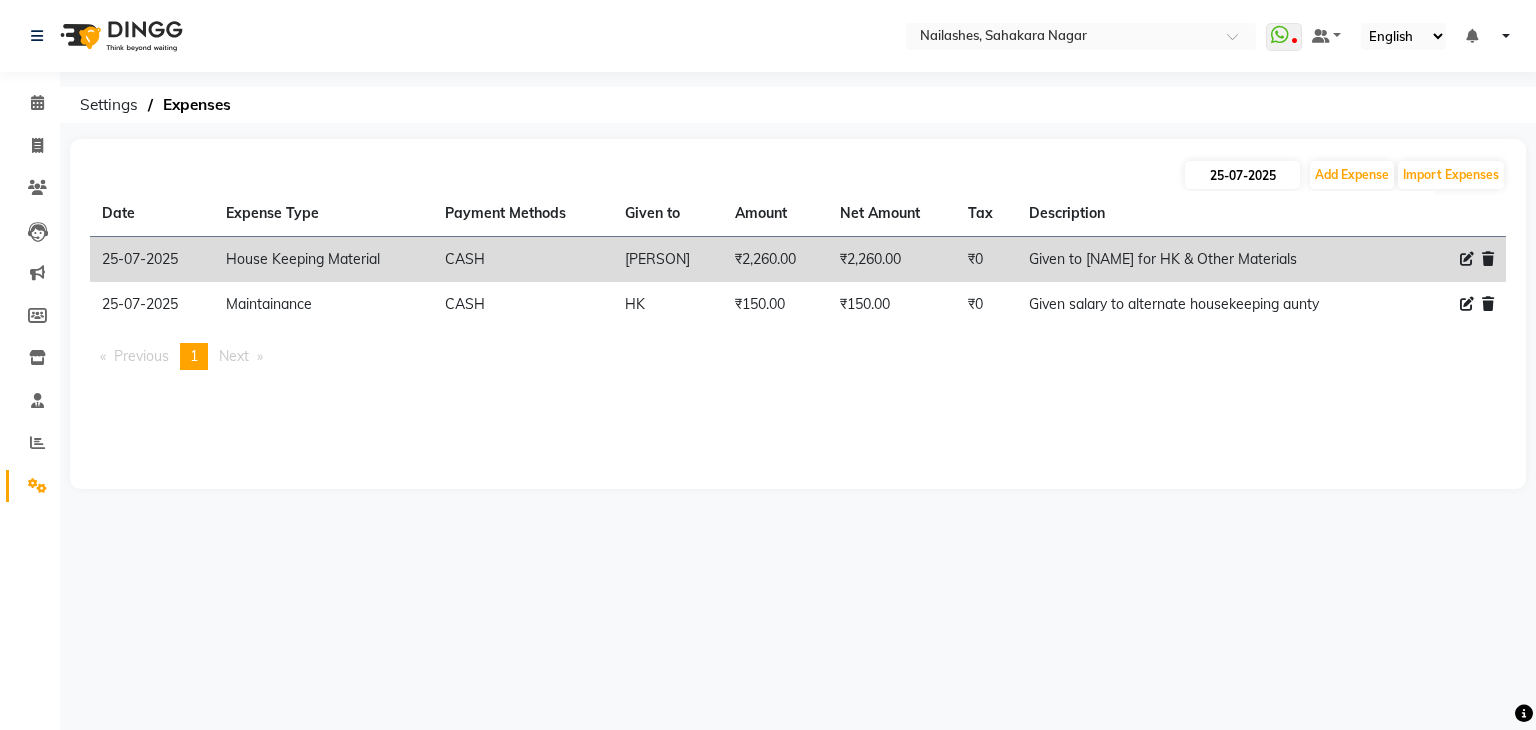 select on "7" 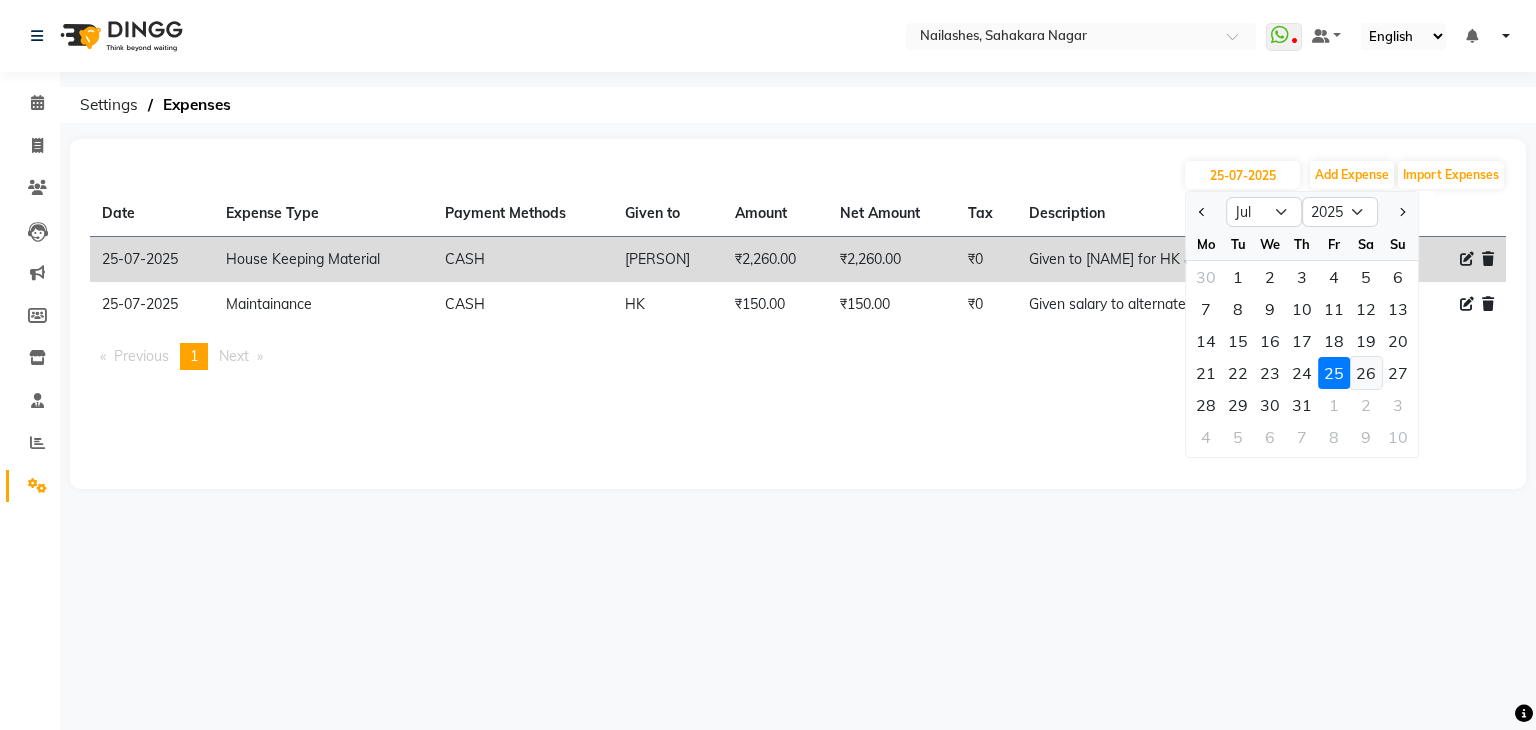 click on "26" 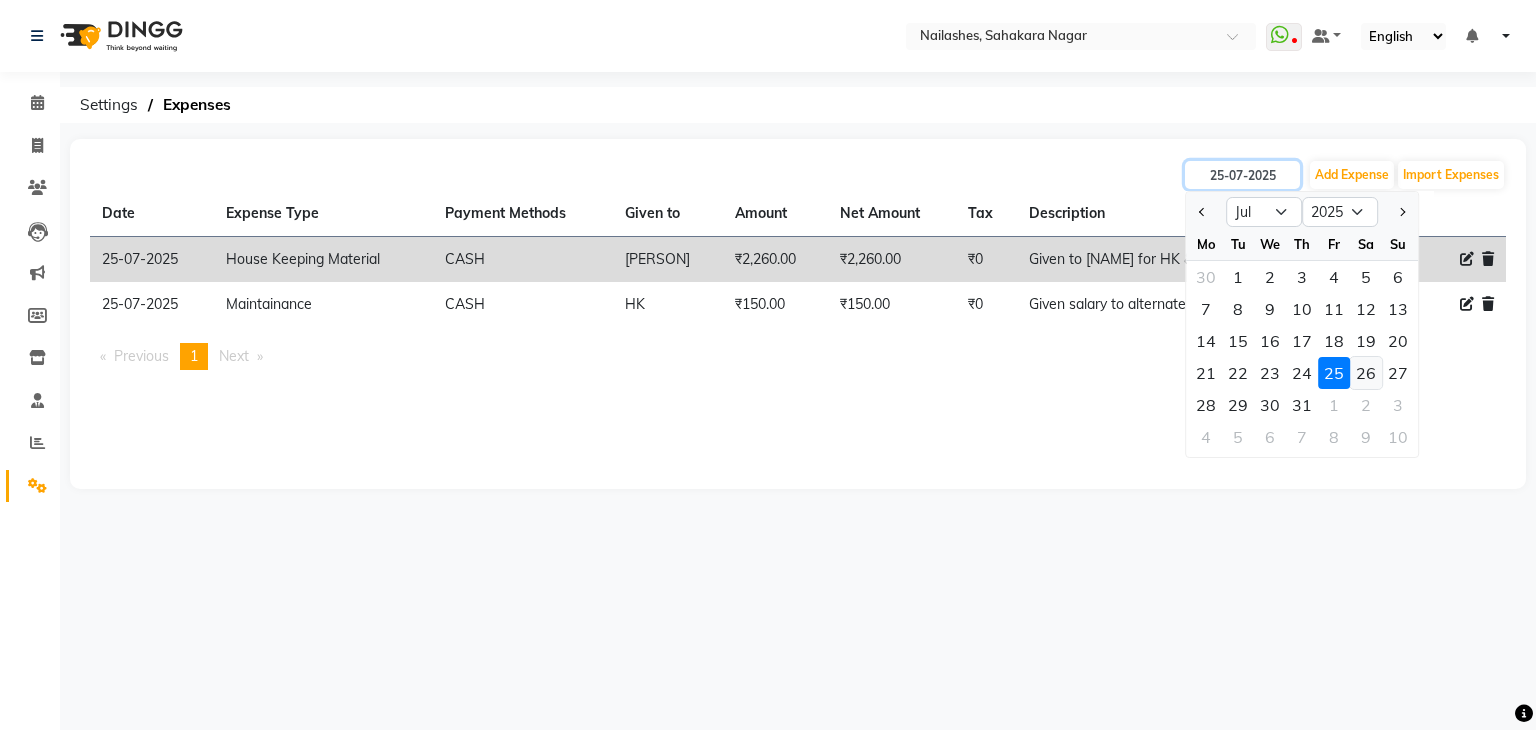 type on "26-07-2025" 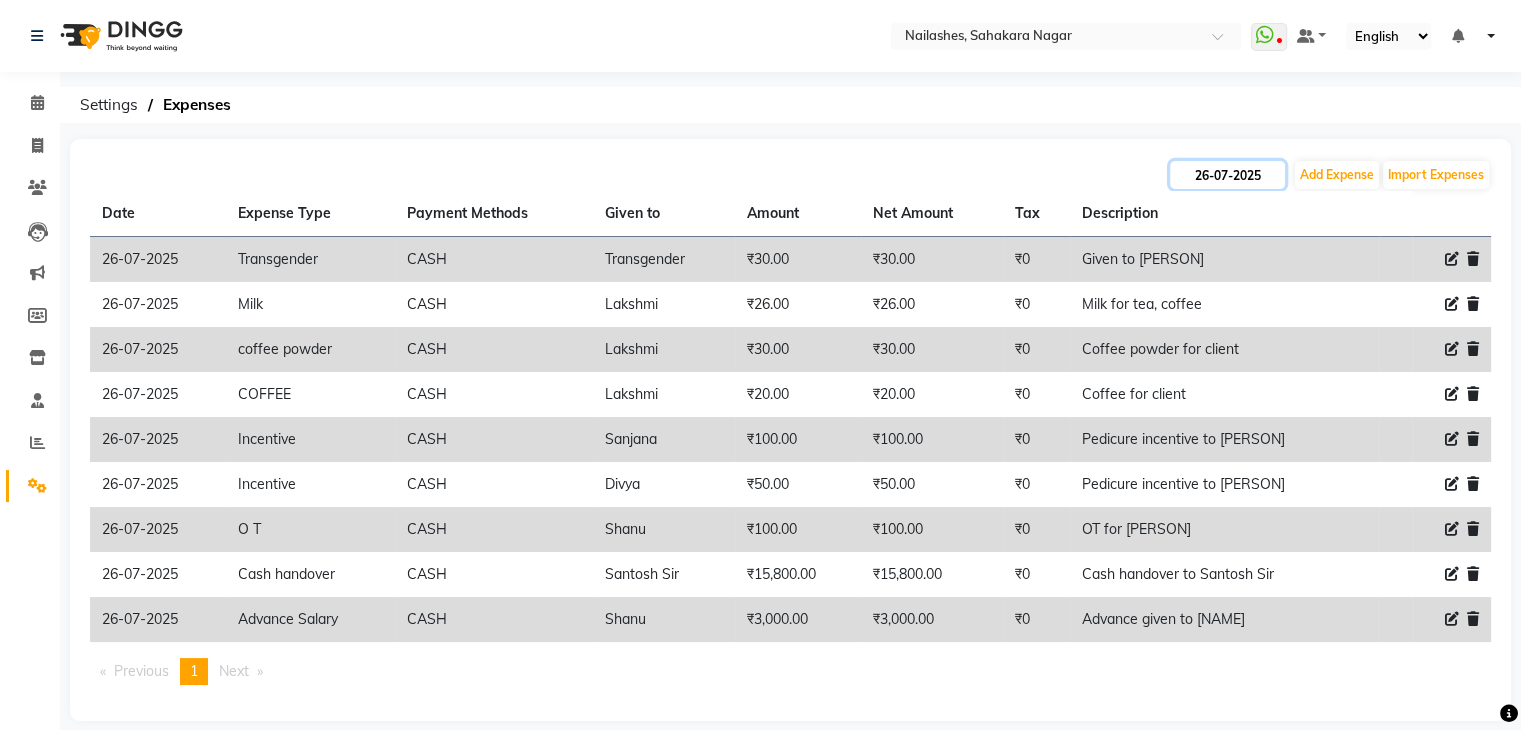 click on "26-07-2025" 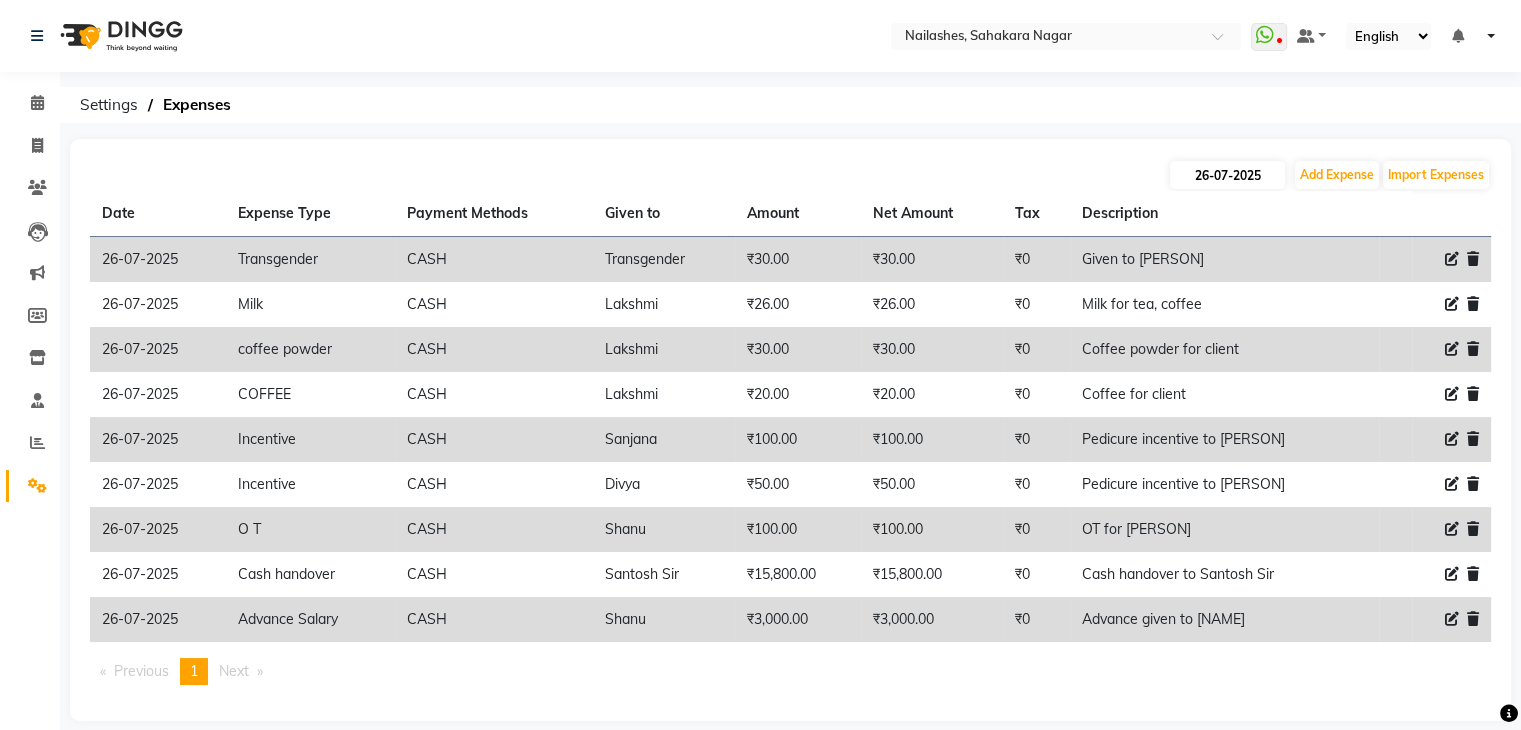 select on "7" 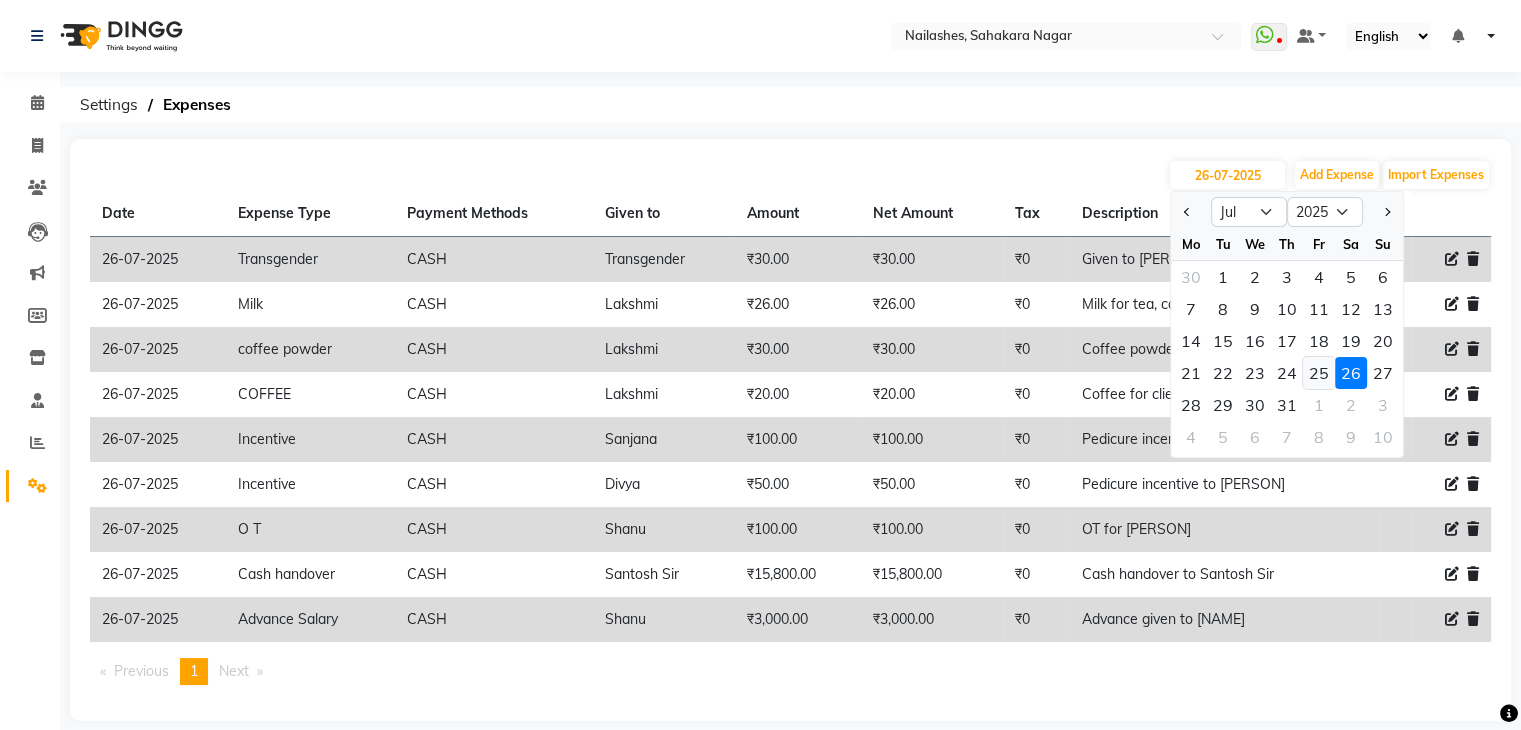 click on "25" 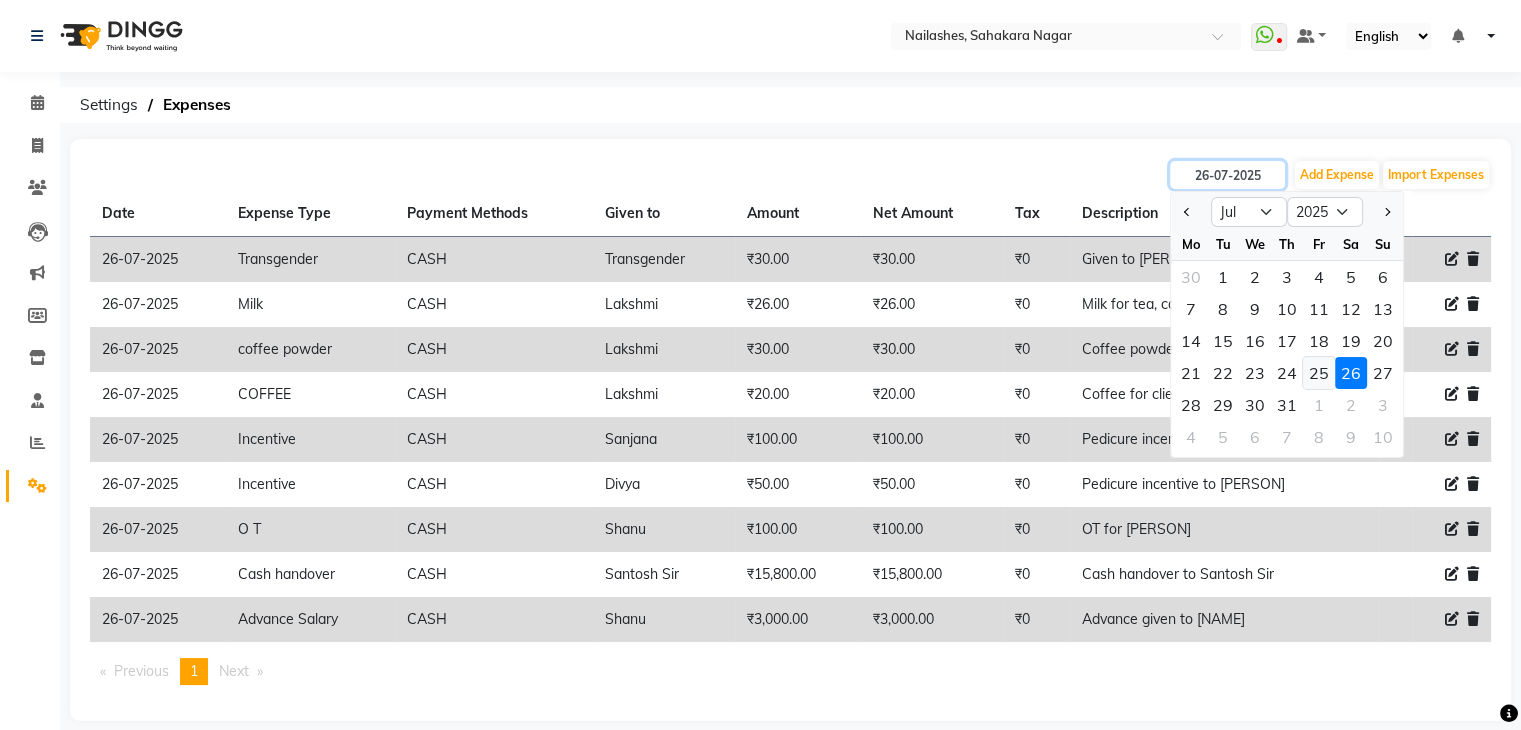type on "25-07-2025" 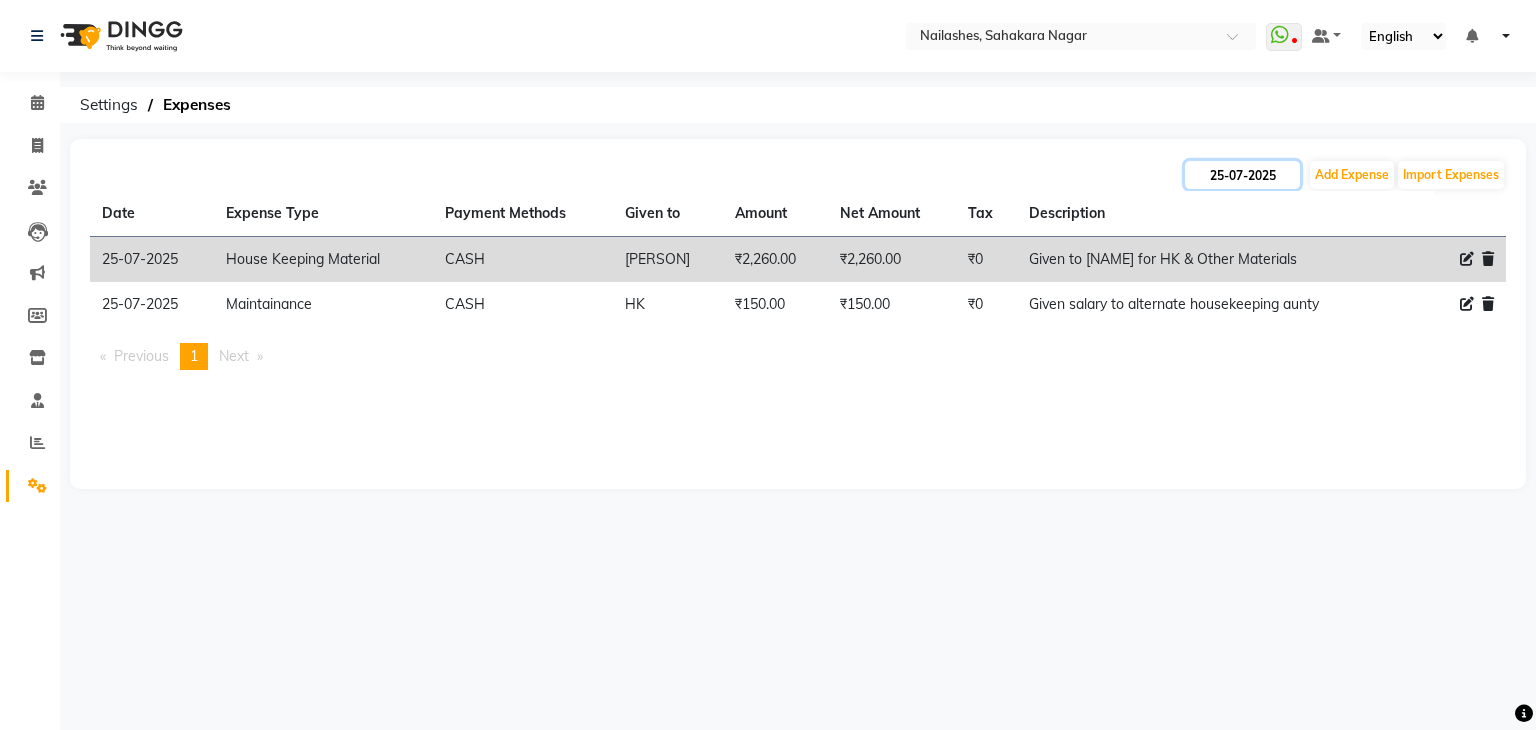 click on "25-07-2025" 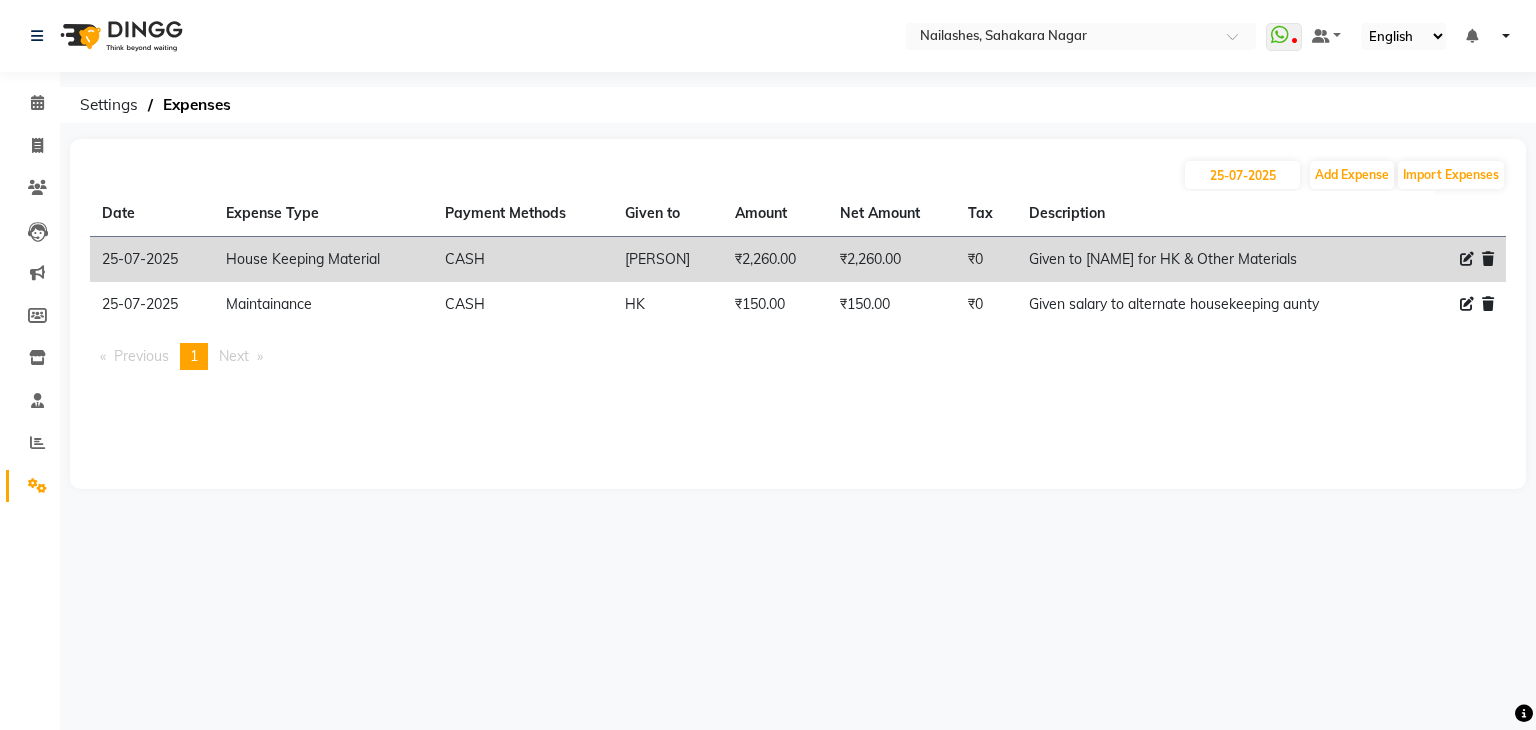 select on "7" 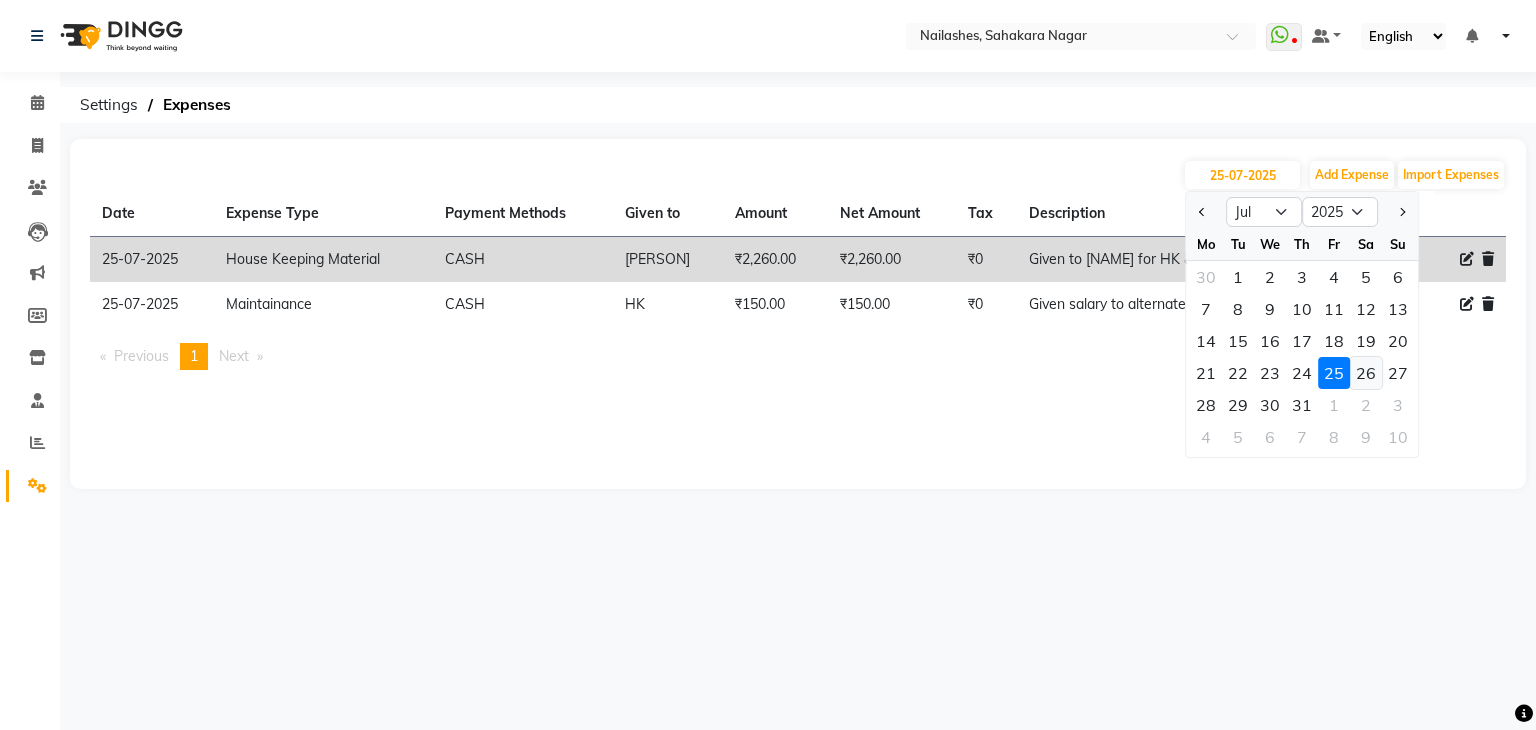 click on "26" 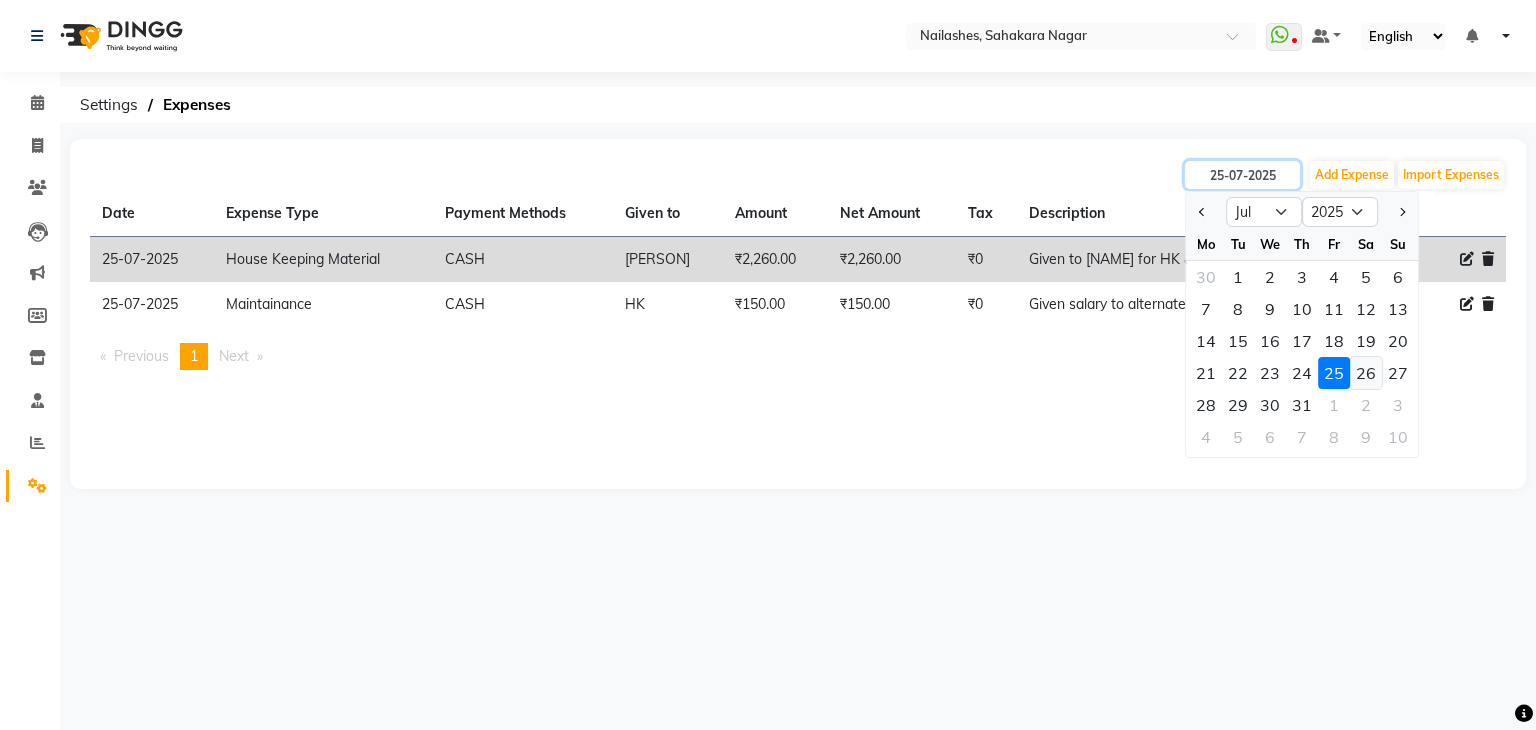 type on "26-07-2025" 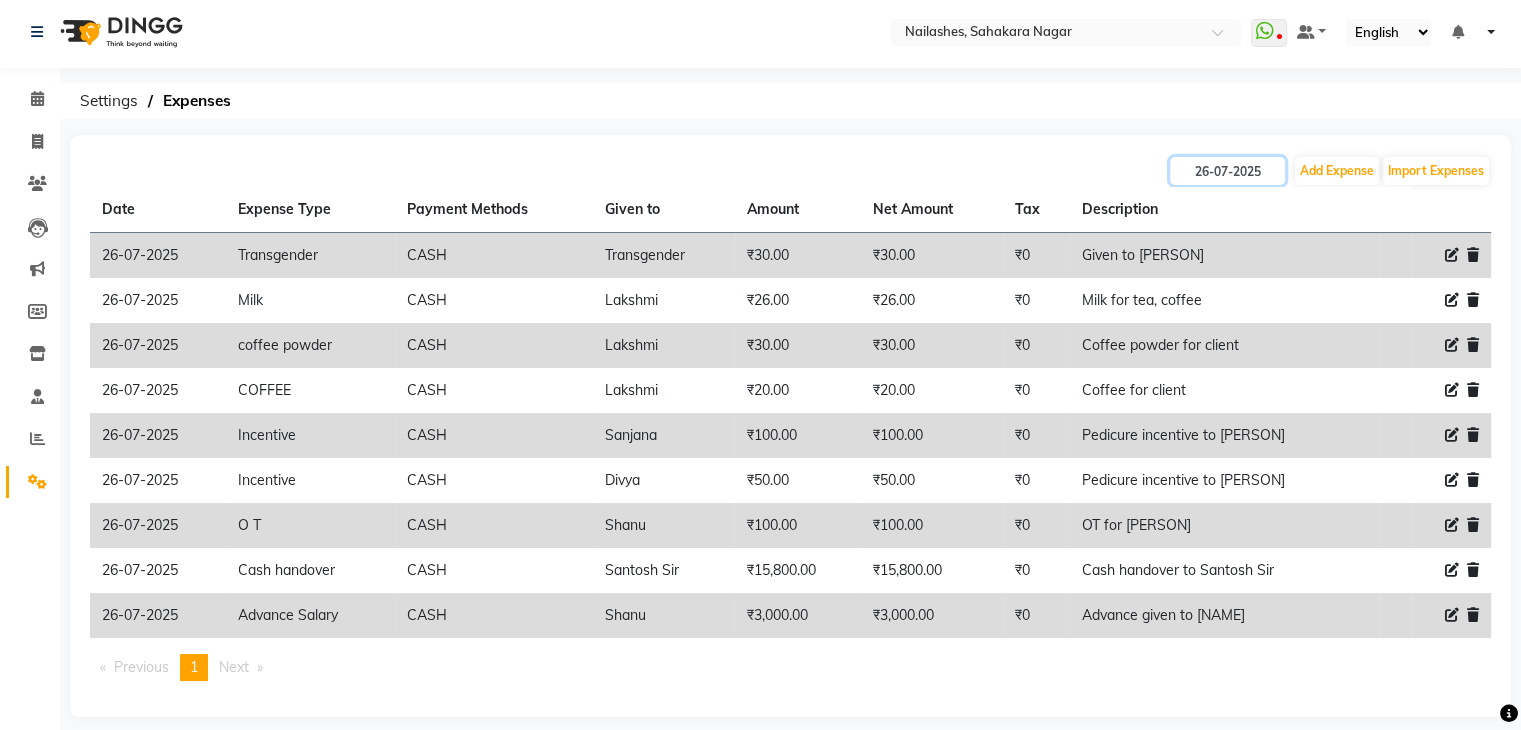 scroll, scrollTop: 0, scrollLeft: 0, axis: both 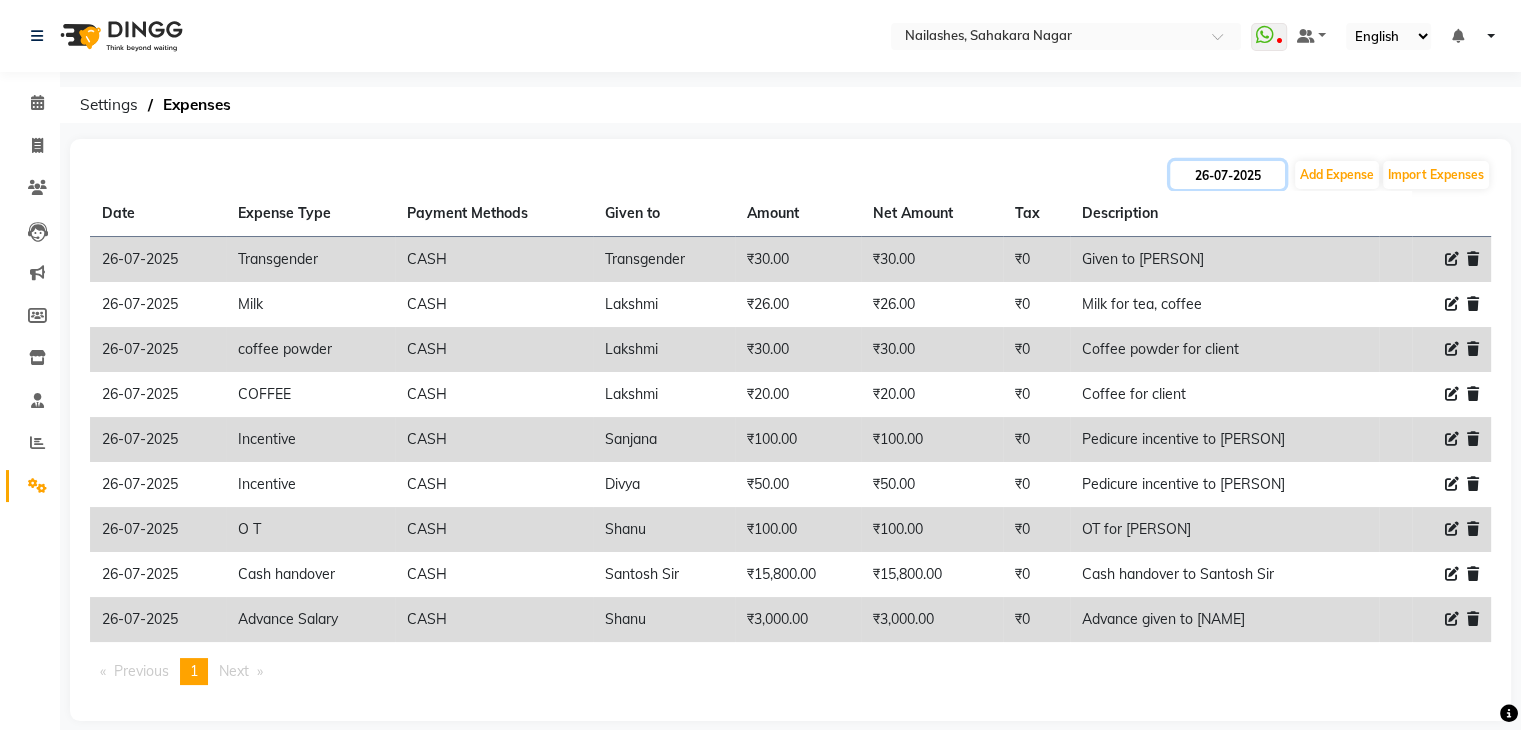 click on "26-07-2025" 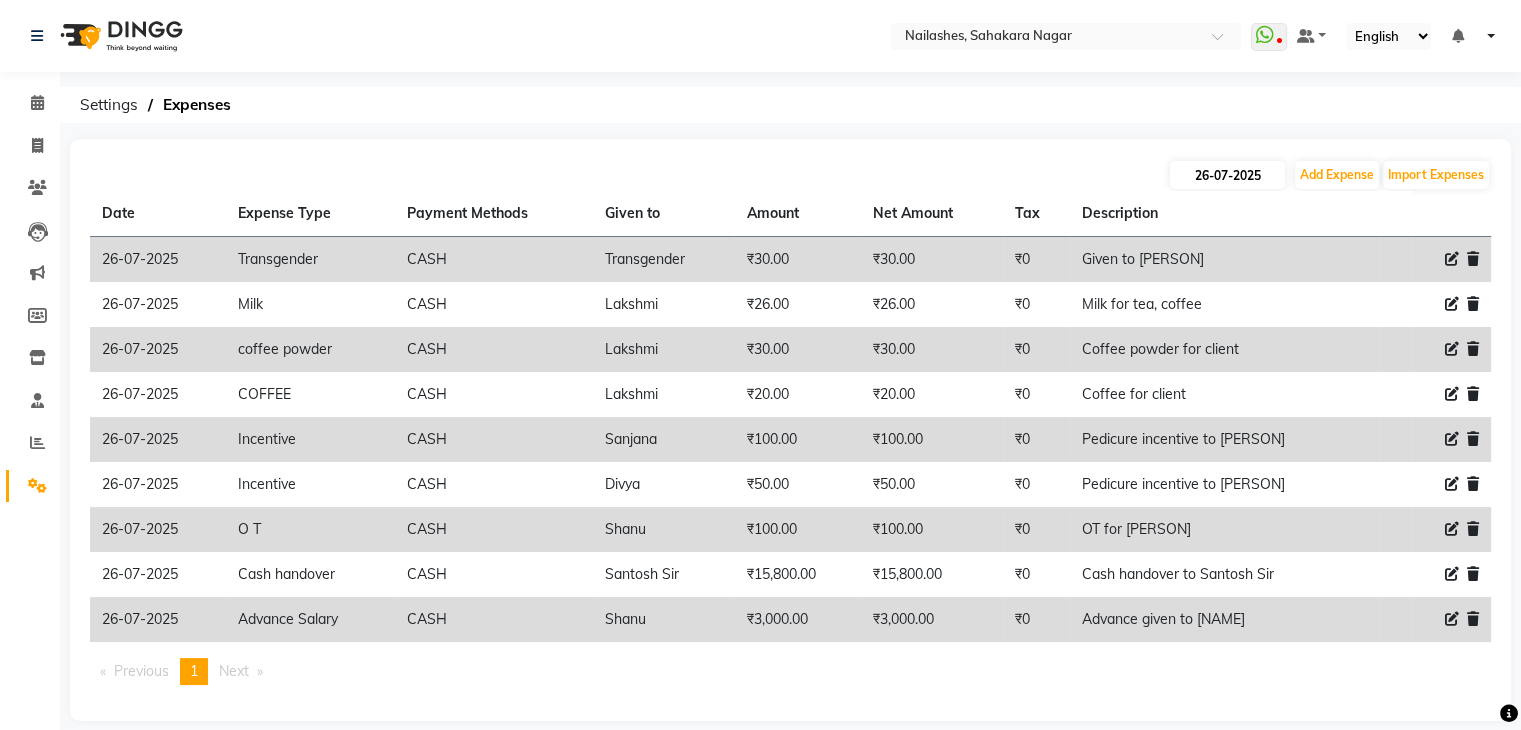 select on "7" 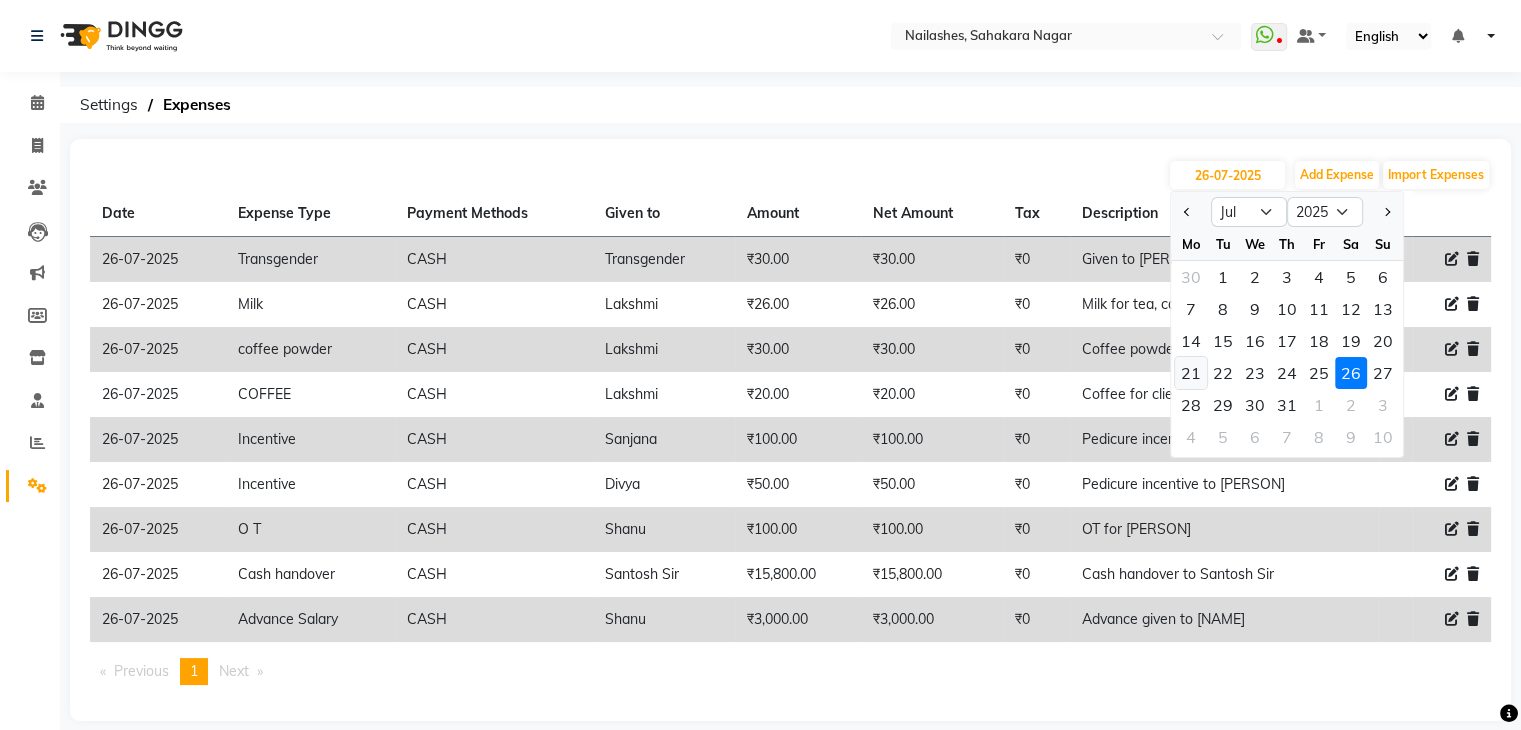 click on "21" 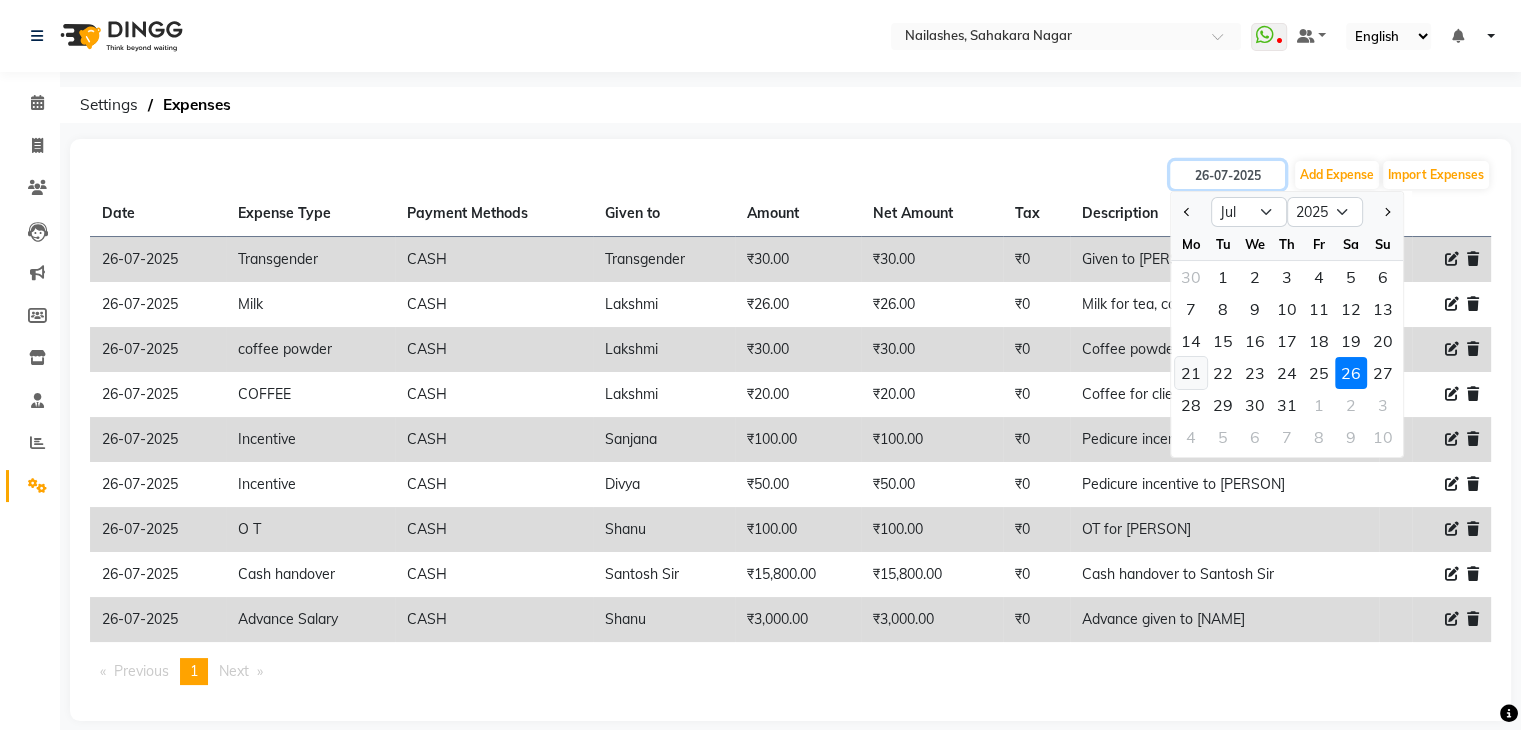 type on "21-07-2025" 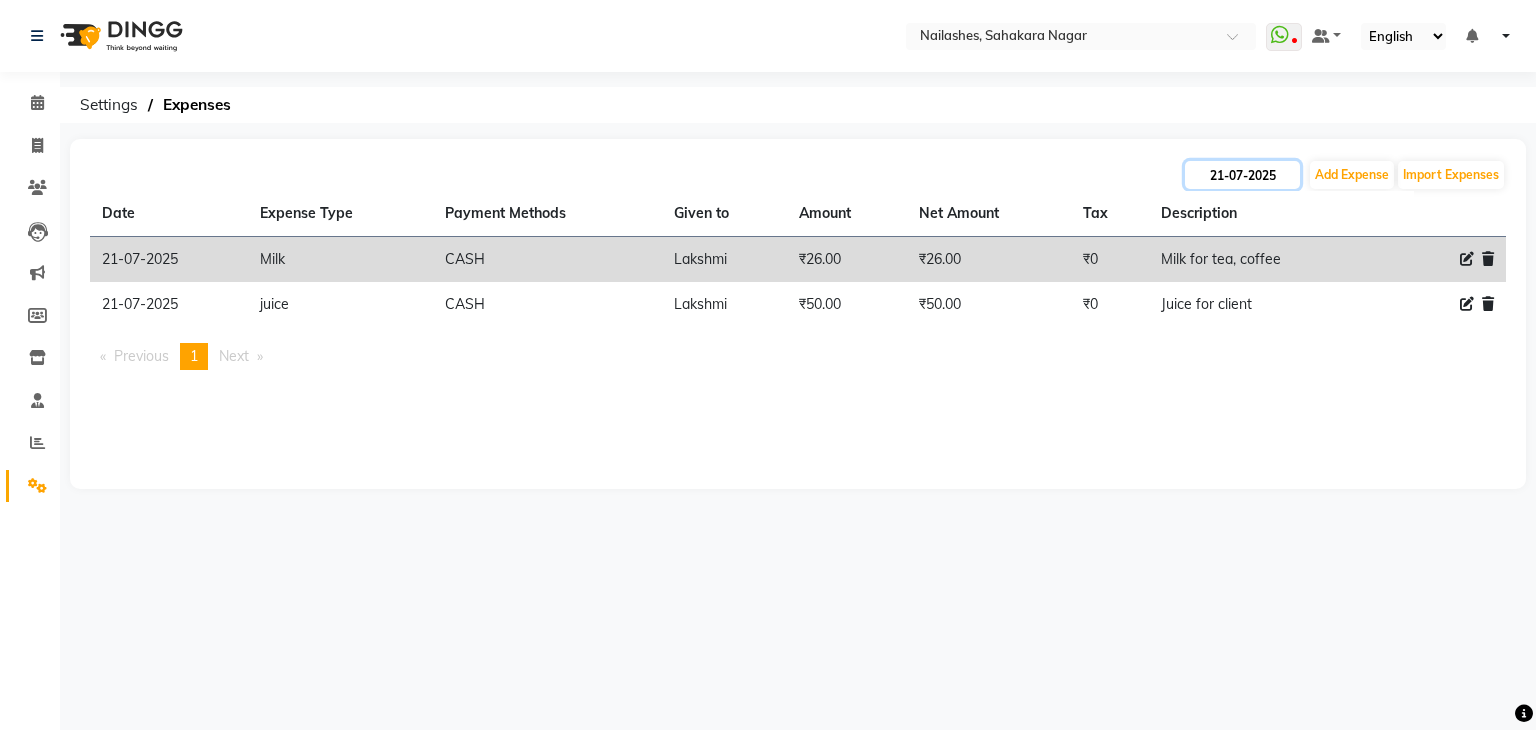 click on "21-07-2025" 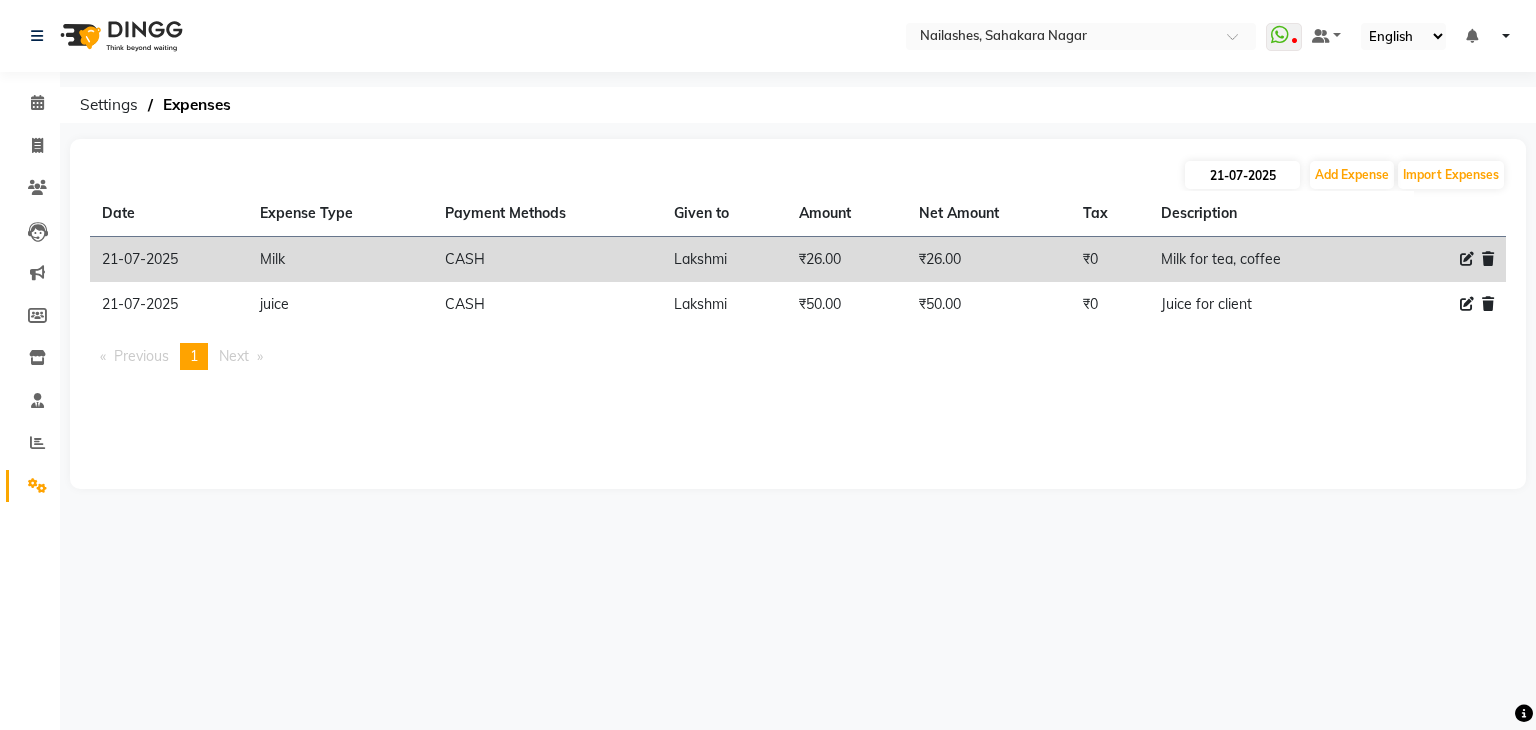 select on "7" 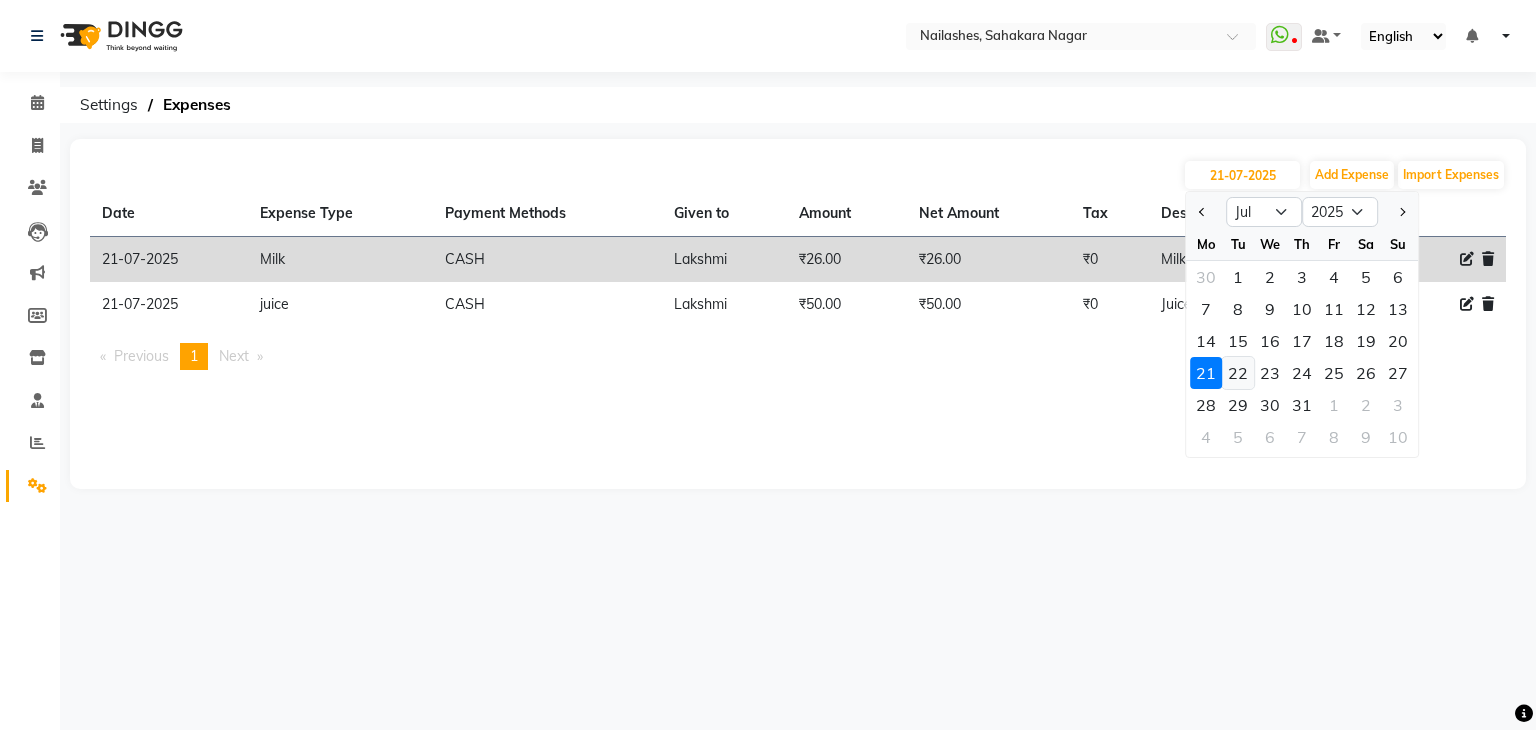 click on "22" 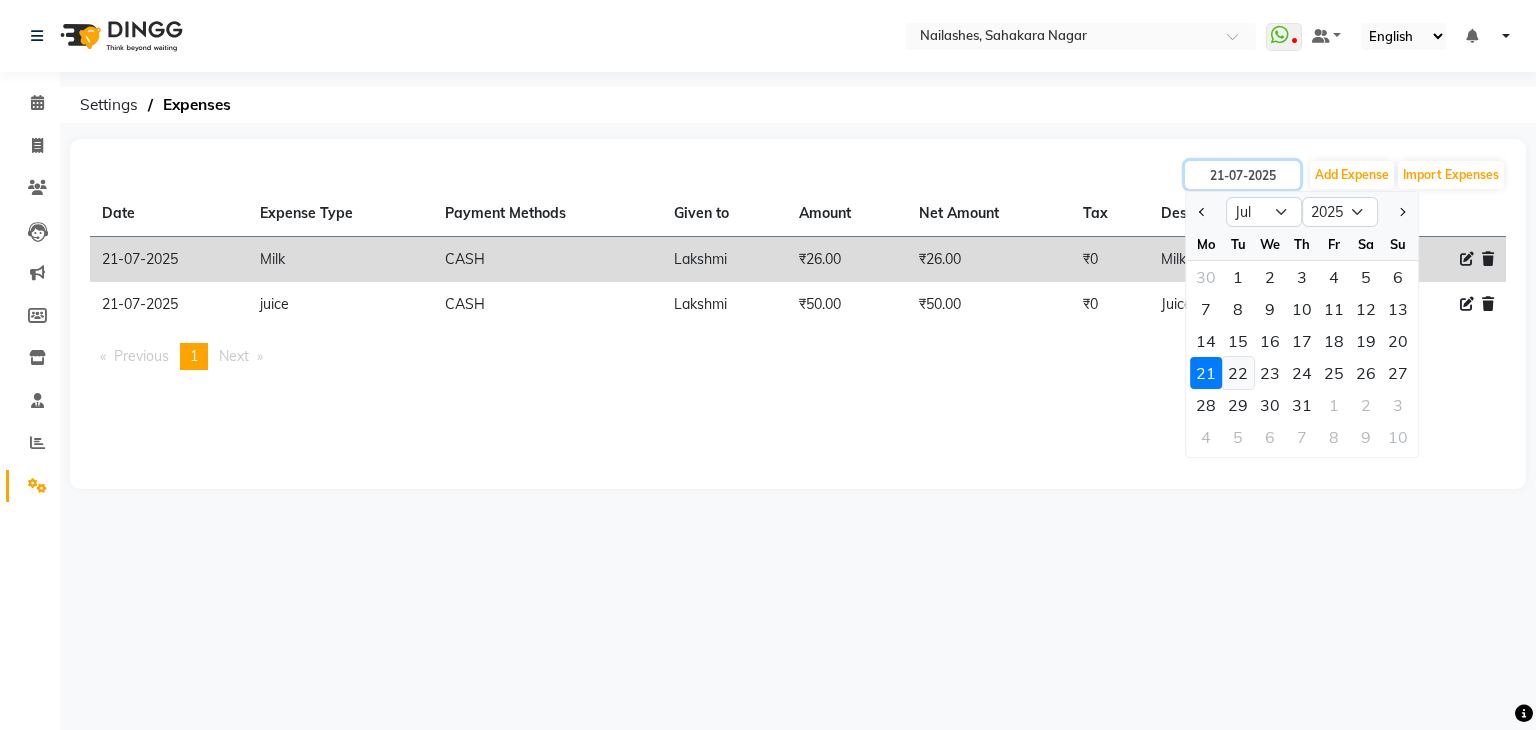 type on "22-07-2025" 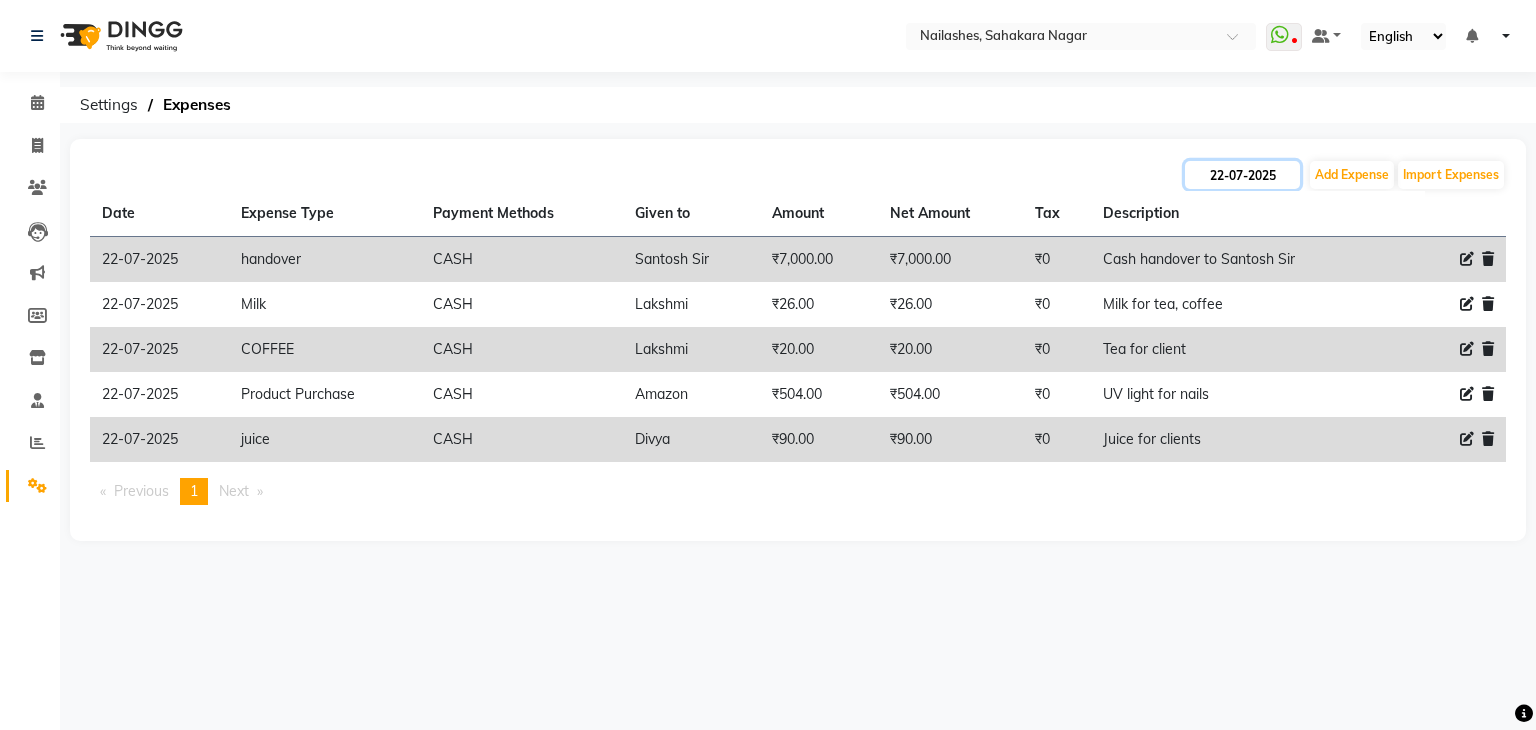 click on "22-07-2025" 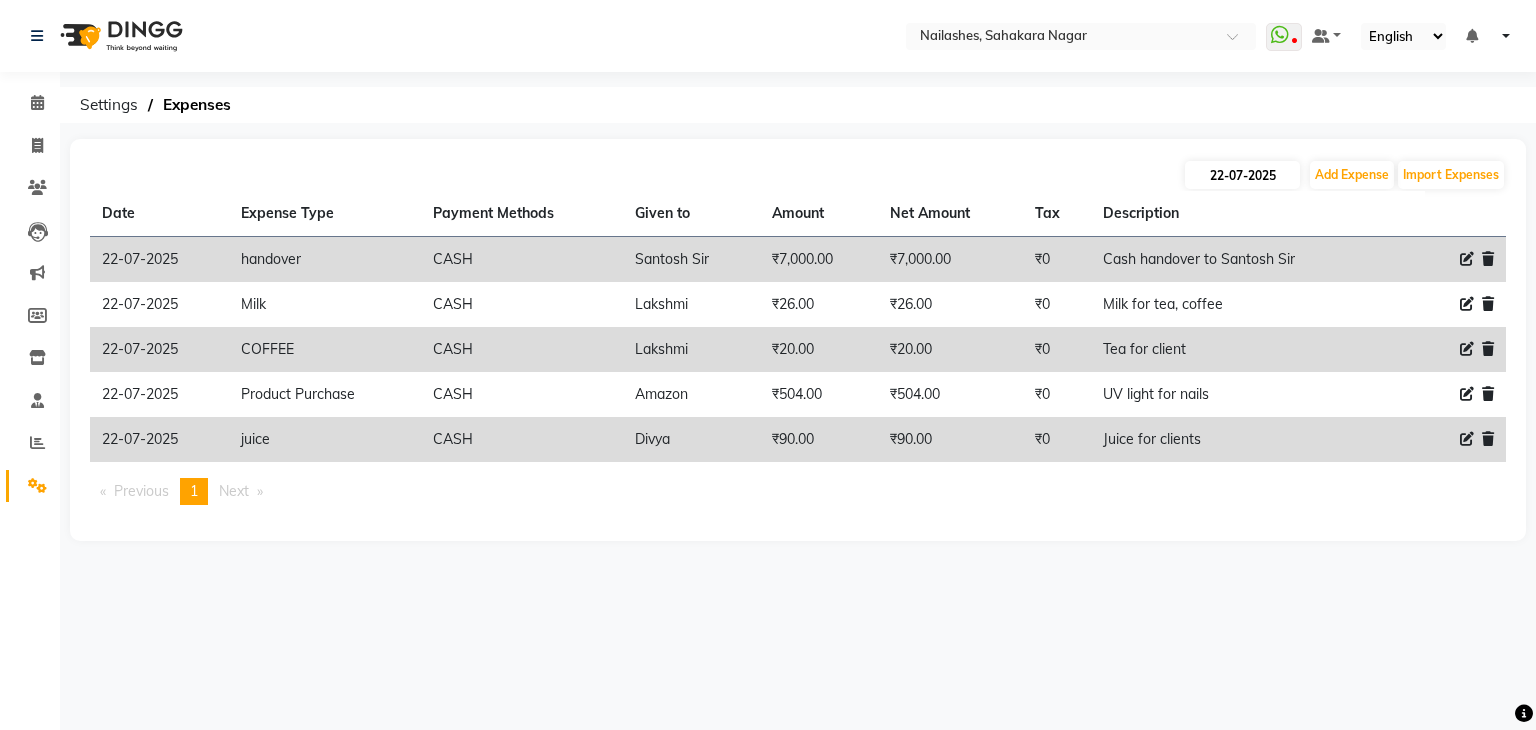 select on "7" 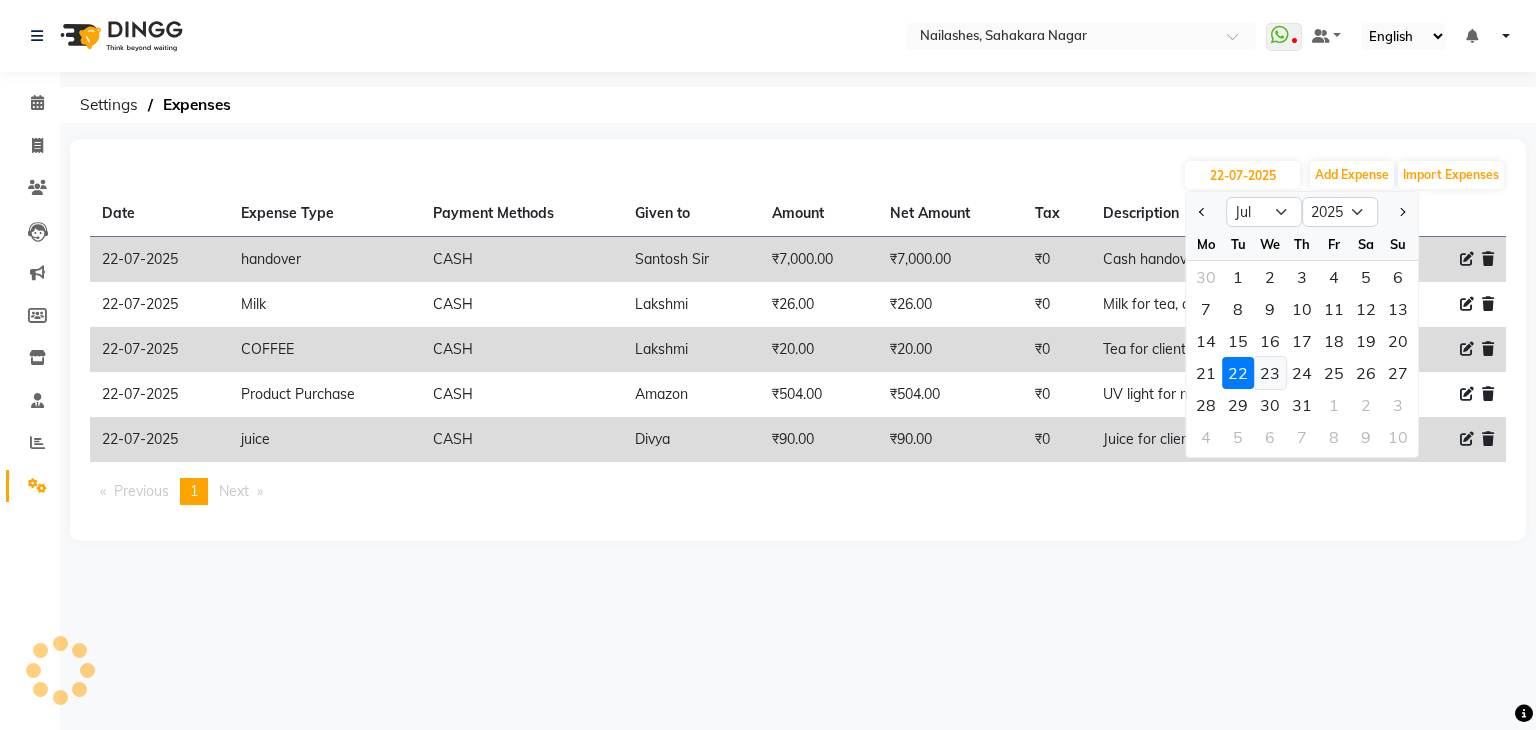 click on "23" 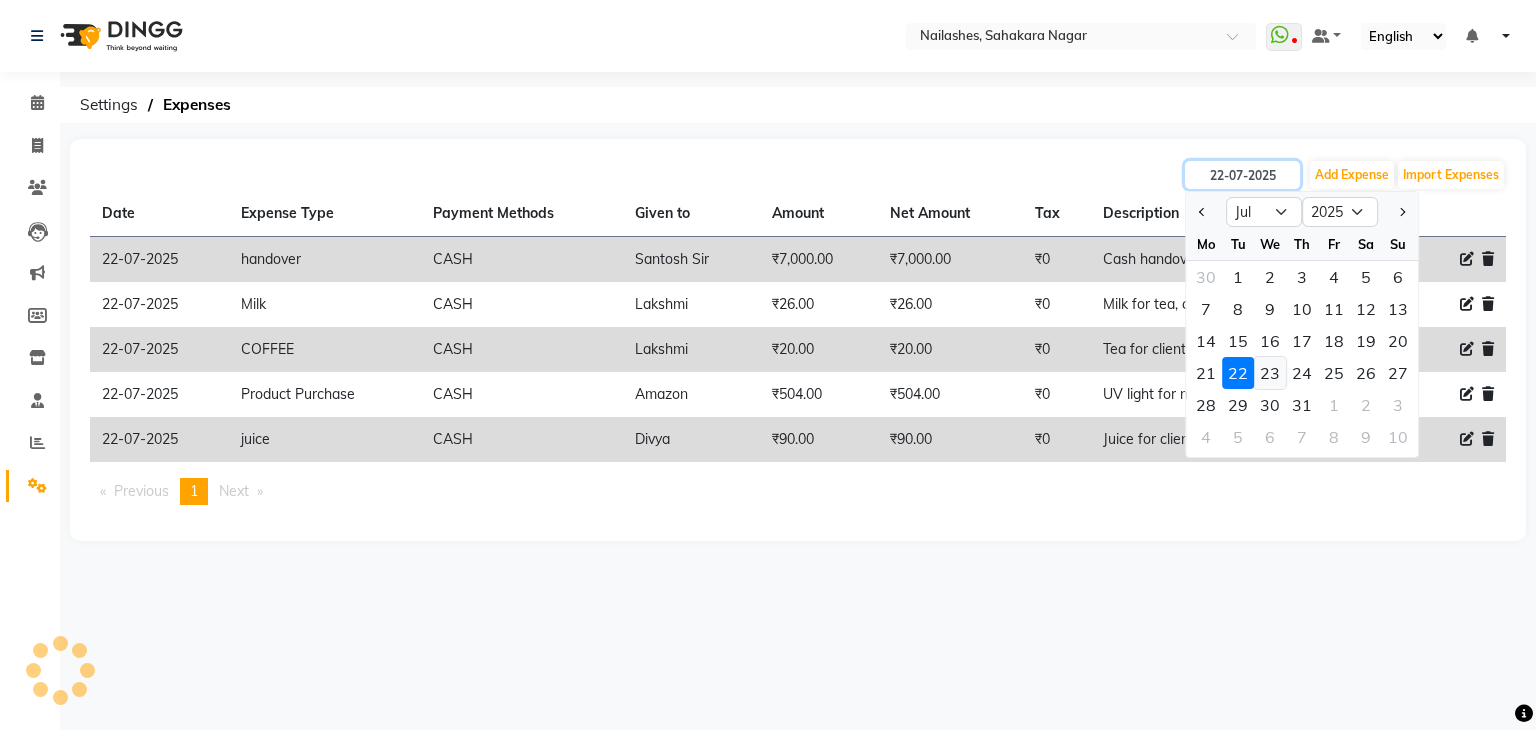 type on "23-07-2025" 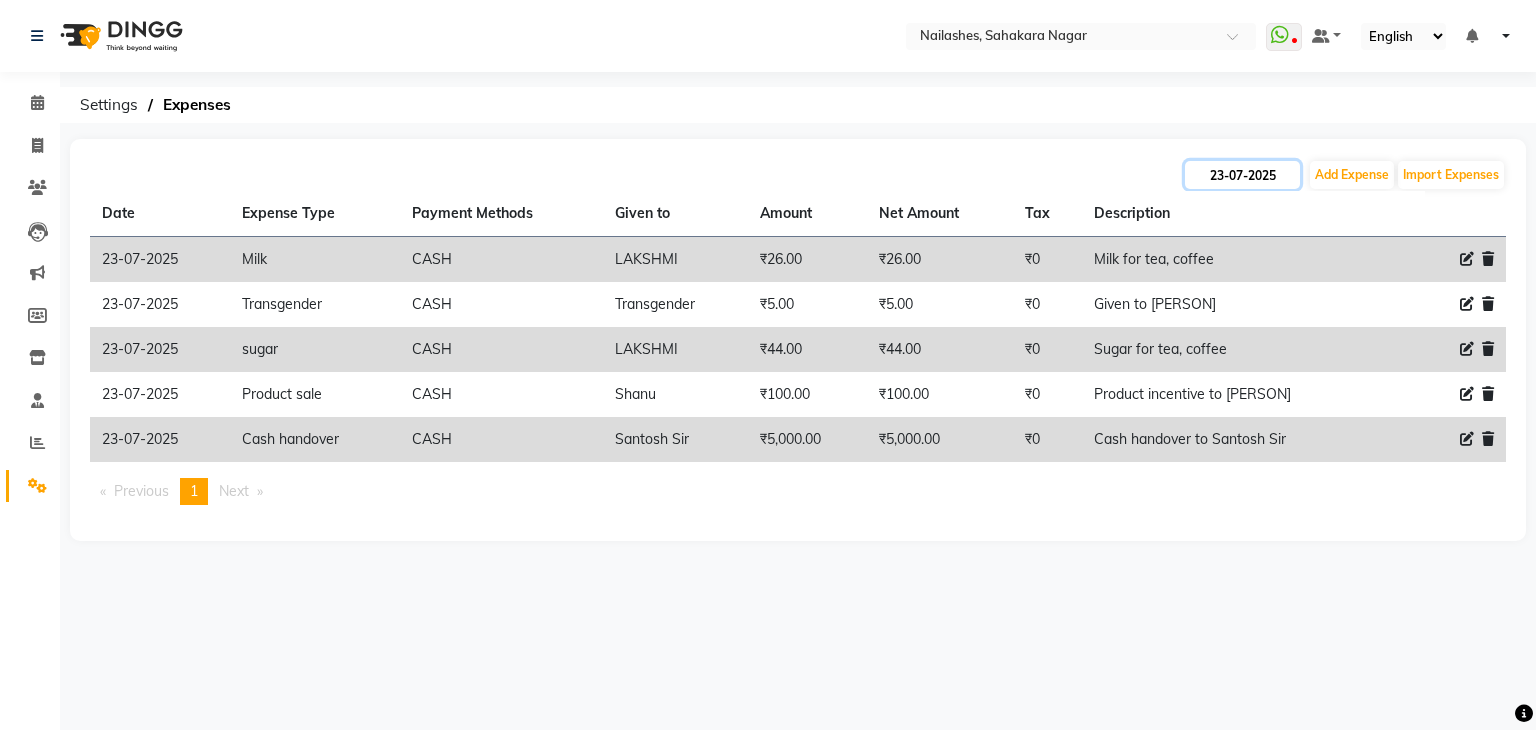 click on "23-07-2025" 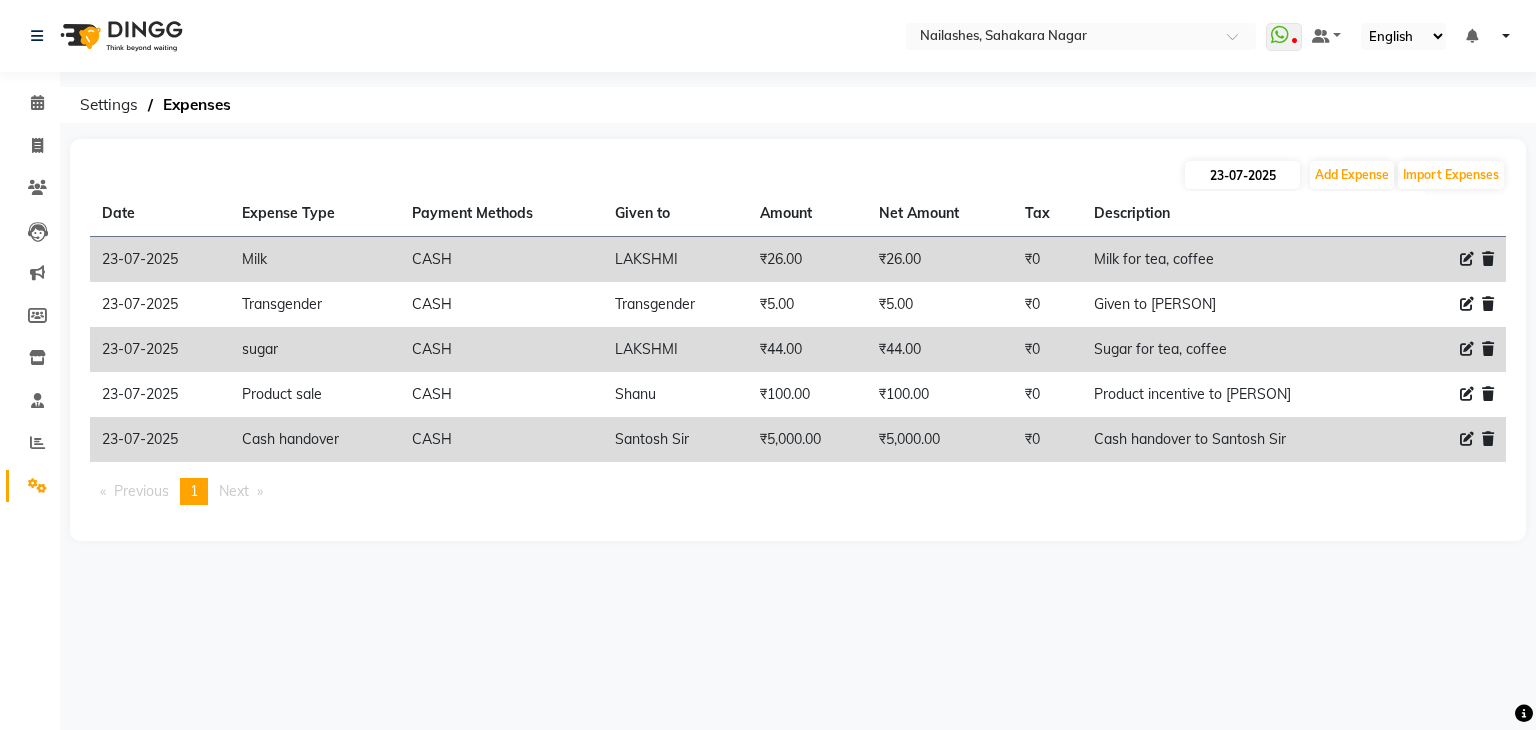 select on "7" 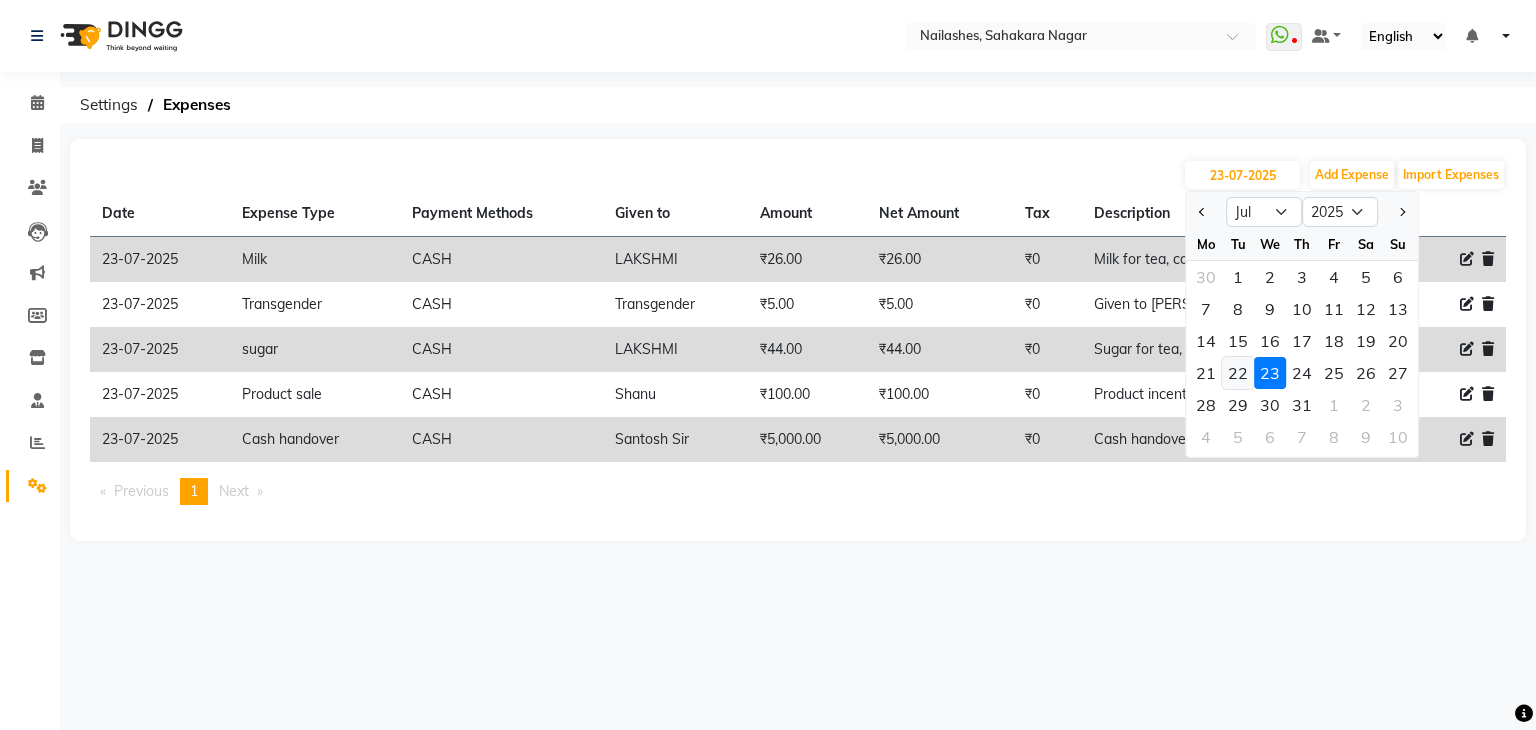 click on "22" 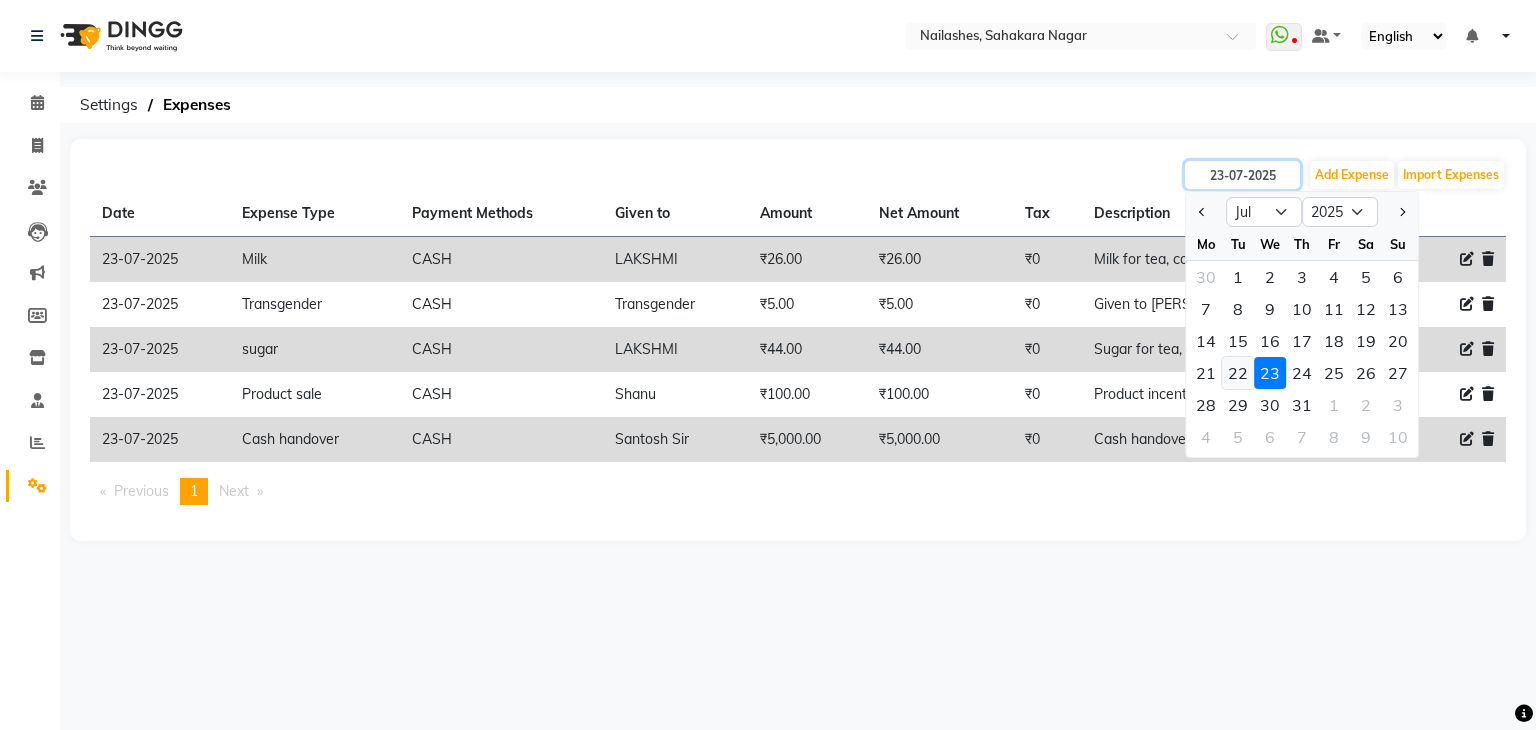 type on "22-07-2025" 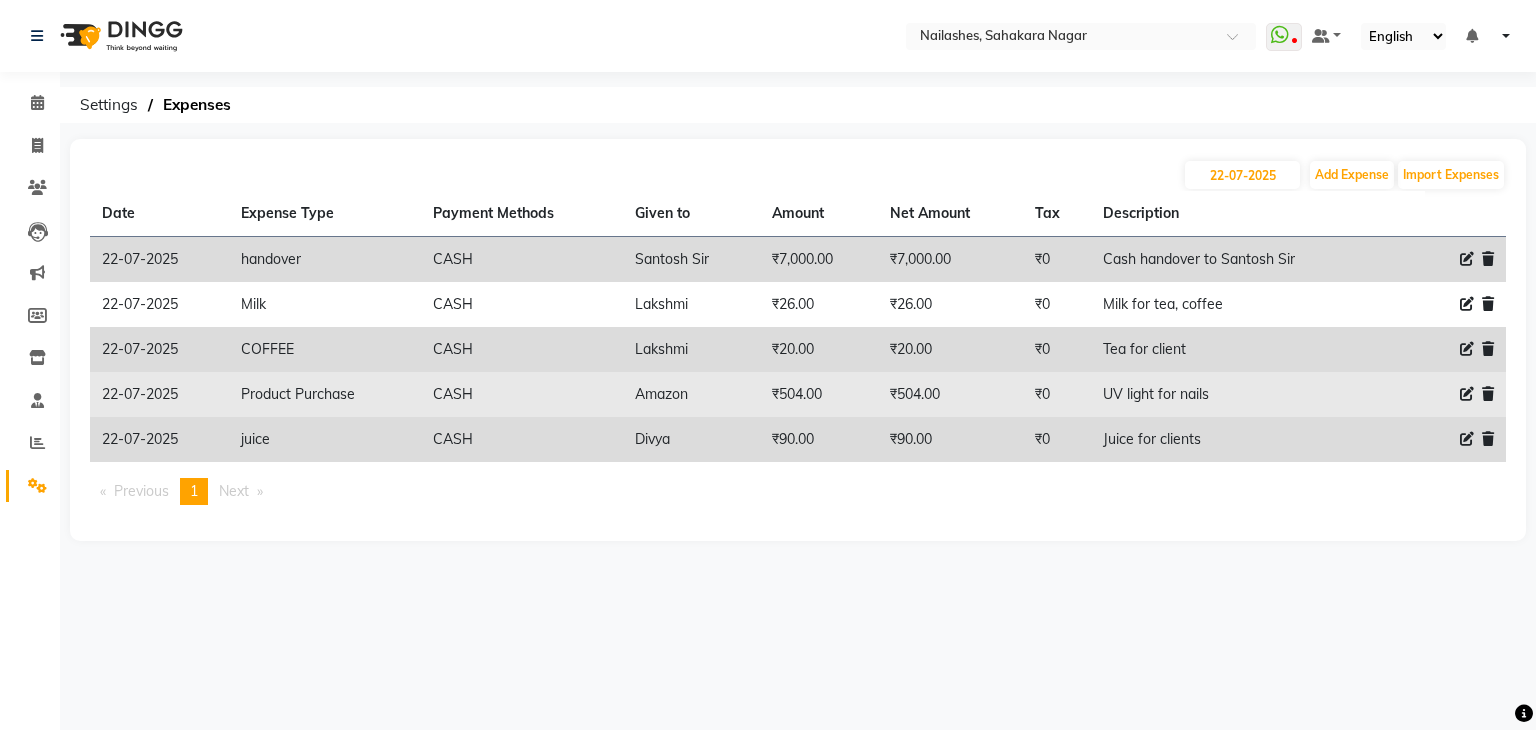 click 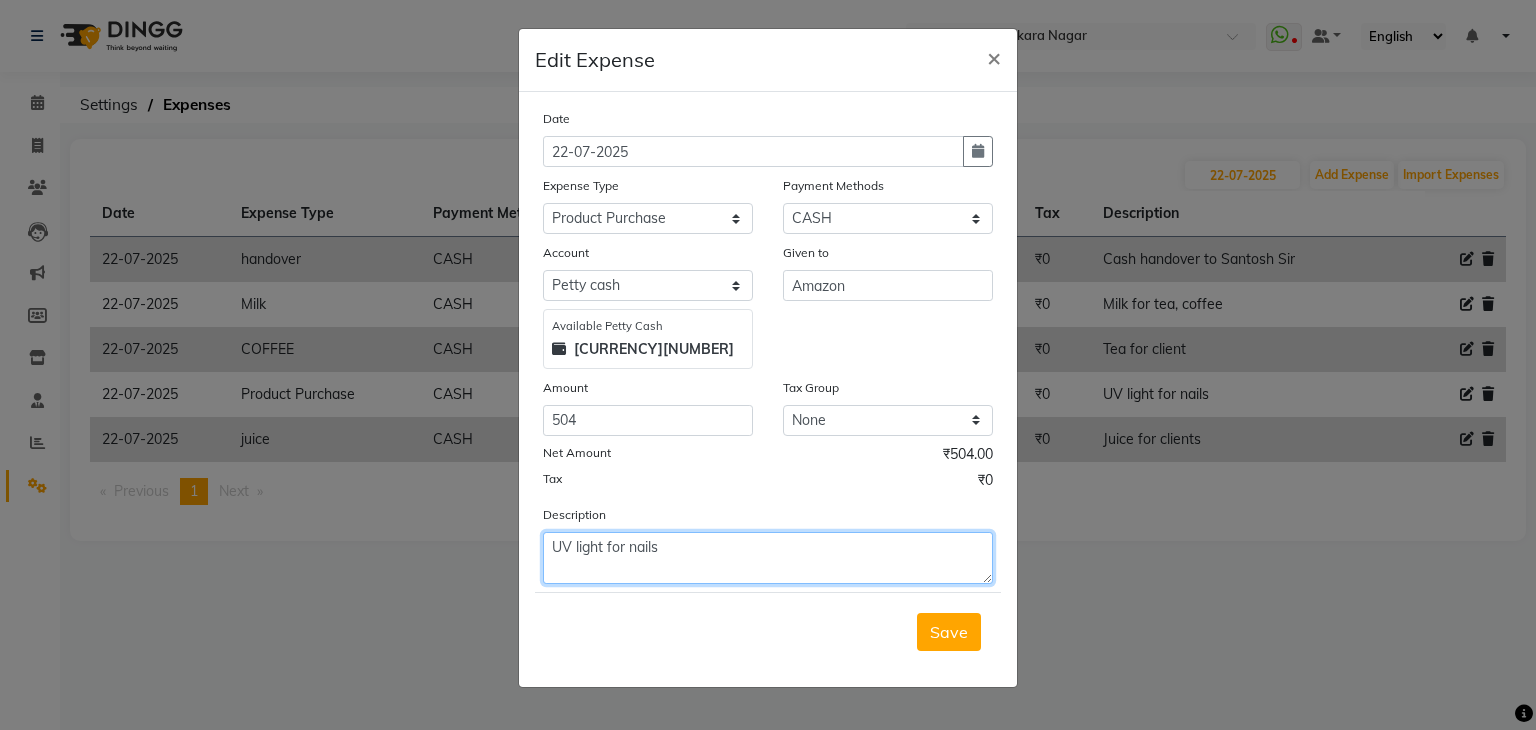 drag, startPoint x: 549, startPoint y: 549, endPoint x: 715, endPoint y: 553, distance: 166.04819 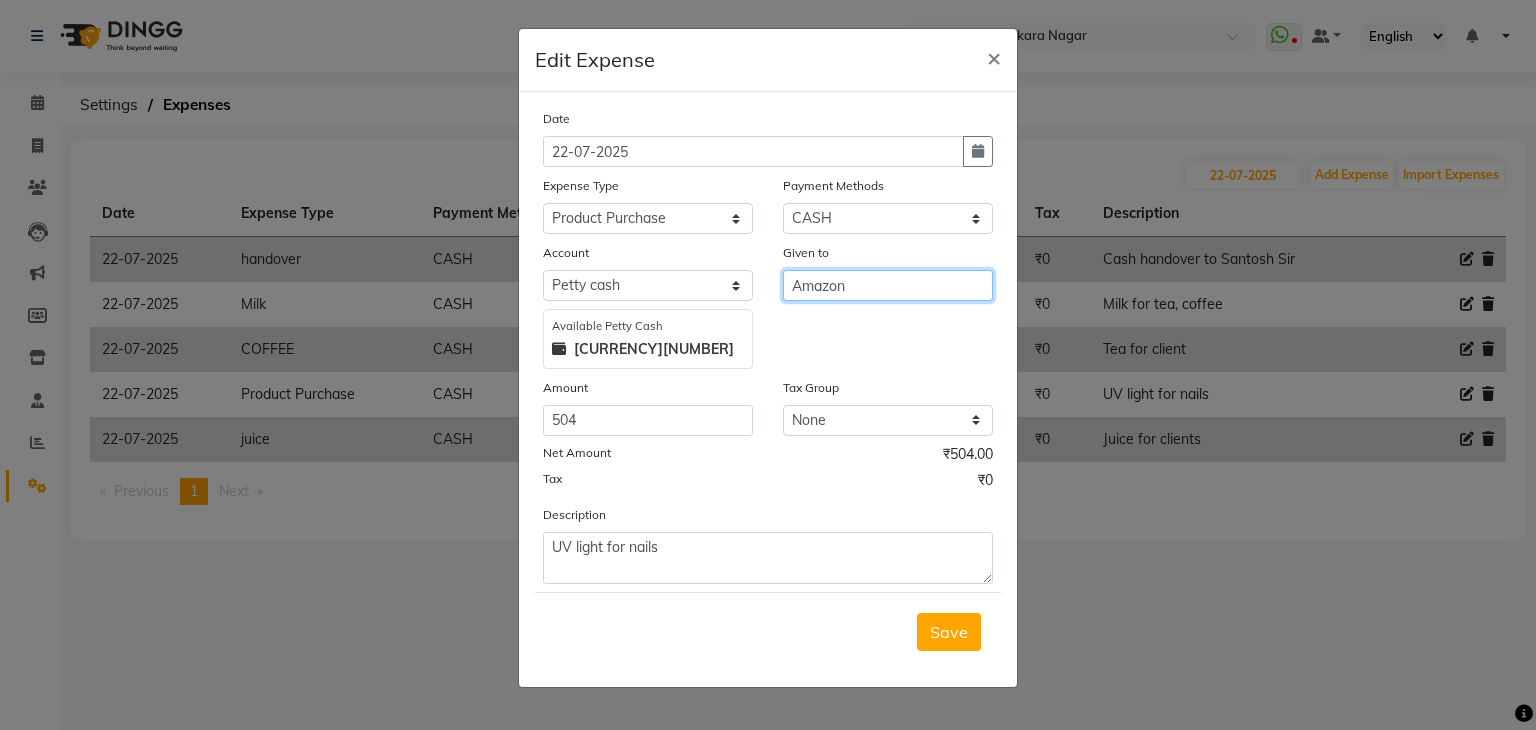 click on "Amazon" at bounding box center (888, 285) 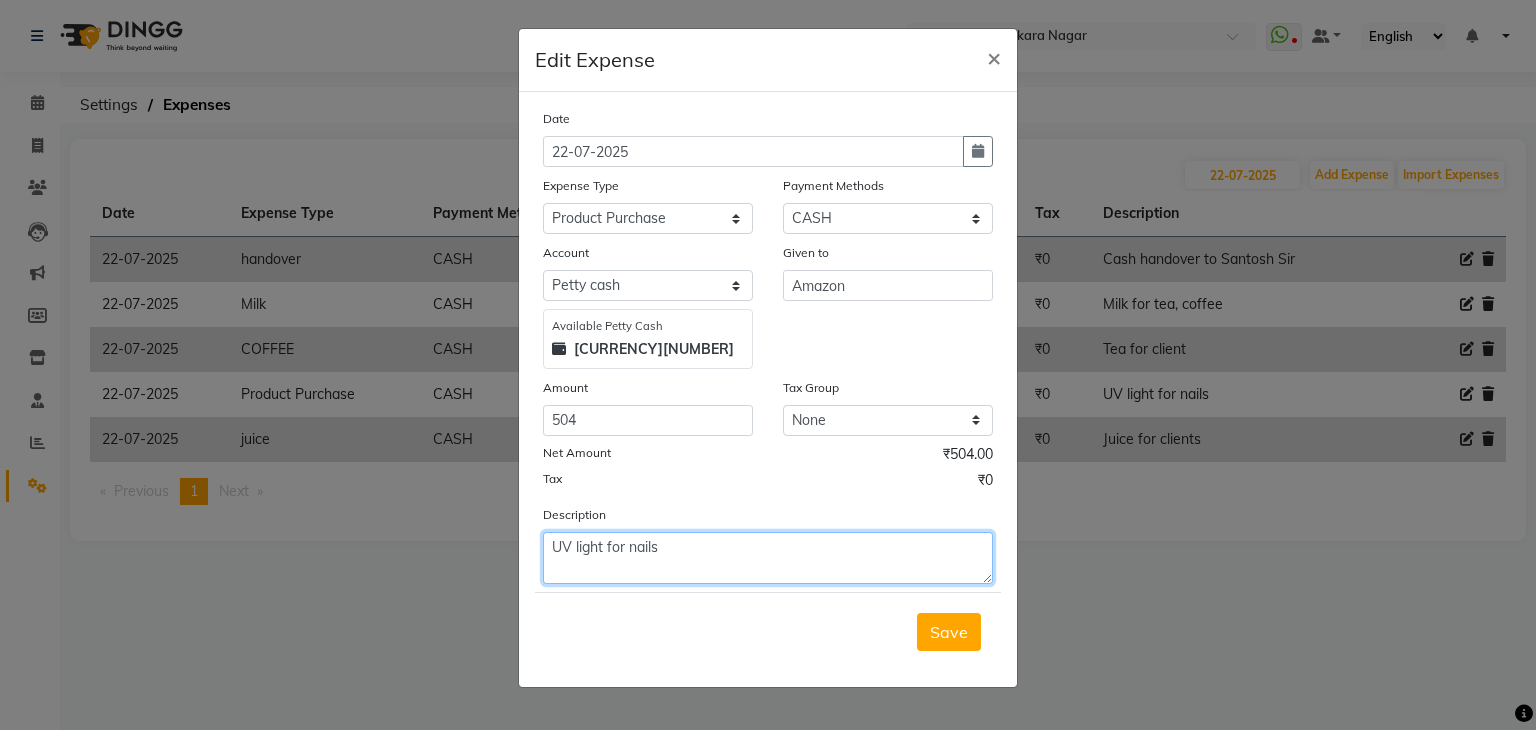 click on "UV light for nails" 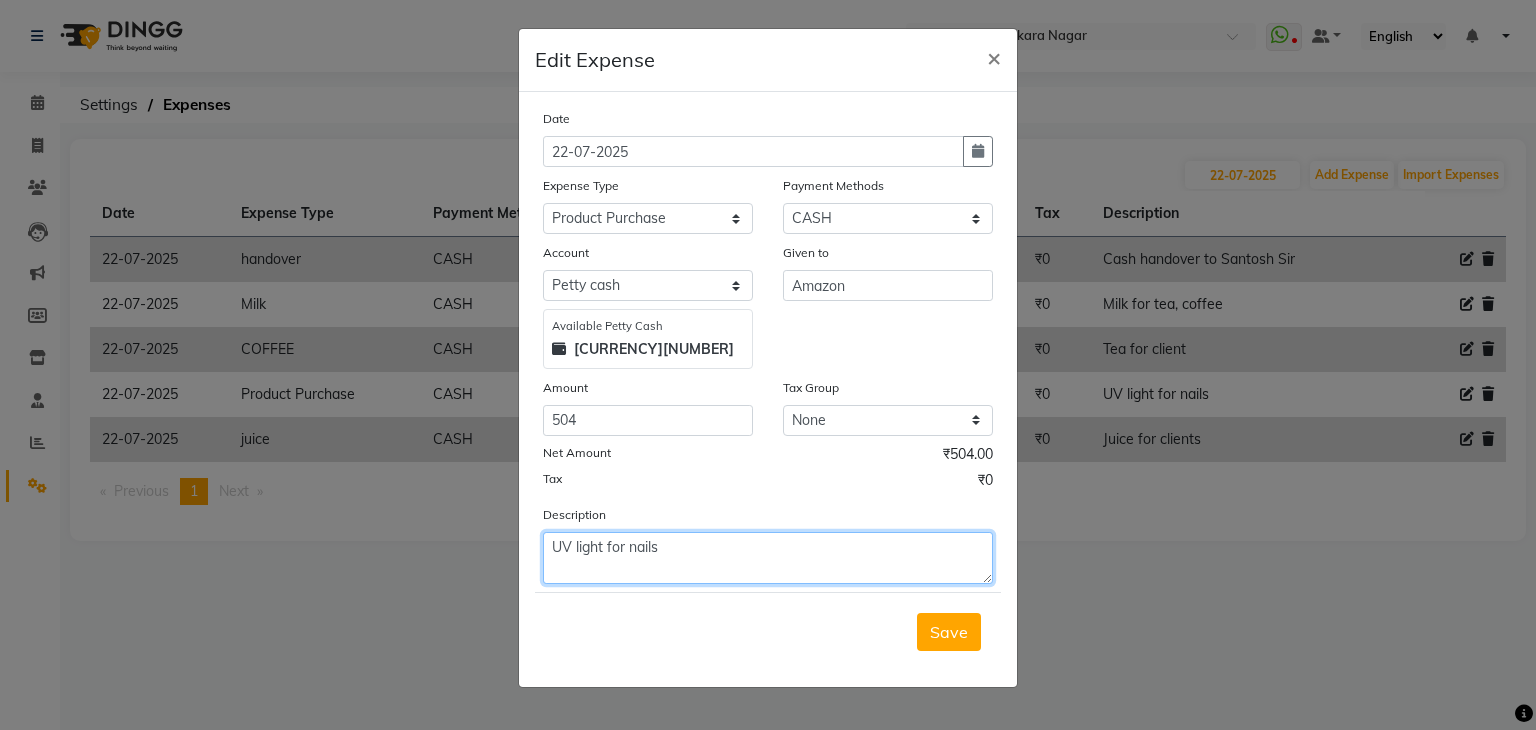 click on "UV light for nails" 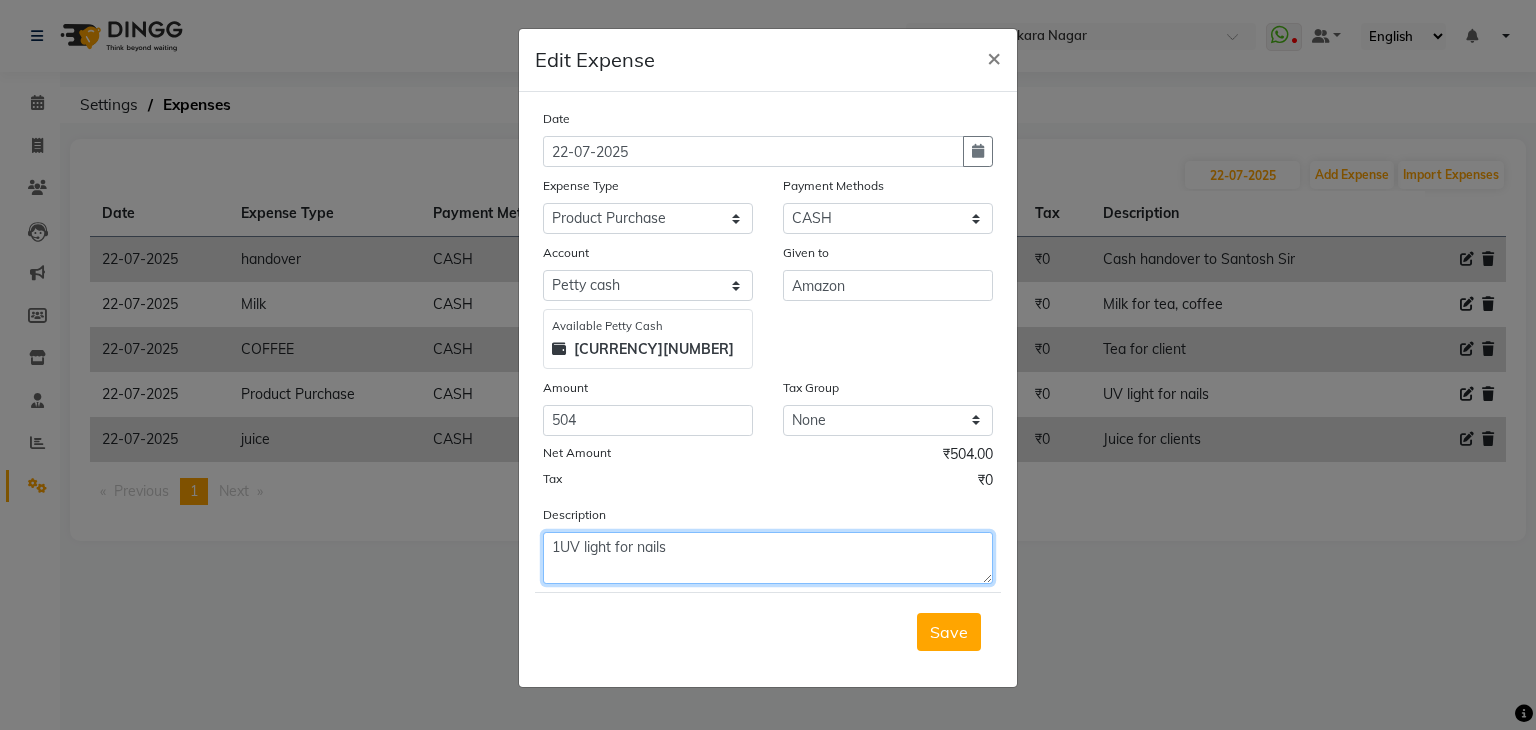 click on "1UV light for nails" 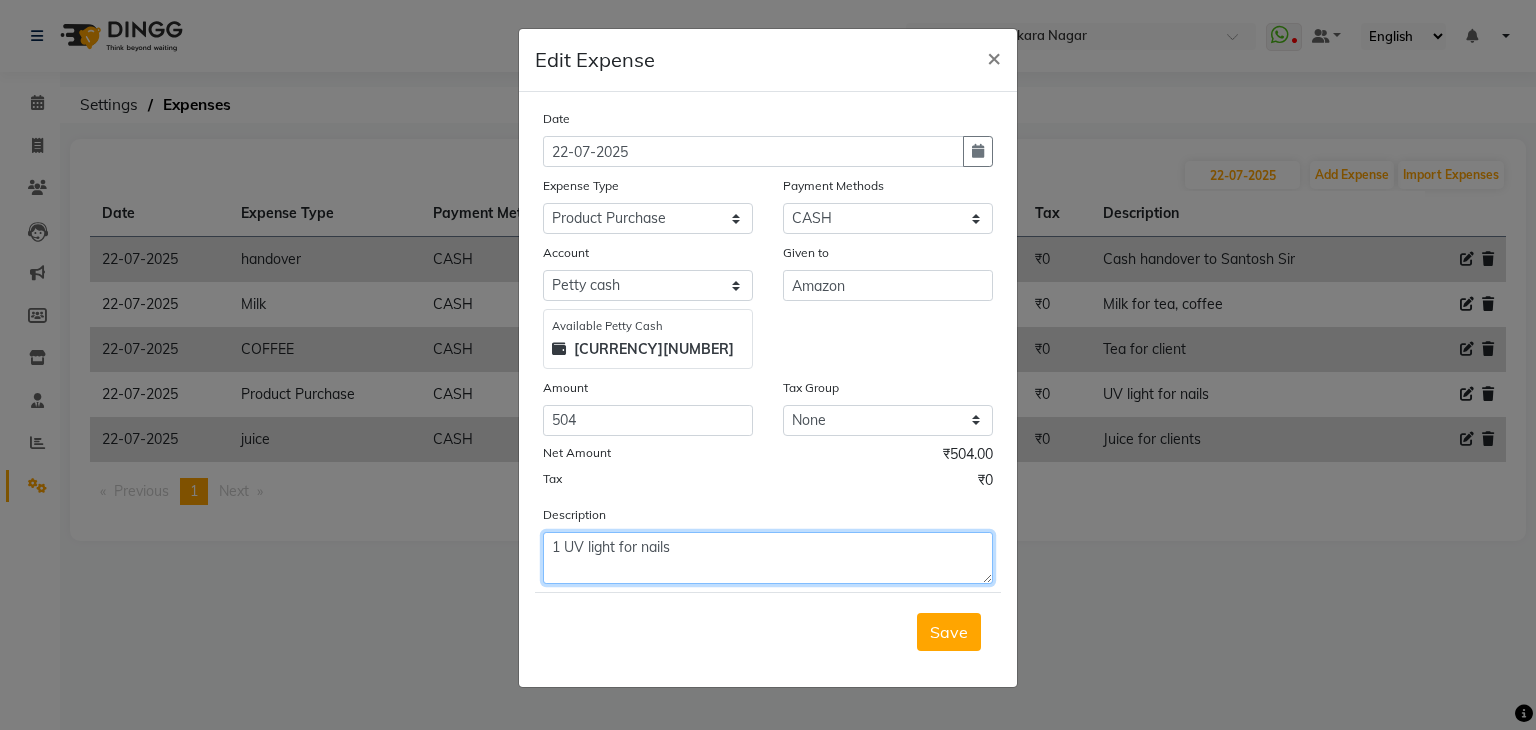 click on "1 UV light for nails" 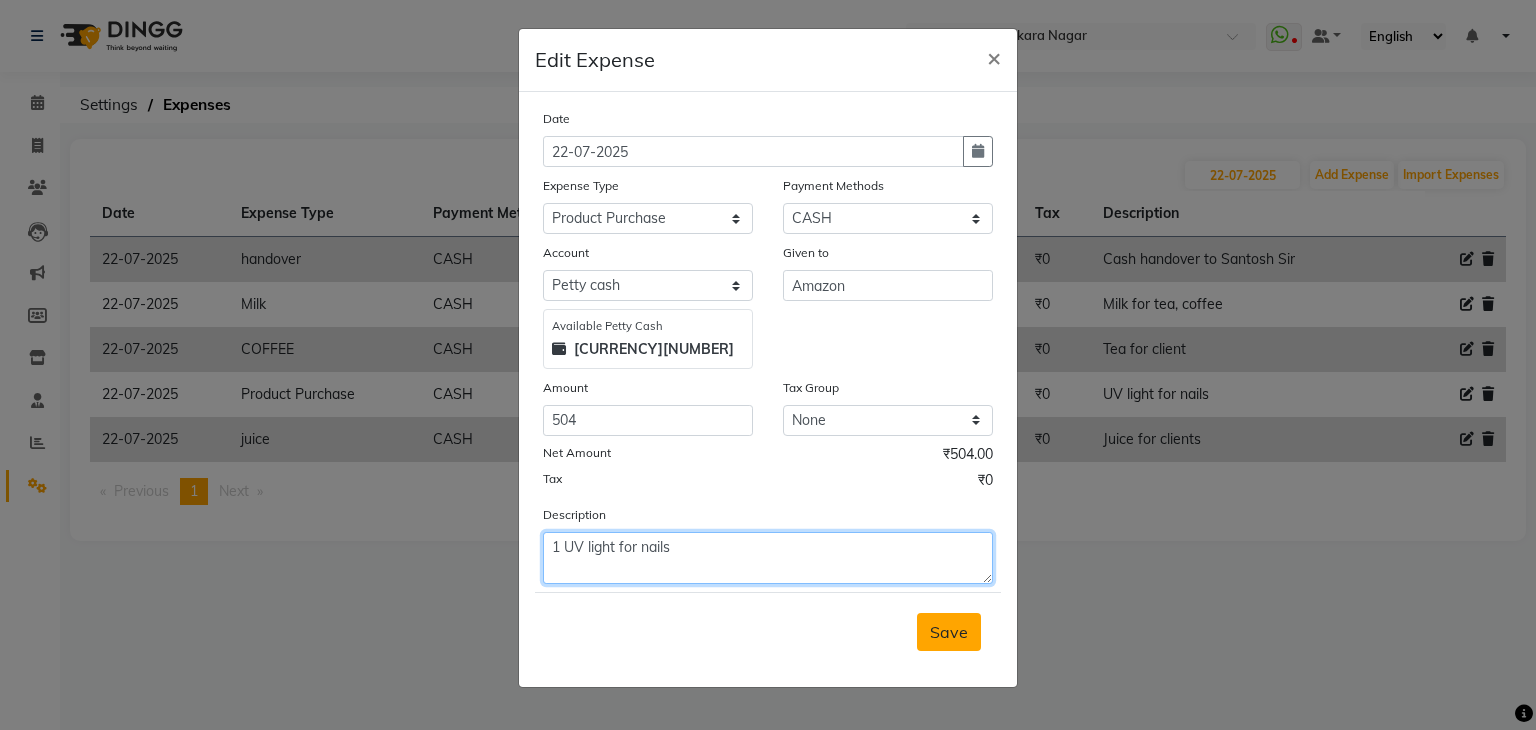 type on "1 UV light for nails" 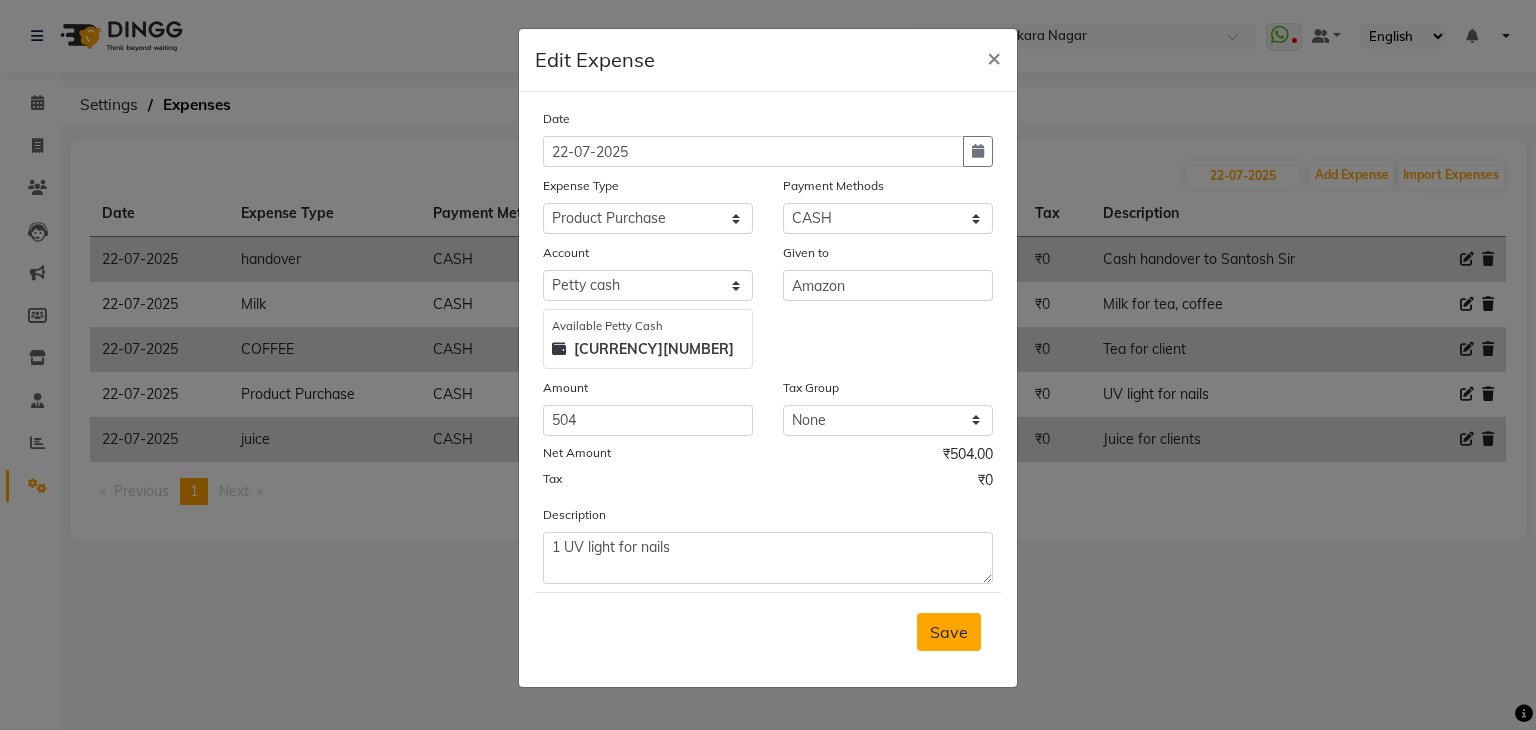click on "Save" at bounding box center (949, 632) 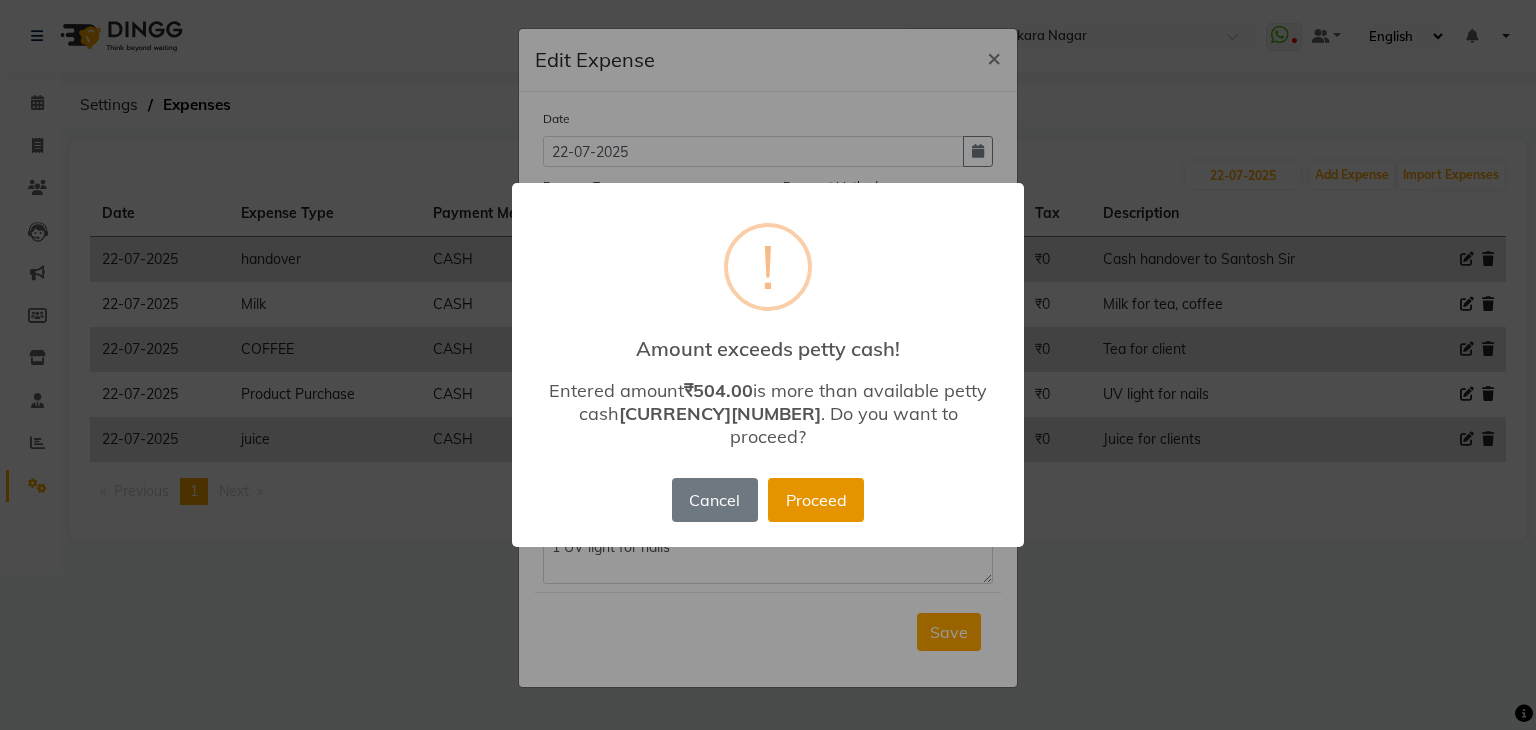 drag, startPoint x: 816, startPoint y: 487, endPoint x: 1048, endPoint y: 512, distance: 233.3431 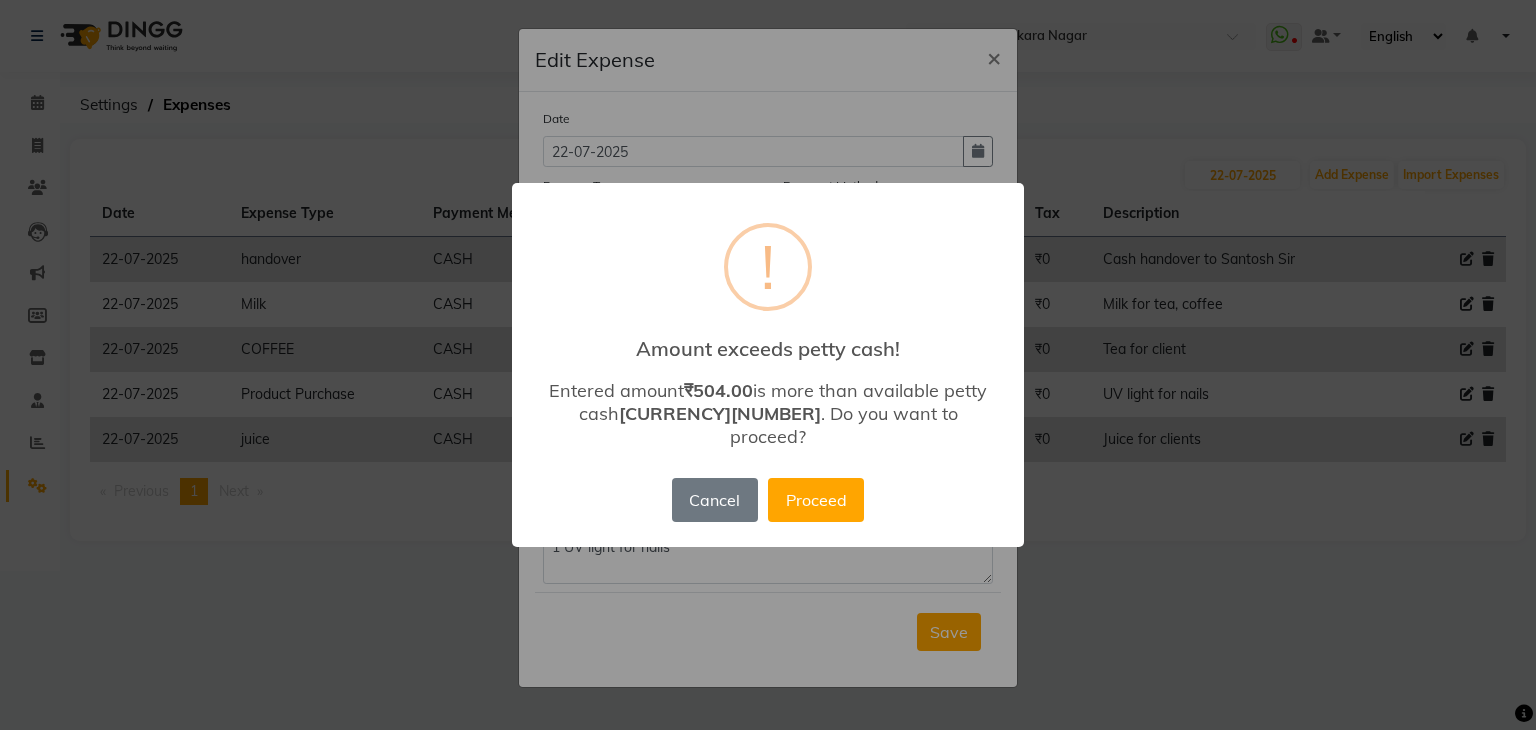 click on "Proceed" at bounding box center [816, 500] 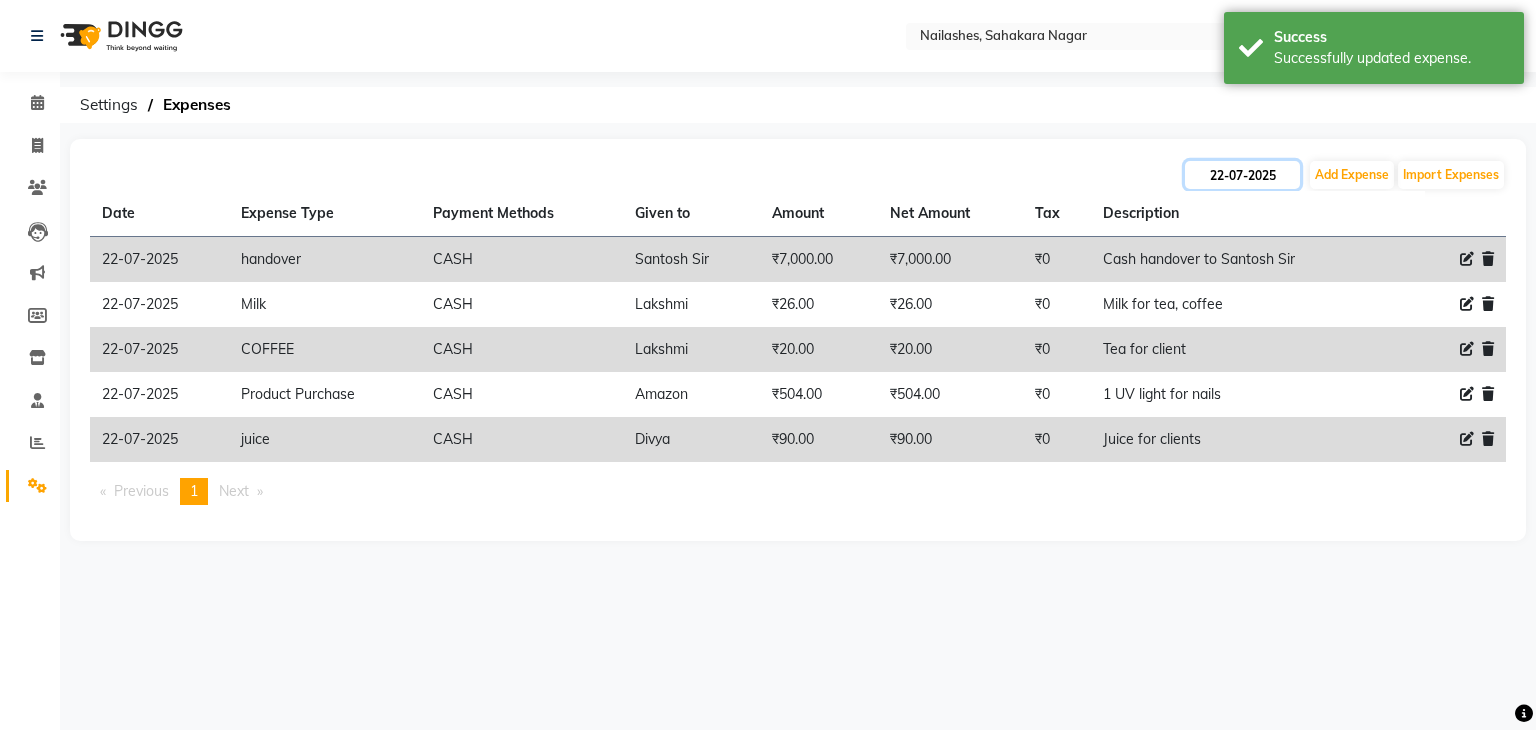 click on "22-07-2025" 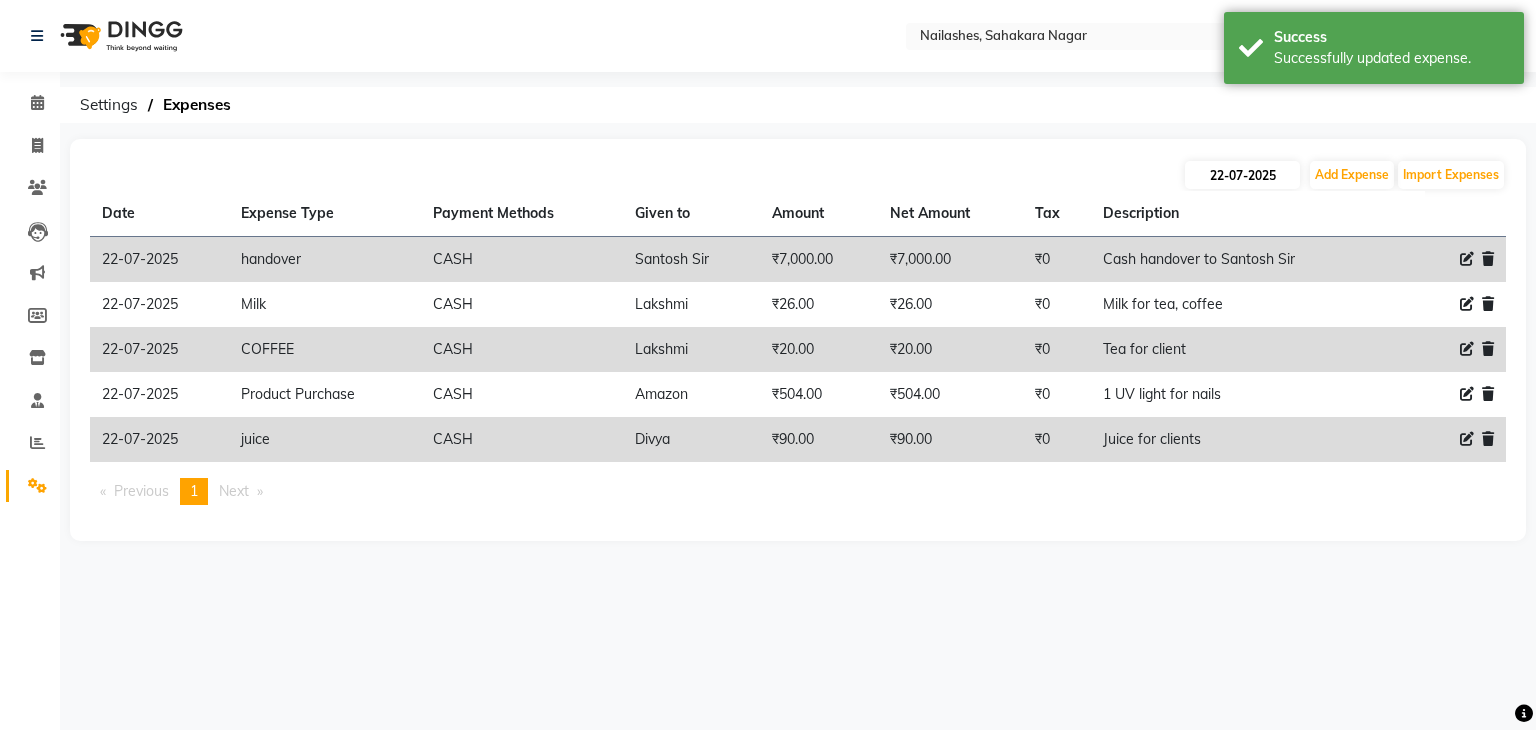 select on "7" 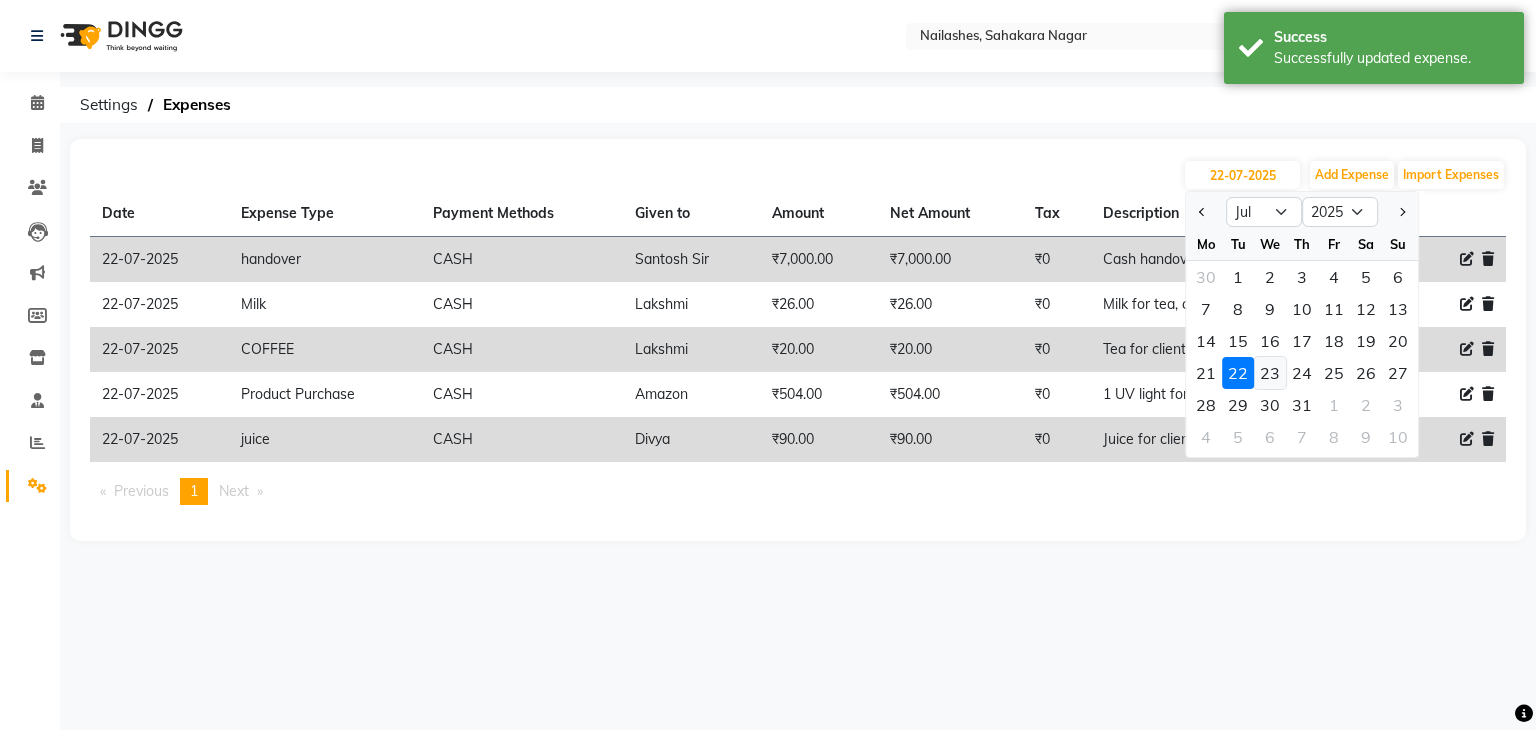 click on "23" 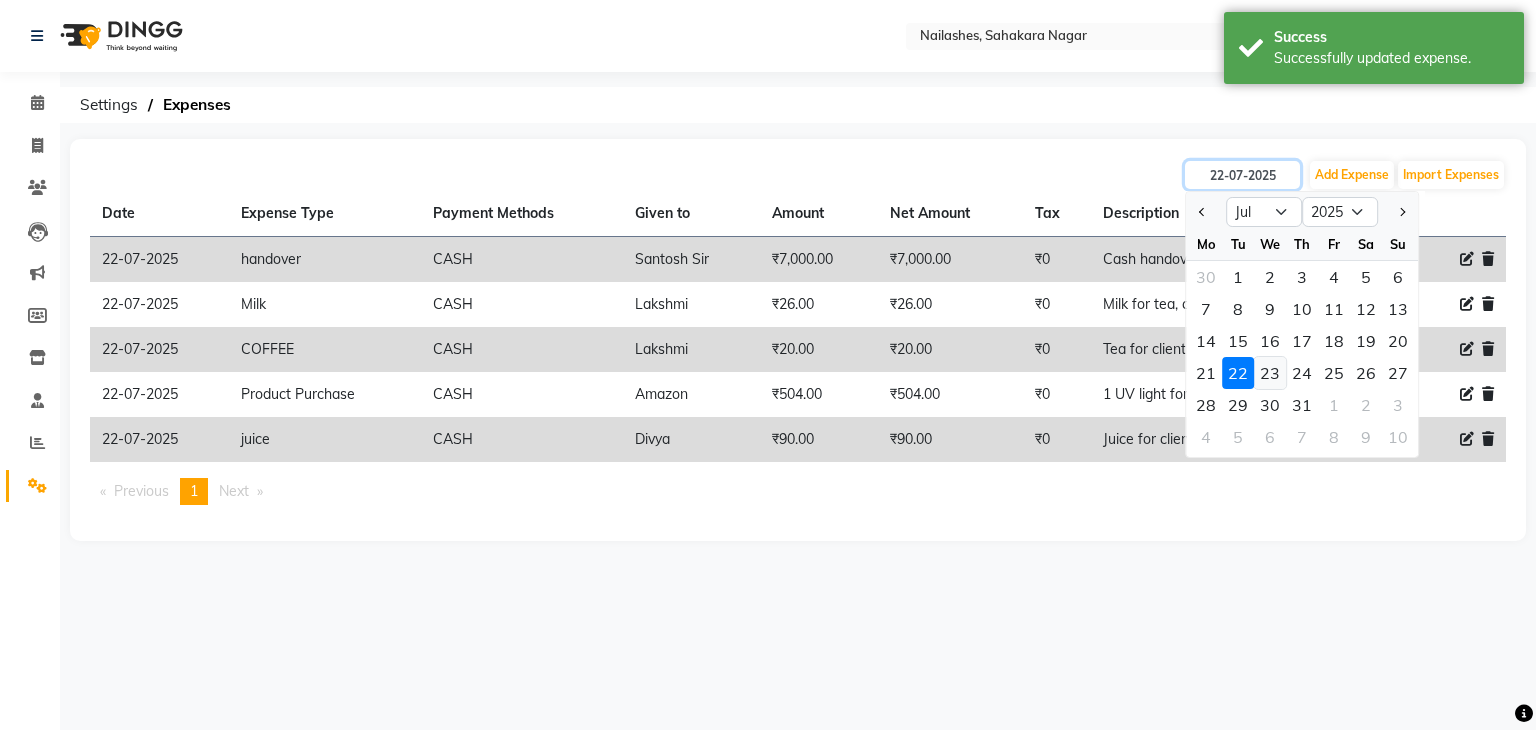 type on "23-07-2025" 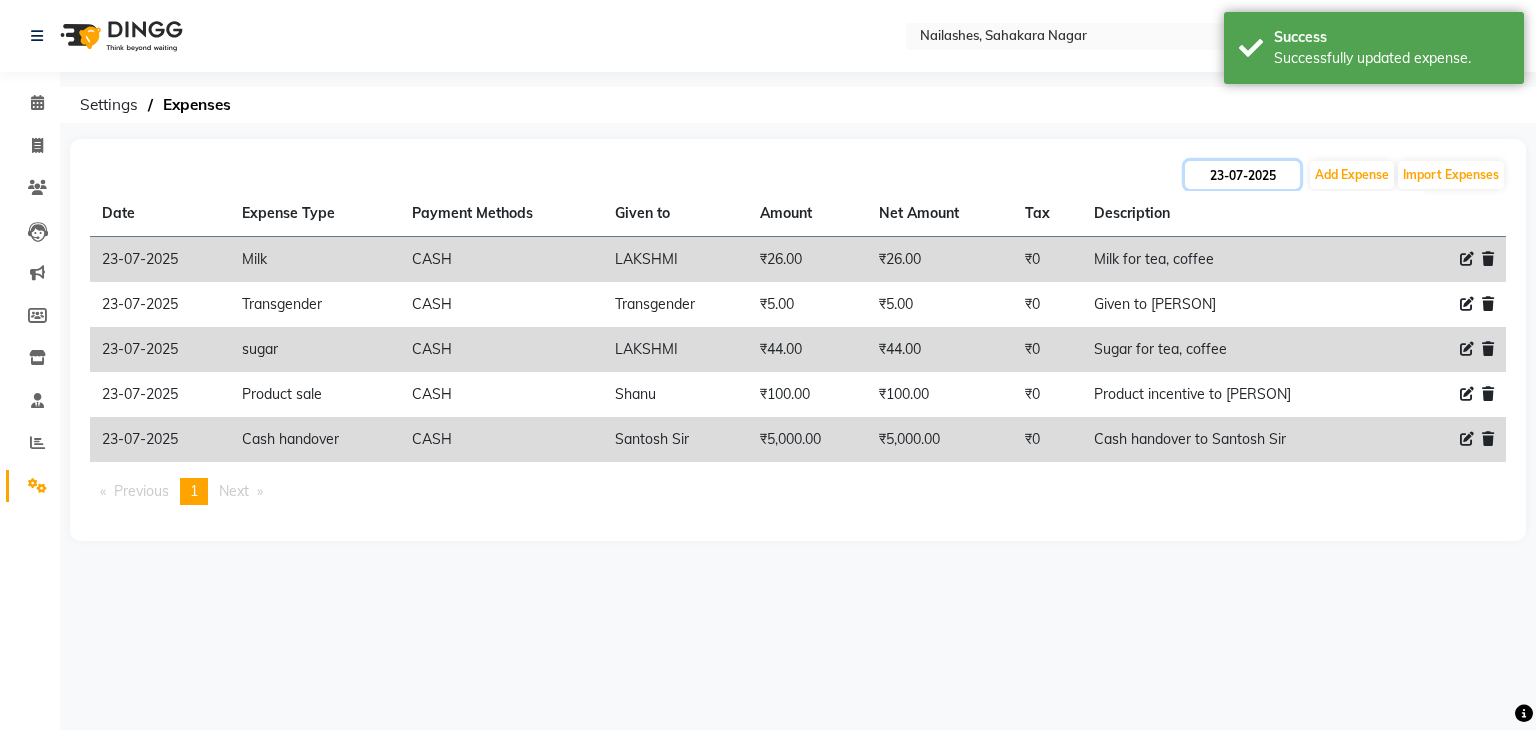 click on "23-07-2025" 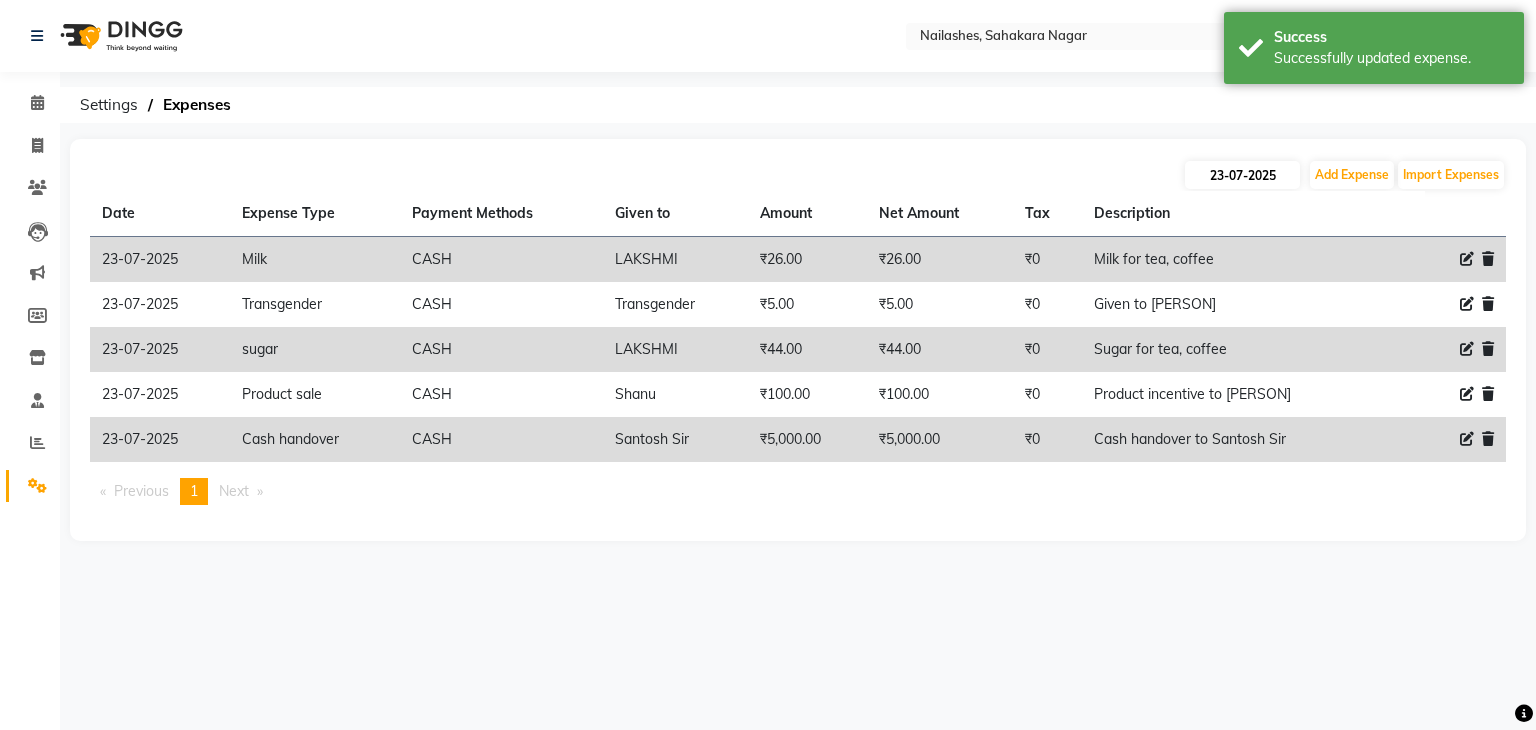 select on "7" 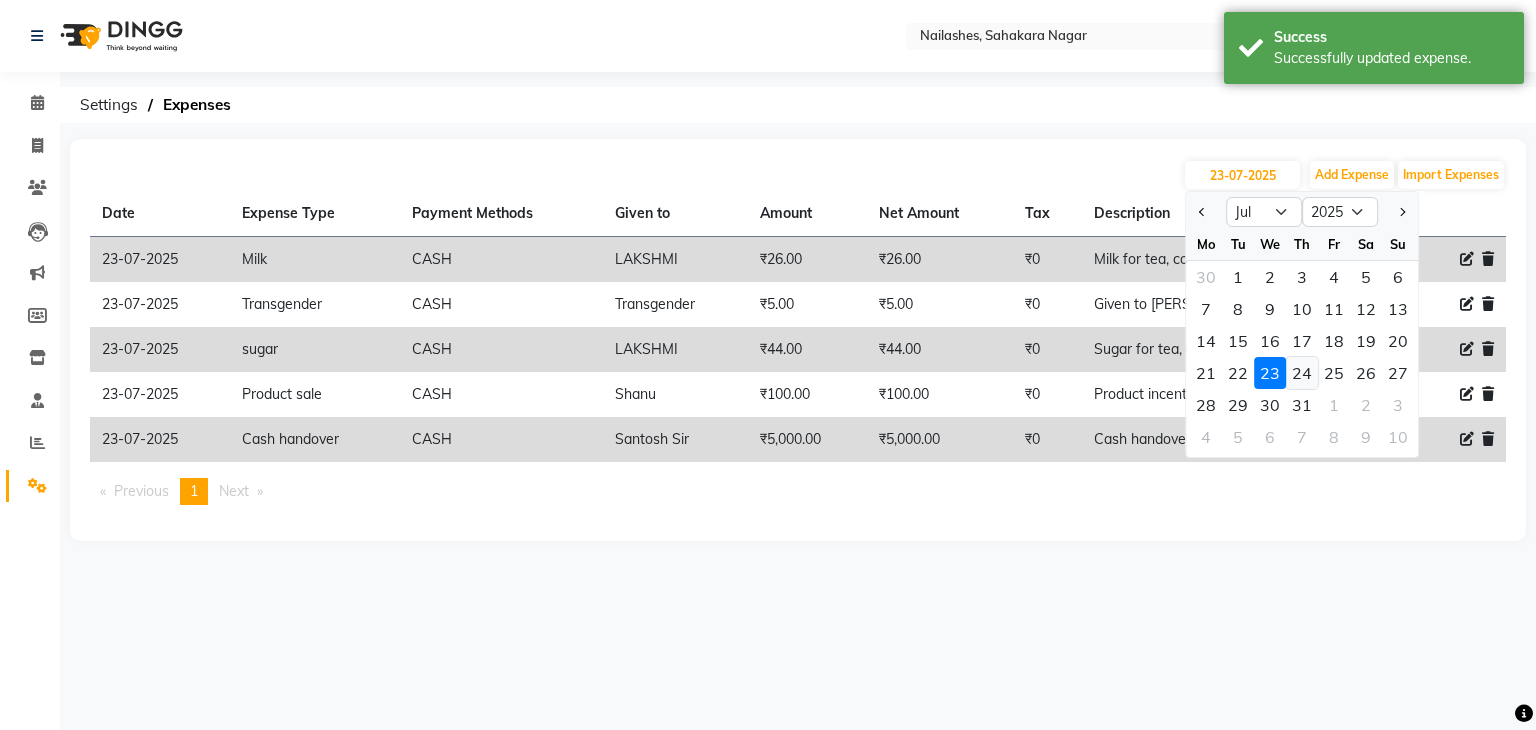 click on "24" 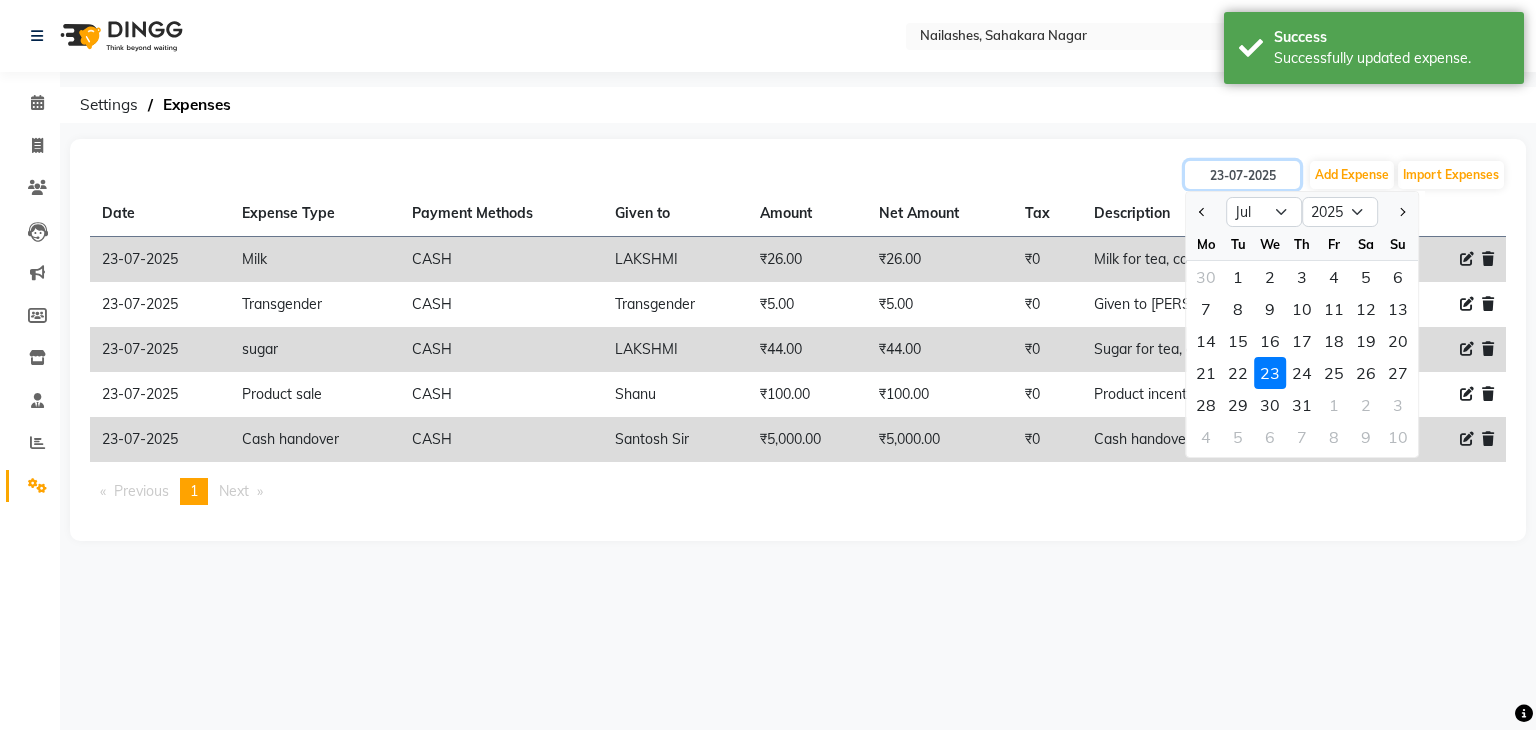 type on "24-07-2025" 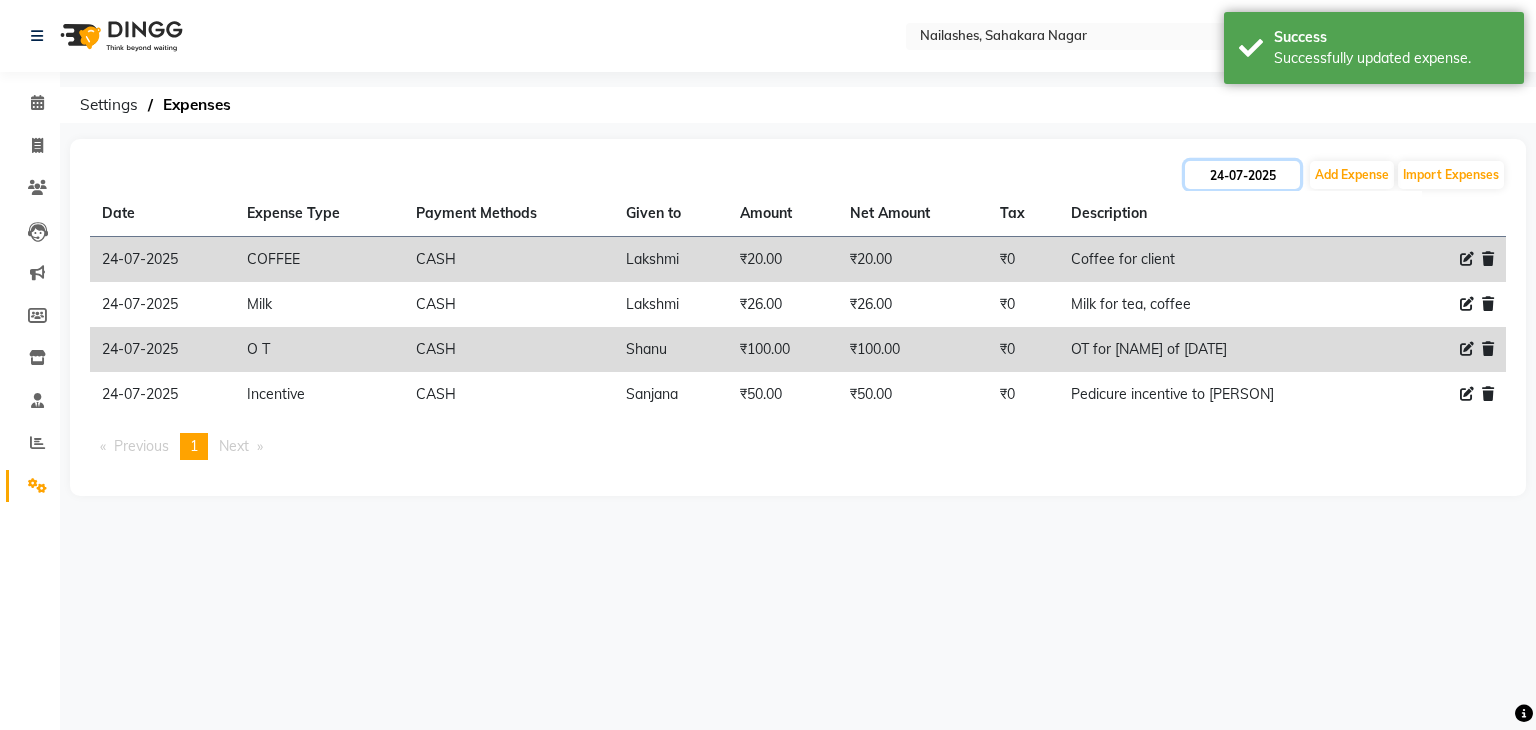 click on "24-07-2025" 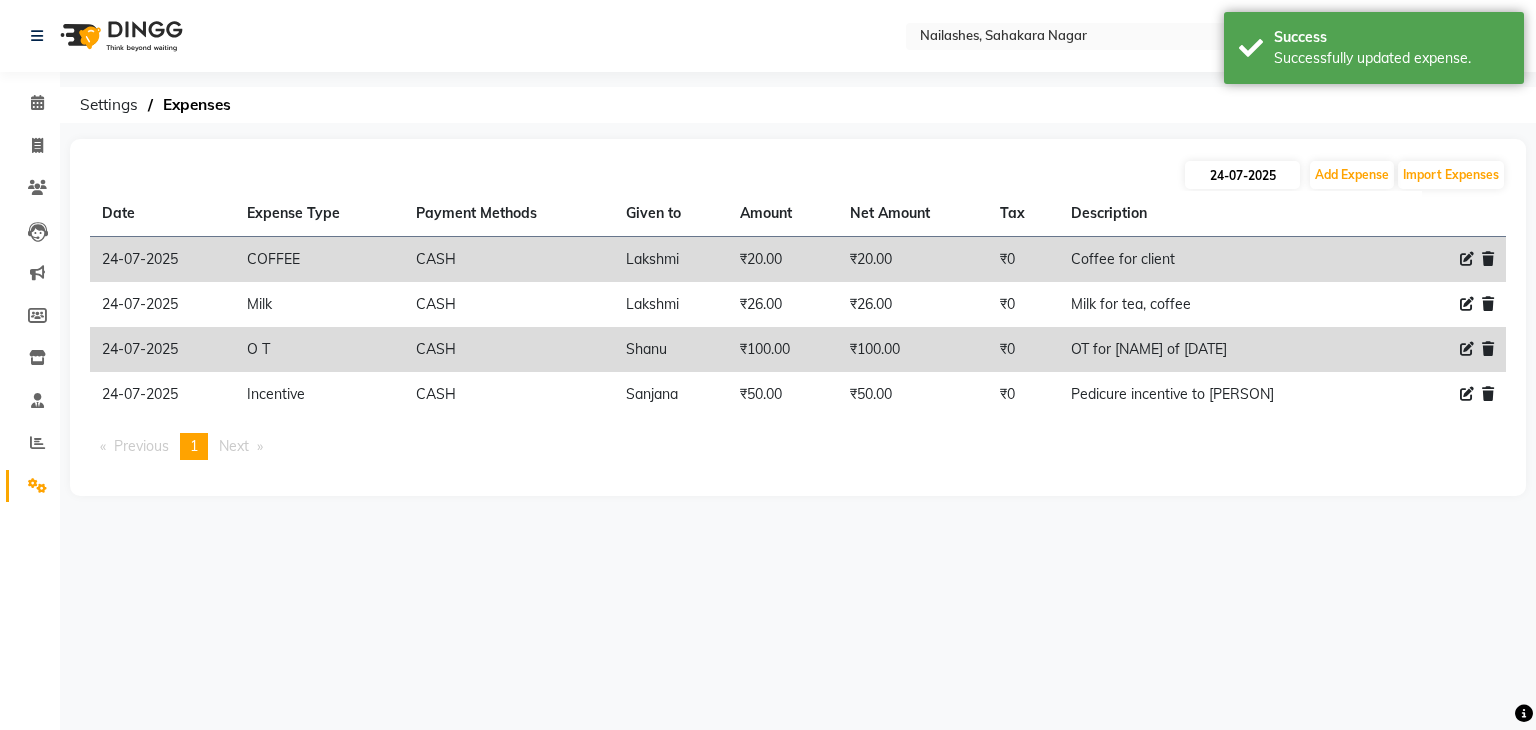 select on "7" 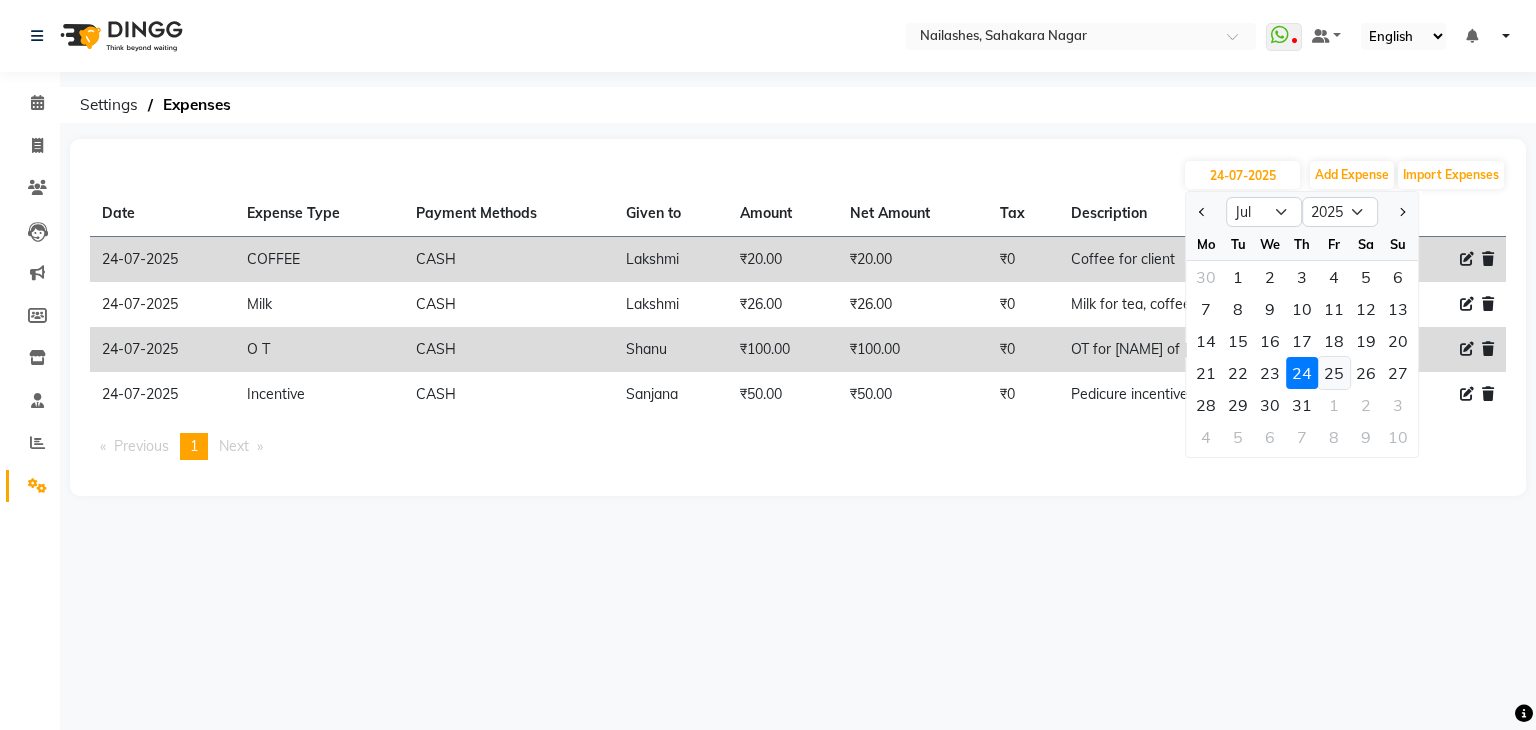 click on "25" 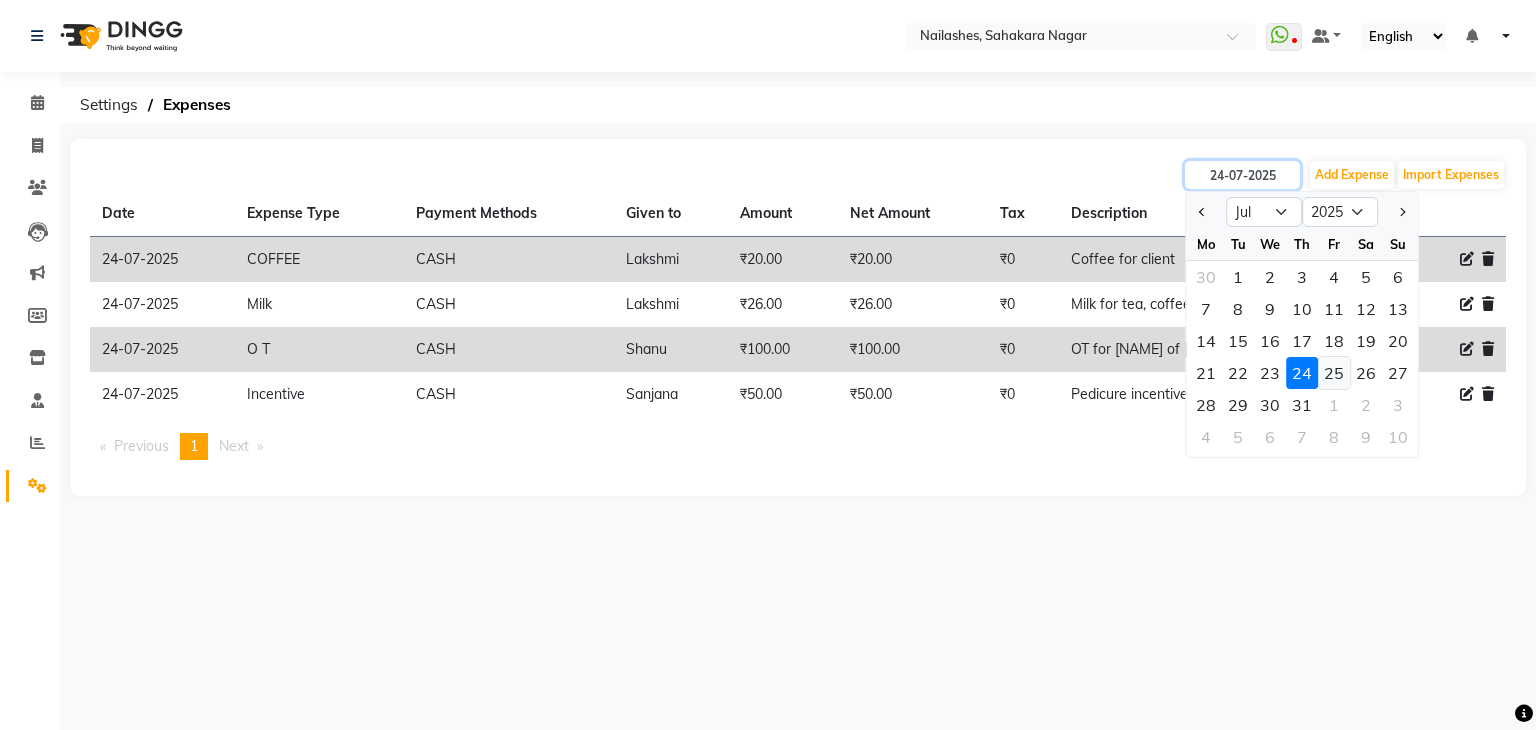 type on "25-07-2025" 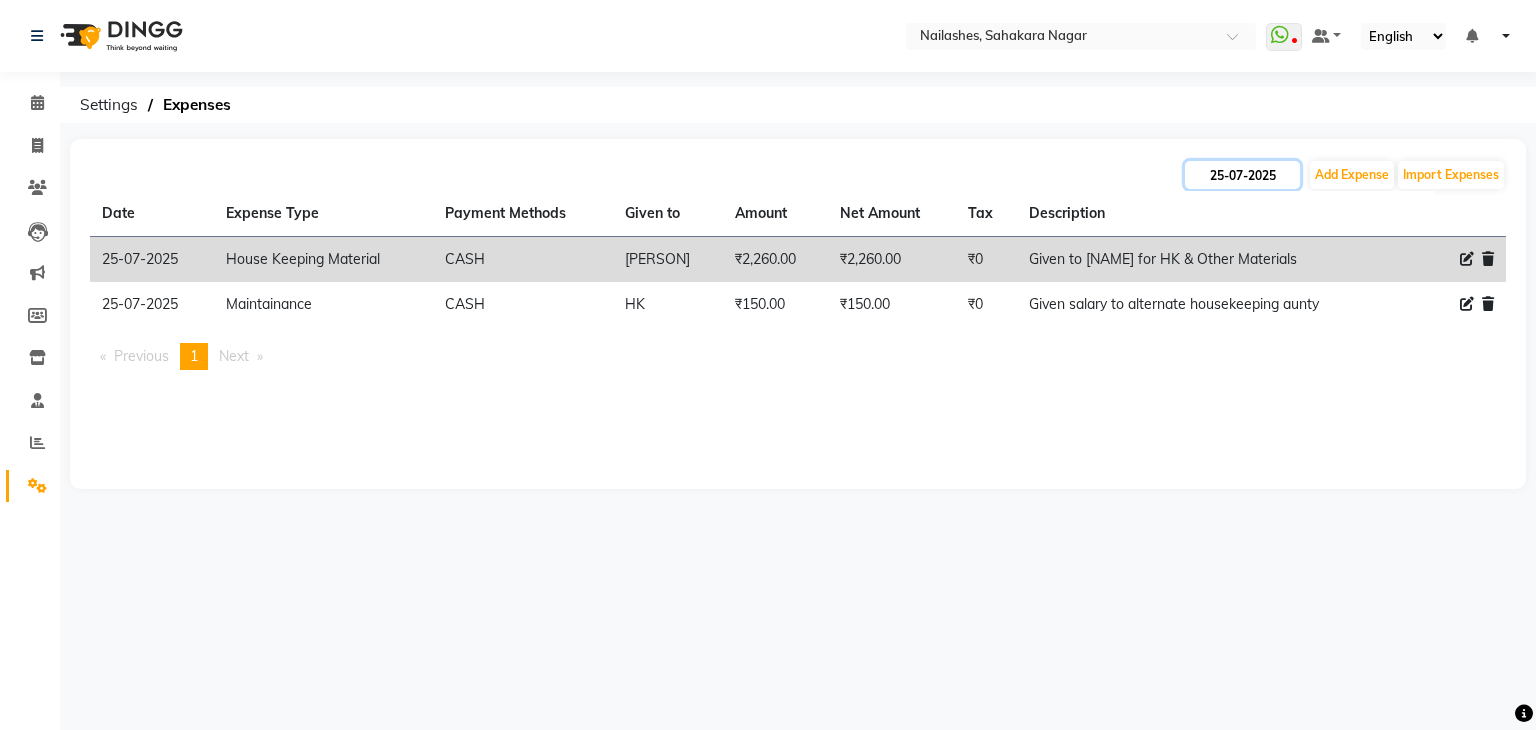 click on "25-07-2025" 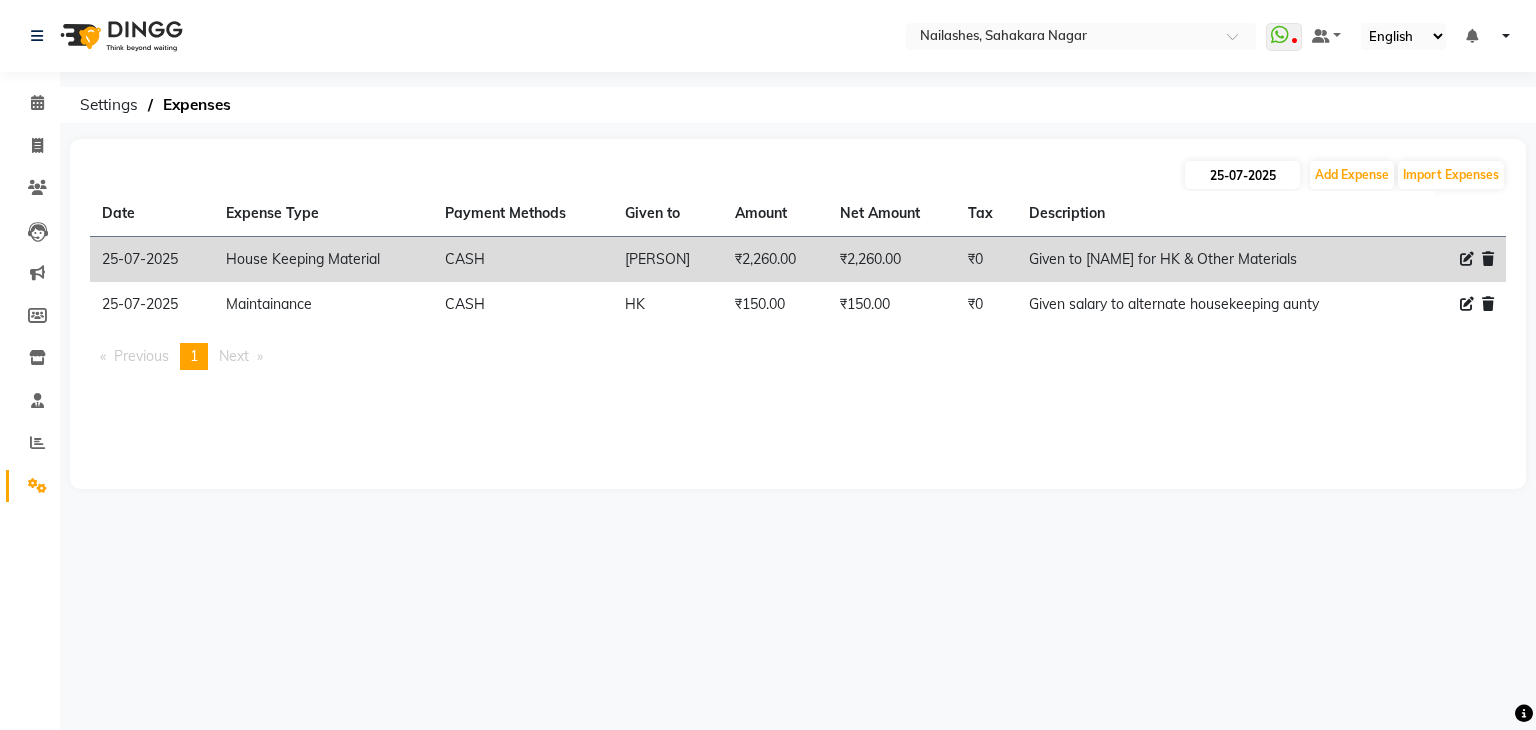 select on "7" 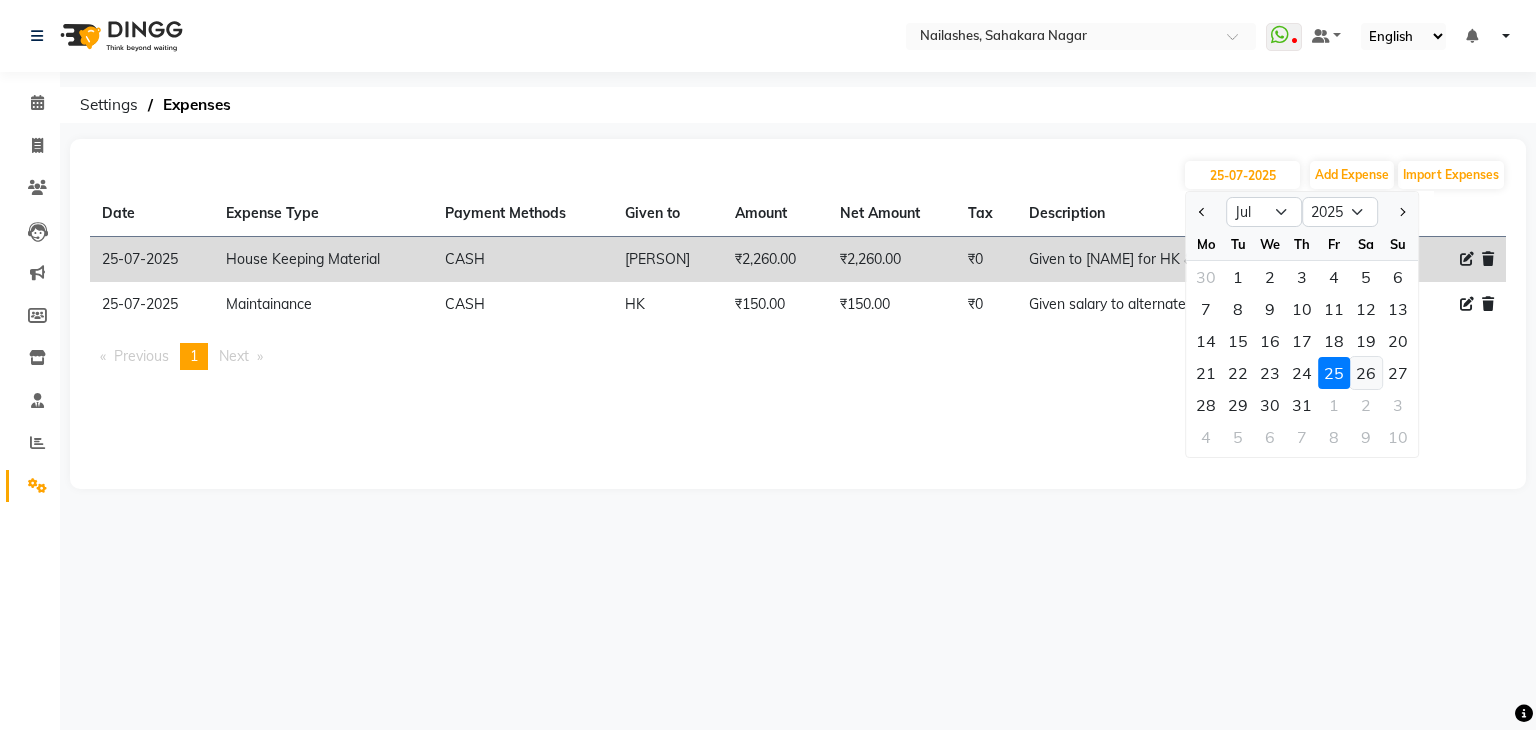 click on "26" 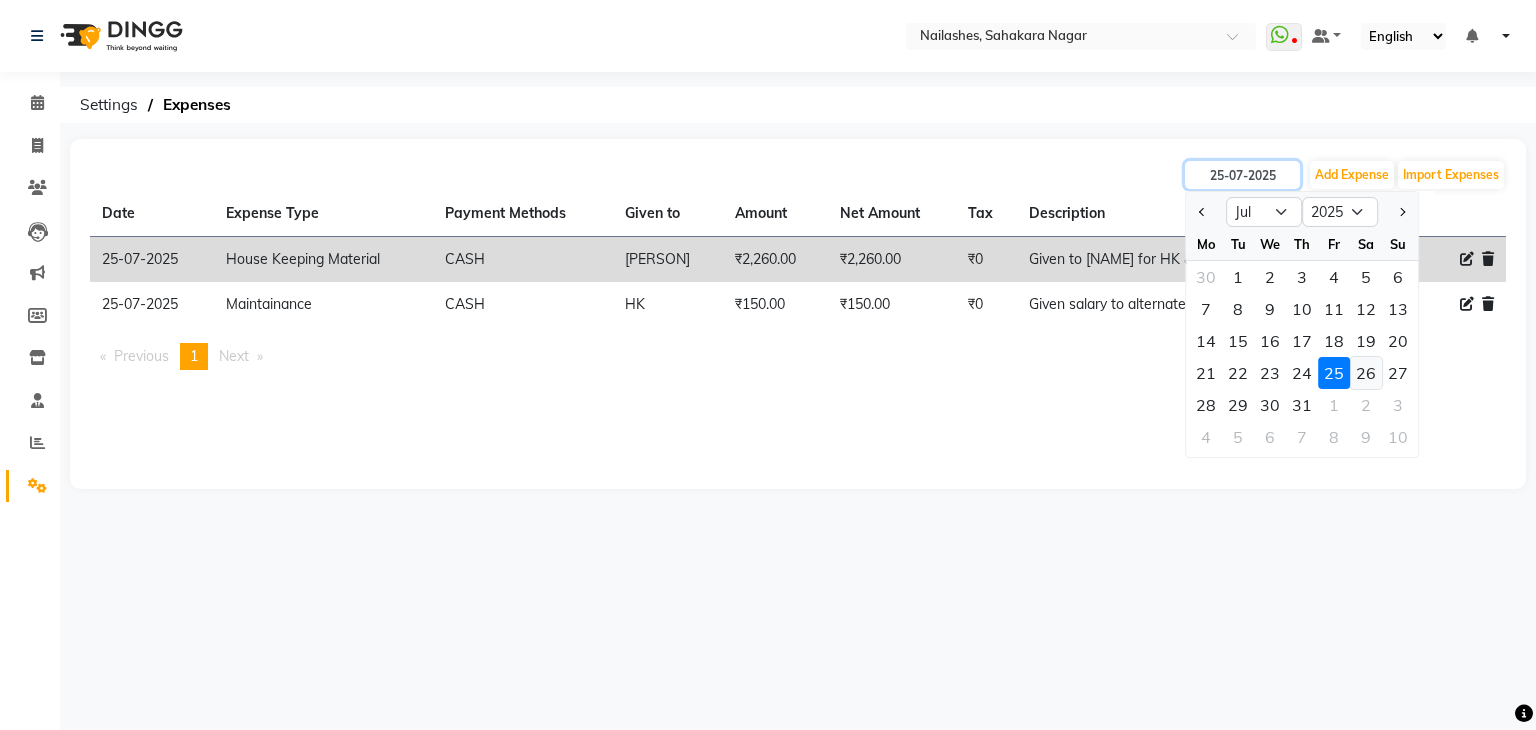 type on "26-07-2025" 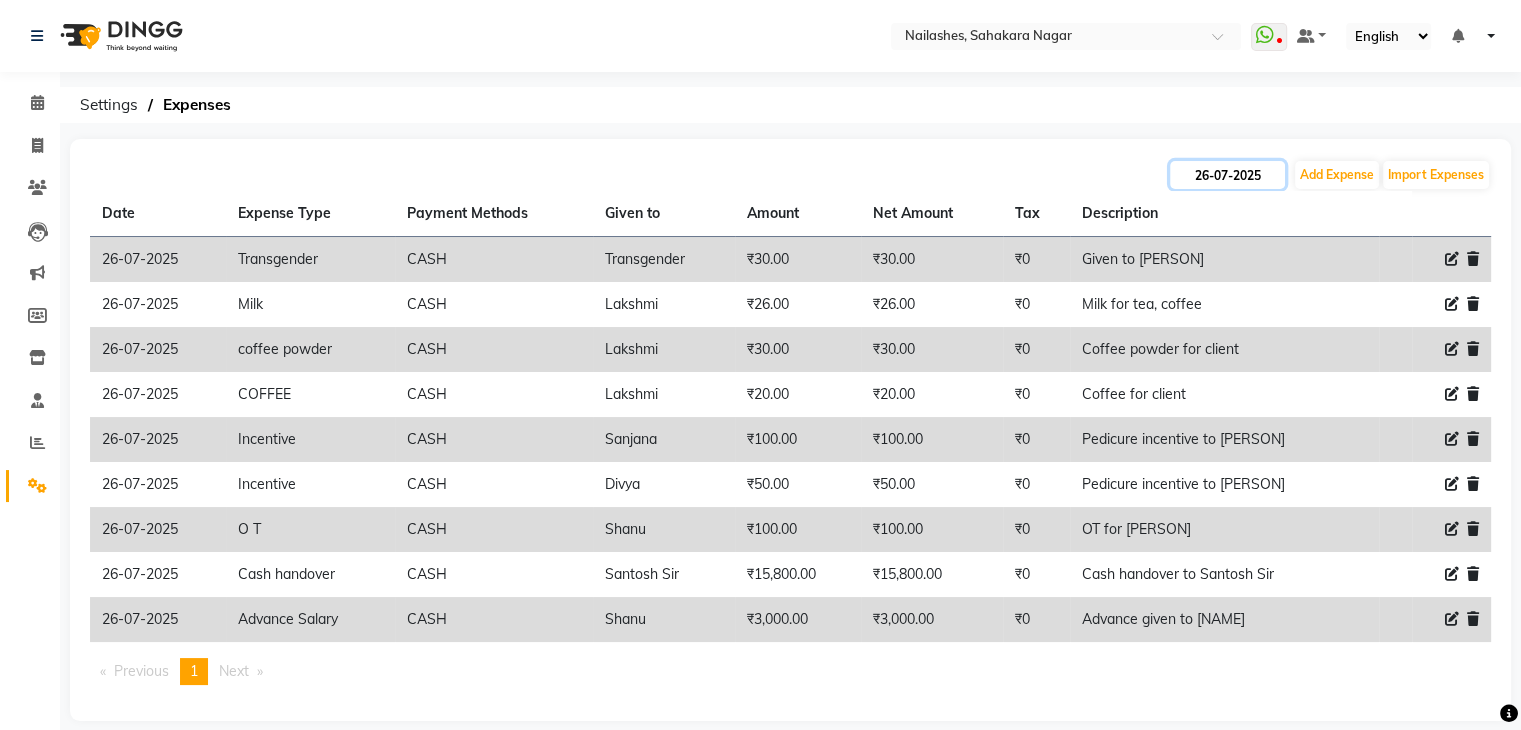 click on "26-07-2025" 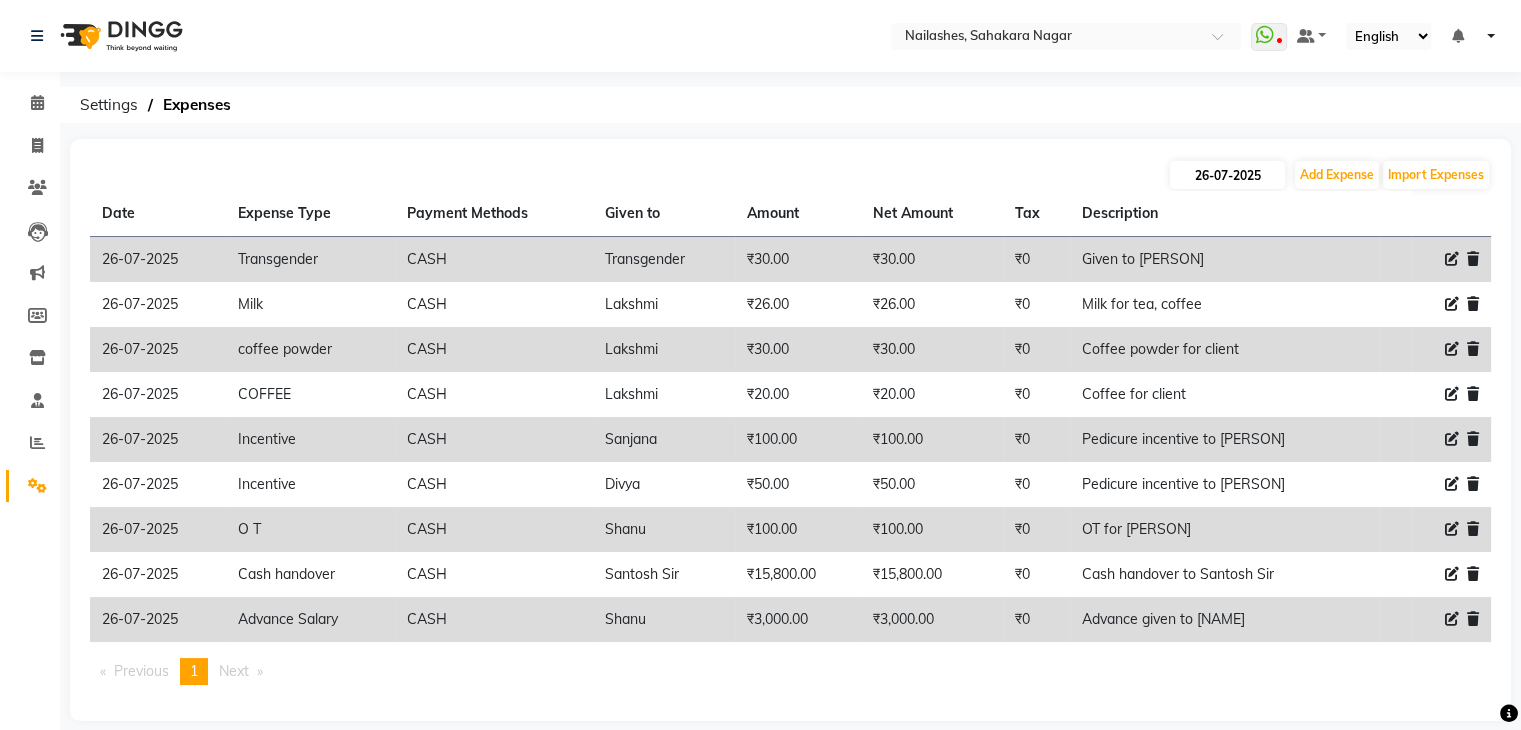 select on "7" 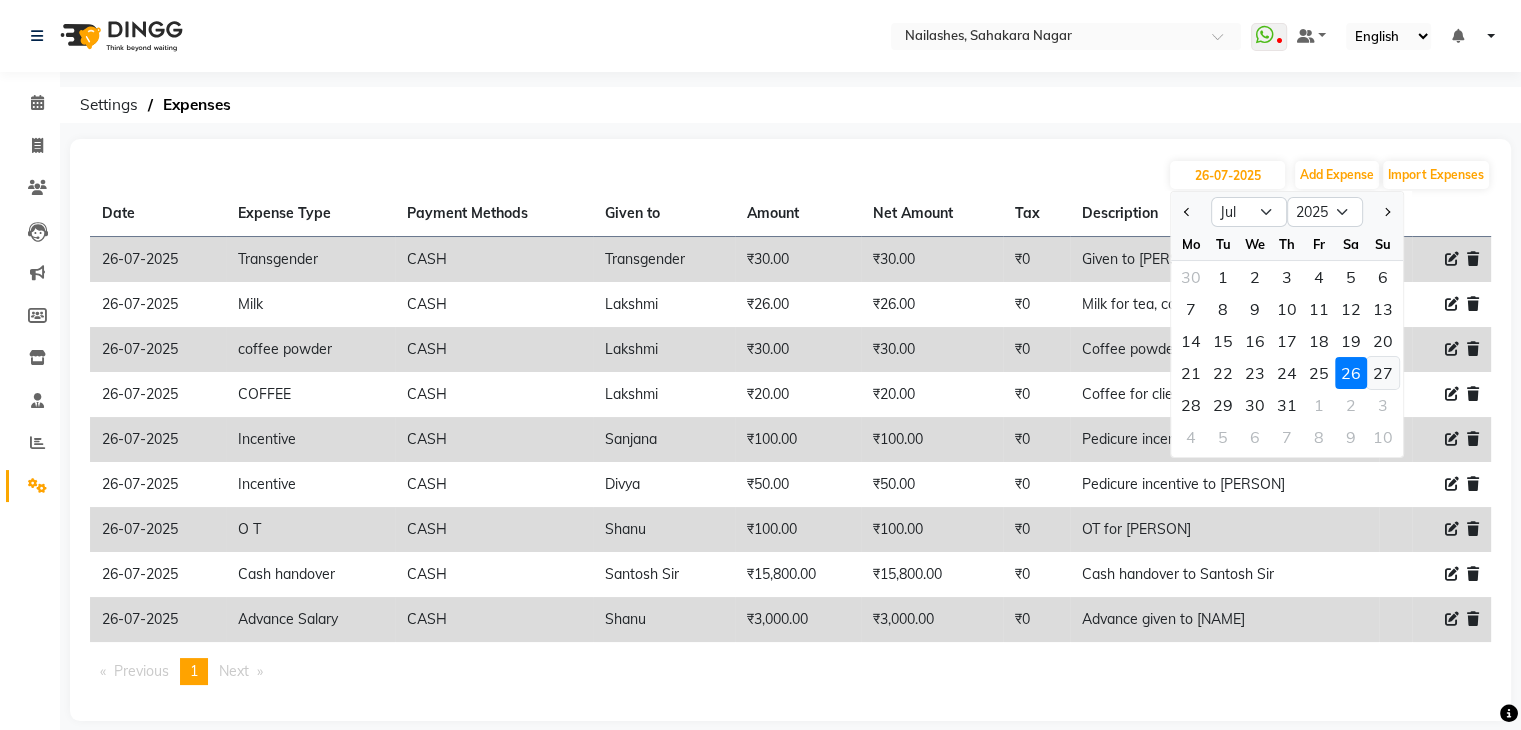 click on "27" 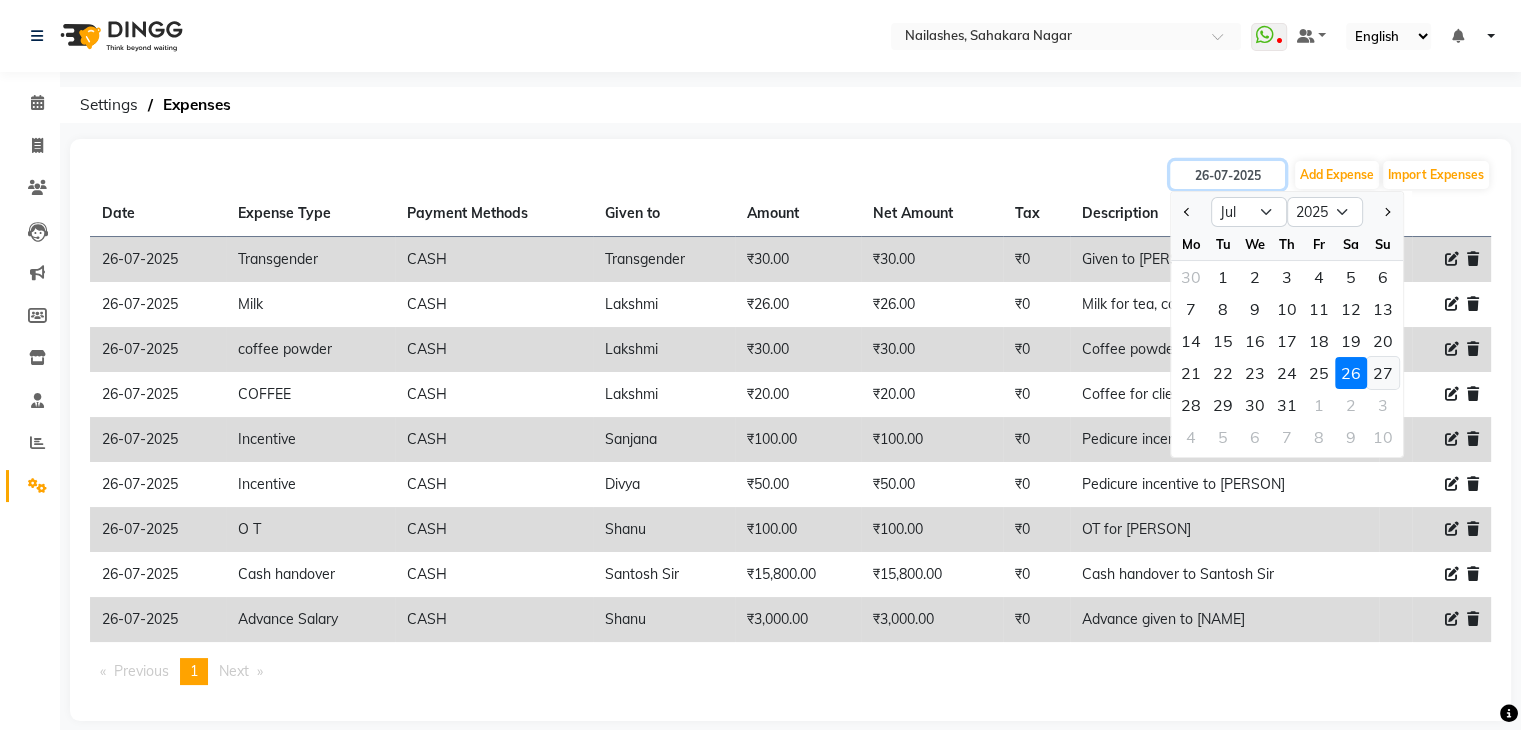 type on "27-07-2025" 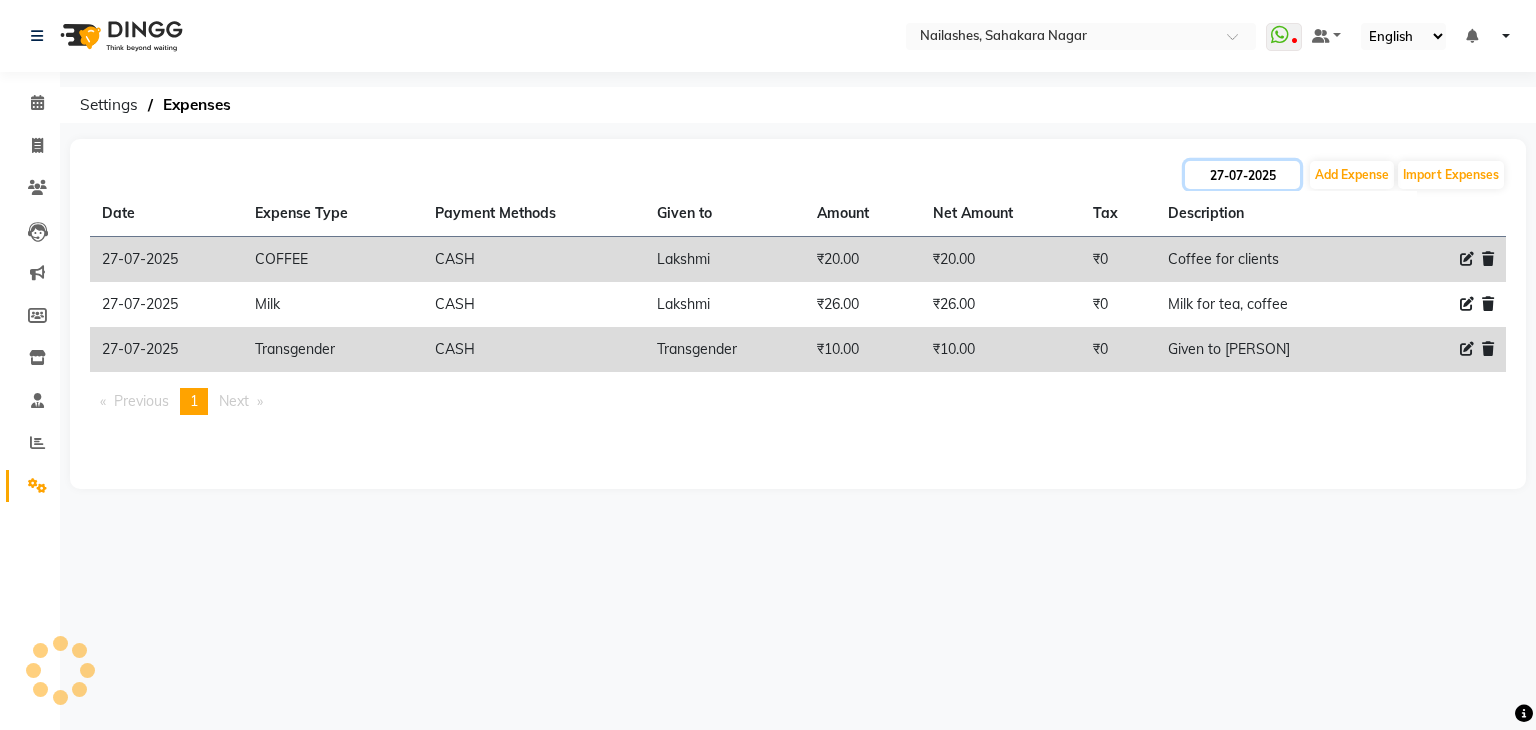 click on "27-07-2025" 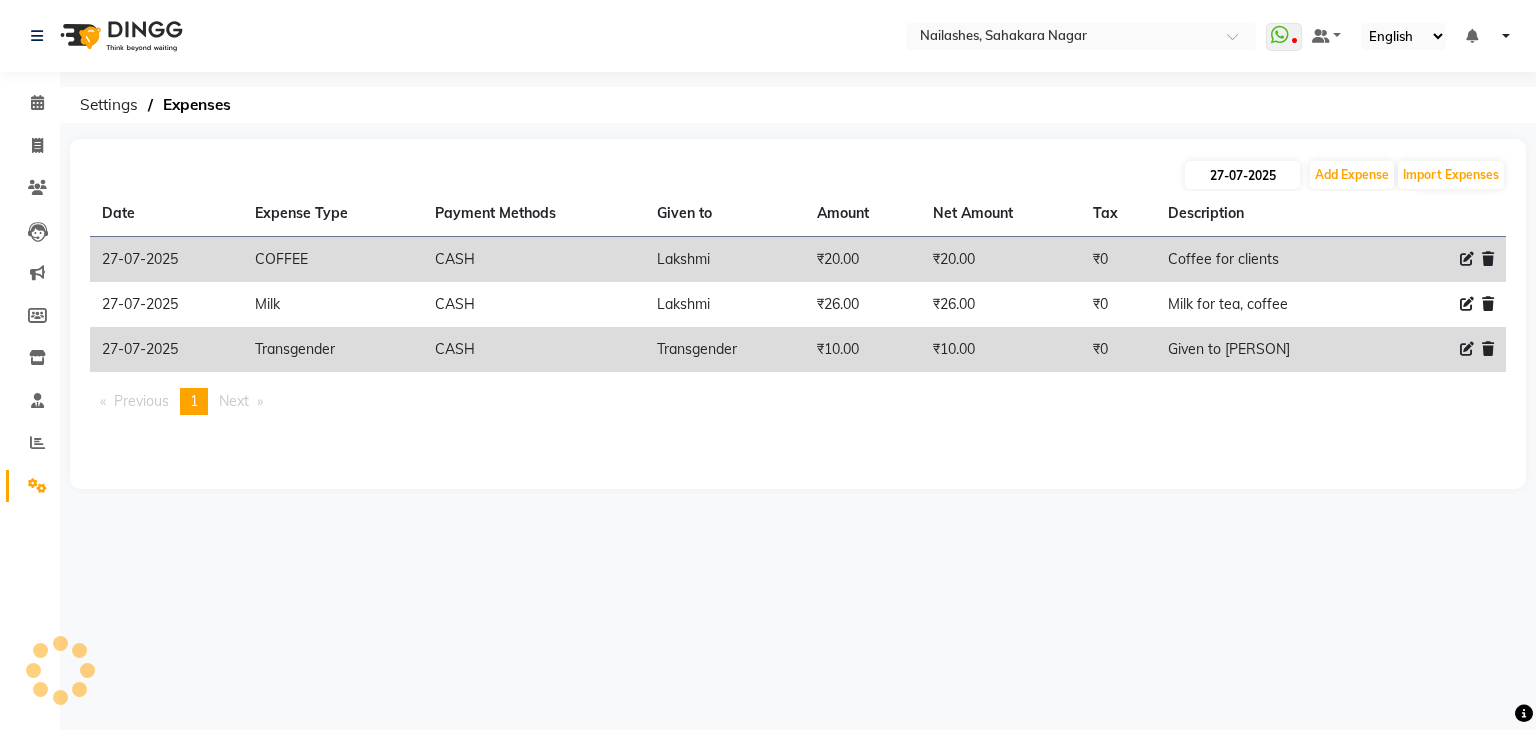 select on "7" 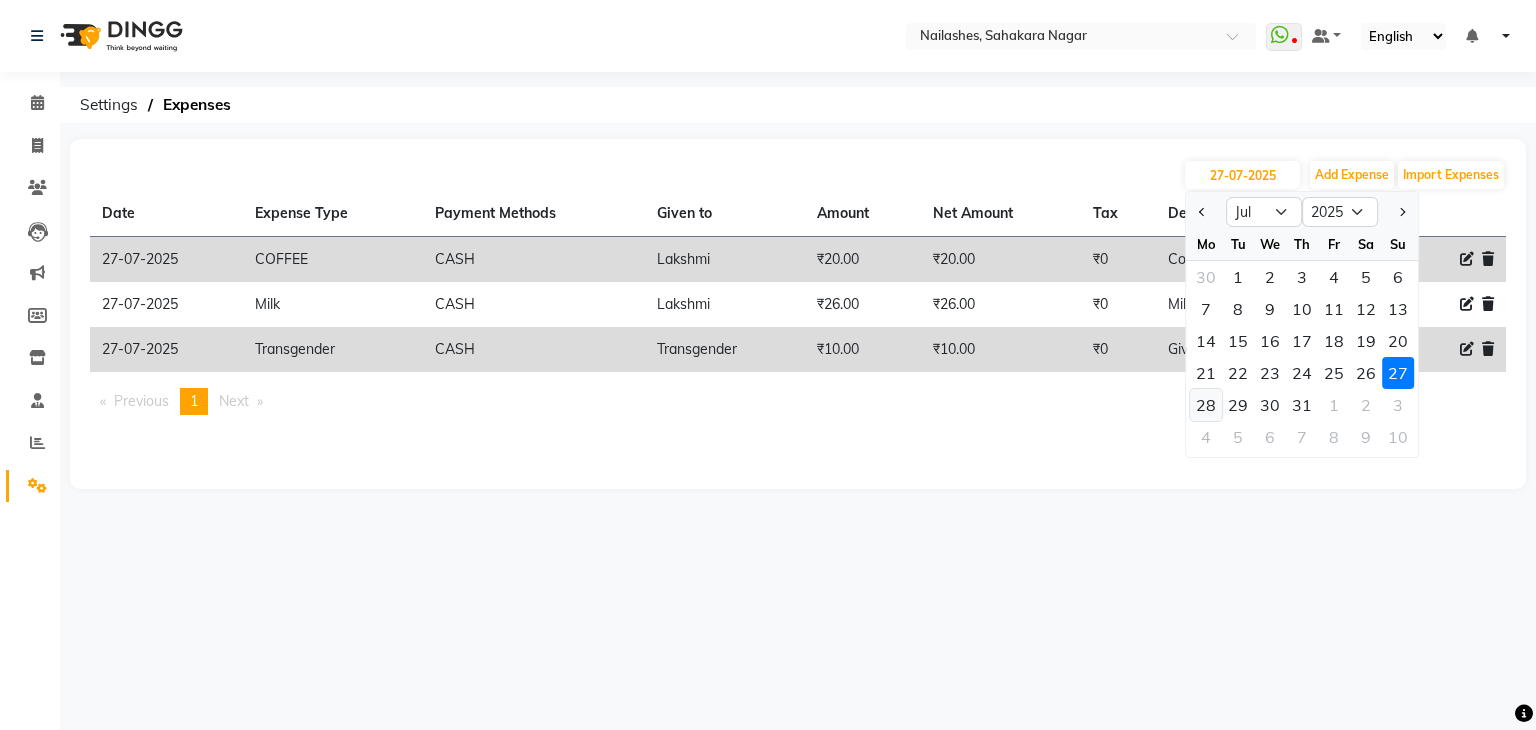 click on "28" 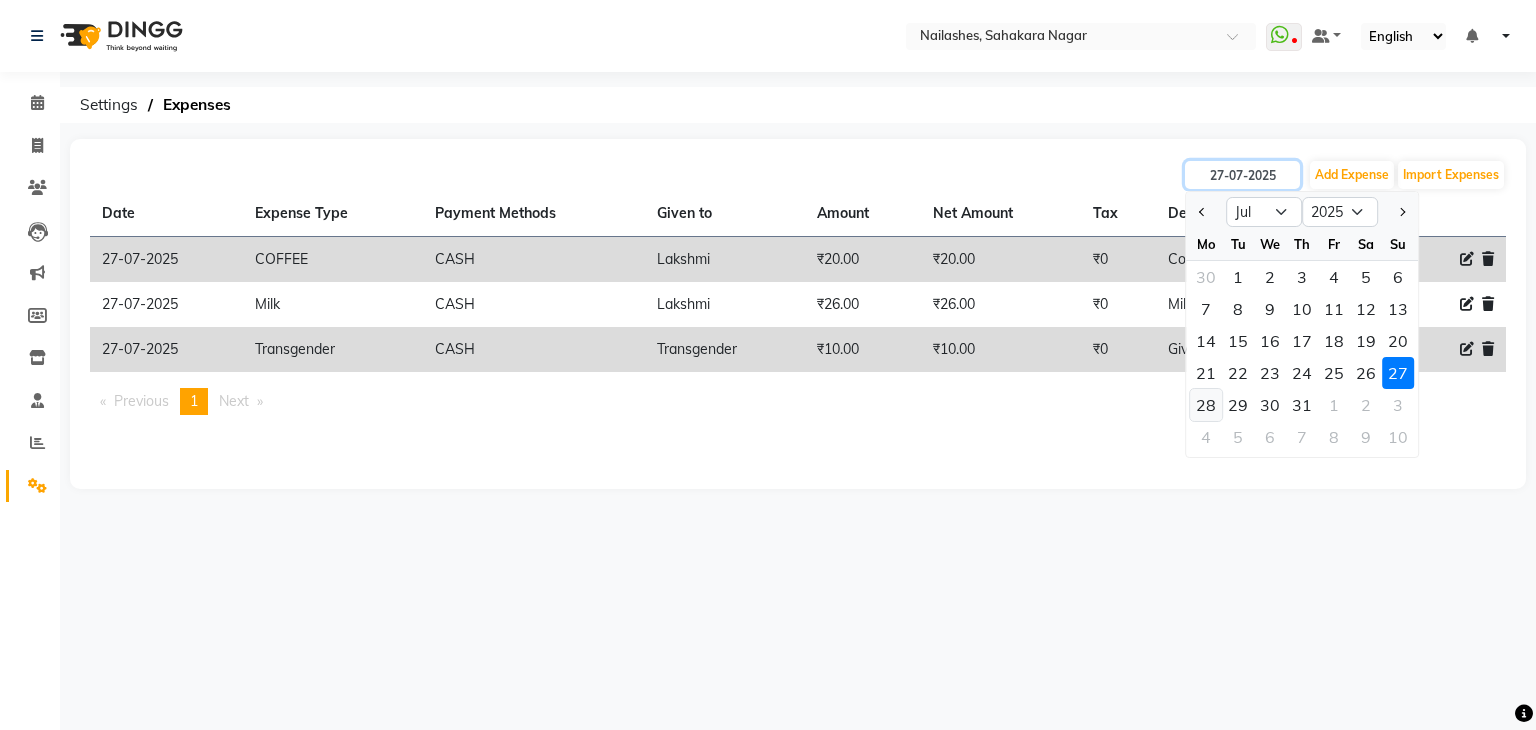type on "28-07-2025" 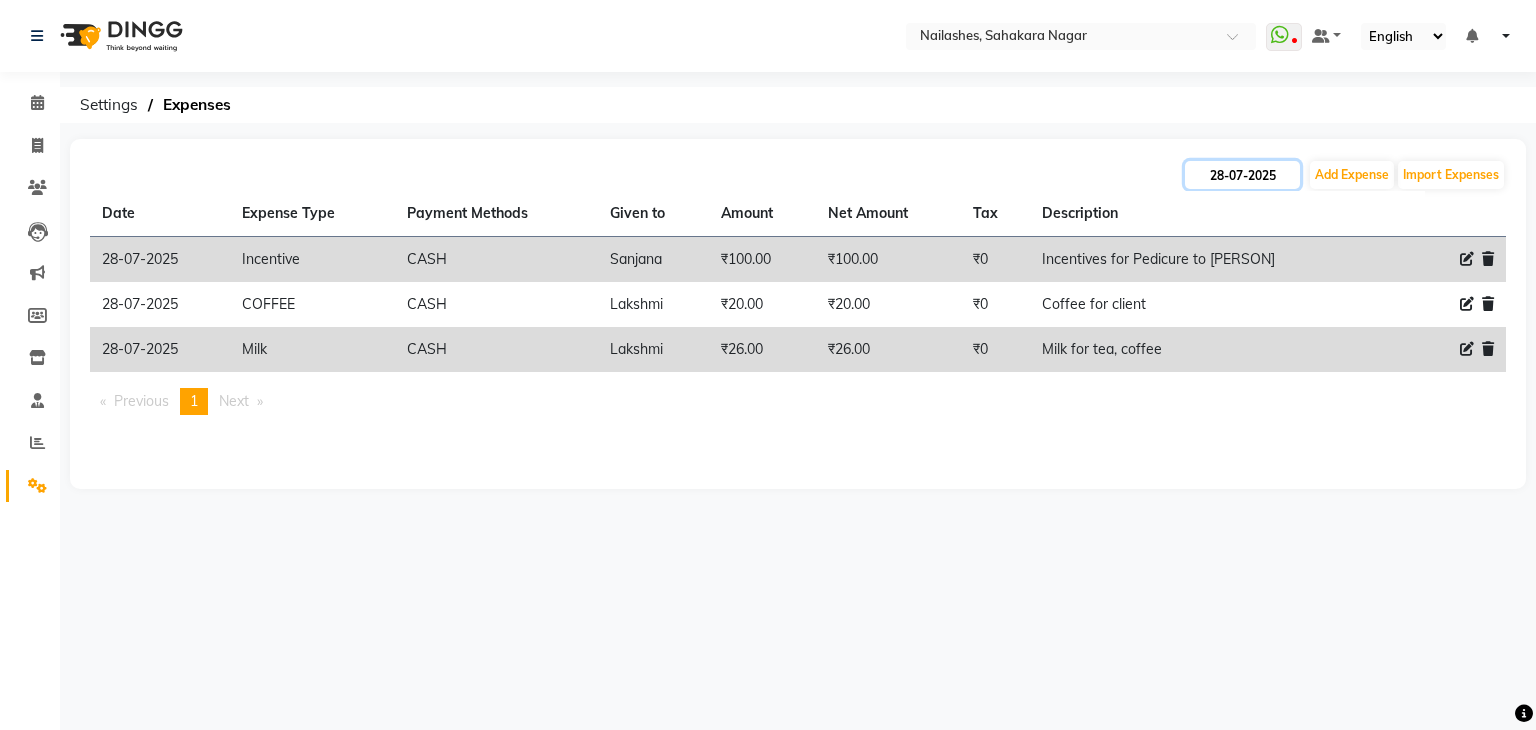click on "28-07-2025" 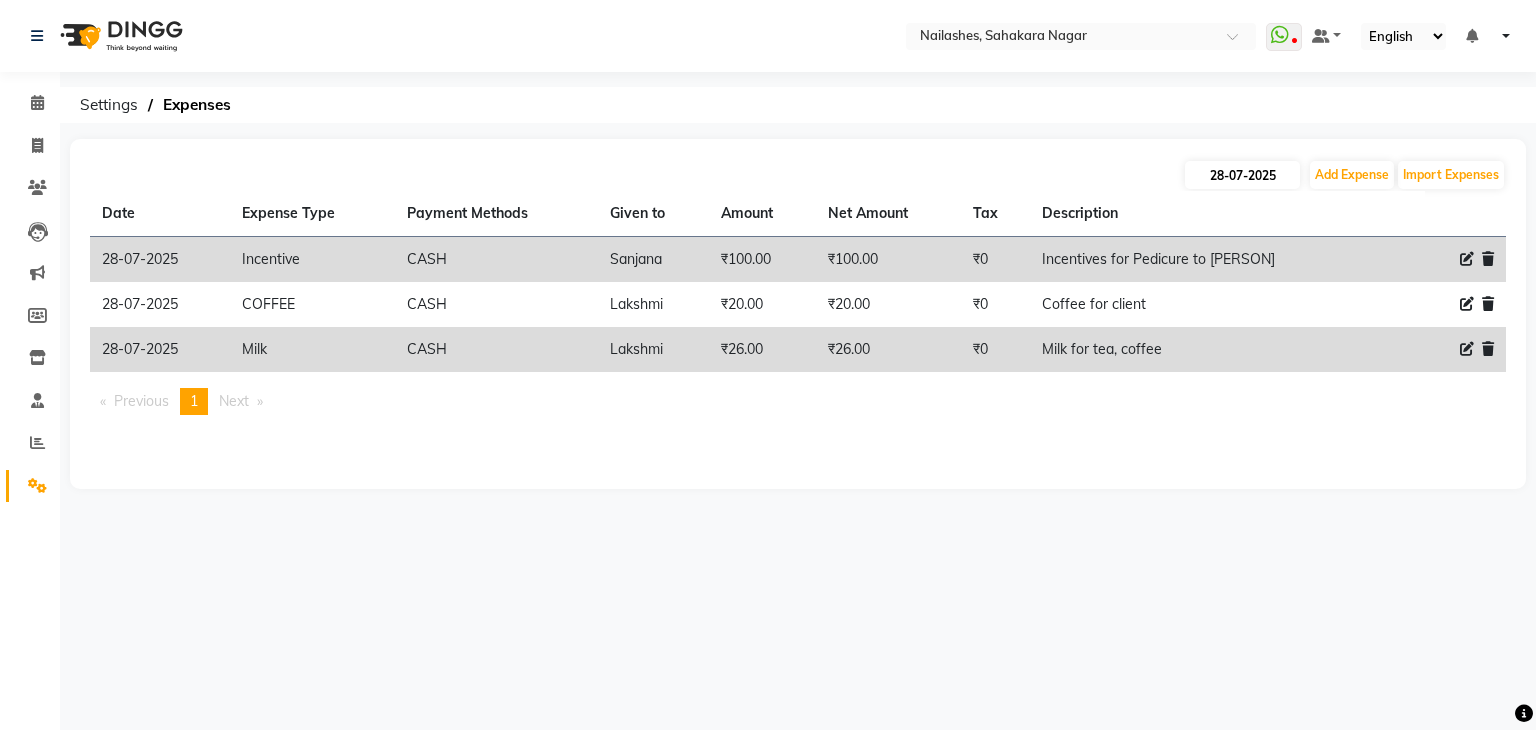 select on "7" 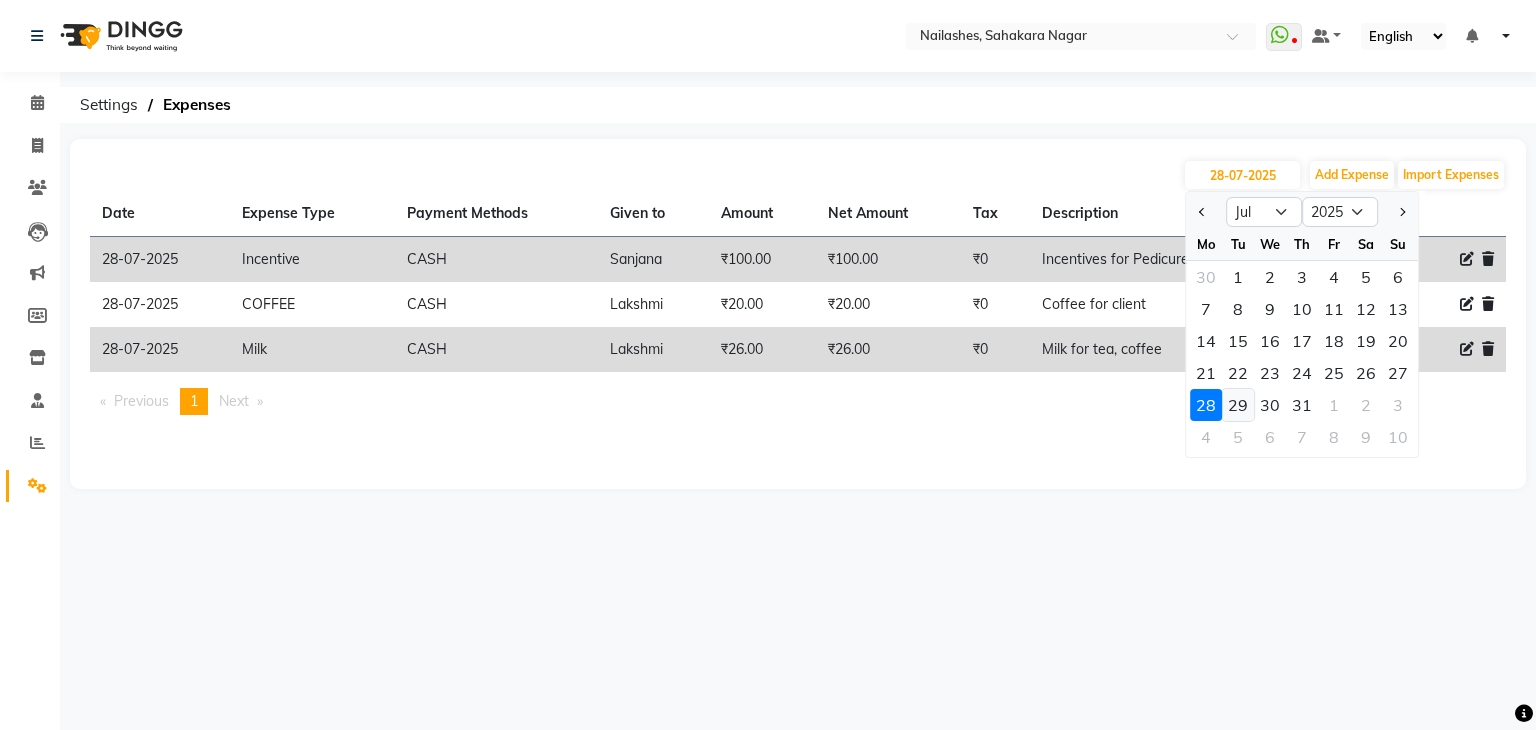 click on "29" 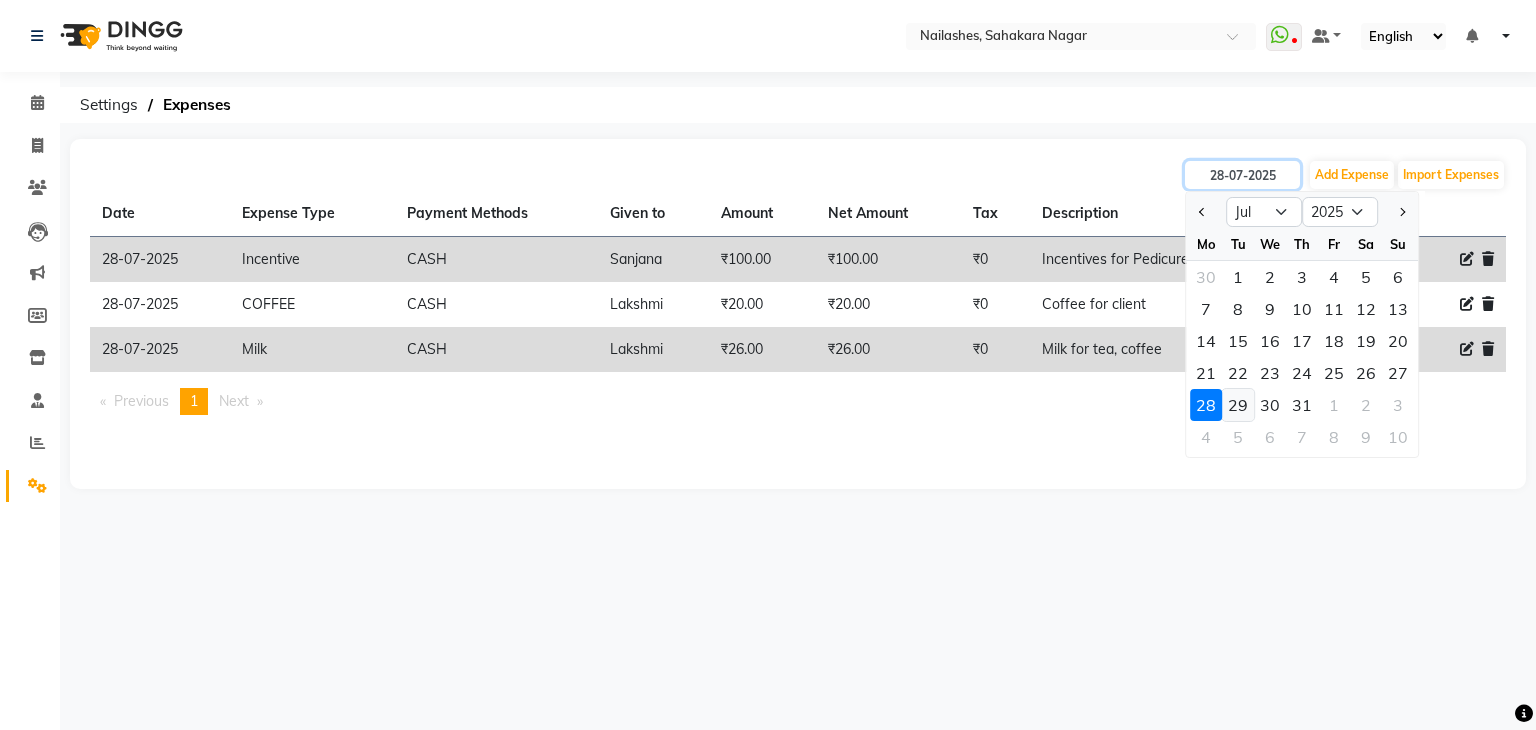 type on "29-07-2025" 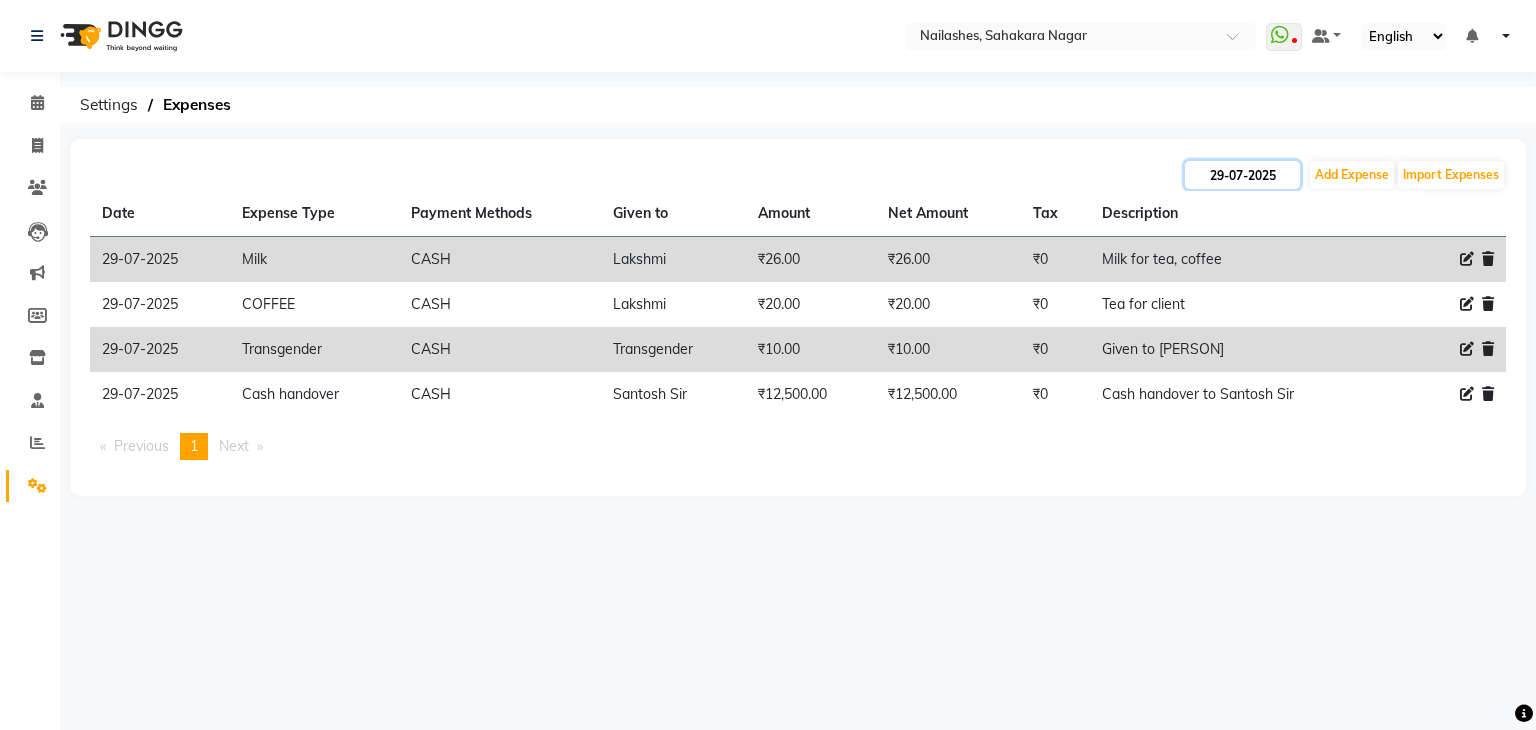 click on "29-07-2025" 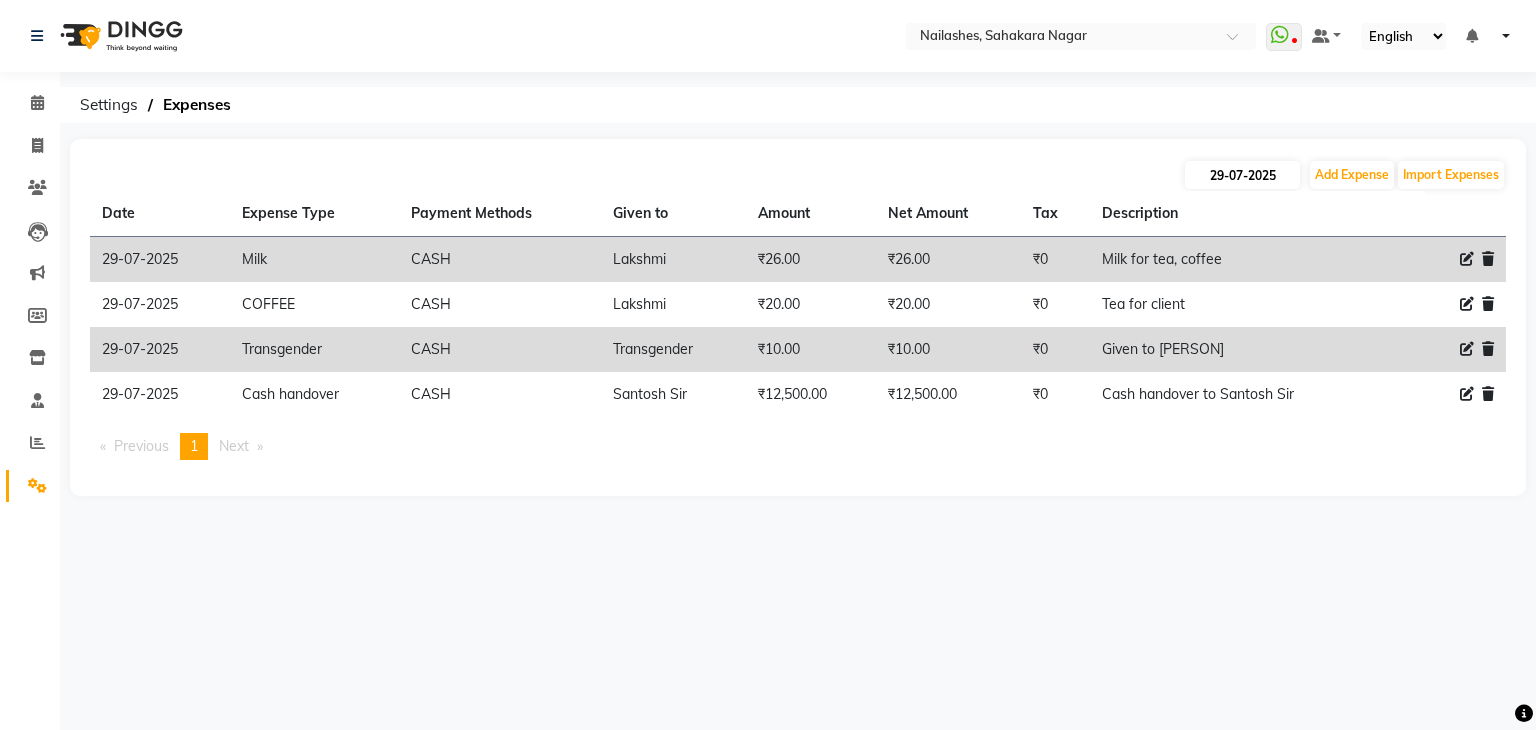 select on "7" 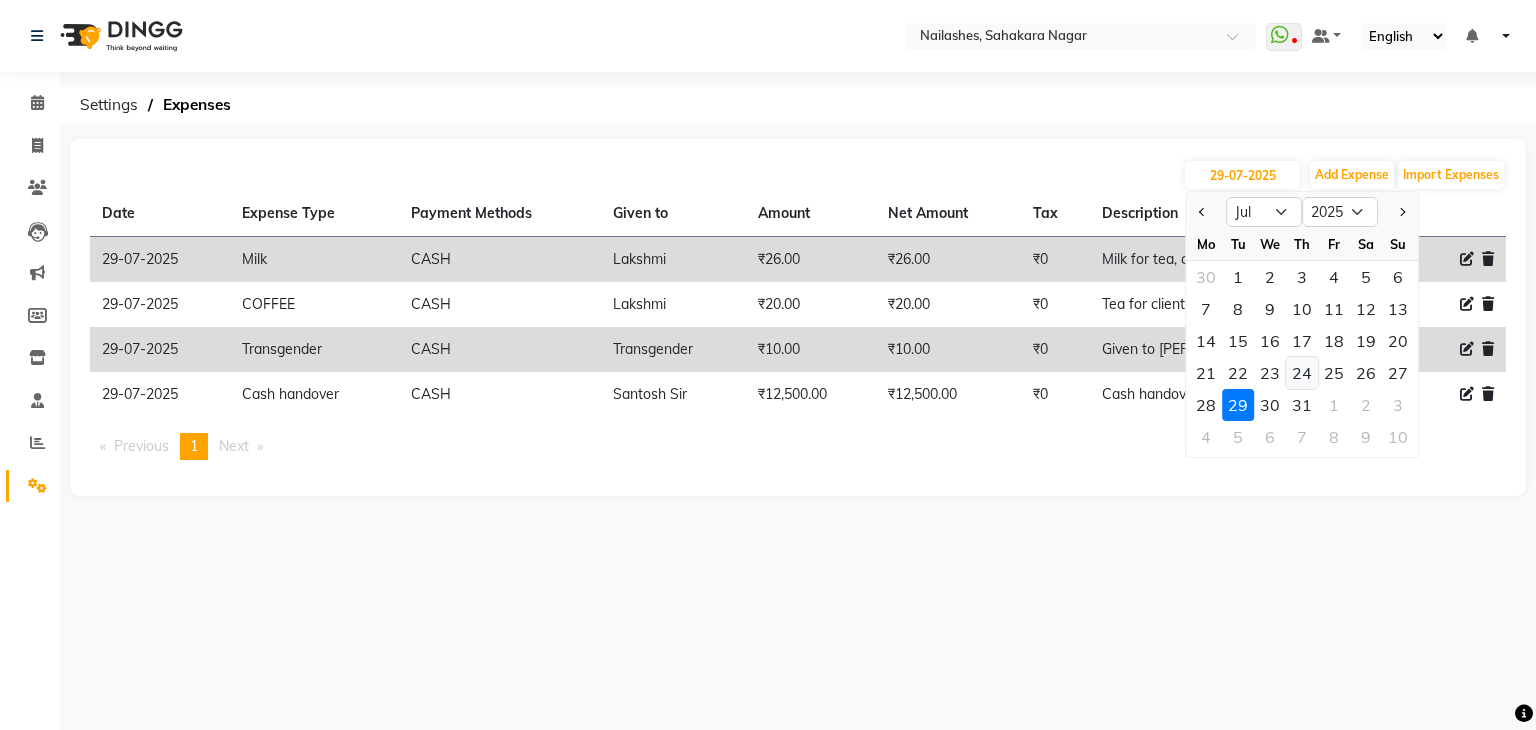 click on "24" 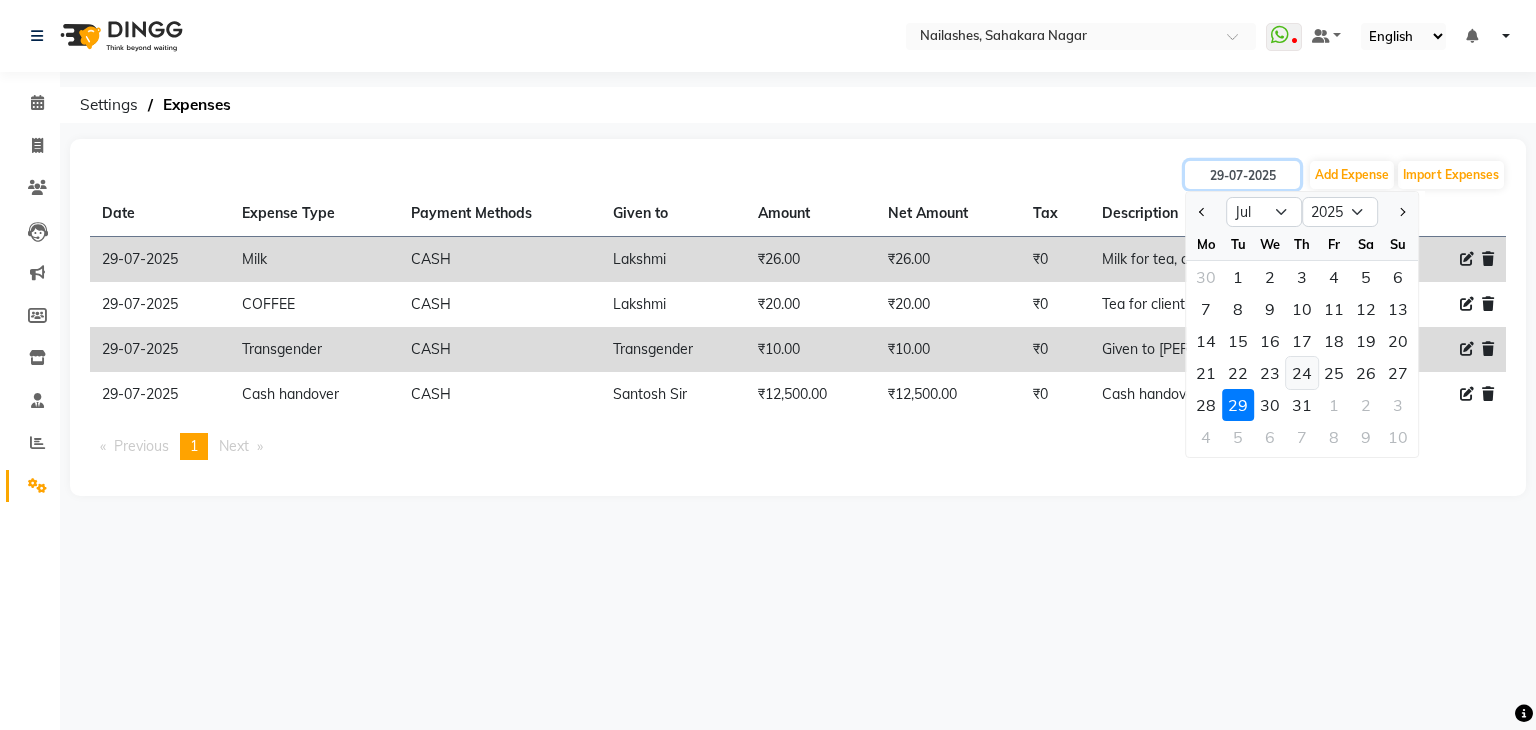 type on "24-07-2025" 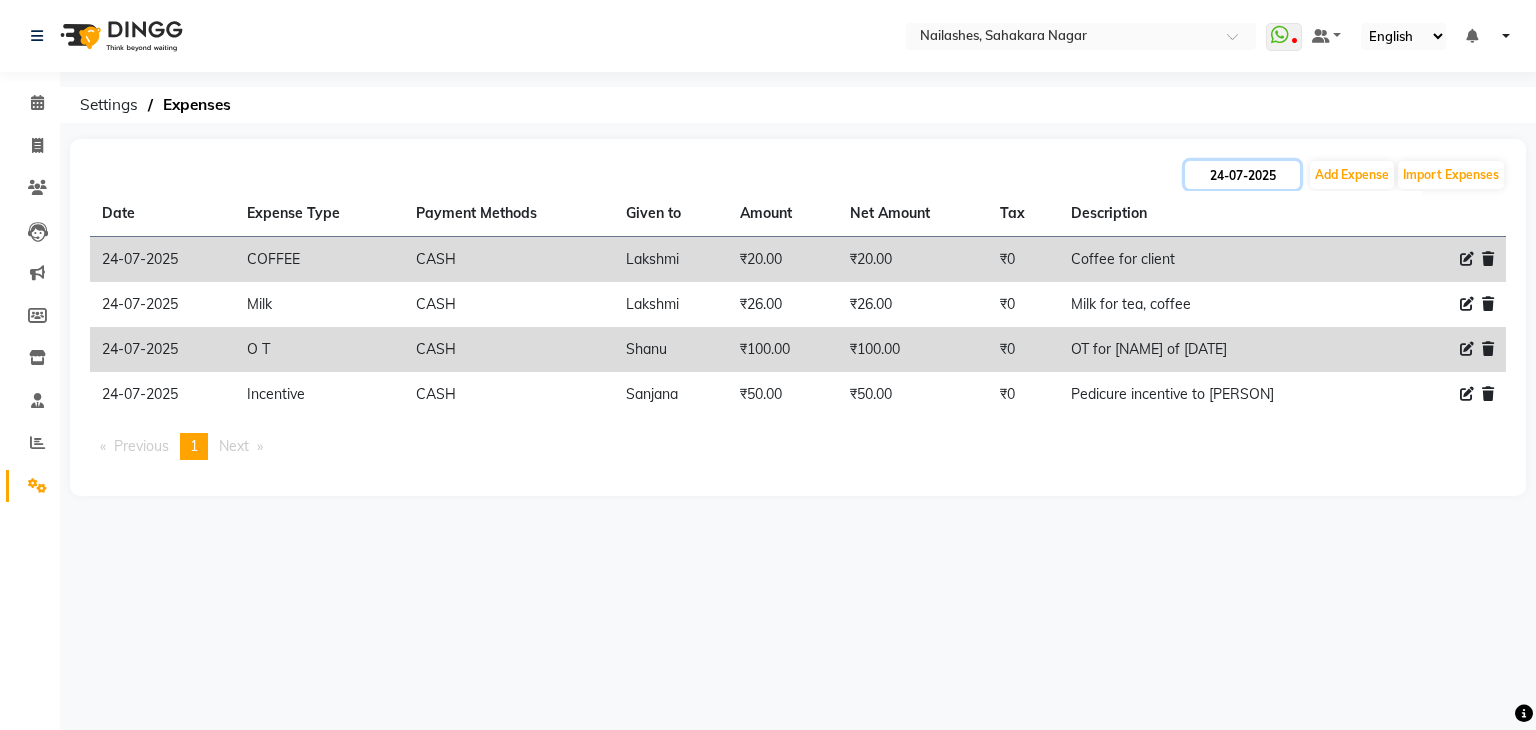click on "24-07-2025" 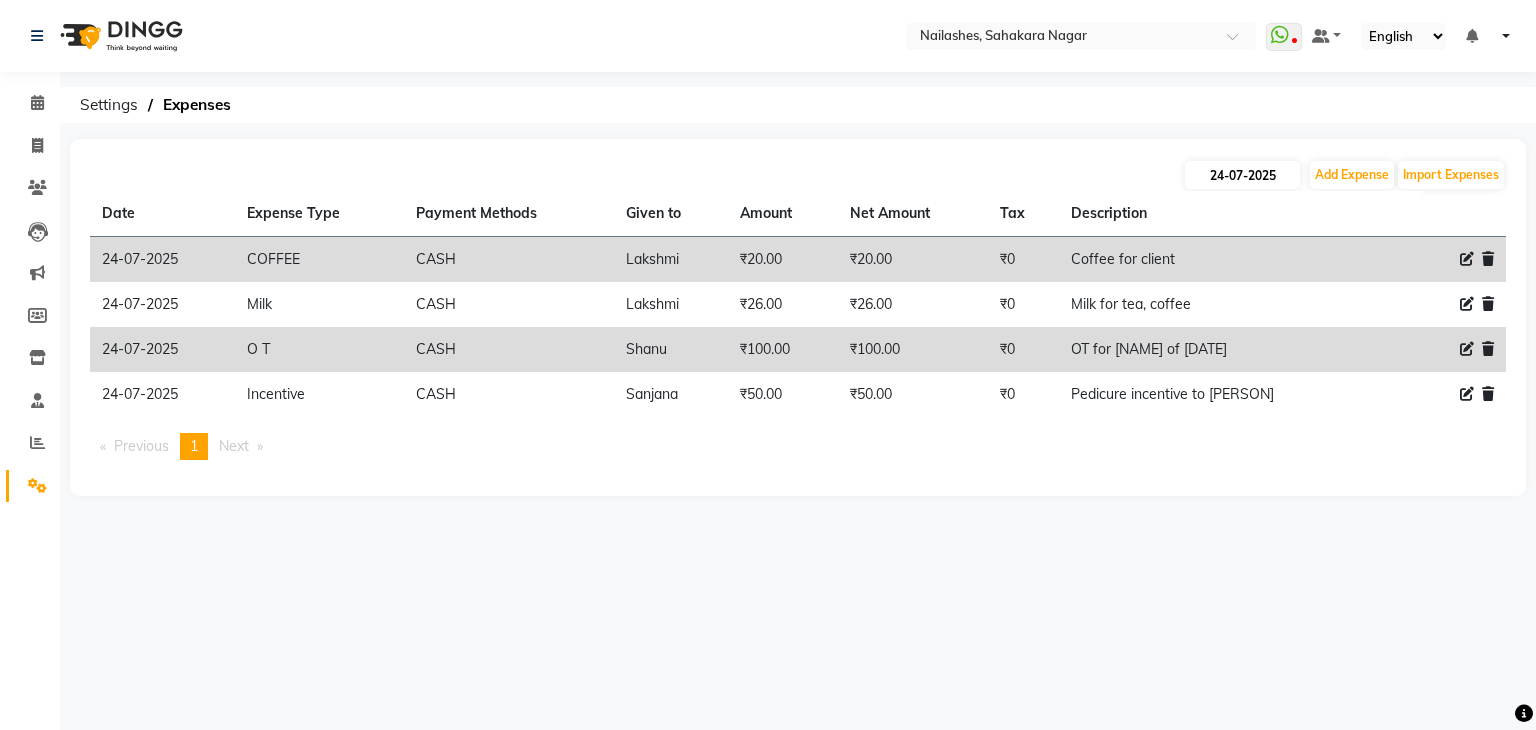 select on "7" 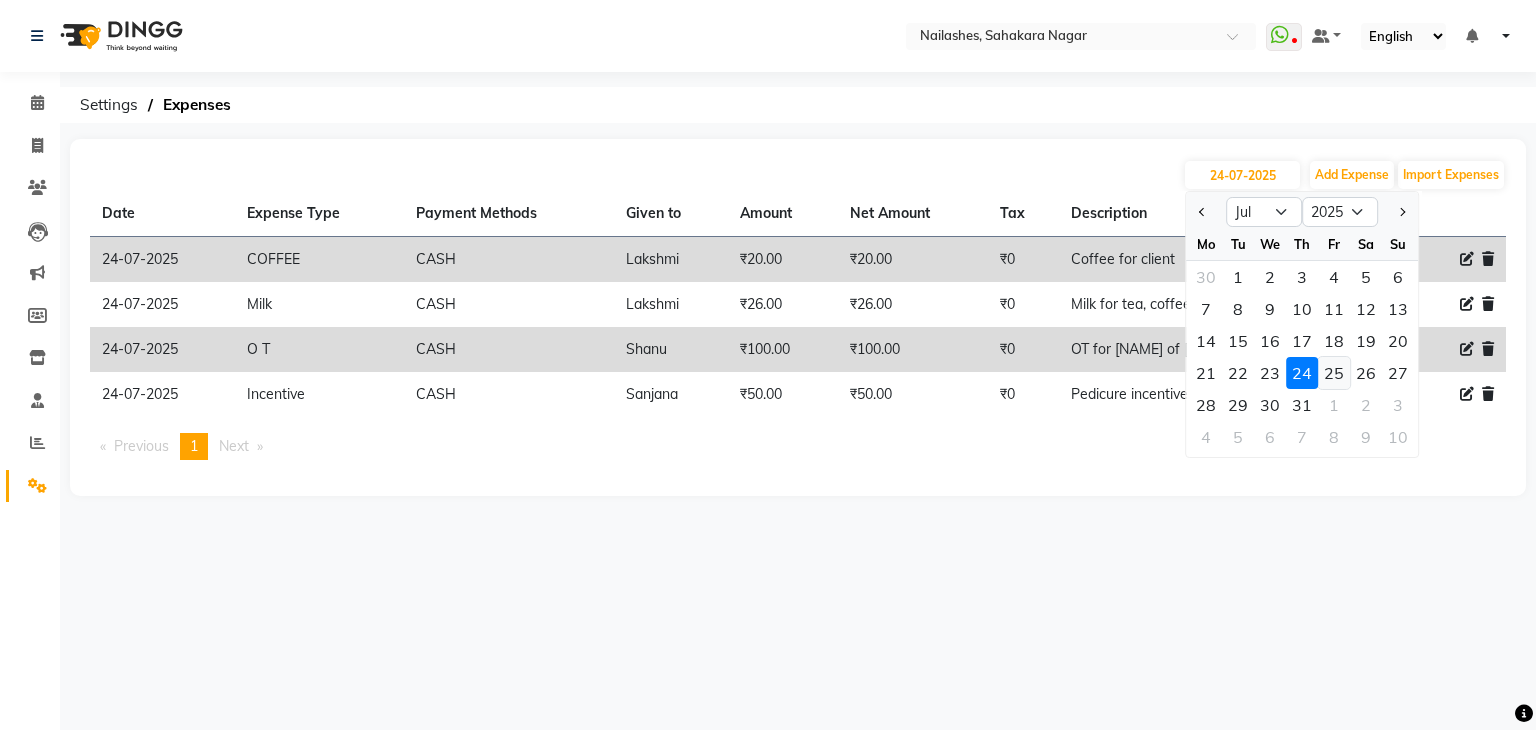 click on "25" 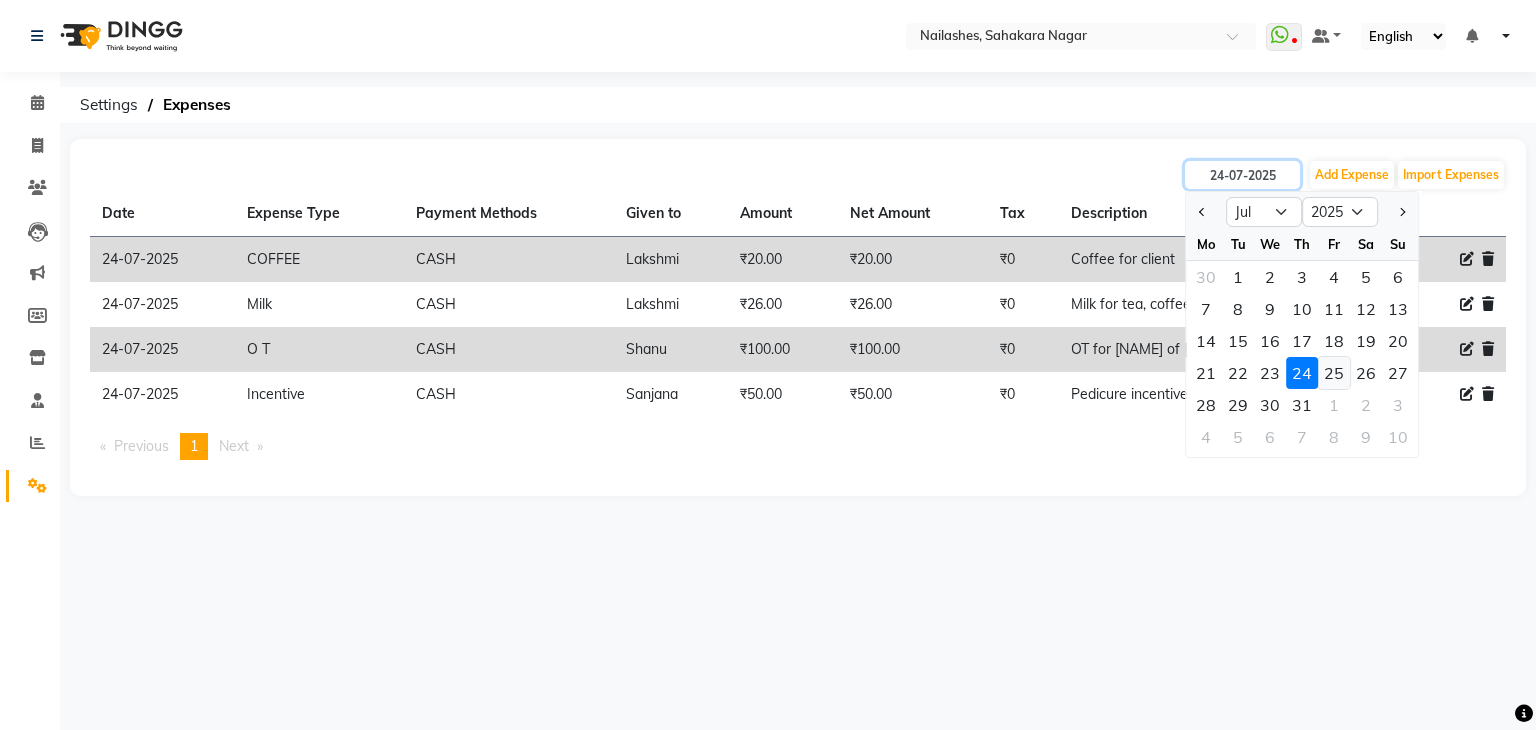 type on "25-07-2025" 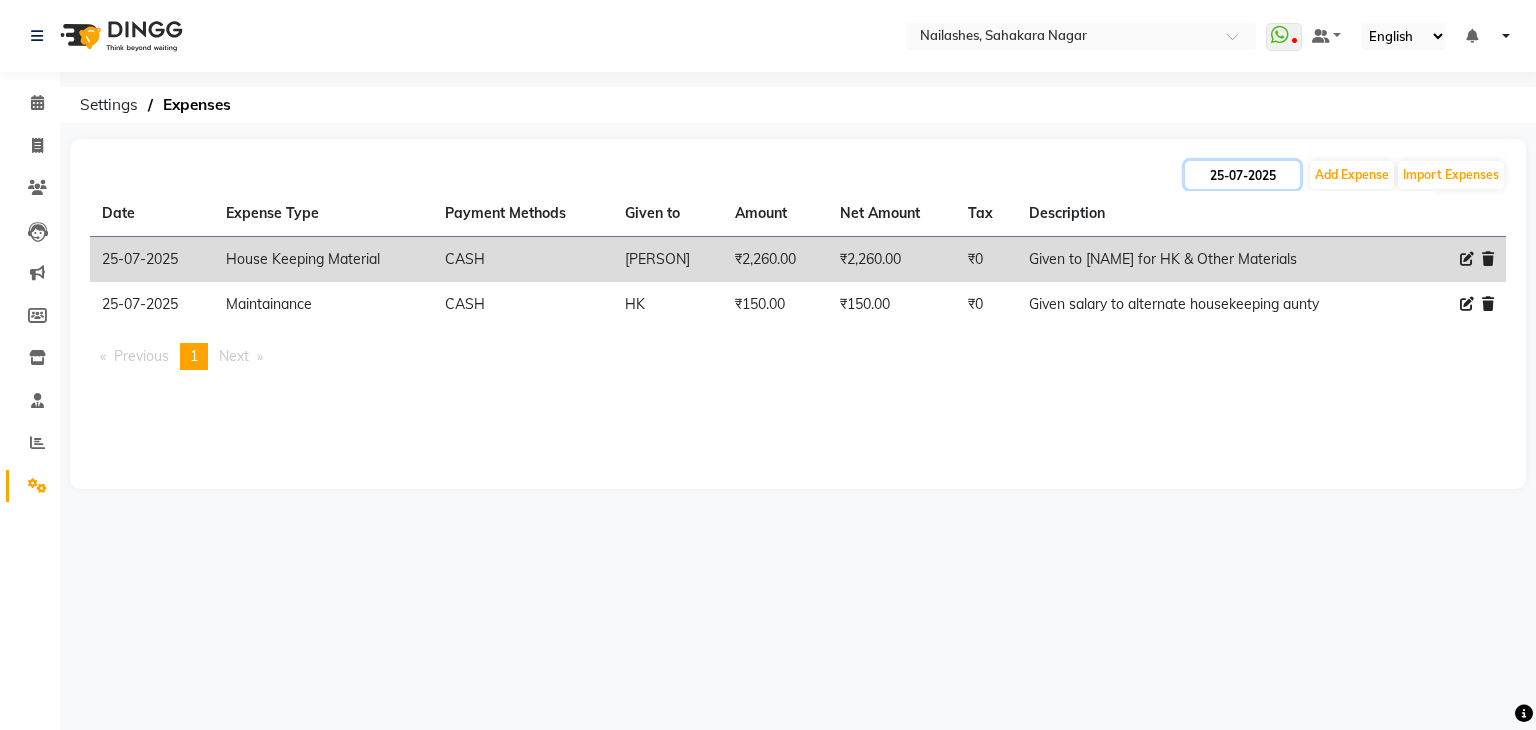click on "25-07-2025" 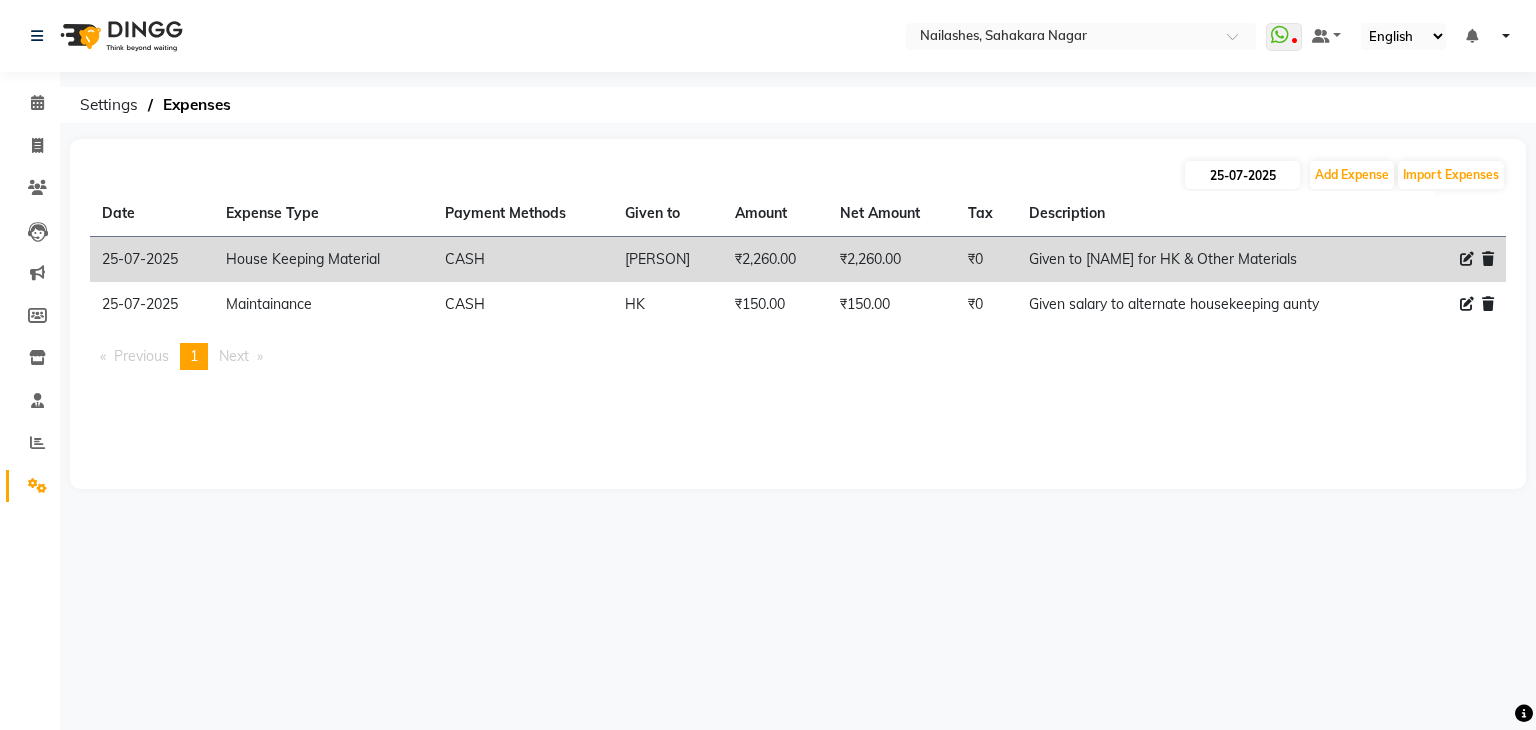 select on "7" 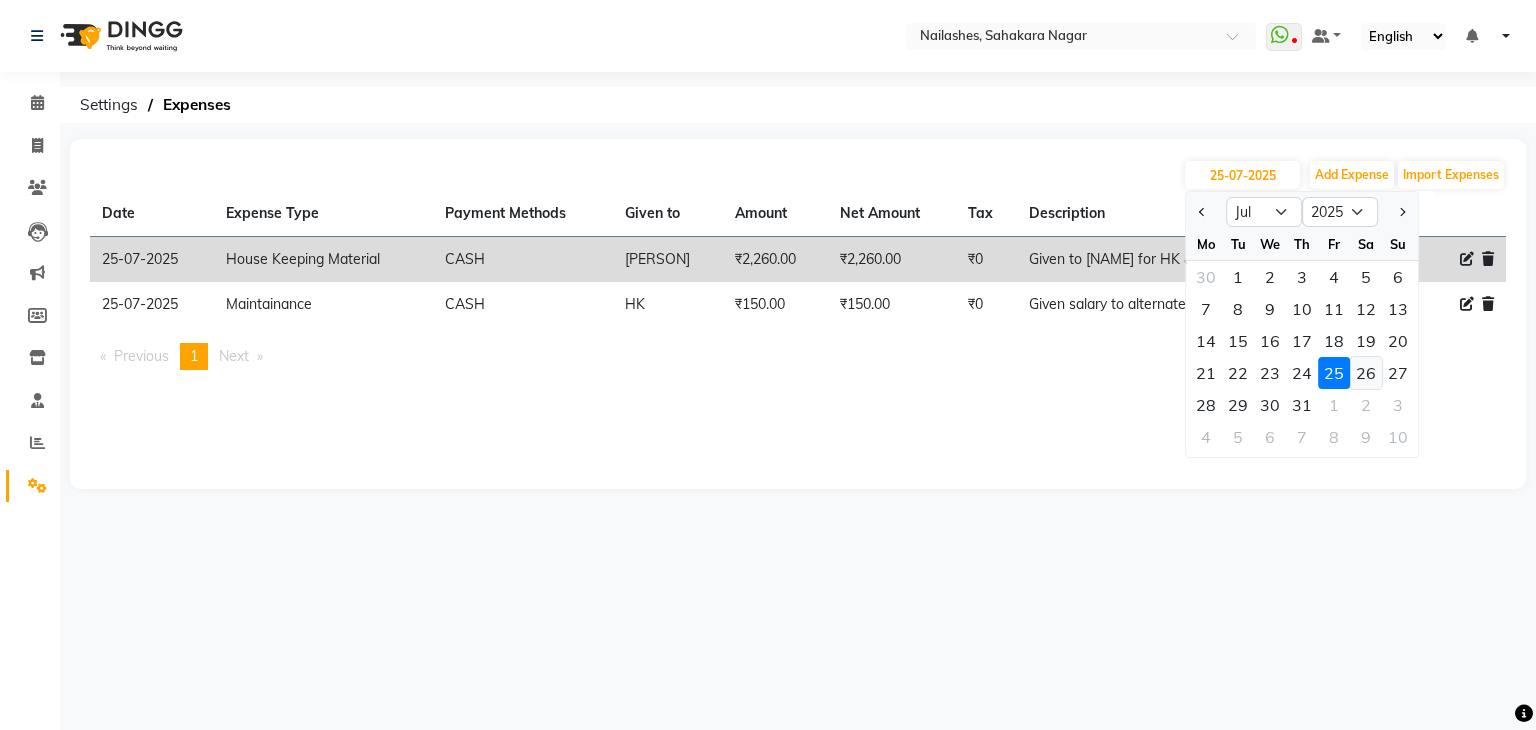 click on "26" 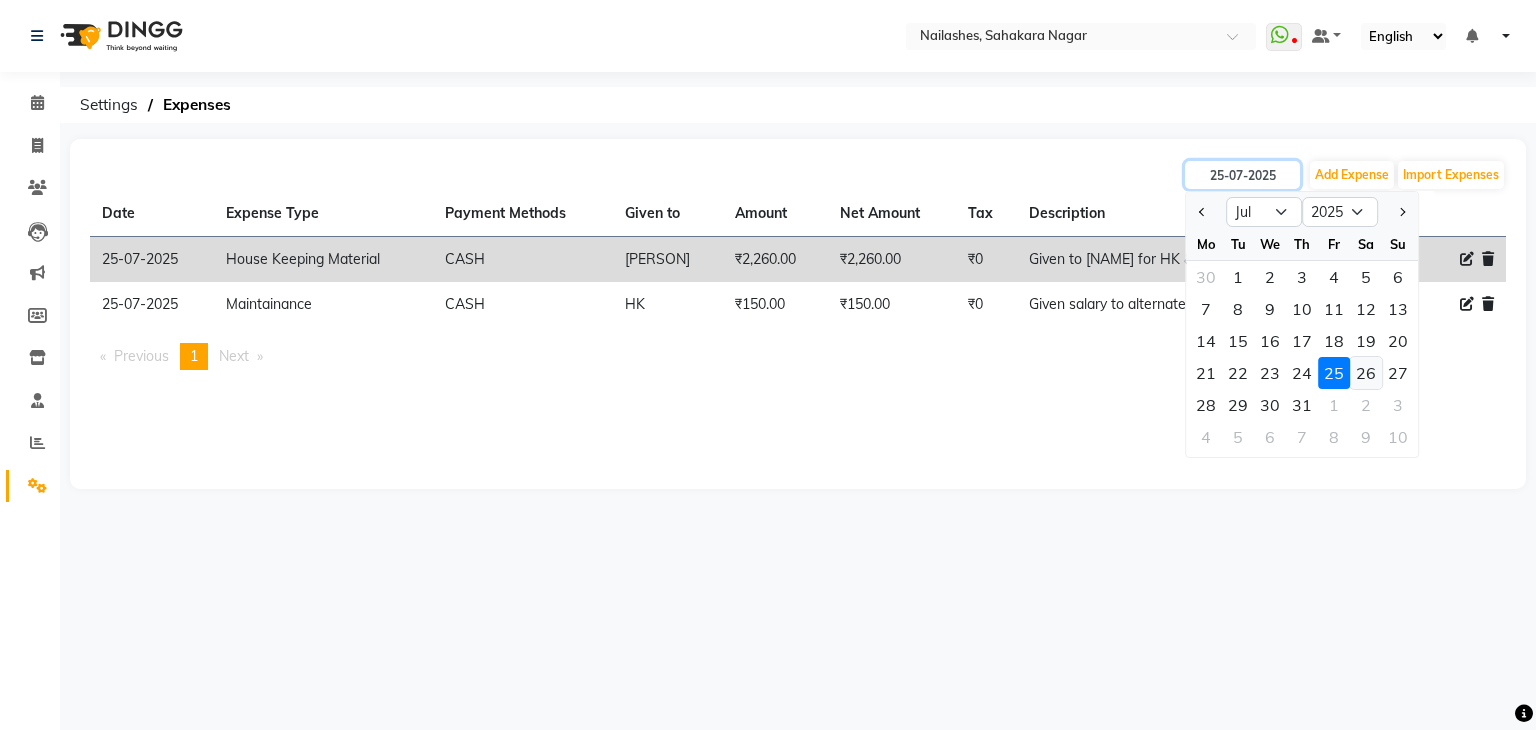 type on "26-07-2025" 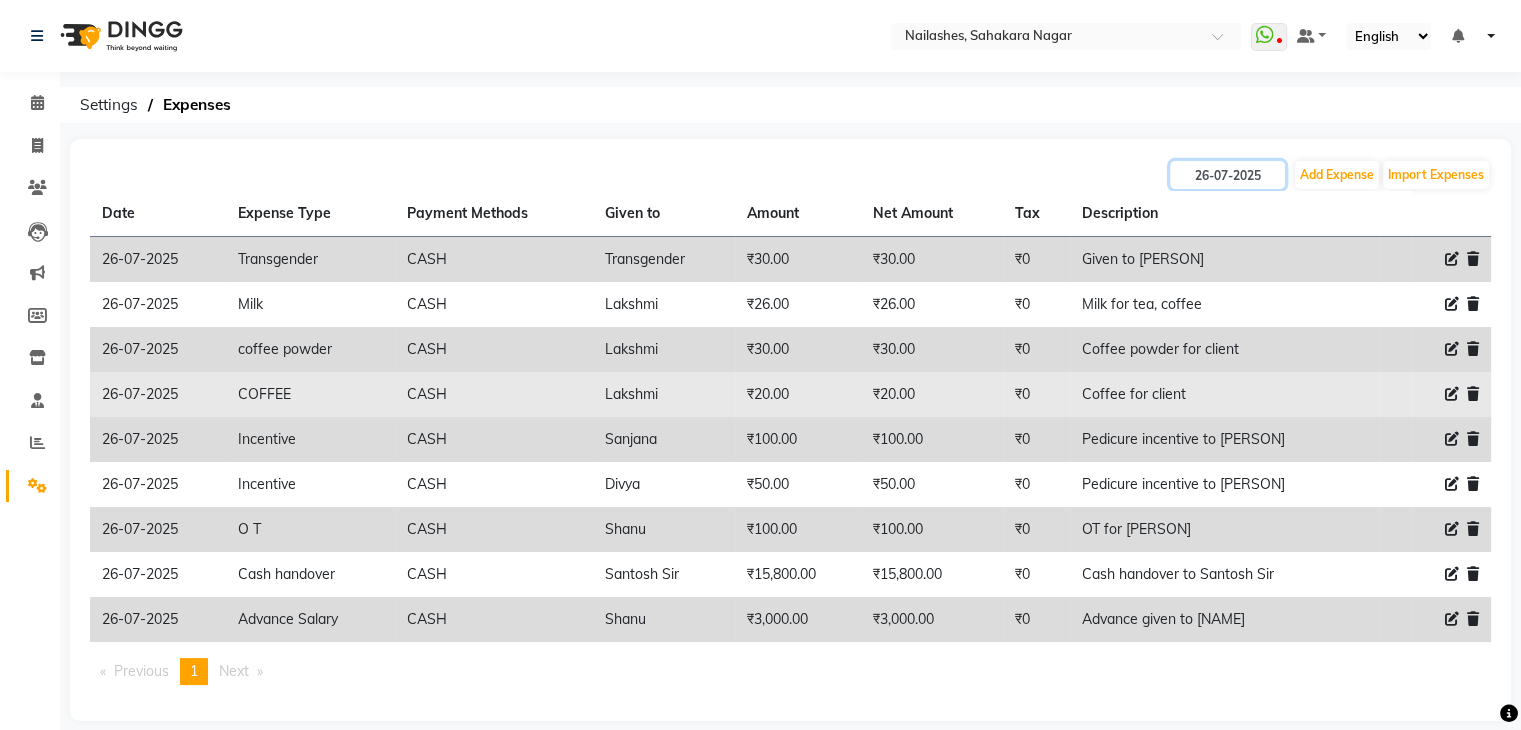 scroll, scrollTop: 21, scrollLeft: 0, axis: vertical 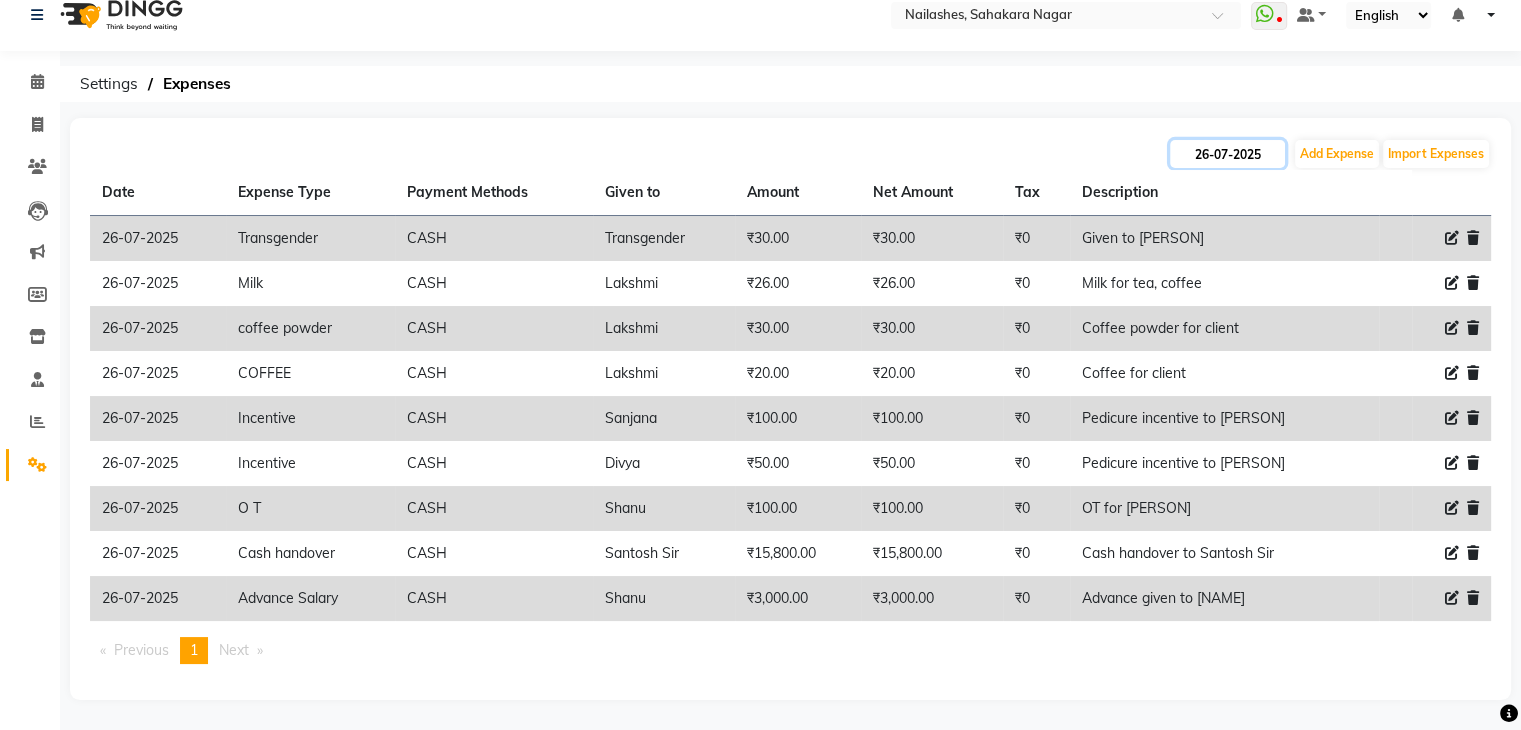 click on "26-07-2025" 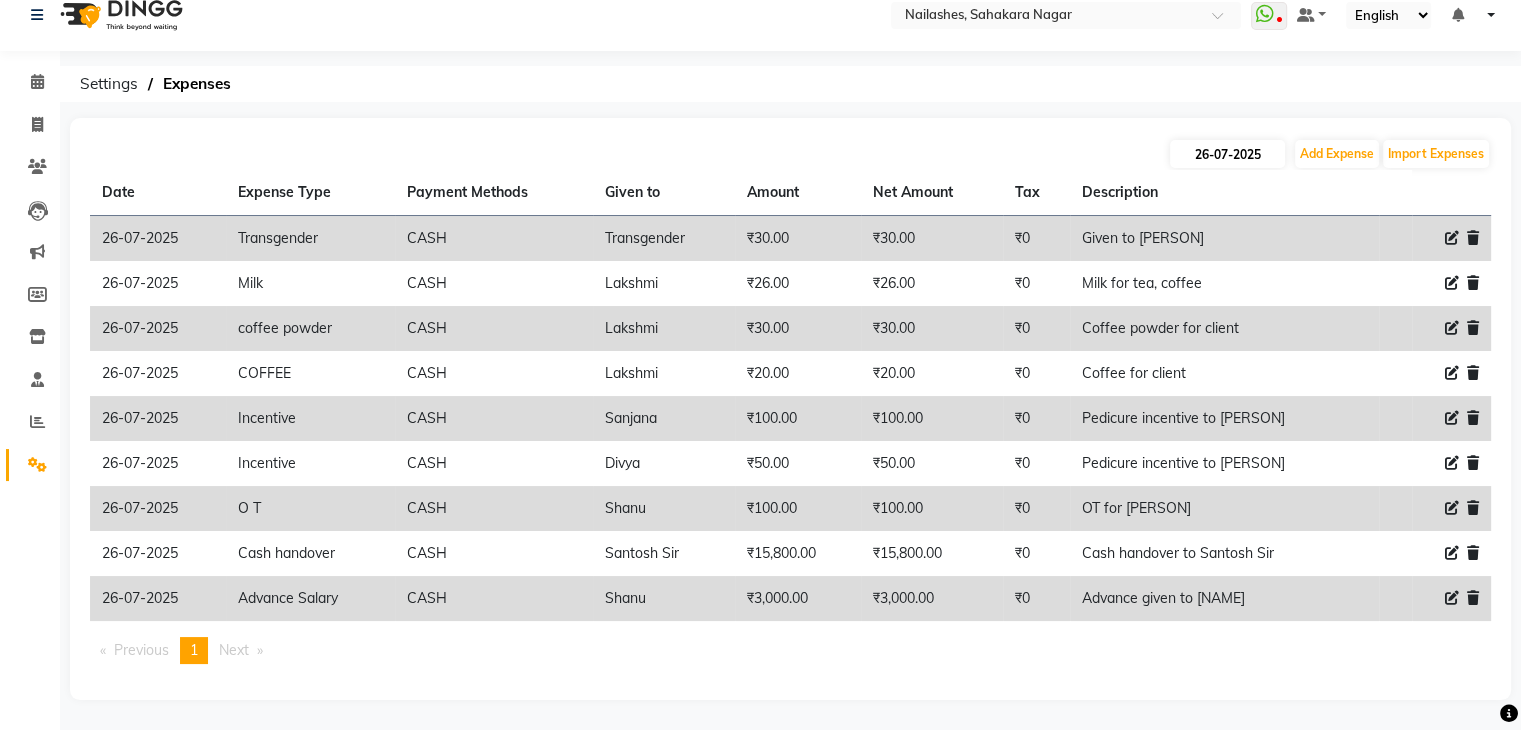 select on "7" 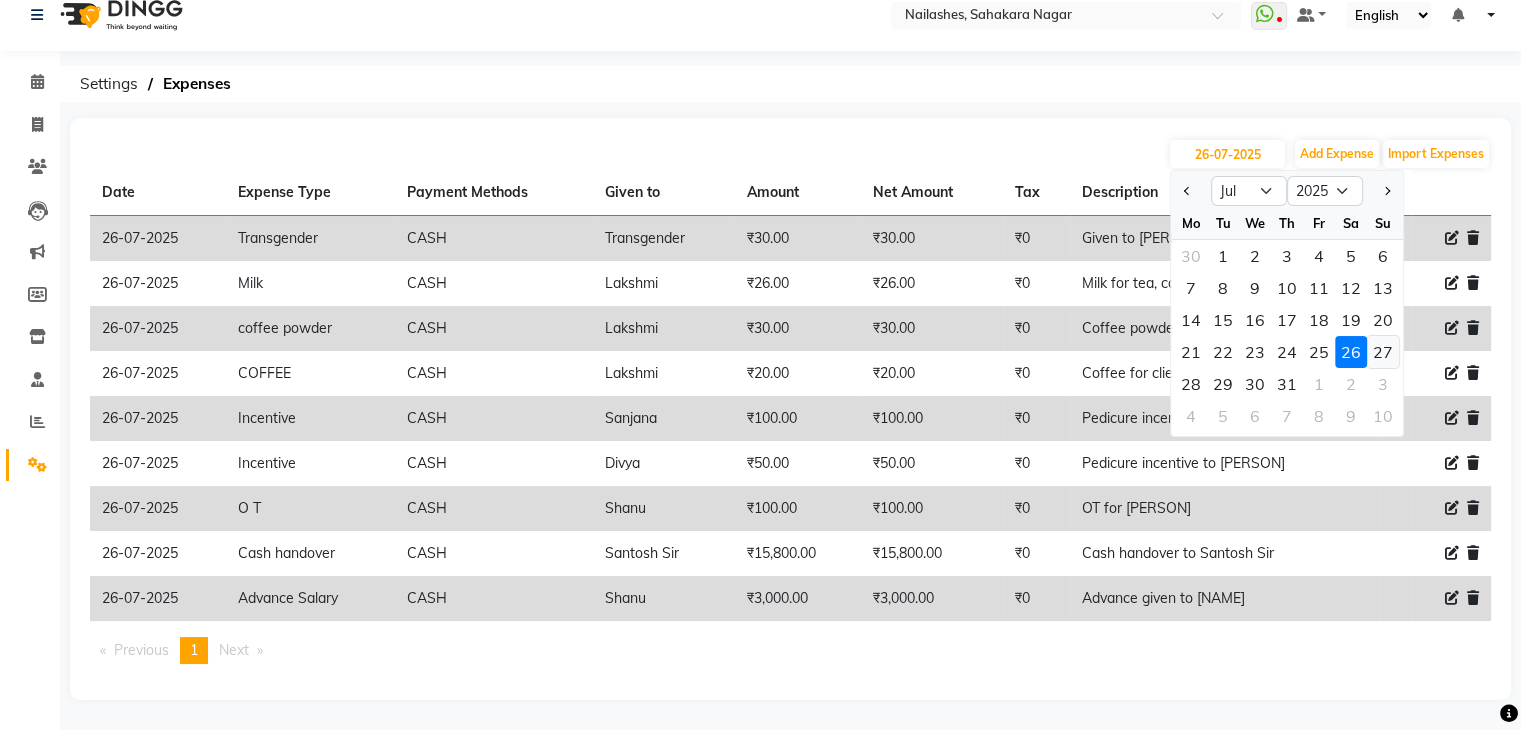 click on "27" 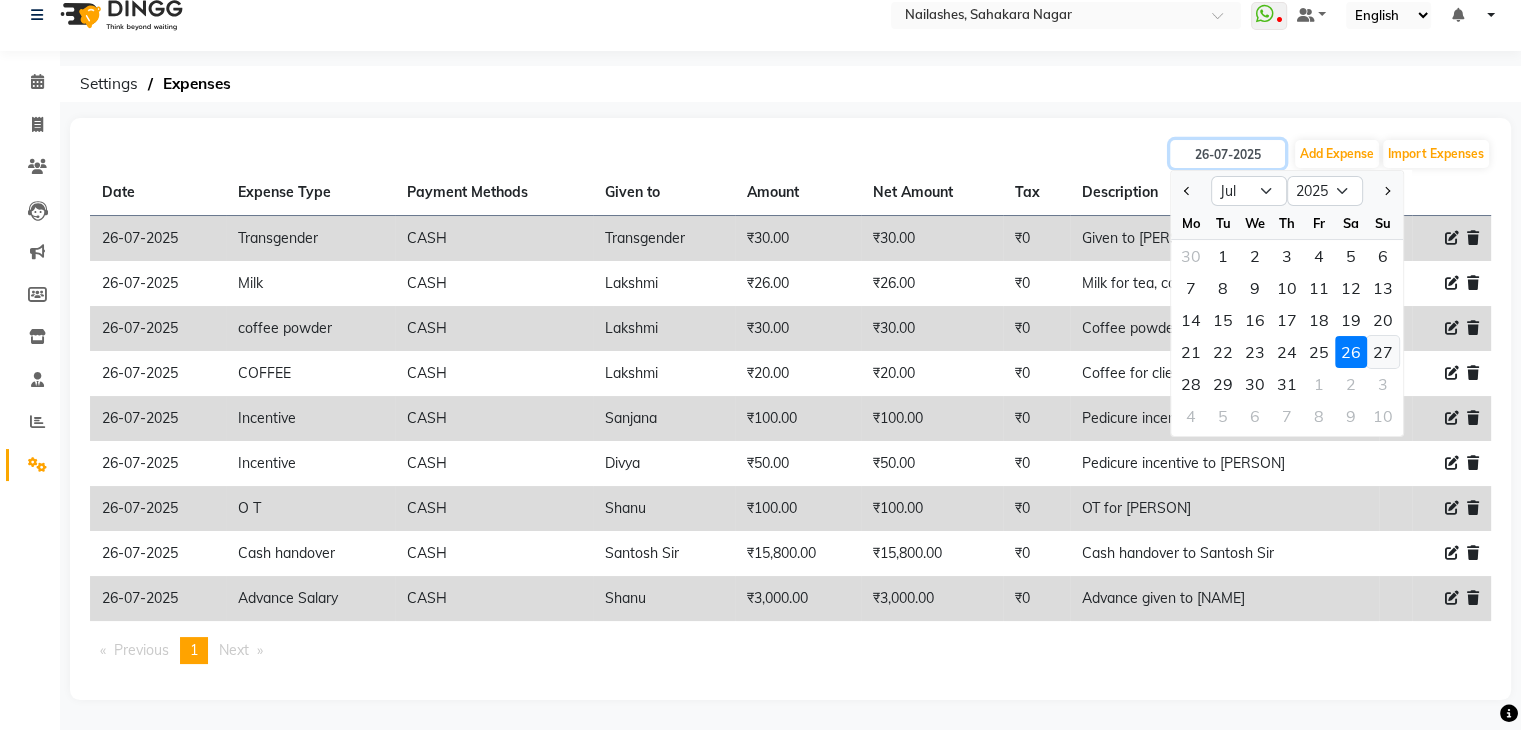 type on "27-07-2025" 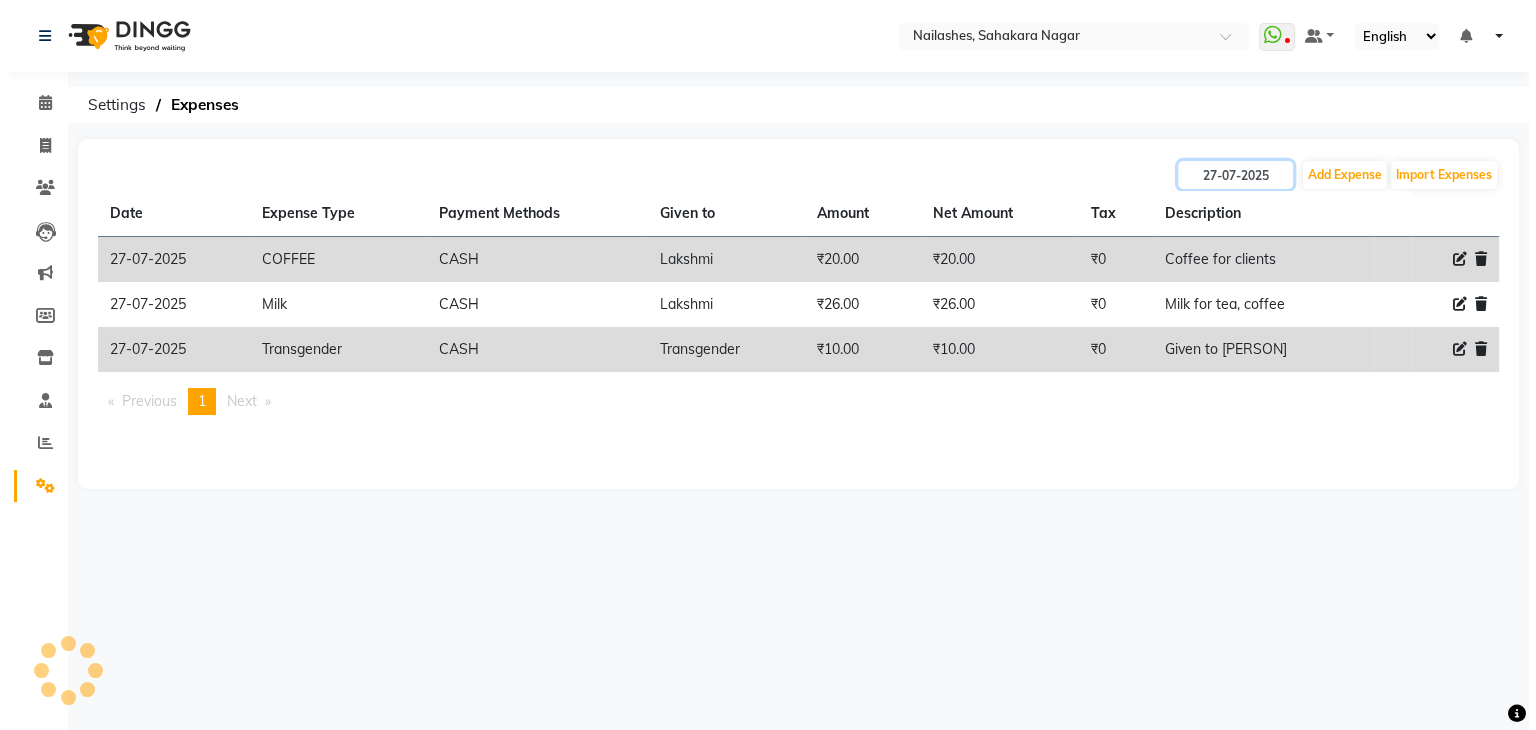 scroll, scrollTop: 0, scrollLeft: 0, axis: both 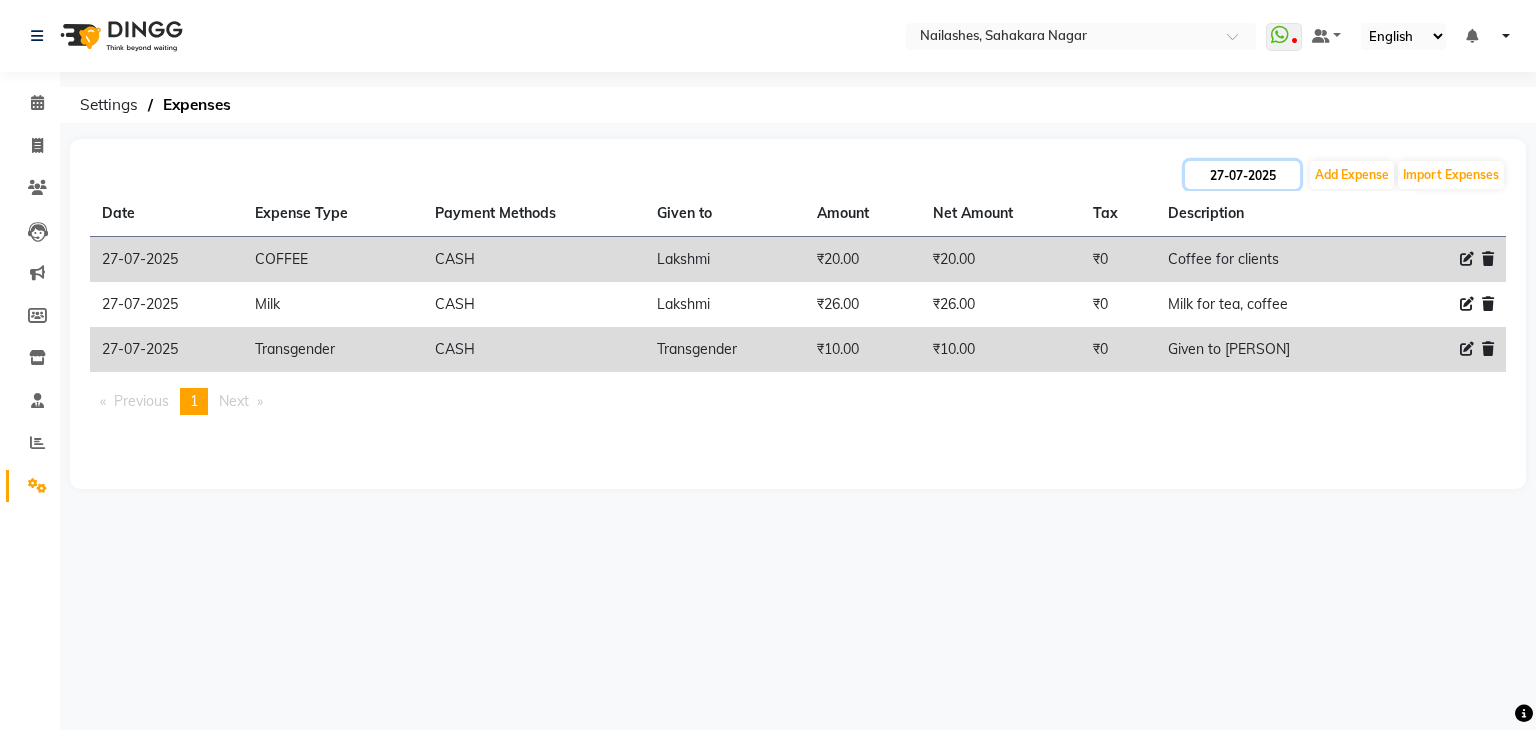 click on "27-07-2025" 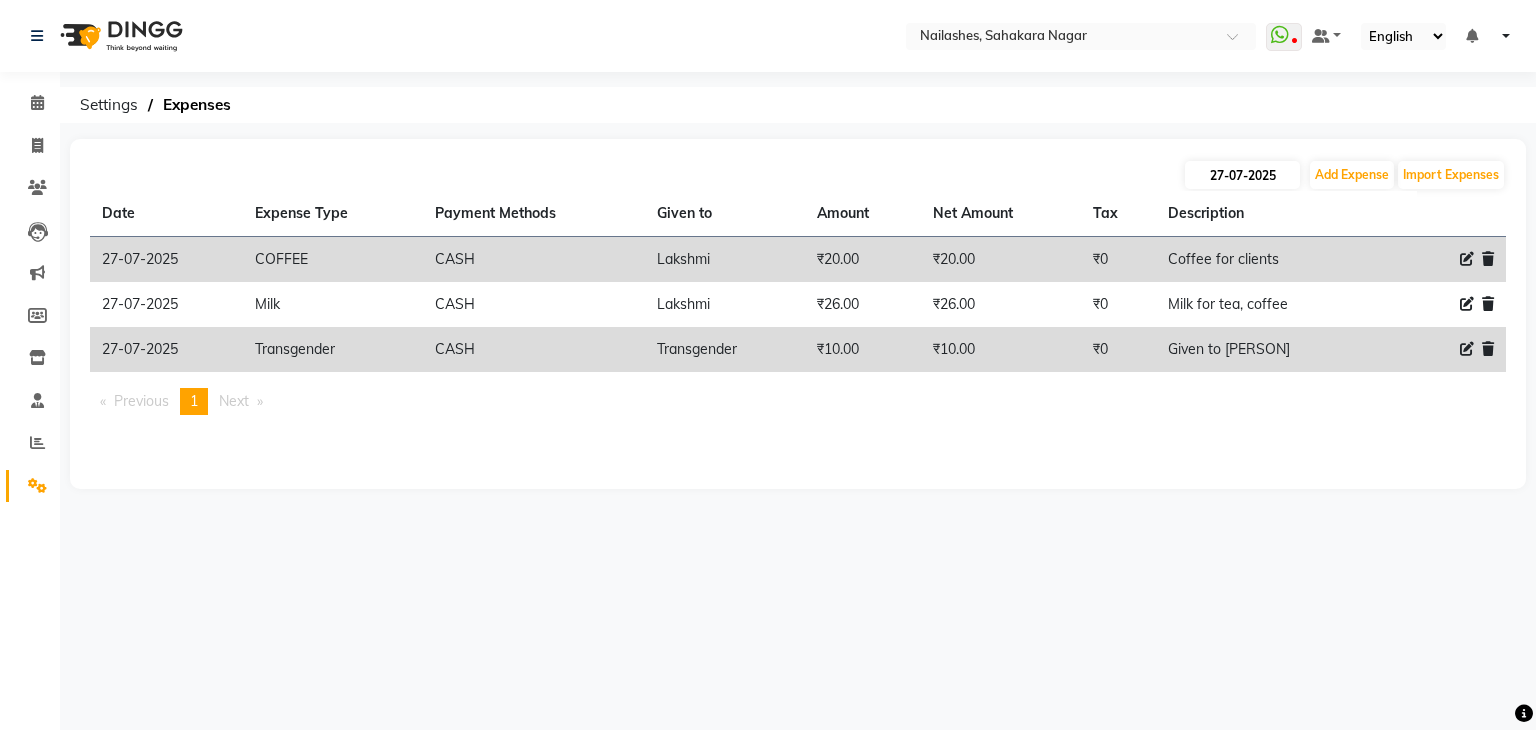 select on "7" 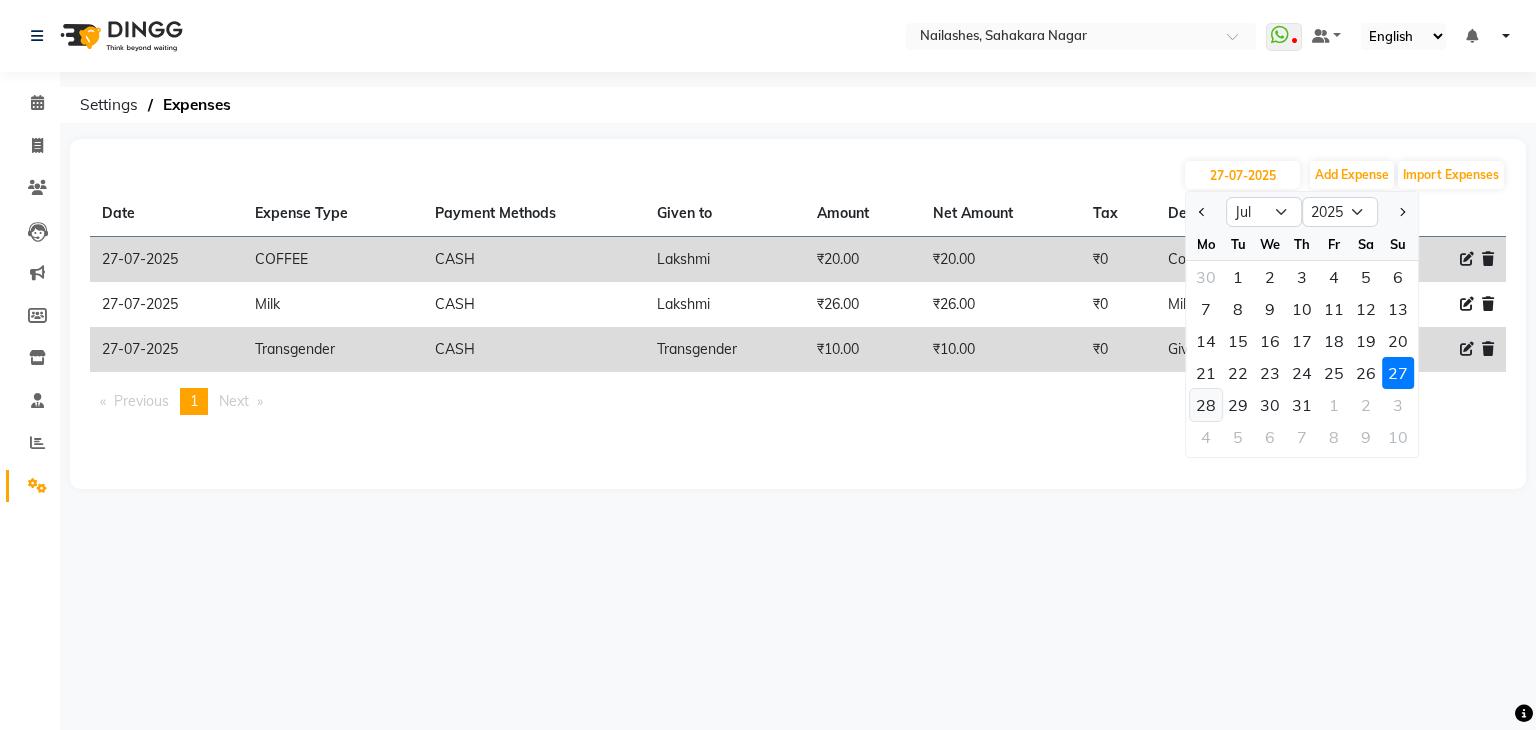 click on "28" 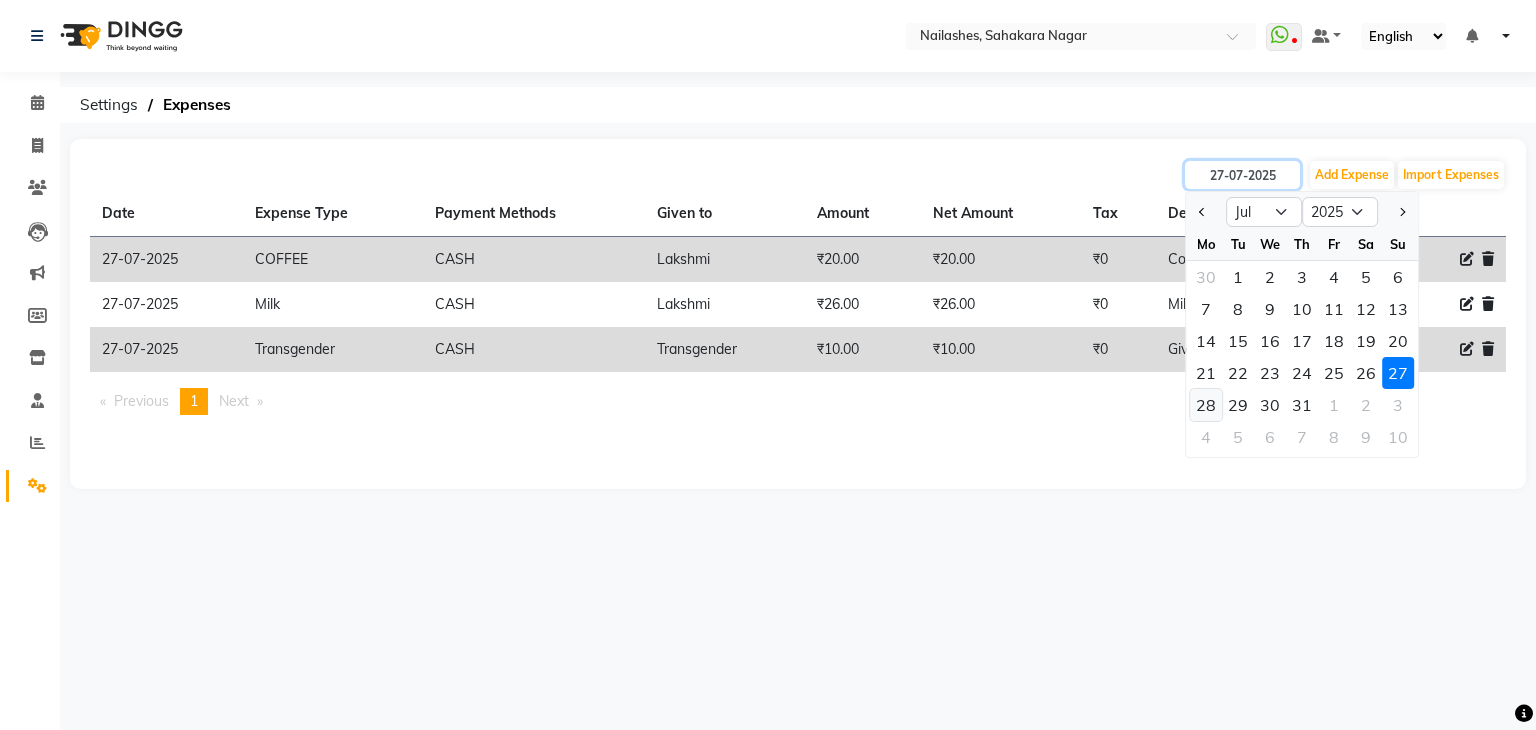 type on "28-07-2025" 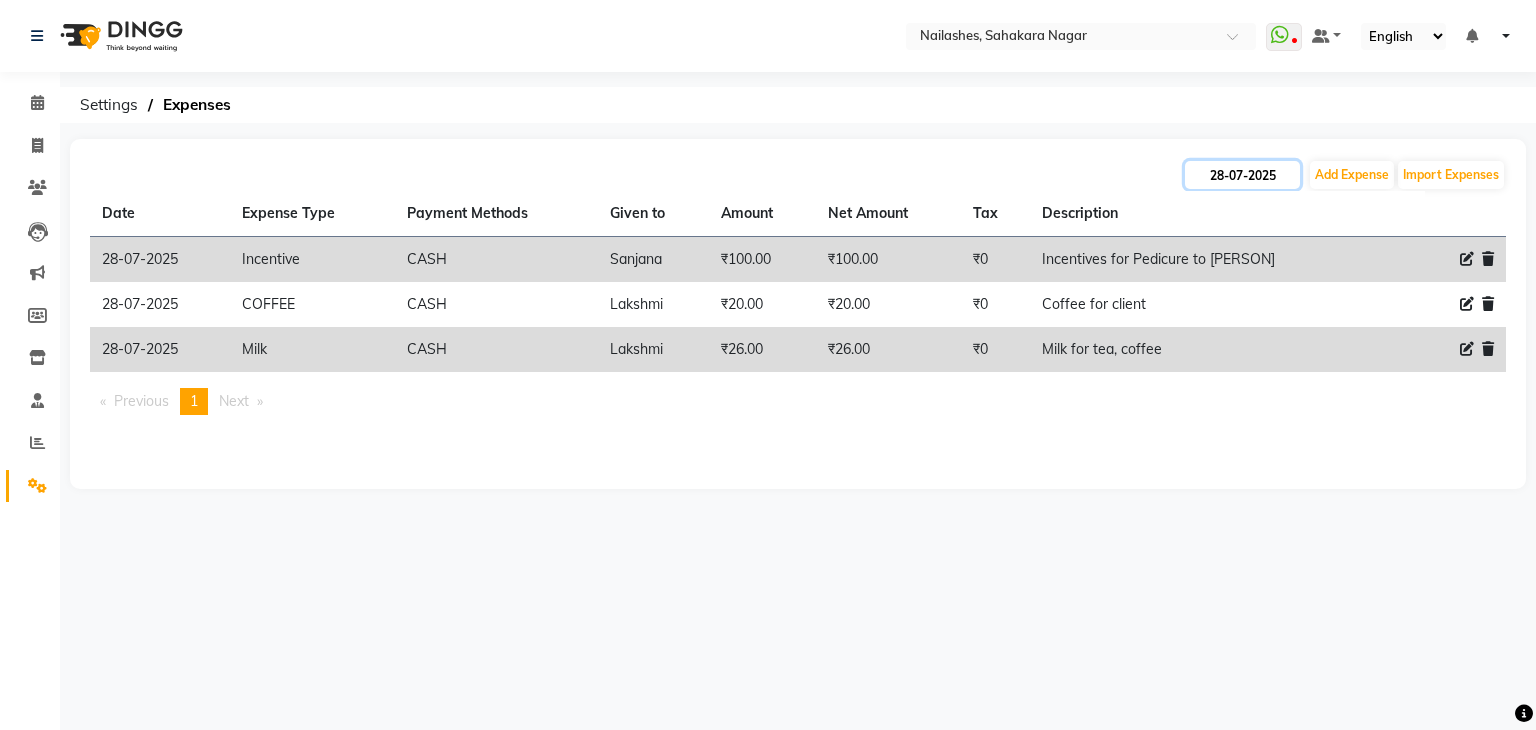 click on "28-07-2025" 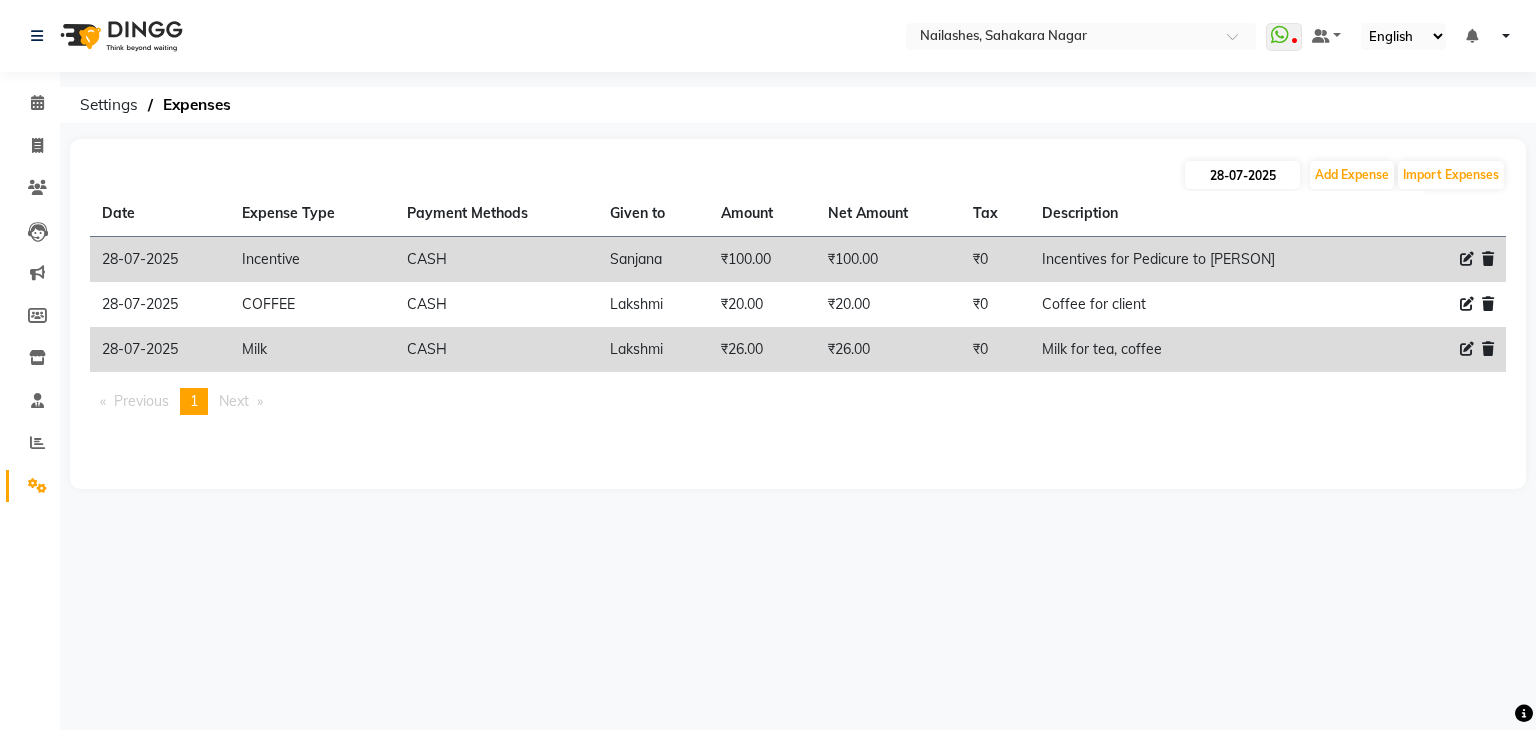 select on "7" 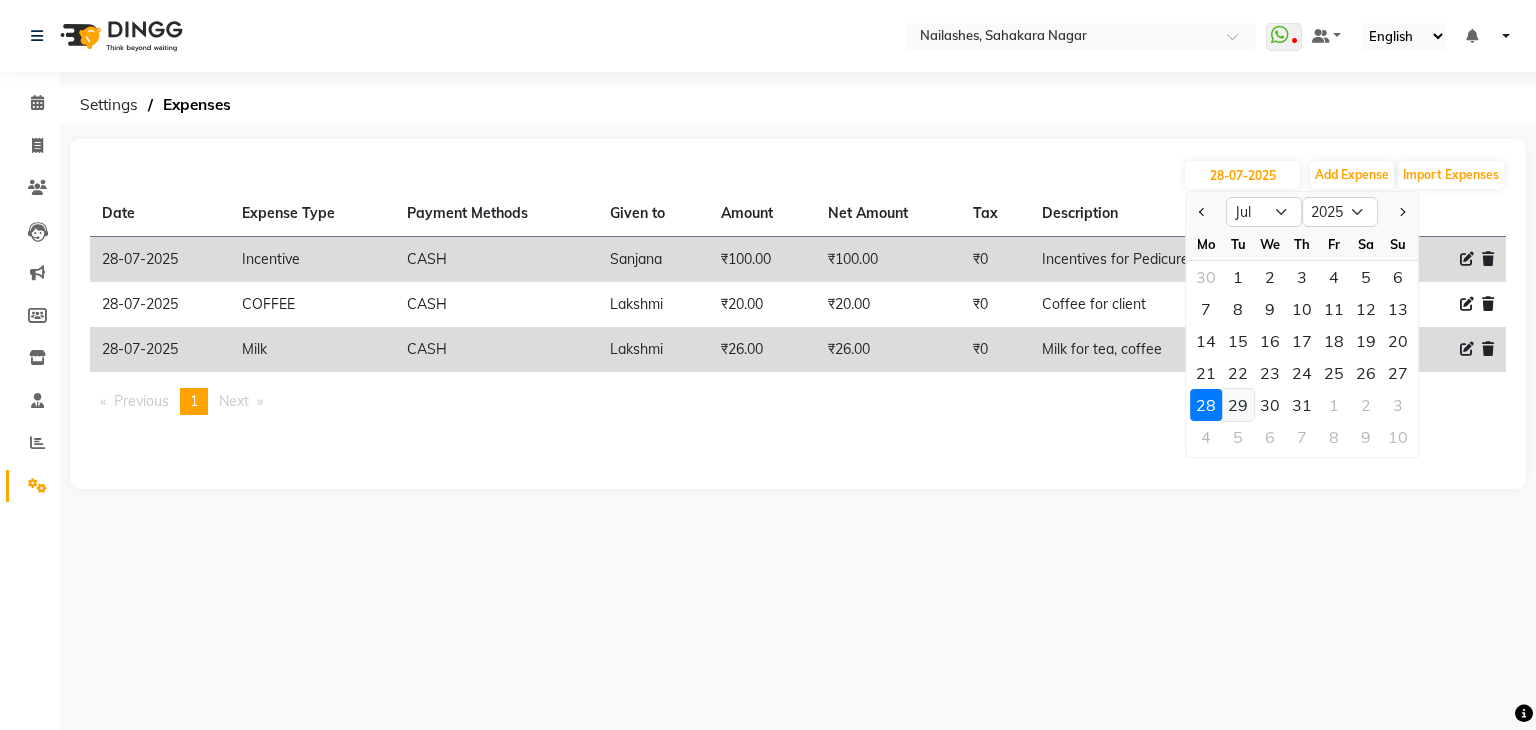 drag, startPoint x: 1234, startPoint y: 403, endPoint x: 1244, endPoint y: 408, distance: 11.18034 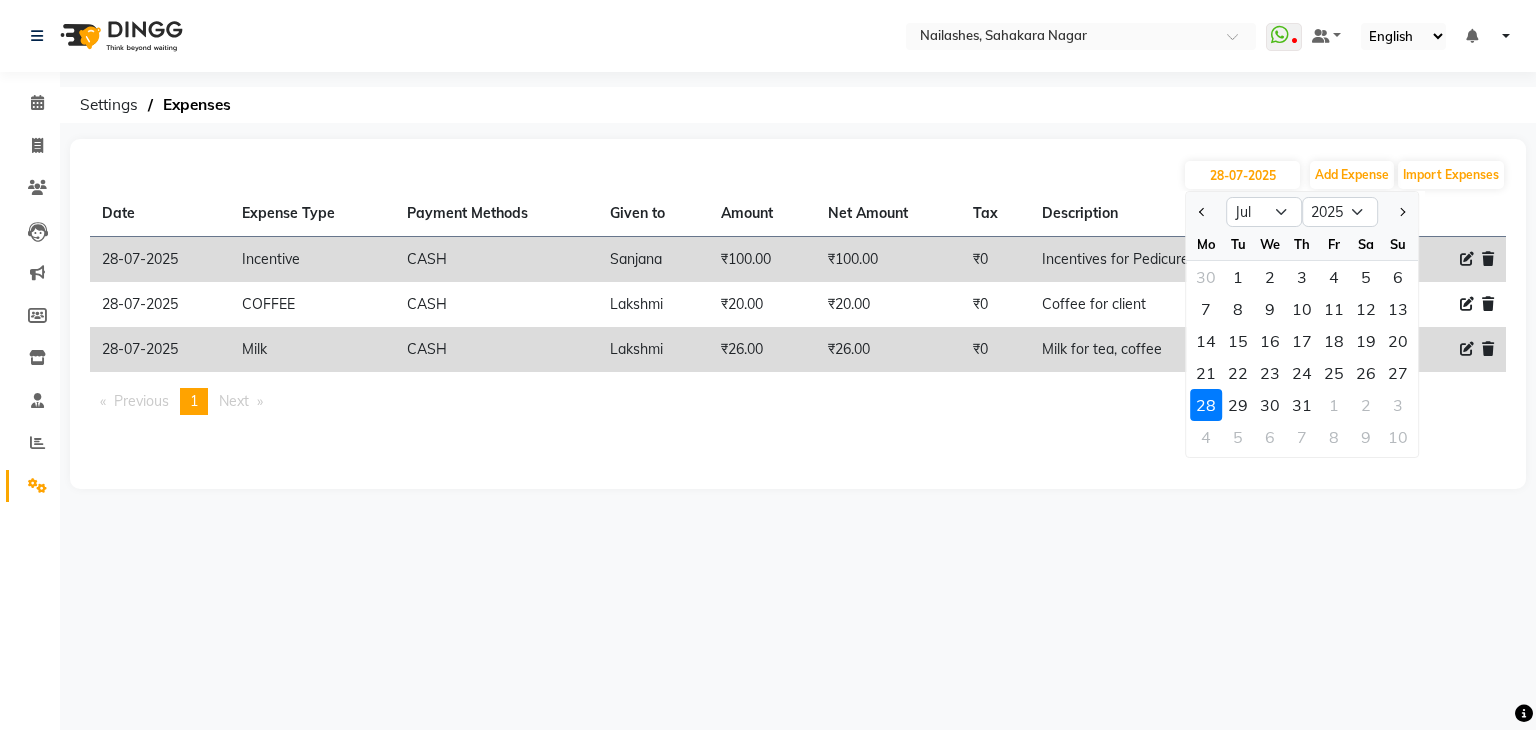 click on "29" 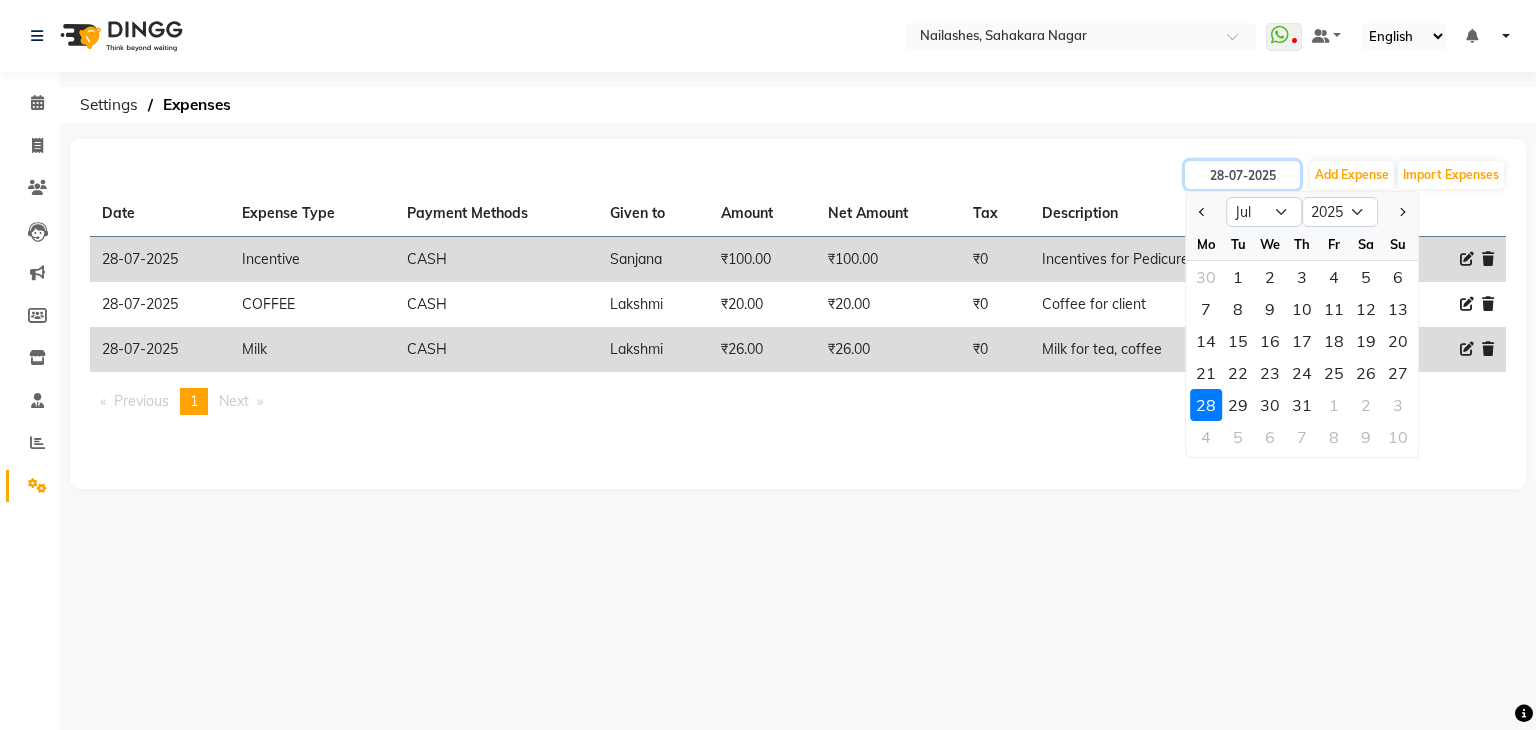 type on "29-07-2025" 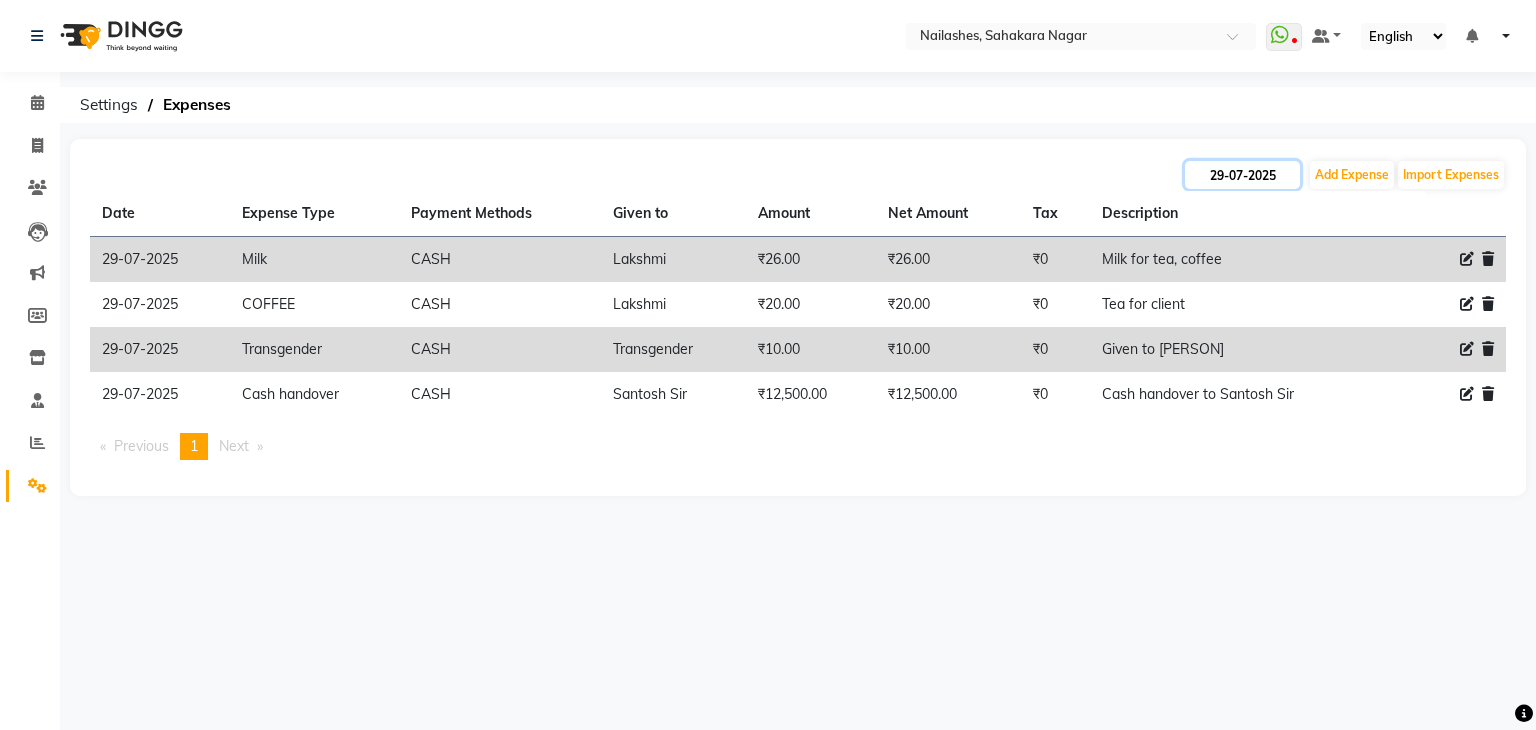 click on "29-07-2025" 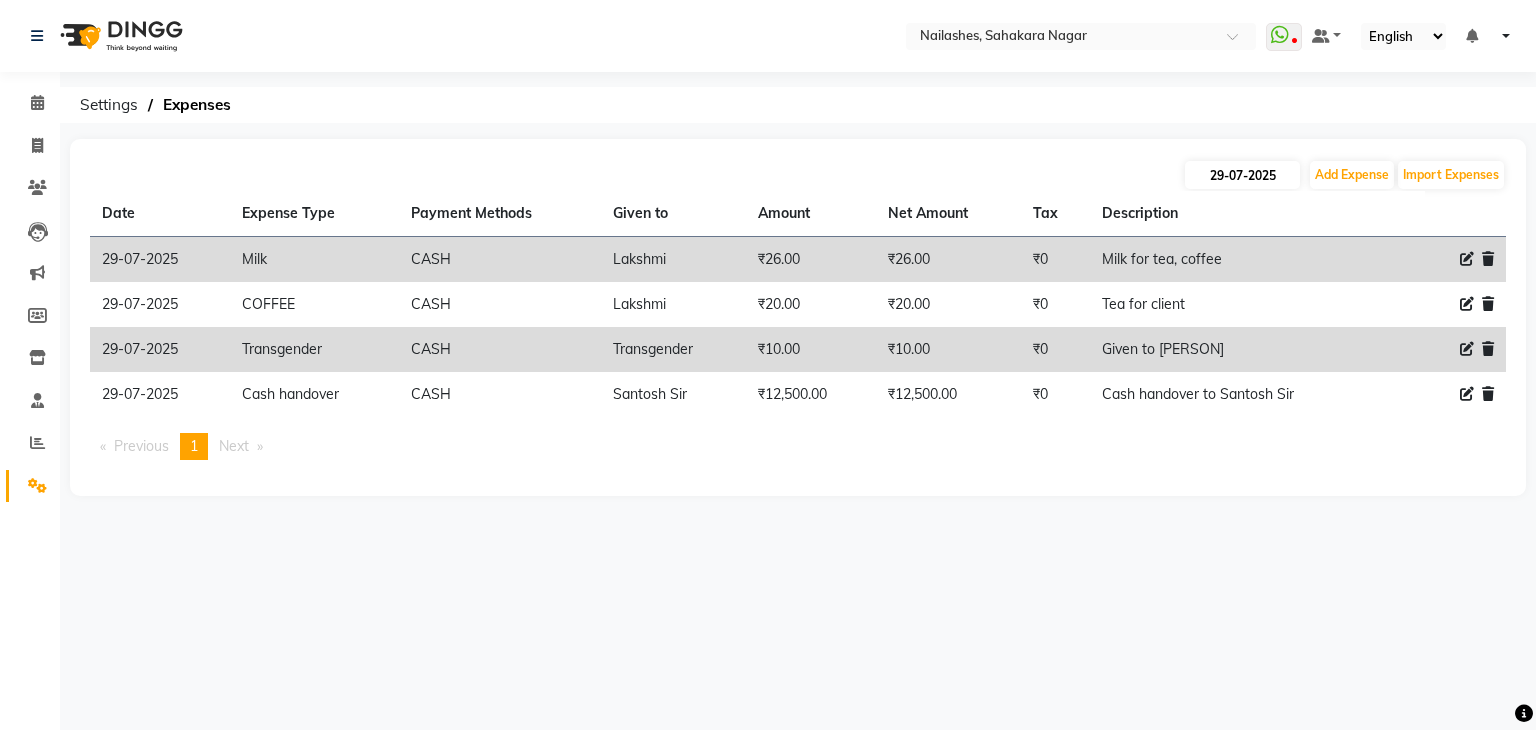select on "7" 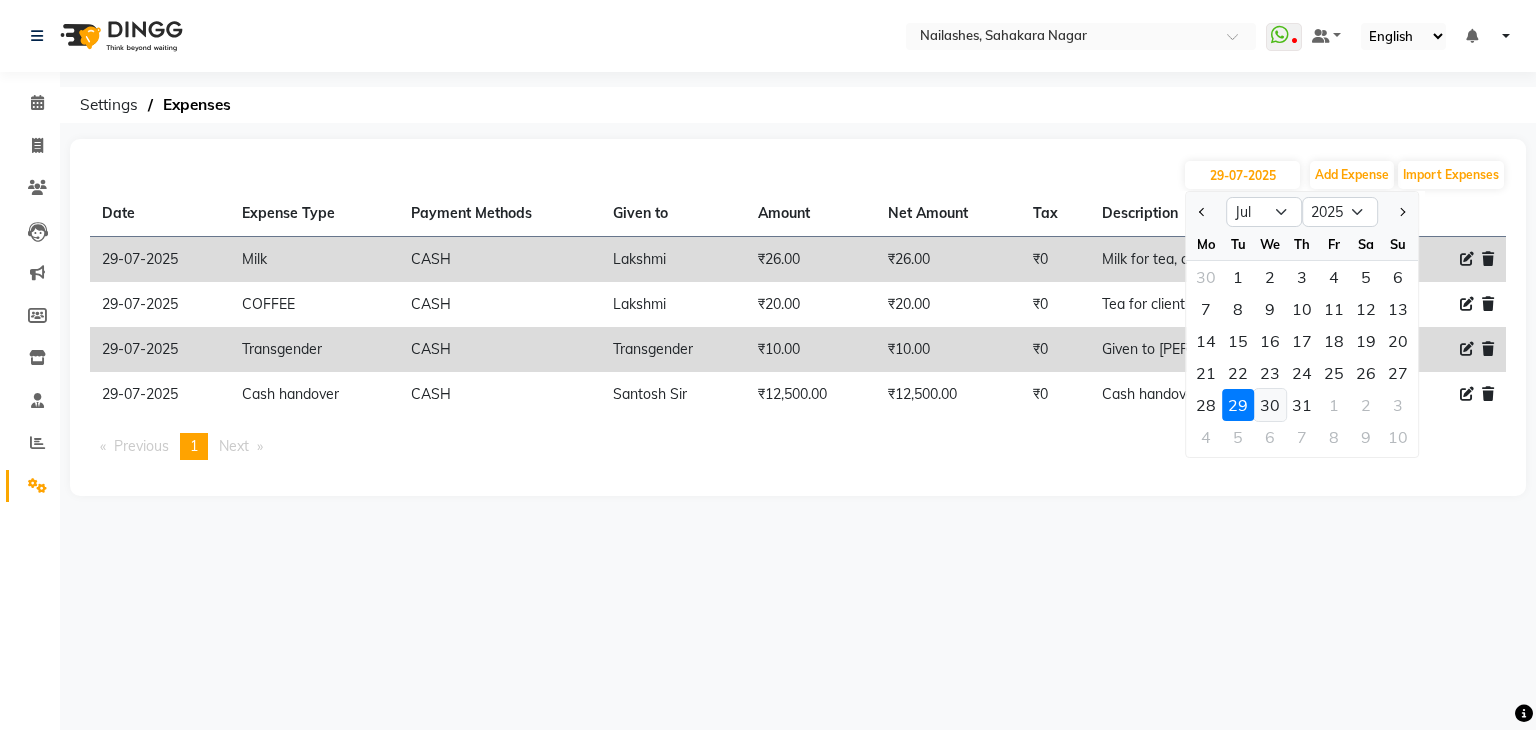 click on "30" 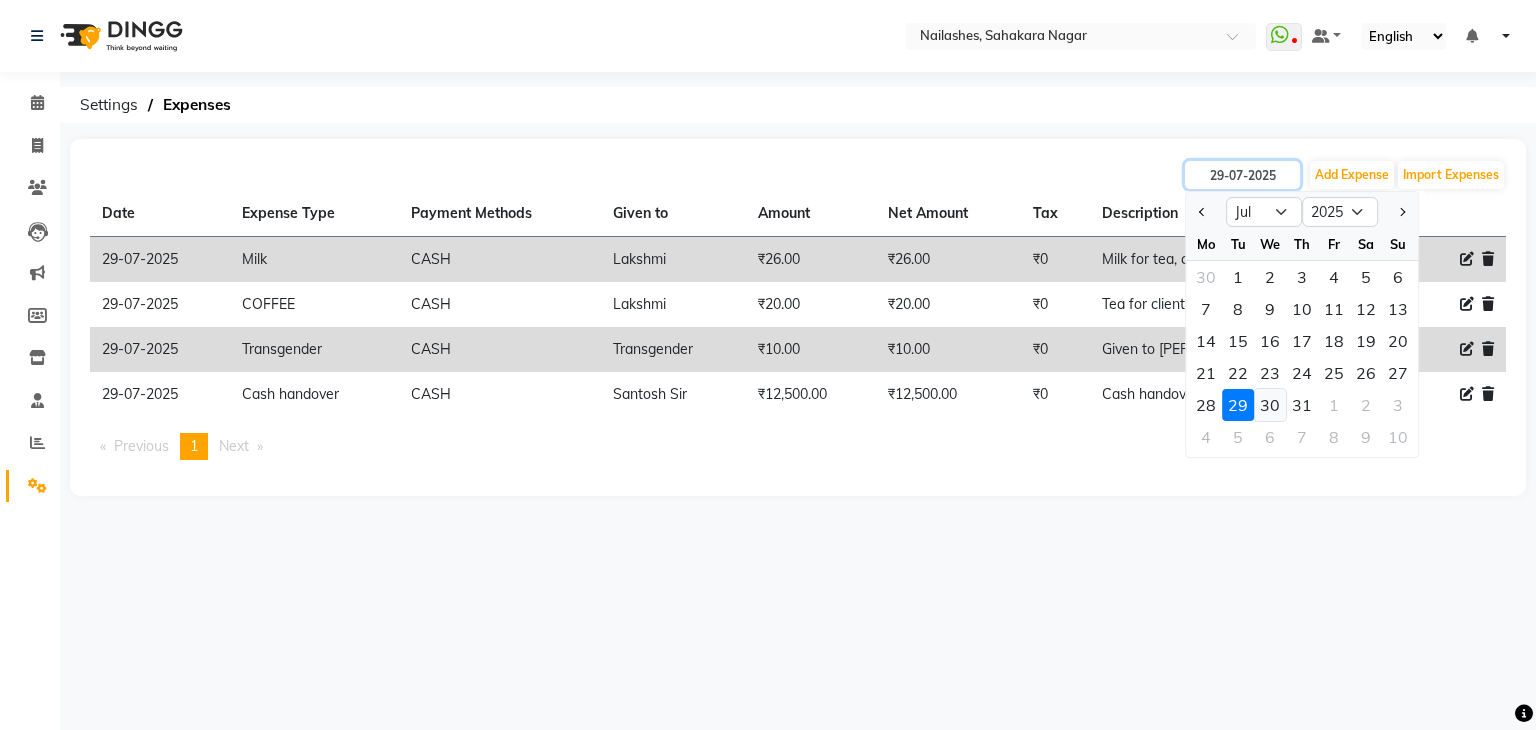 type on "30-07-2025" 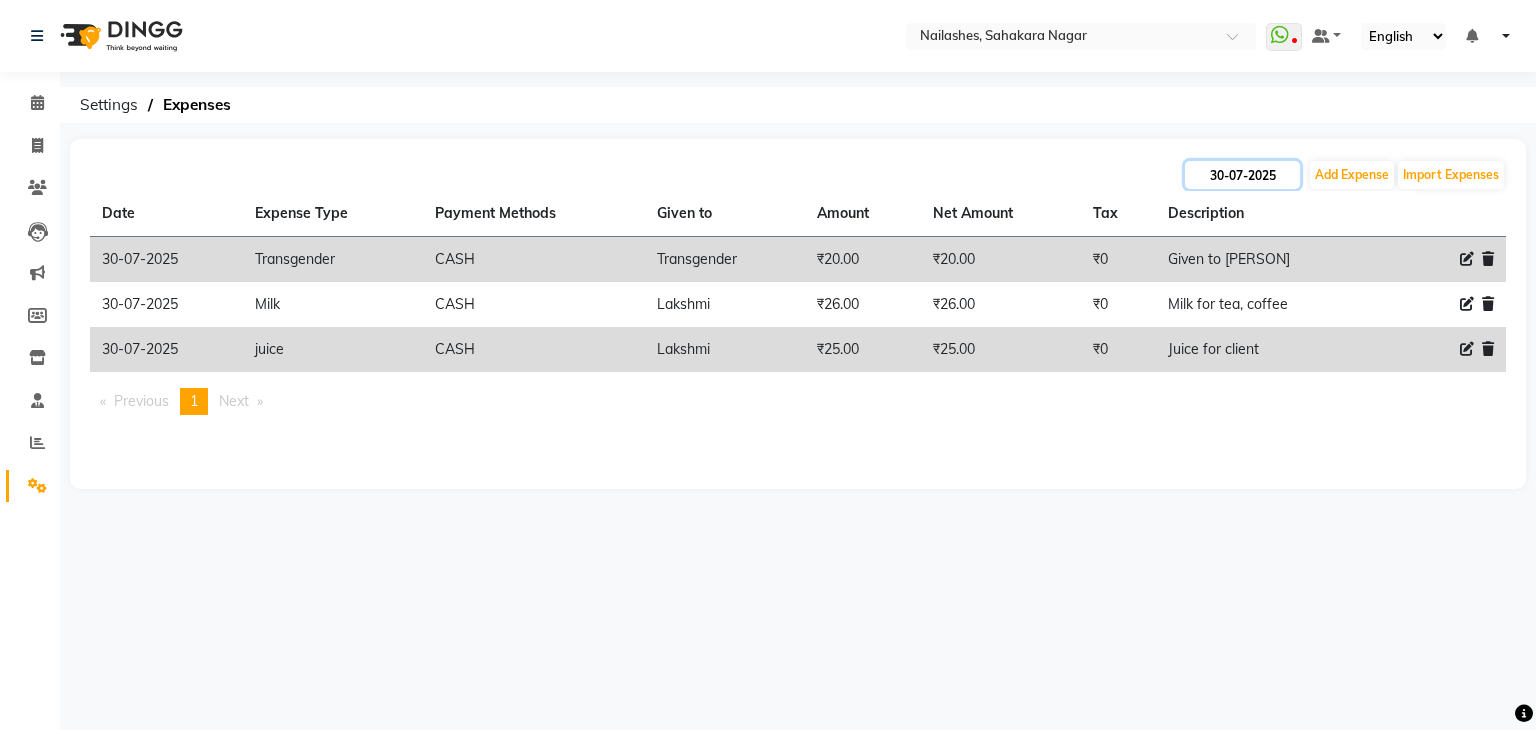 click on "30-07-2025" 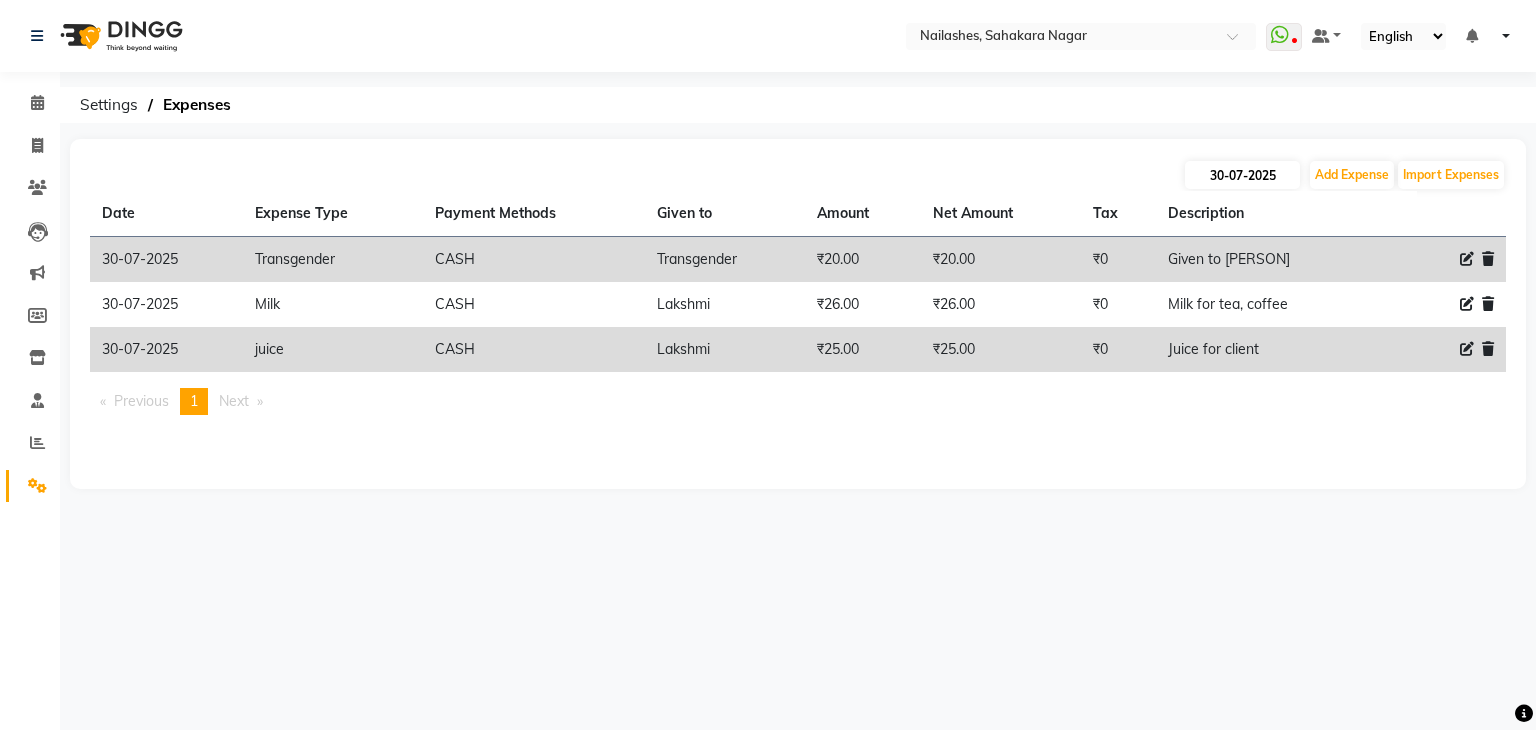 select on "7" 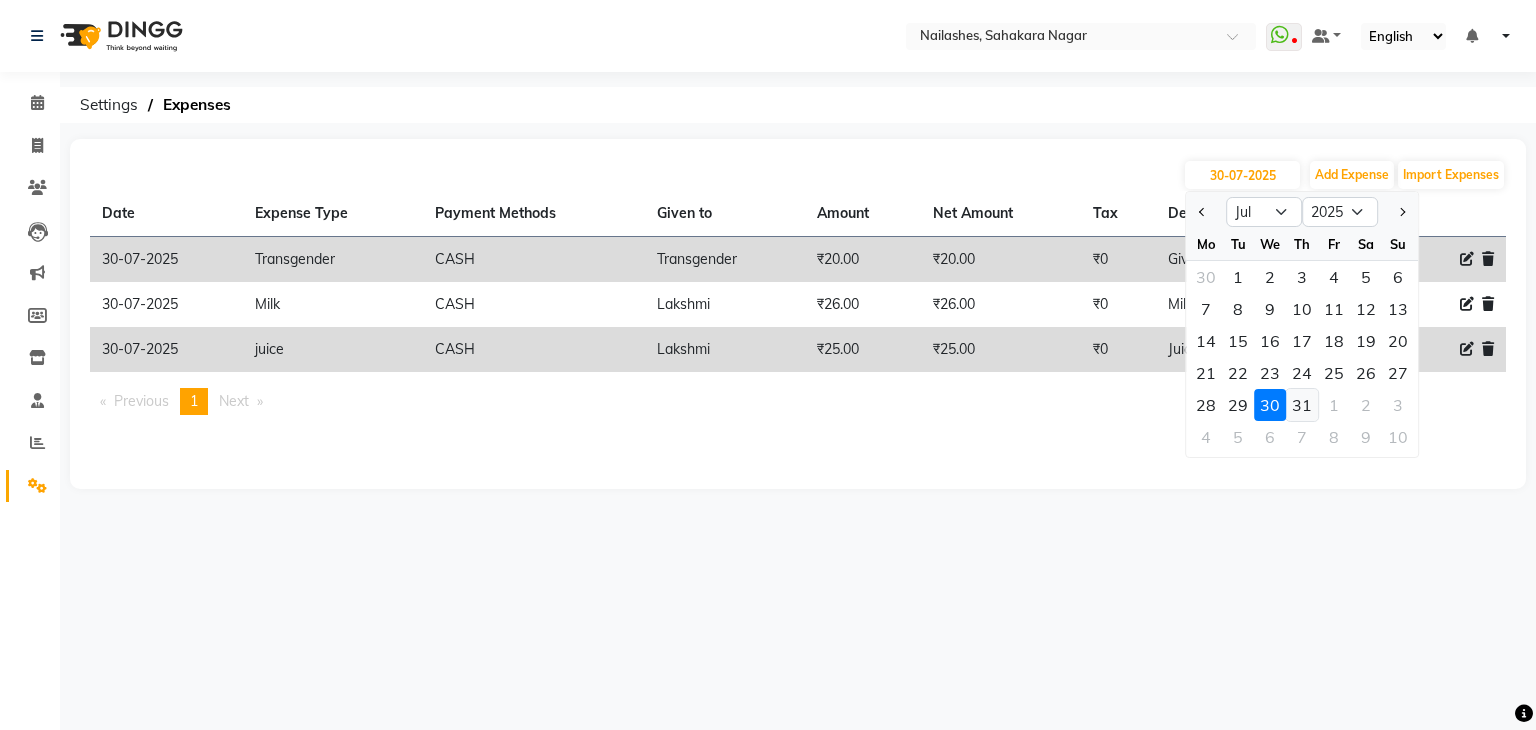 click on "31" 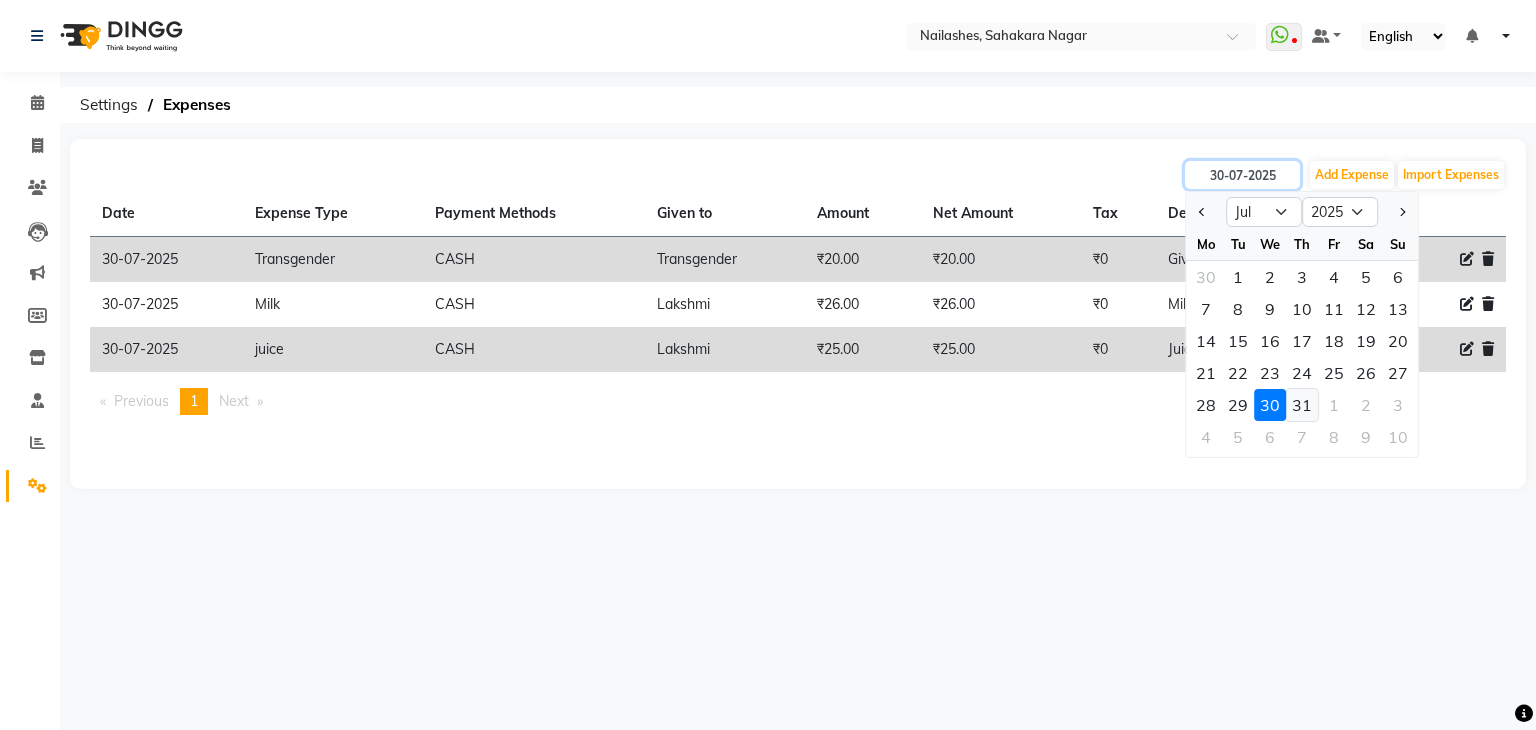 type on "31-07-2025" 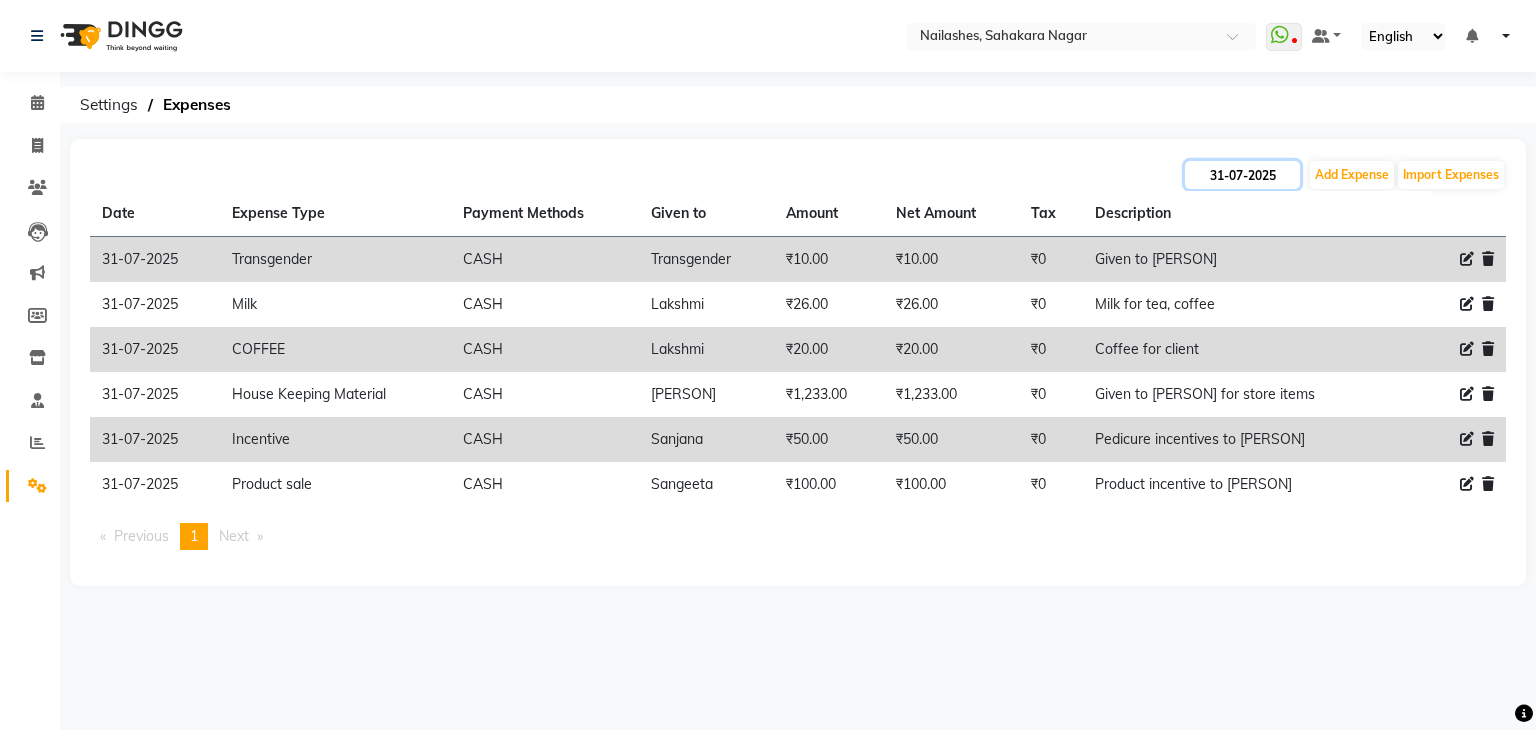 click on "31-07-2025" 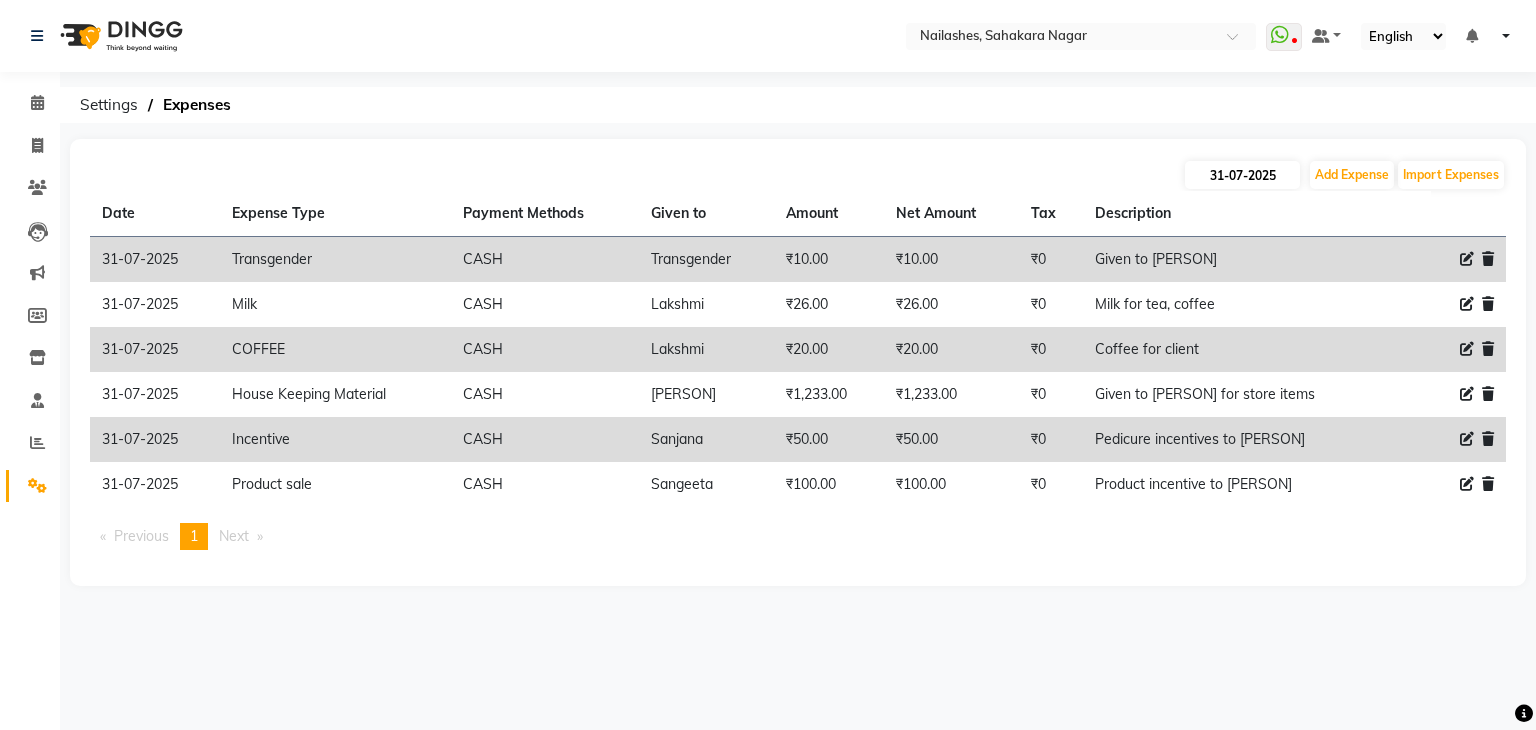 select on "7" 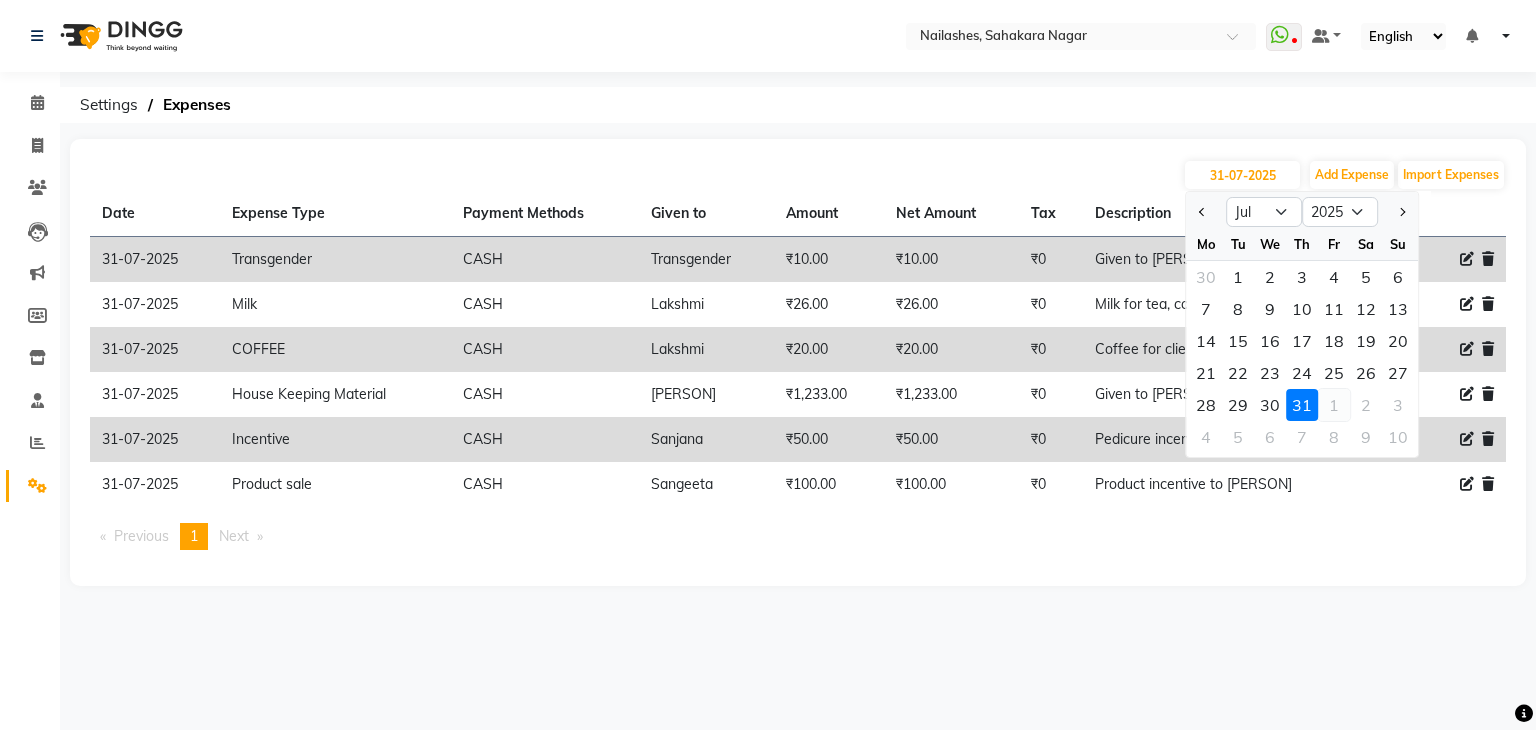 click on "1" 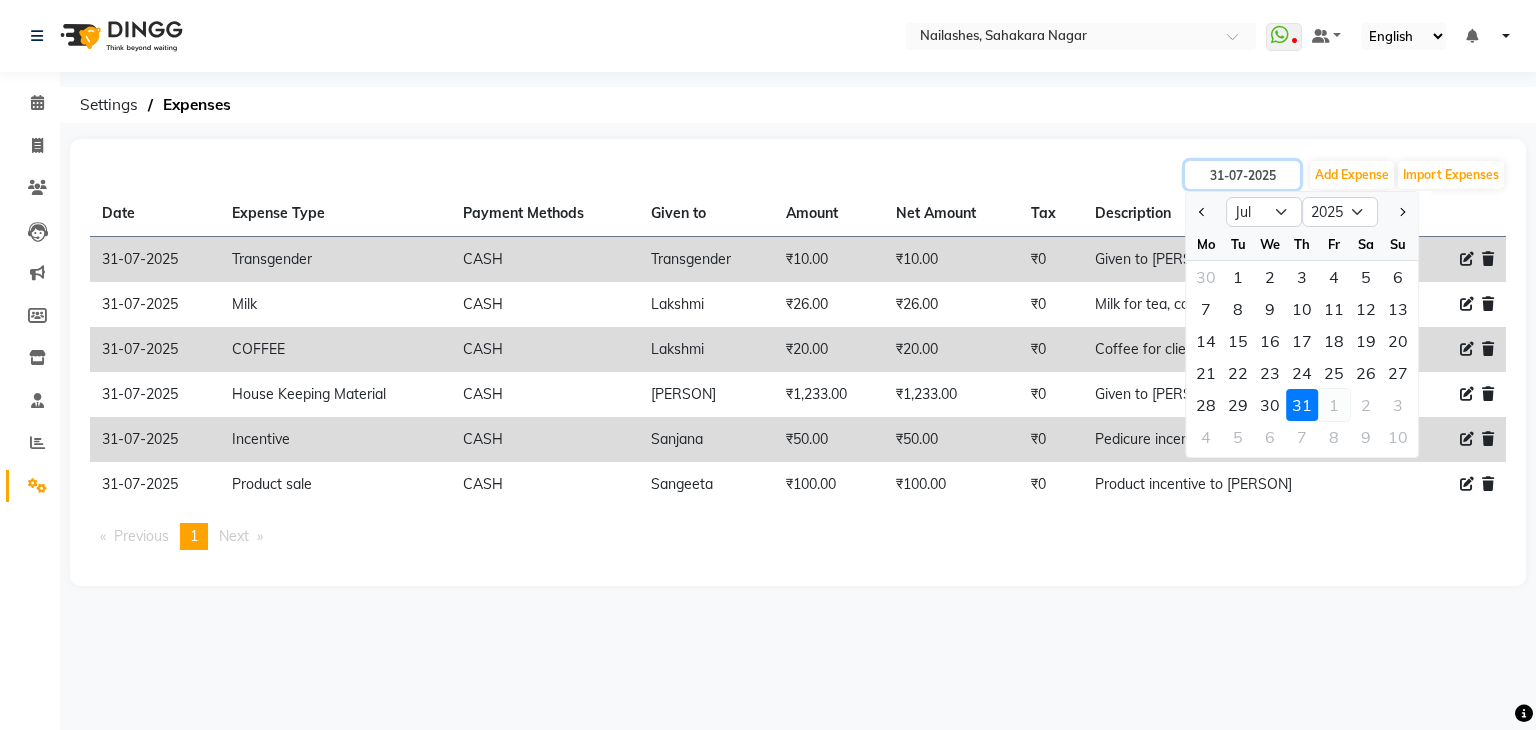 type on "01-08-2025" 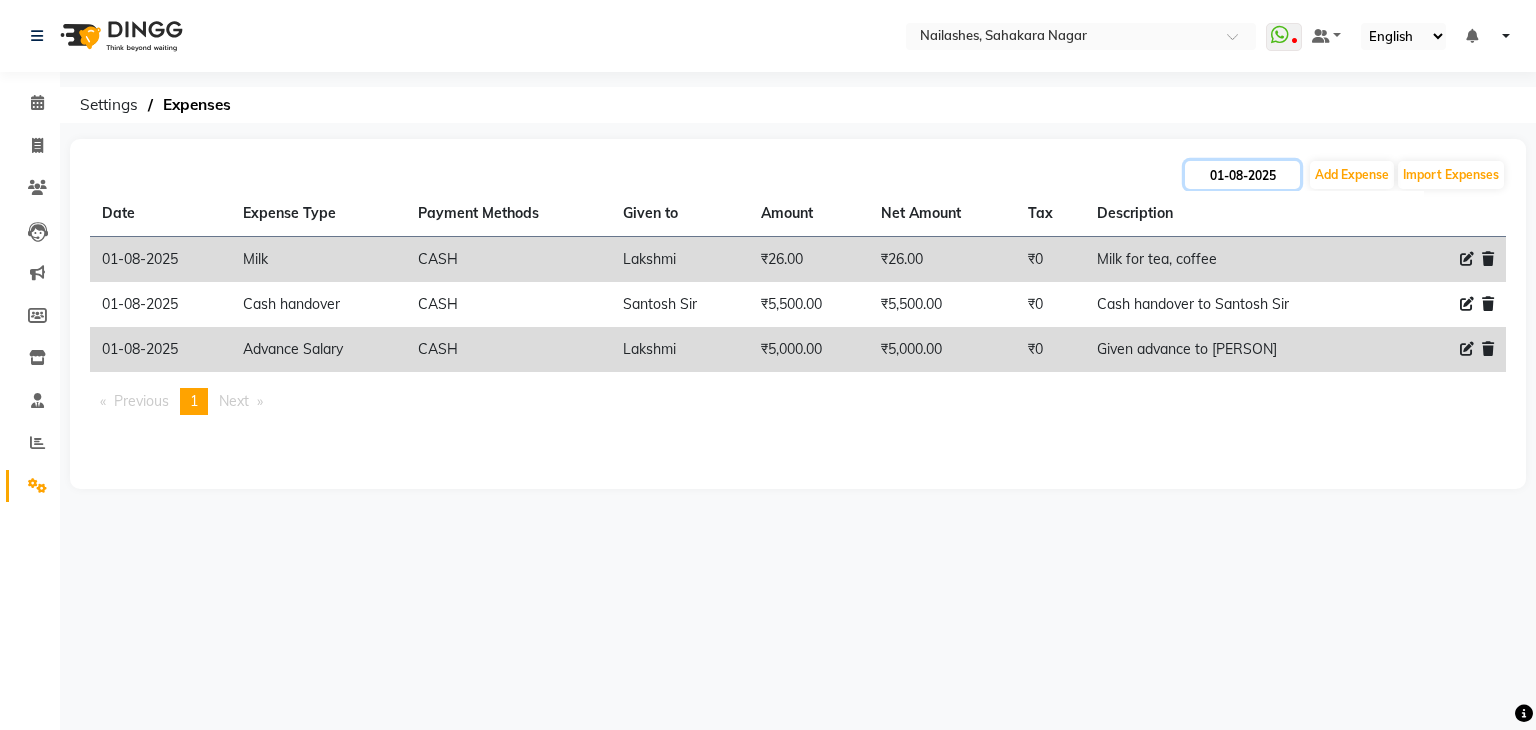 click on "01-08-2025" 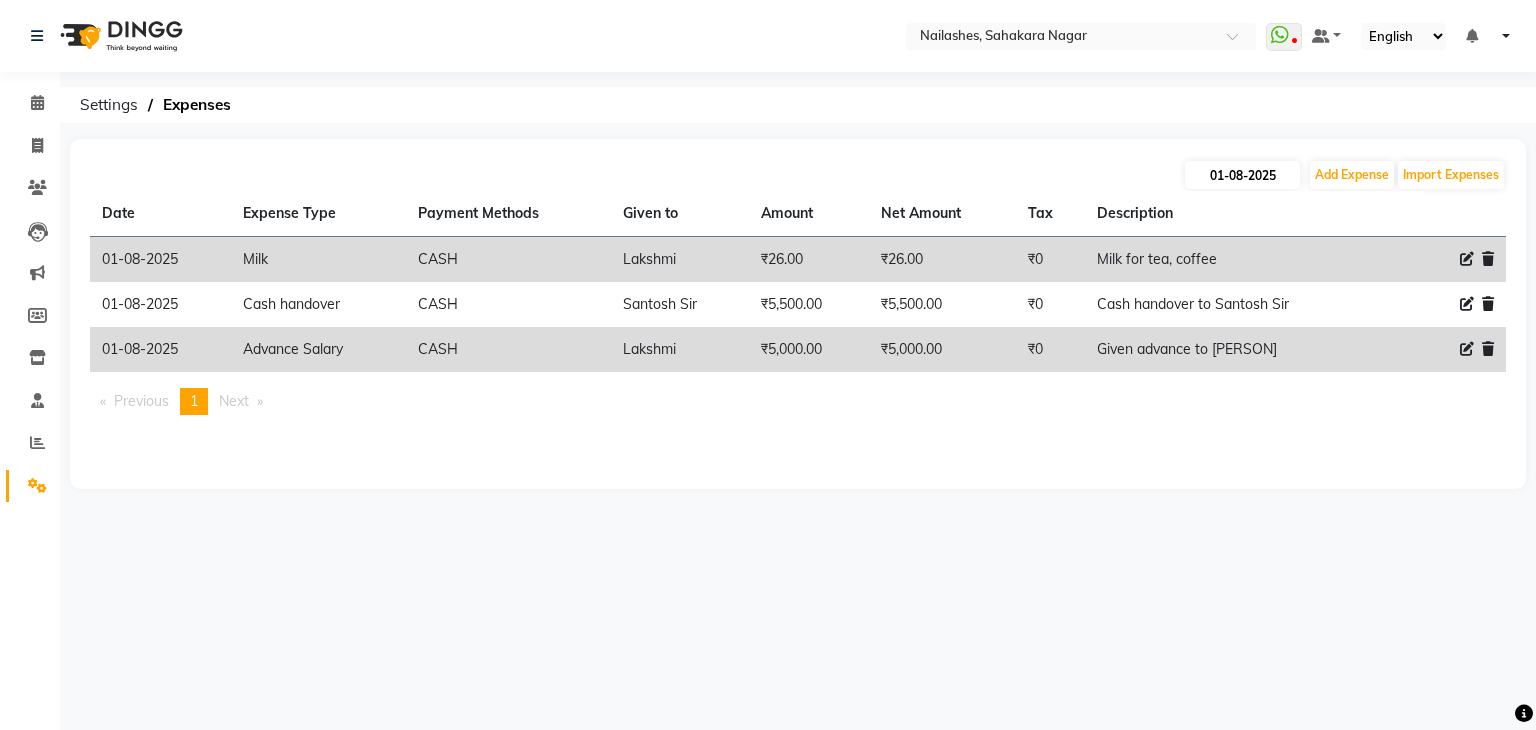 select on "8" 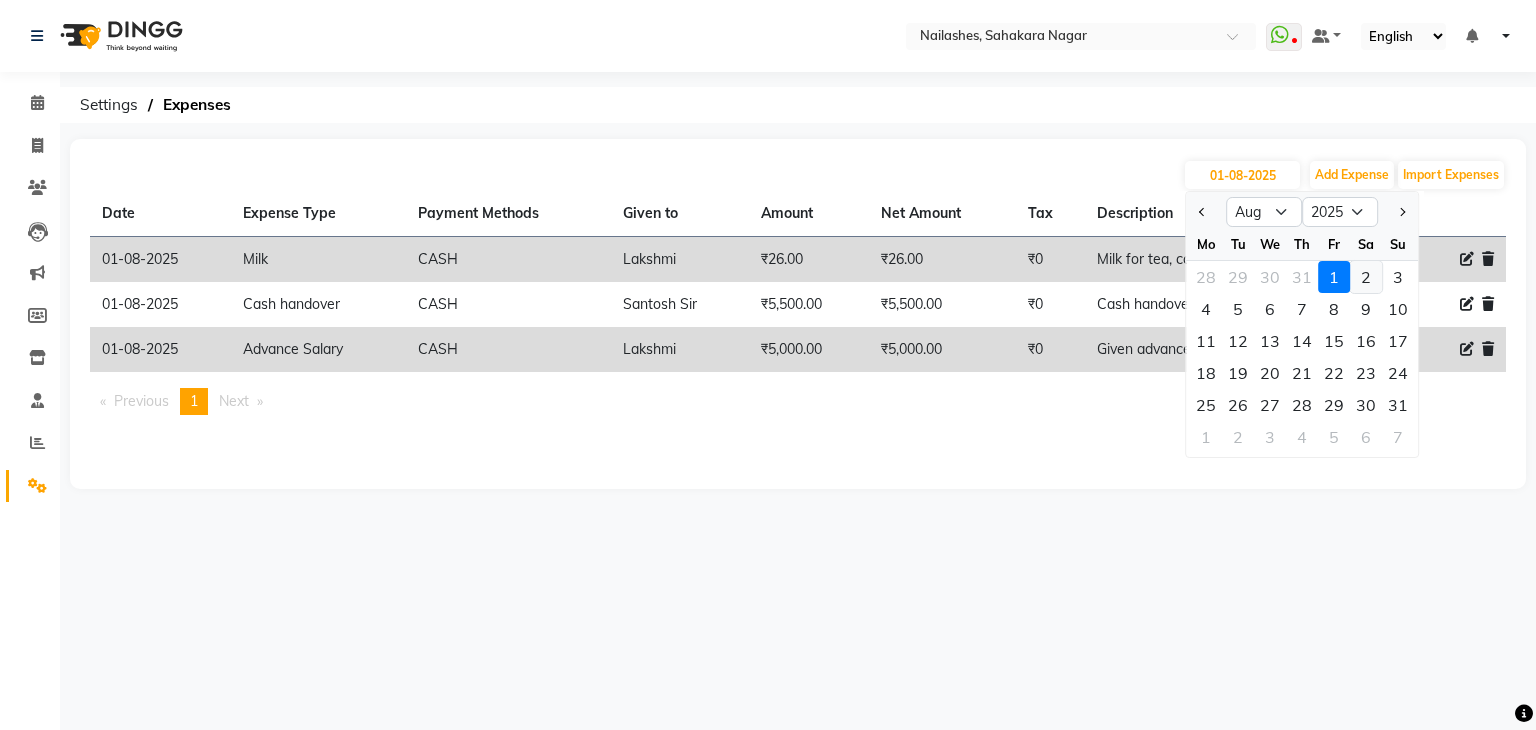 click on "2" 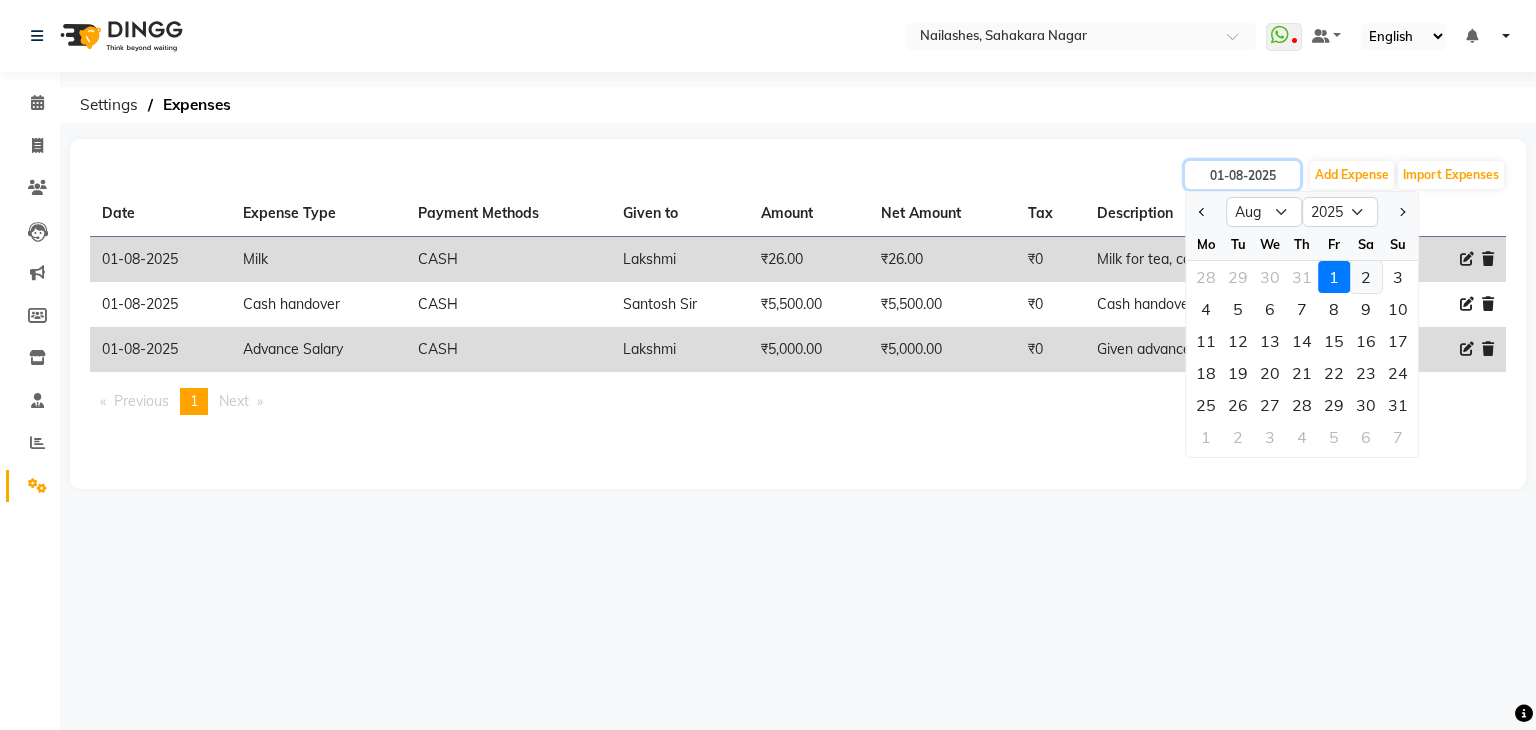 type on "02-08-2025" 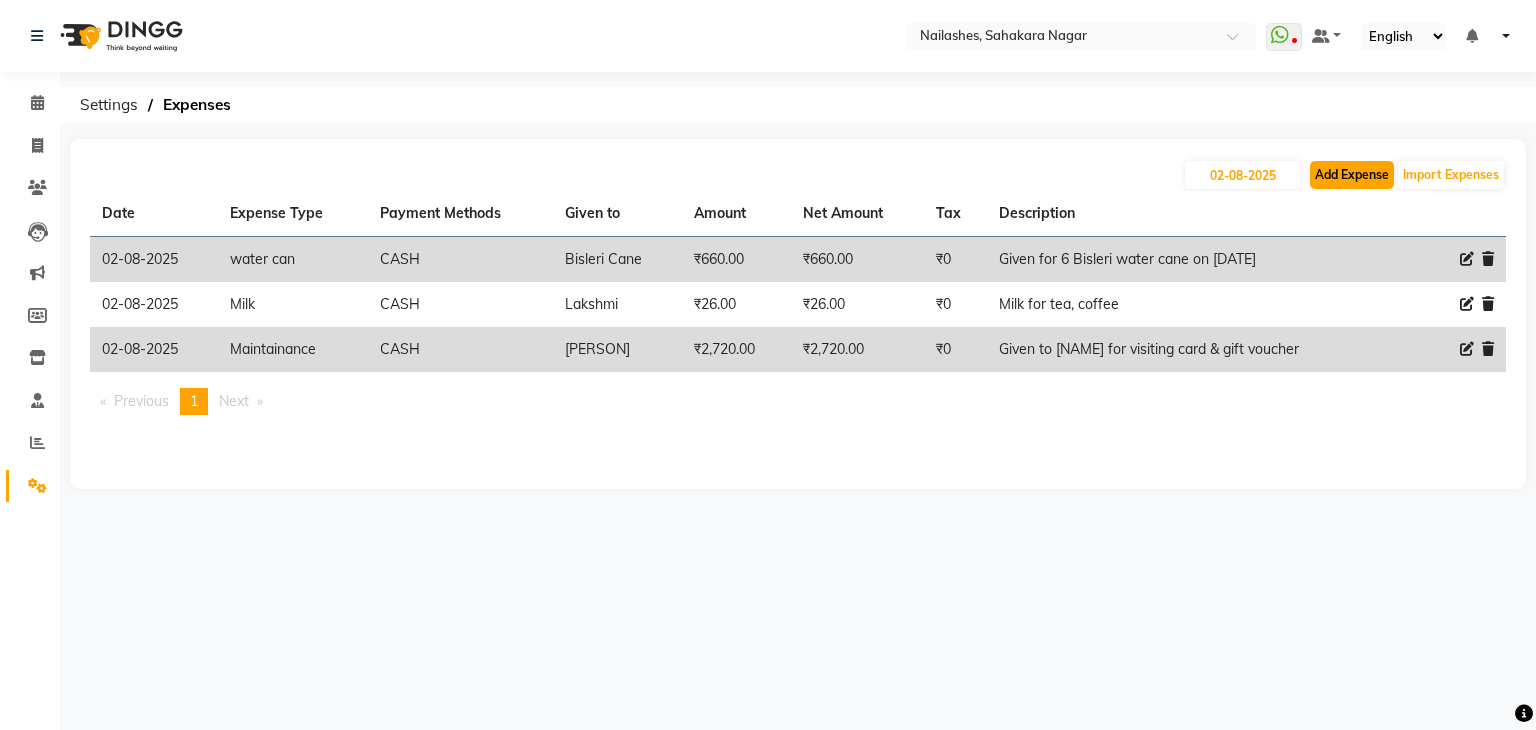 click on "Add Expense" 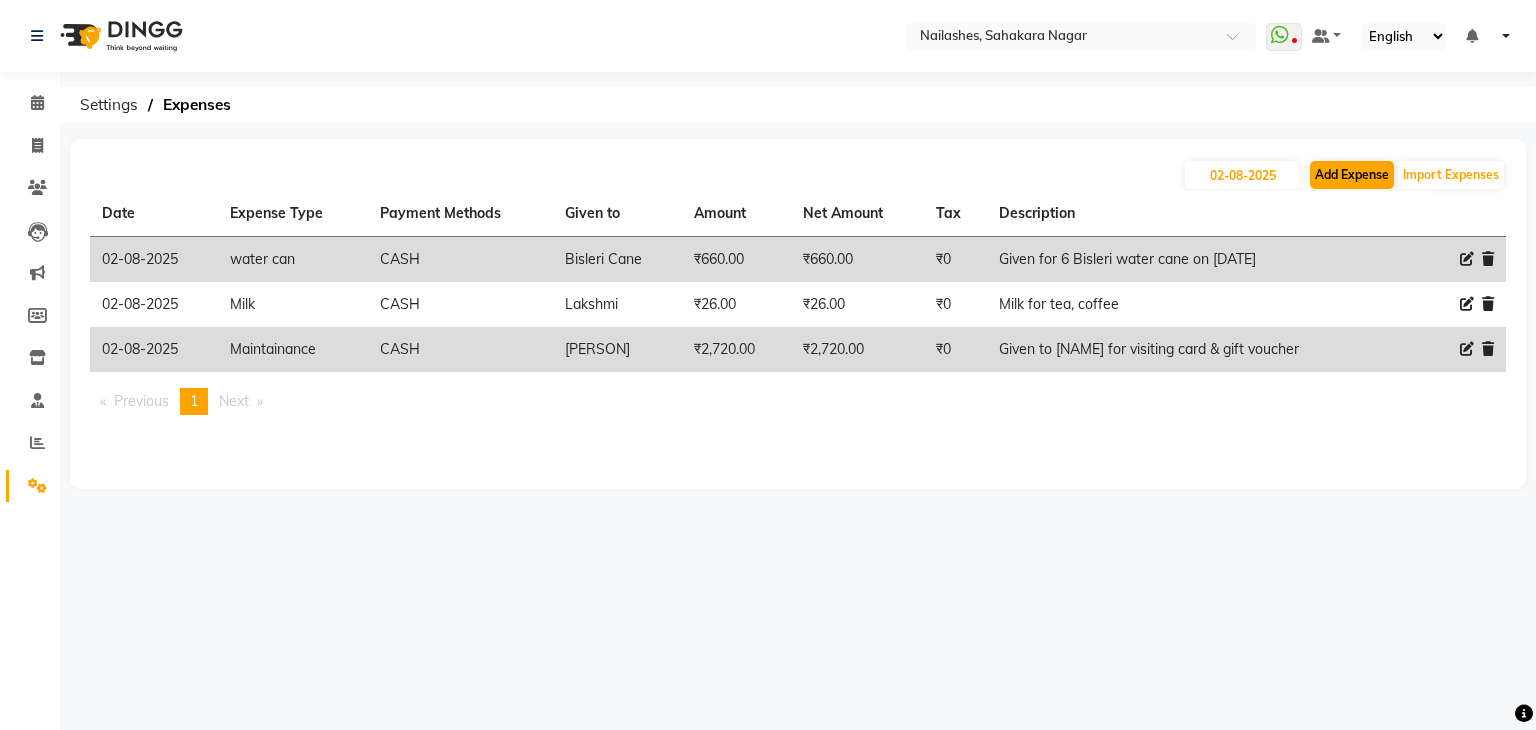 select on "1" 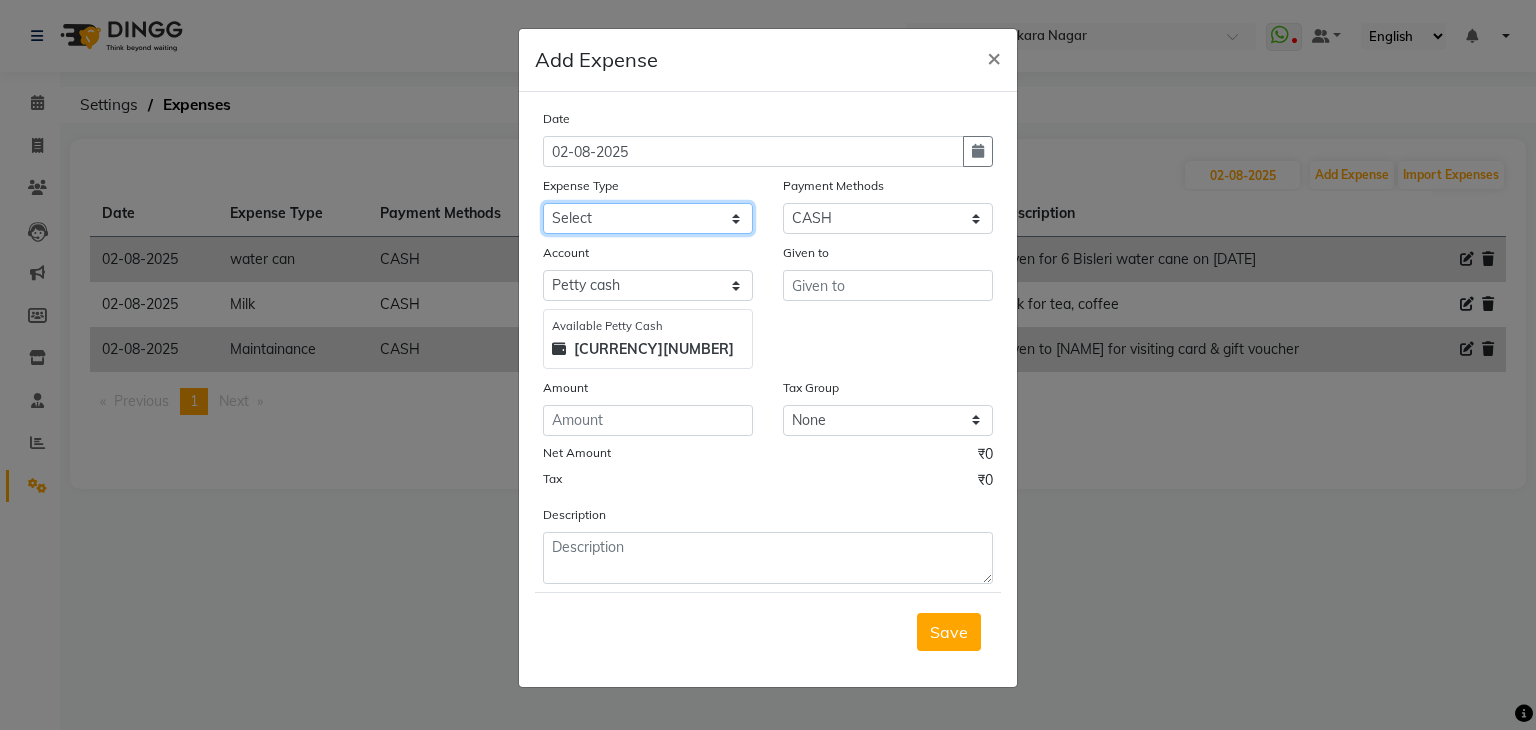 click on "Select acetone Advance Salary bank deposite BBMP Beauty products Bed charges BIRTHDAY CAKE Bonus Carpenter CASH EXPENSE VOUCHER Cash handover chocolate for store cleaning things Client Refreshment coconut water for clients COFFEE coffee cup coffee powder Commission Conveyance Cotton Courier decoration Diesel for generator Donation Drinking Water Electricity Eyelashes return Face mask floor cleaner flowers daily garbage generator diesel green tea GST handover HANDWASH House Keeping Material House keeping Salary Incentive Internet Bill juice LAUNDRY Maintainance Marketing Medical Membership Milk Milk miscelleneous Naturals salon NEWSPAPER O T Other Pantry PETROL Phone Bill Plants plumber pooja items Porter priest Product Purchase product return Product sale puja items RAPIDO Refund Rent Shop Rent Staff Accommodation Royalty Salary Staff cab charges Staff dinner Staff Flight Ticket Staff  Hiring from another Branch Staff Snacks Stationary STORE OPENING CHARGE sugar sweets TEAM DINNER TIPS Tissue Transgender" 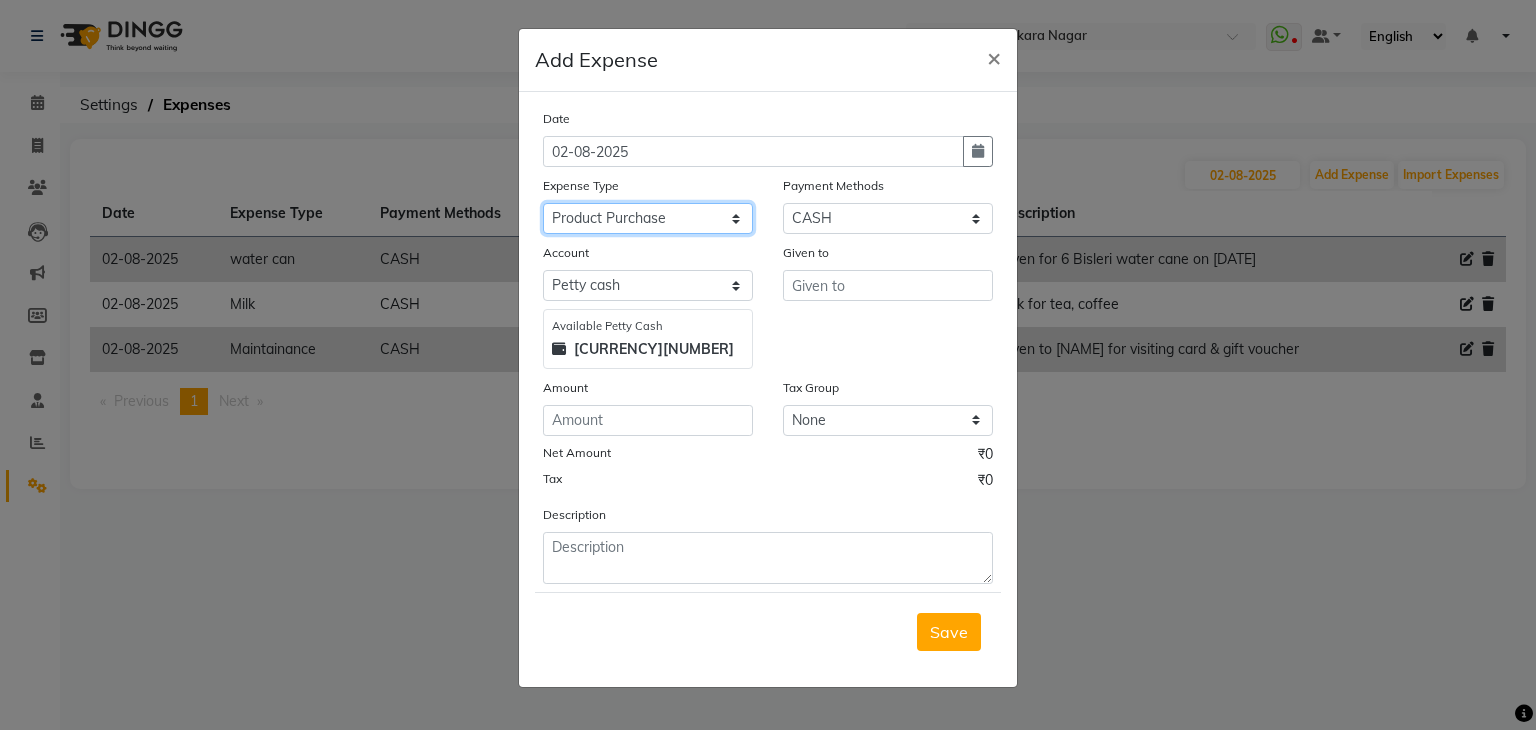 click on "Select acetone Advance Salary bank deposite BBMP Beauty products Bed charges BIRTHDAY CAKE Bonus Carpenter CASH EXPENSE VOUCHER Cash handover chocolate for store cleaning things Client Refreshment coconut water for clients COFFEE coffee cup coffee powder Commission Conveyance Cotton Courier decoration Diesel for generator Donation Drinking Water Electricity Eyelashes return Face mask floor cleaner flowers daily garbage generator diesel green tea GST handover HANDWASH House Keeping Material House keeping Salary Incentive Internet Bill juice LAUNDRY Maintainance Marketing Medical Membership Milk Milk miscelleneous Naturals salon NEWSPAPER O T Other Pantry PETROL Phone Bill Plants plumber pooja items Porter priest Product Purchase product return Product sale puja items RAPIDO Refund Rent Shop Rent Staff Accommodation Royalty Salary Staff cab charges Staff dinner Staff Flight Ticket Staff  Hiring from another Branch Staff Snacks Stationary STORE OPENING CHARGE sugar sweets TEAM DINNER TIPS Tissue Transgender" 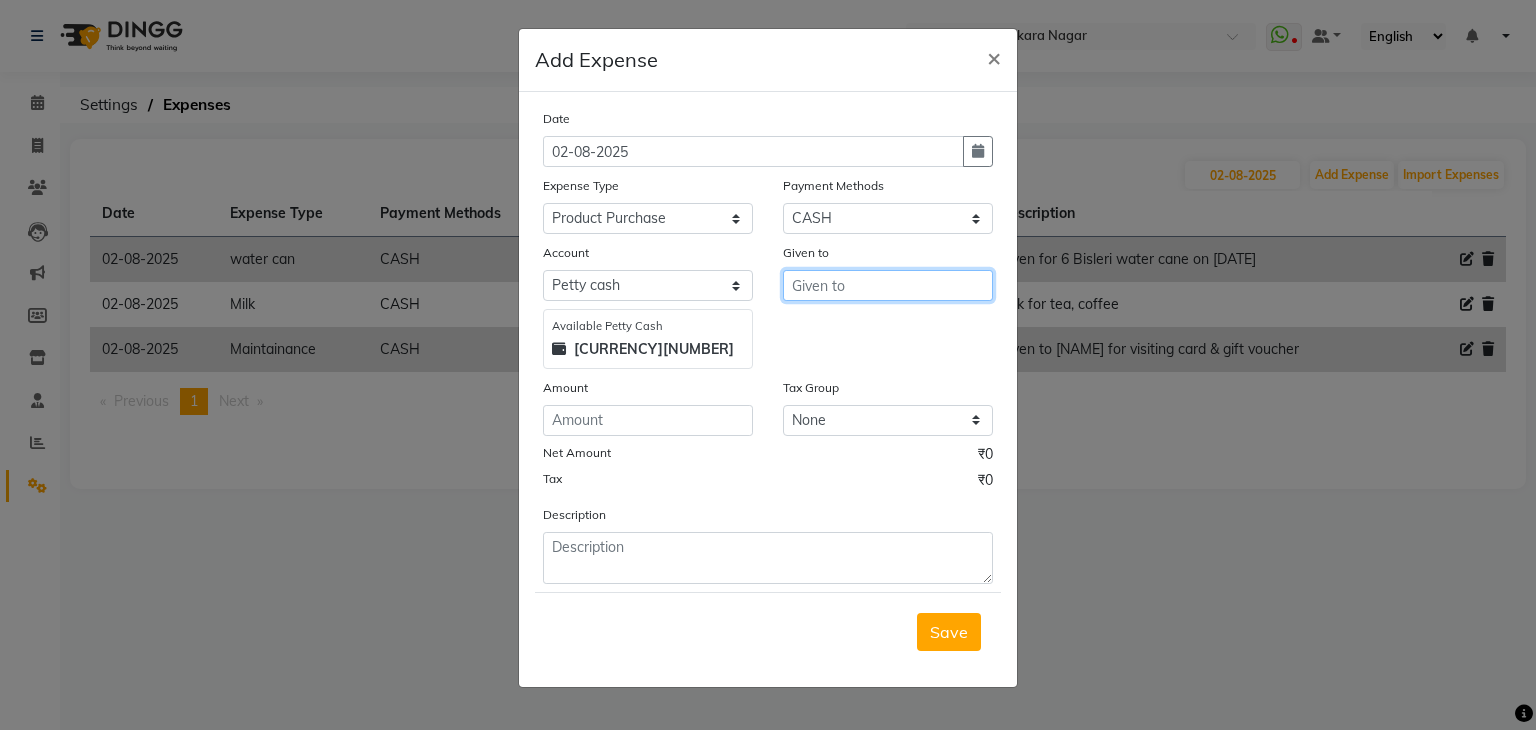 click at bounding box center [888, 285] 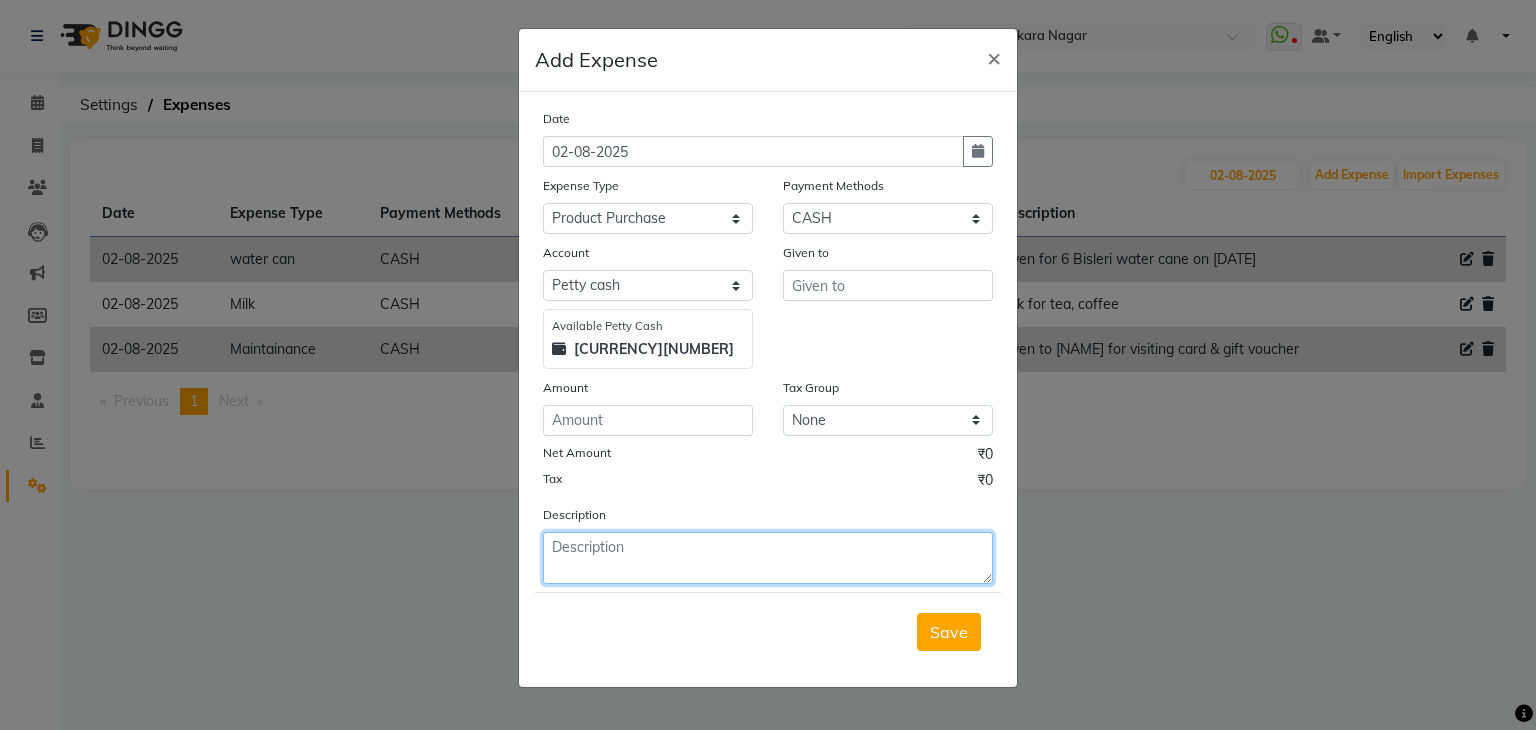 click 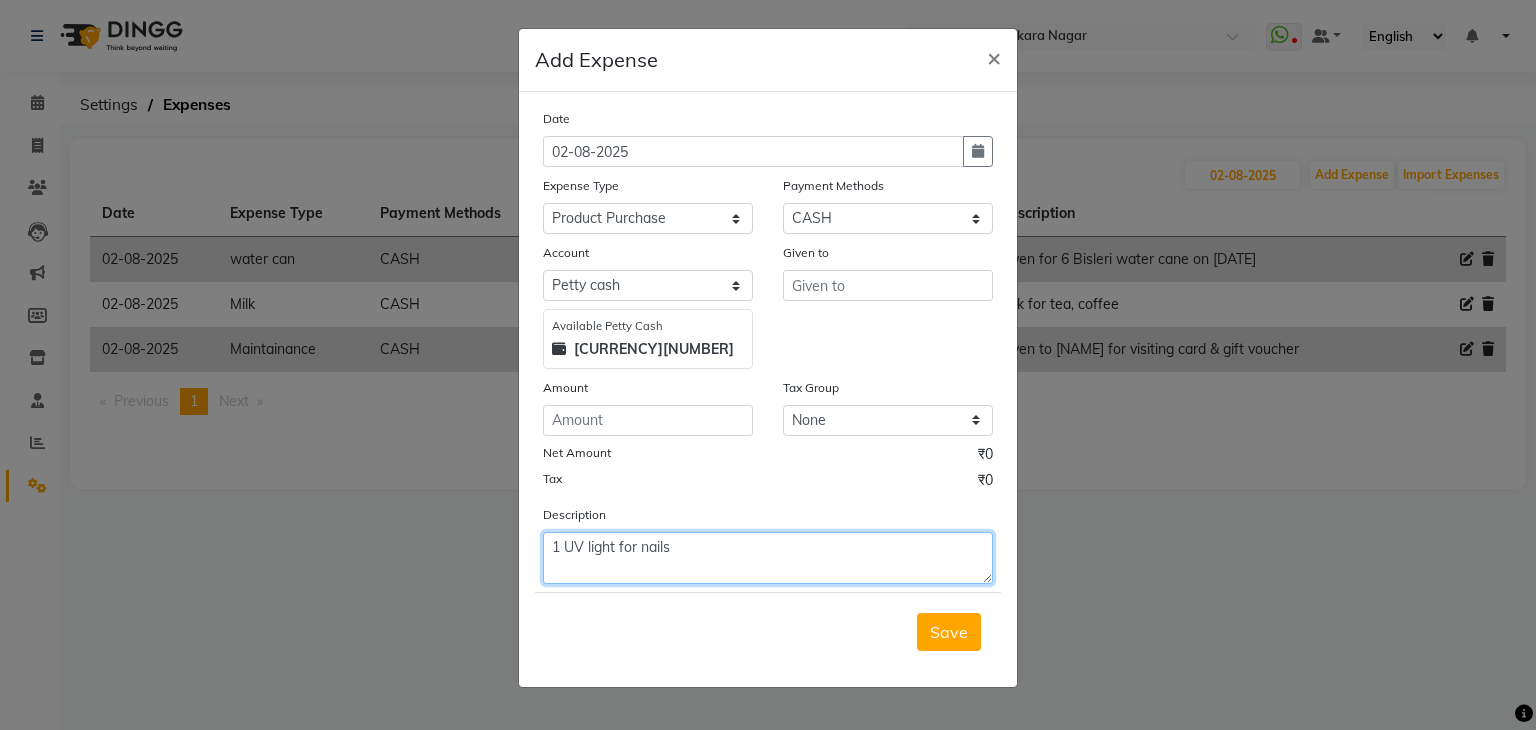 click on "1 UV light for nails" 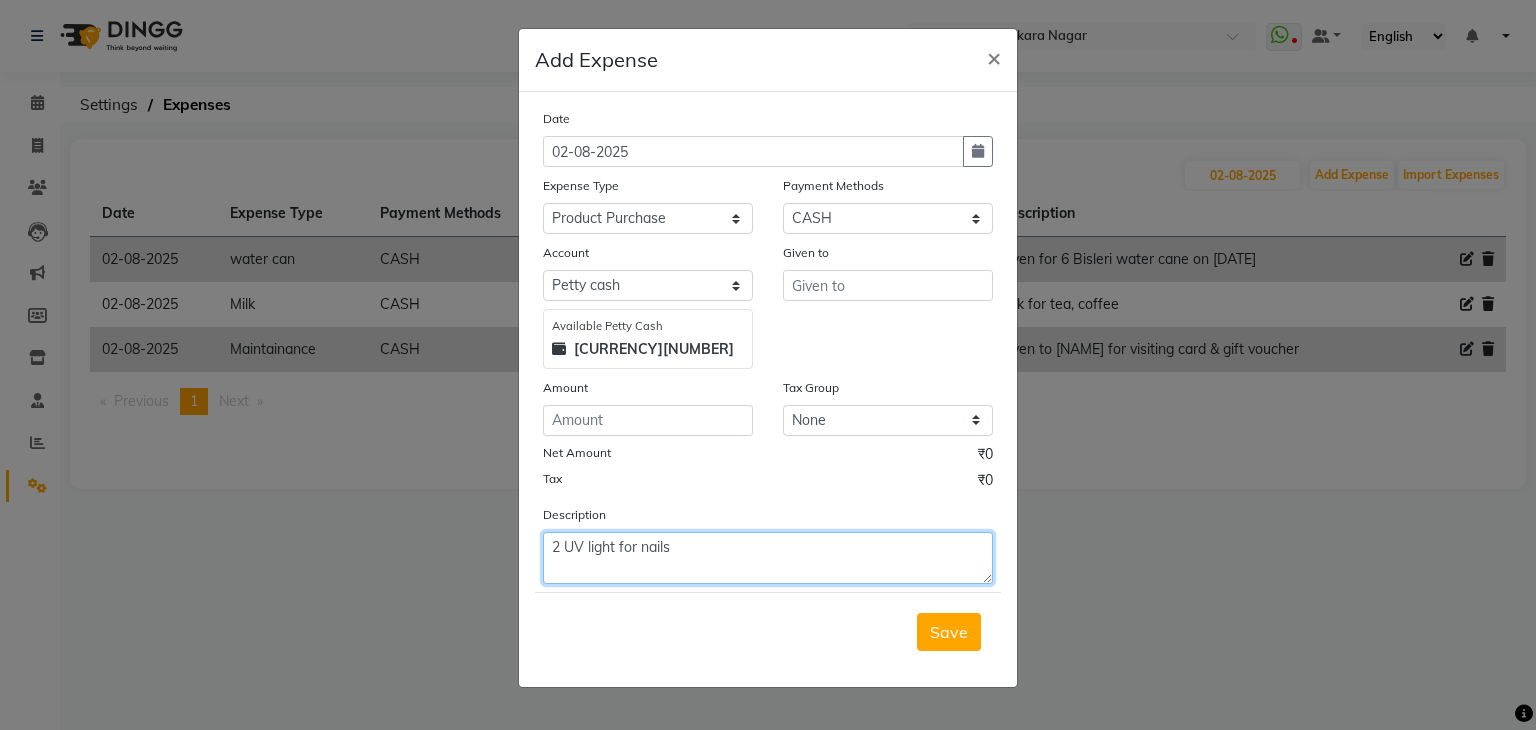 type on "2 UV light for nails" 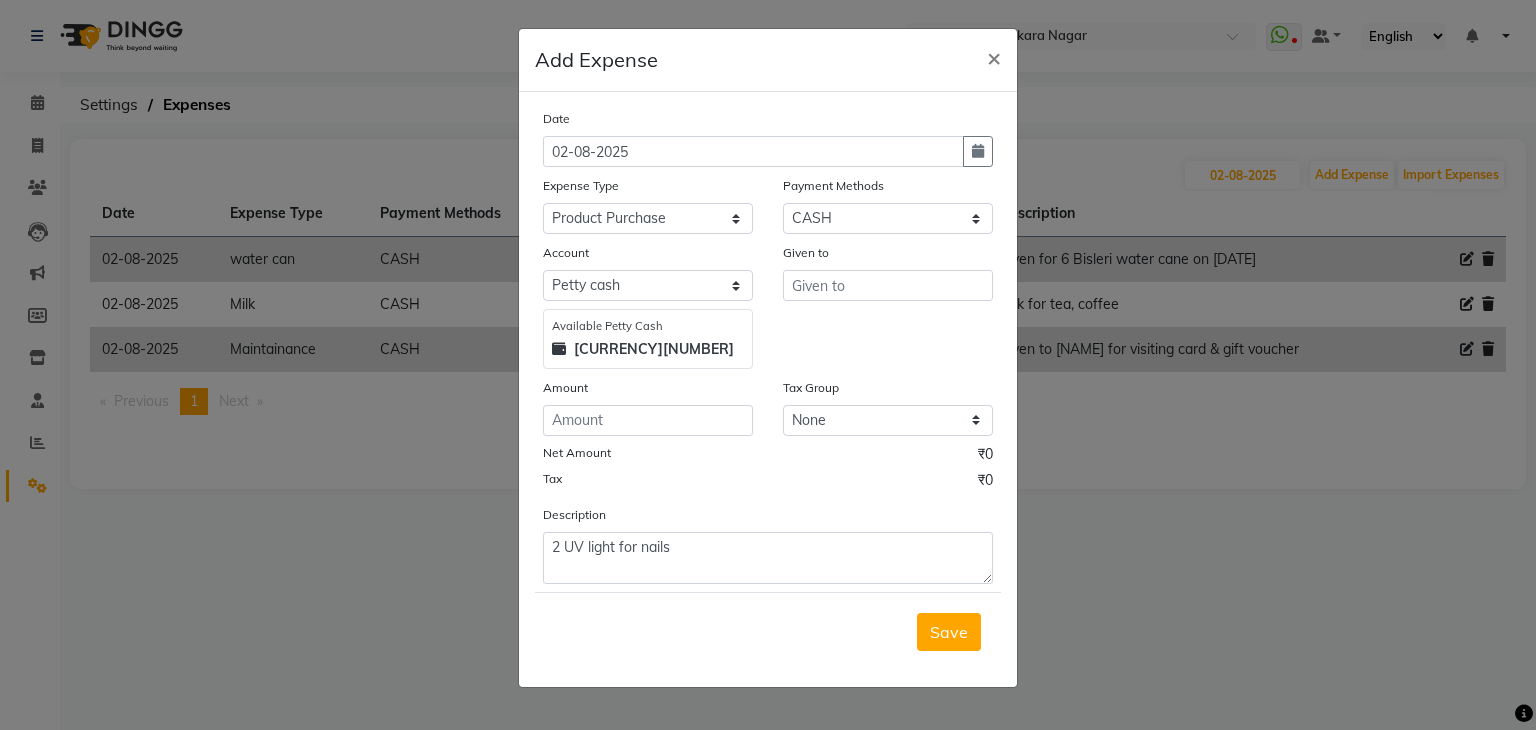 click on "Given to" 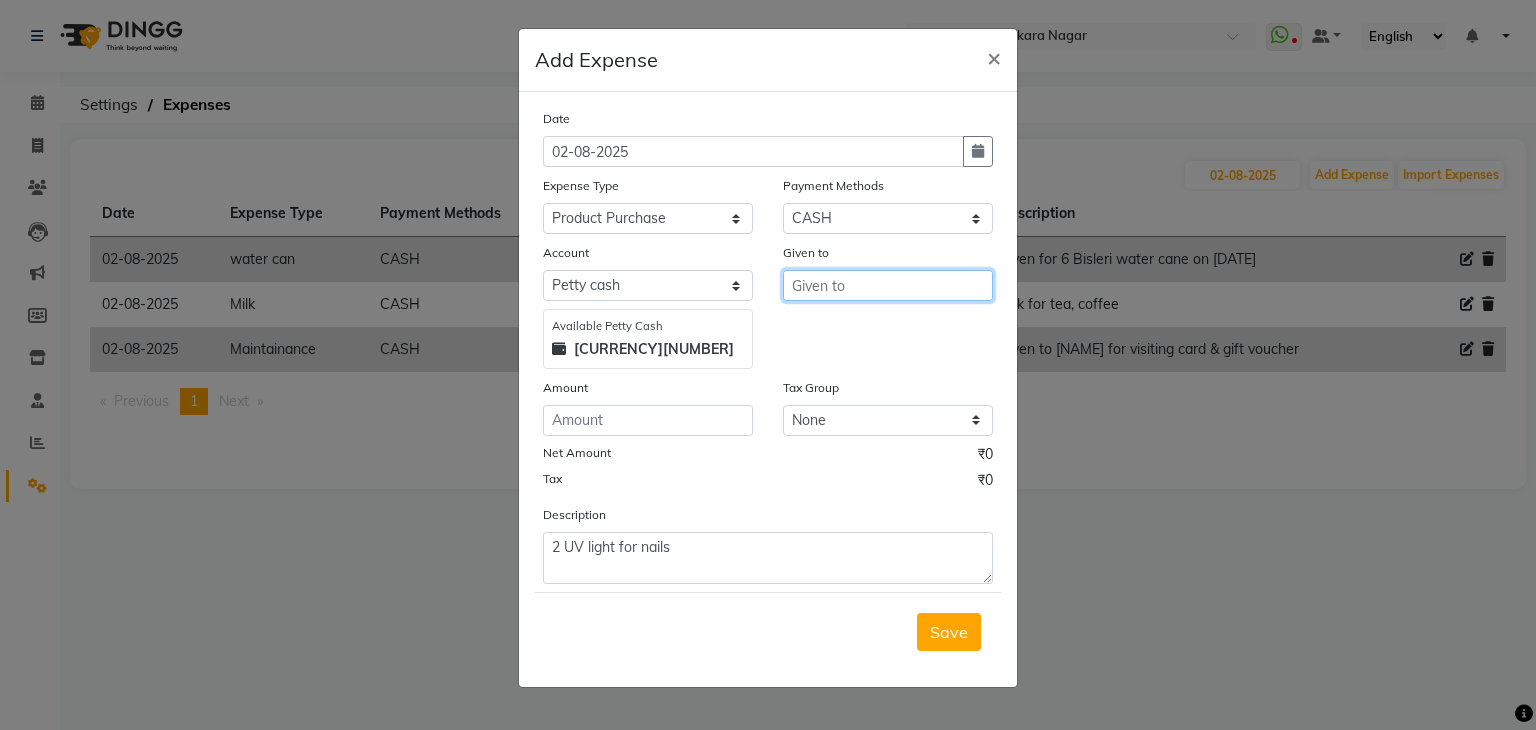 click at bounding box center [888, 285] 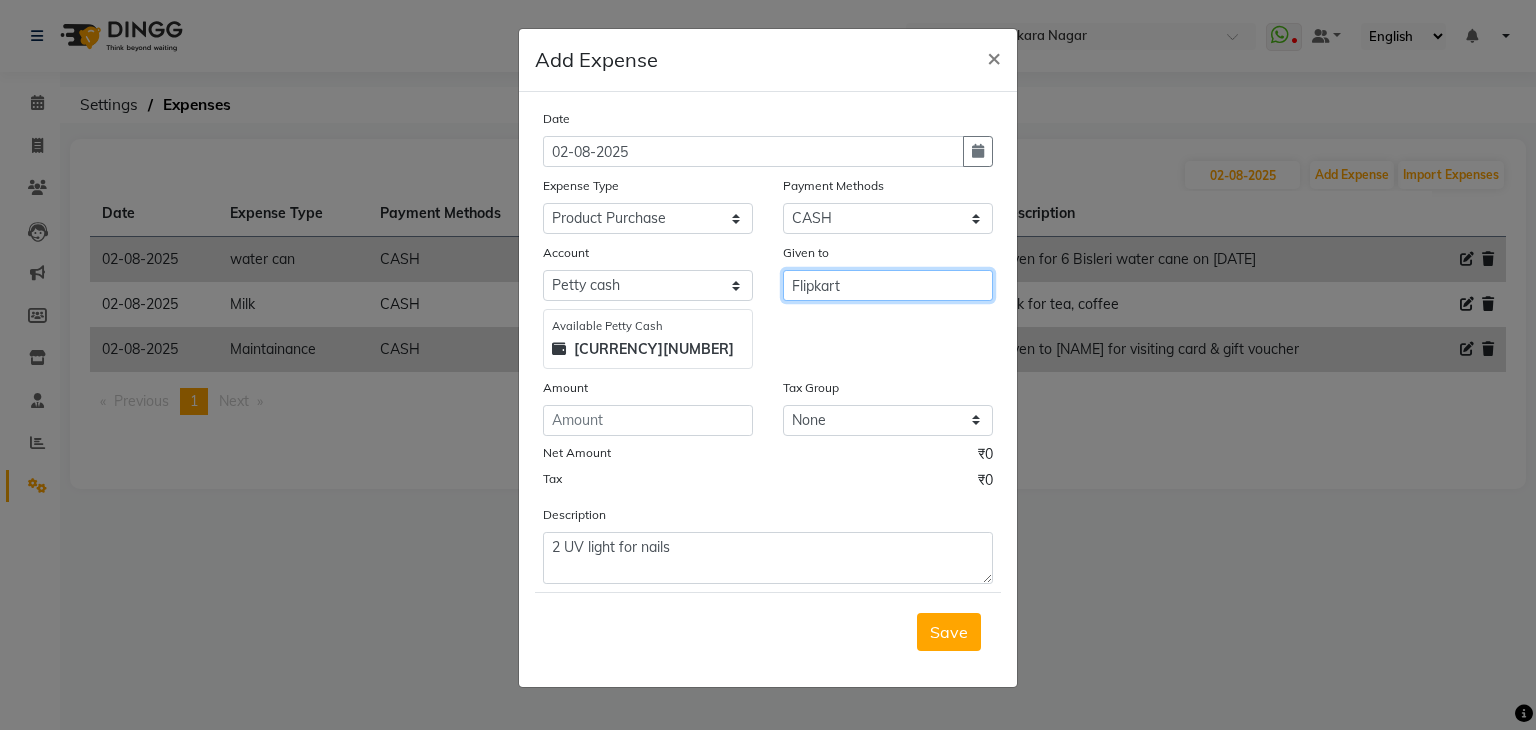 type on "Flipkart" 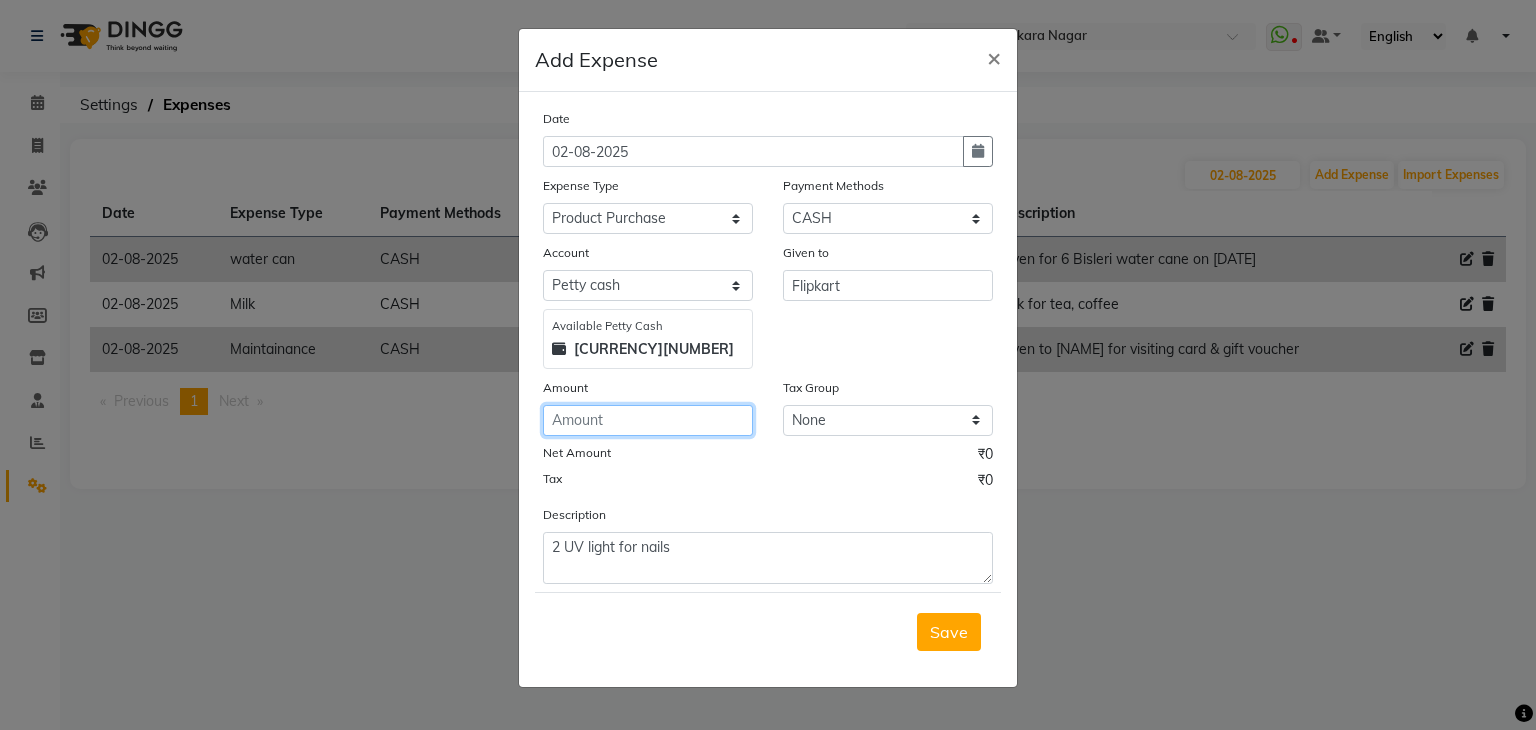 click 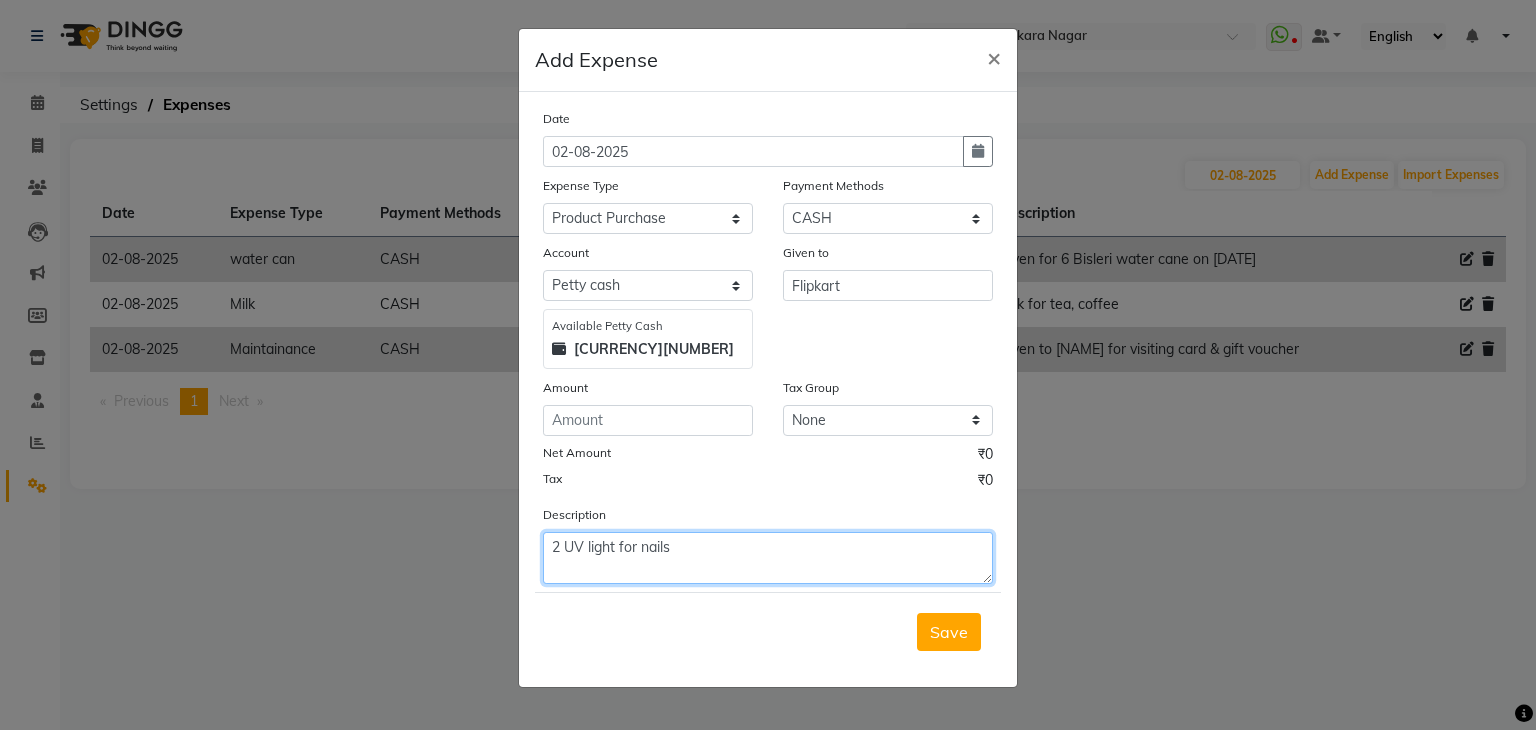 click on "2 UV light for nails" 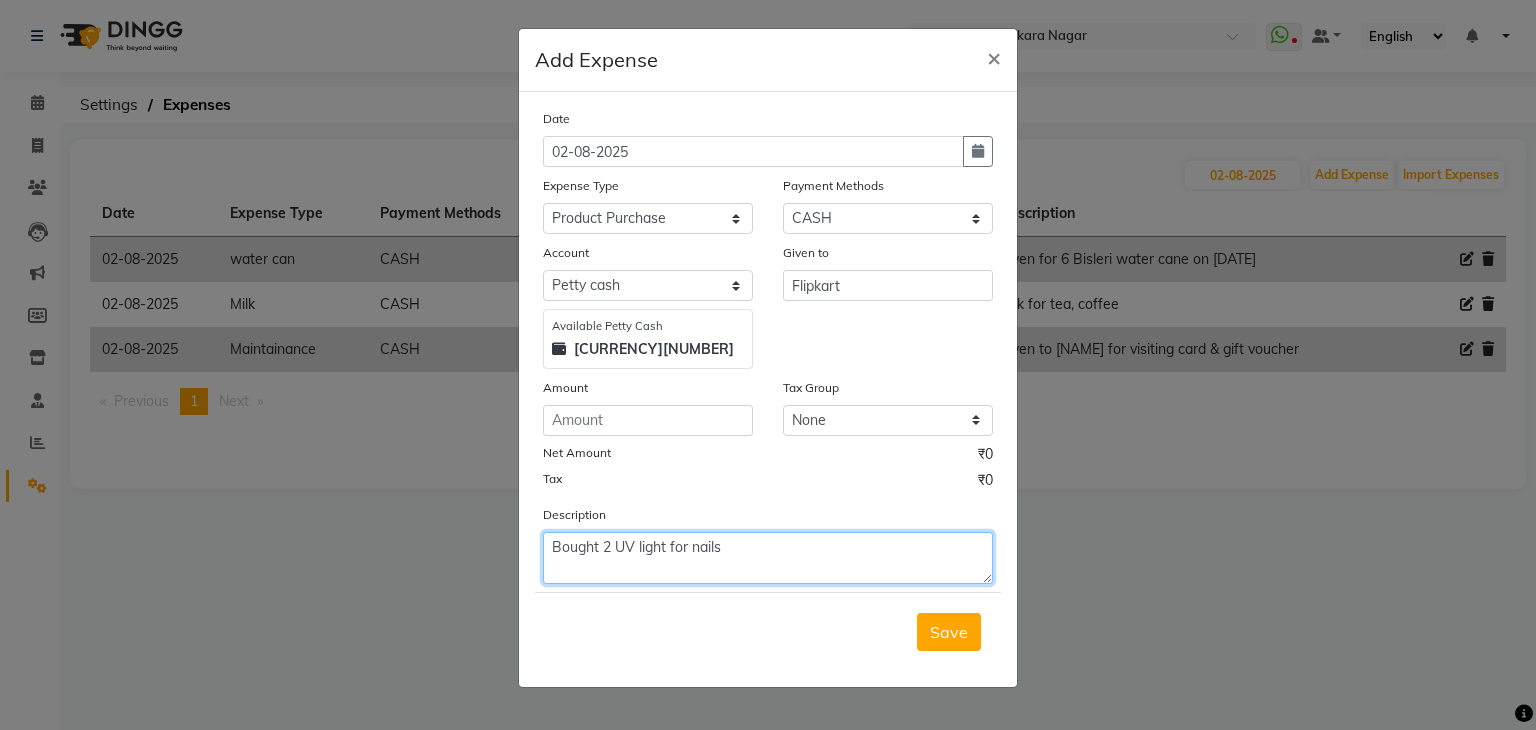 click on "Bought 2 UV light for nails" 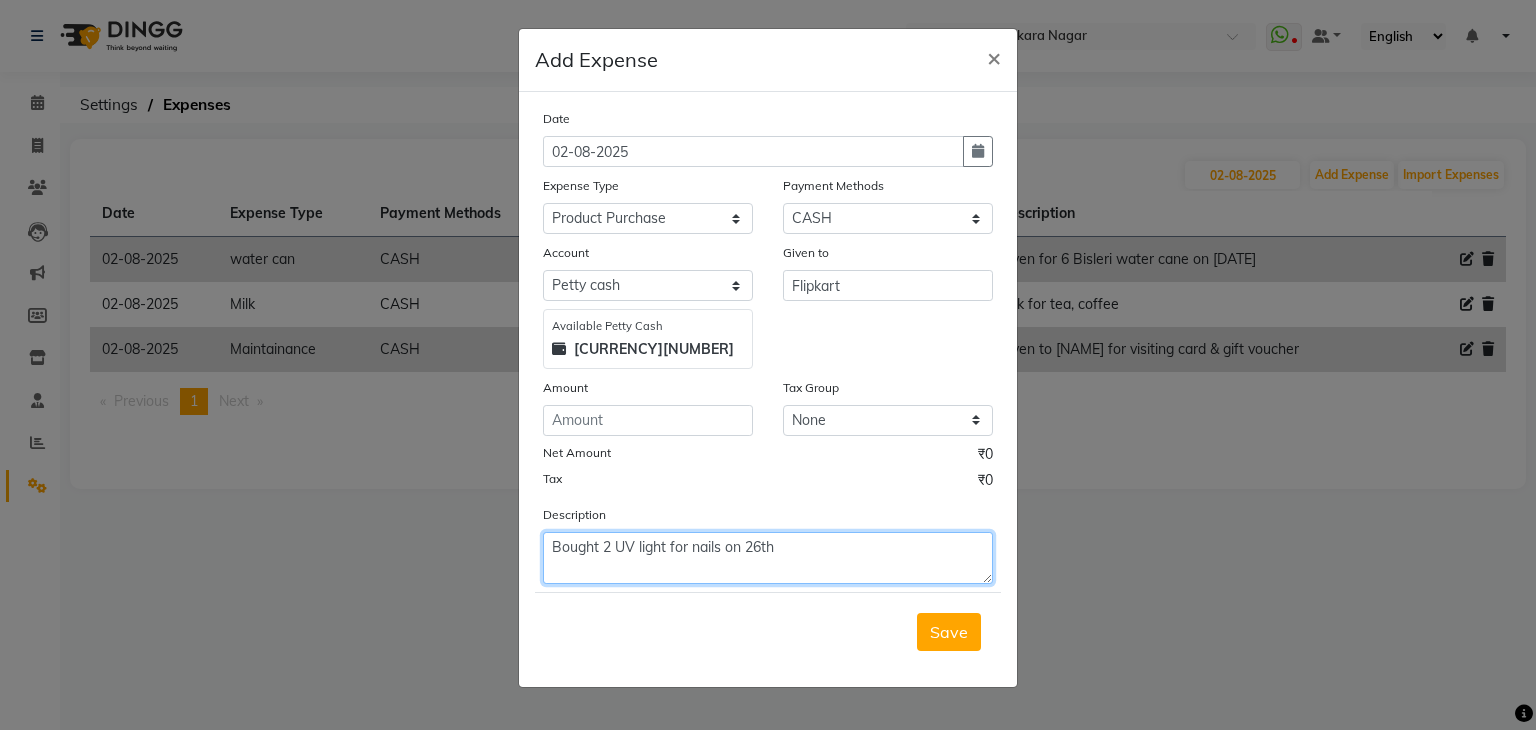click on "Bought 2 UV light for nails on 26th" 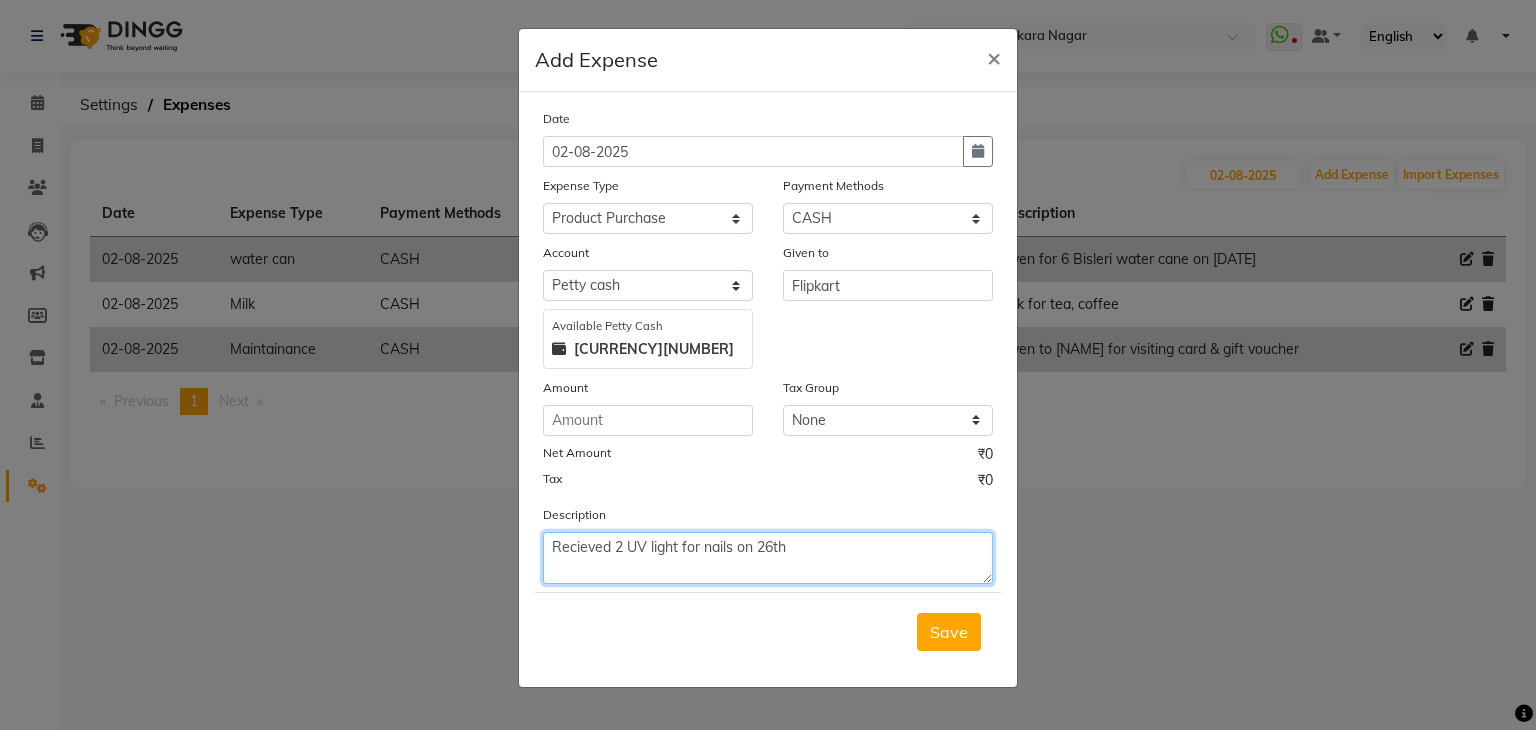 click on "Recieved 2 UV light for nails on 26th" 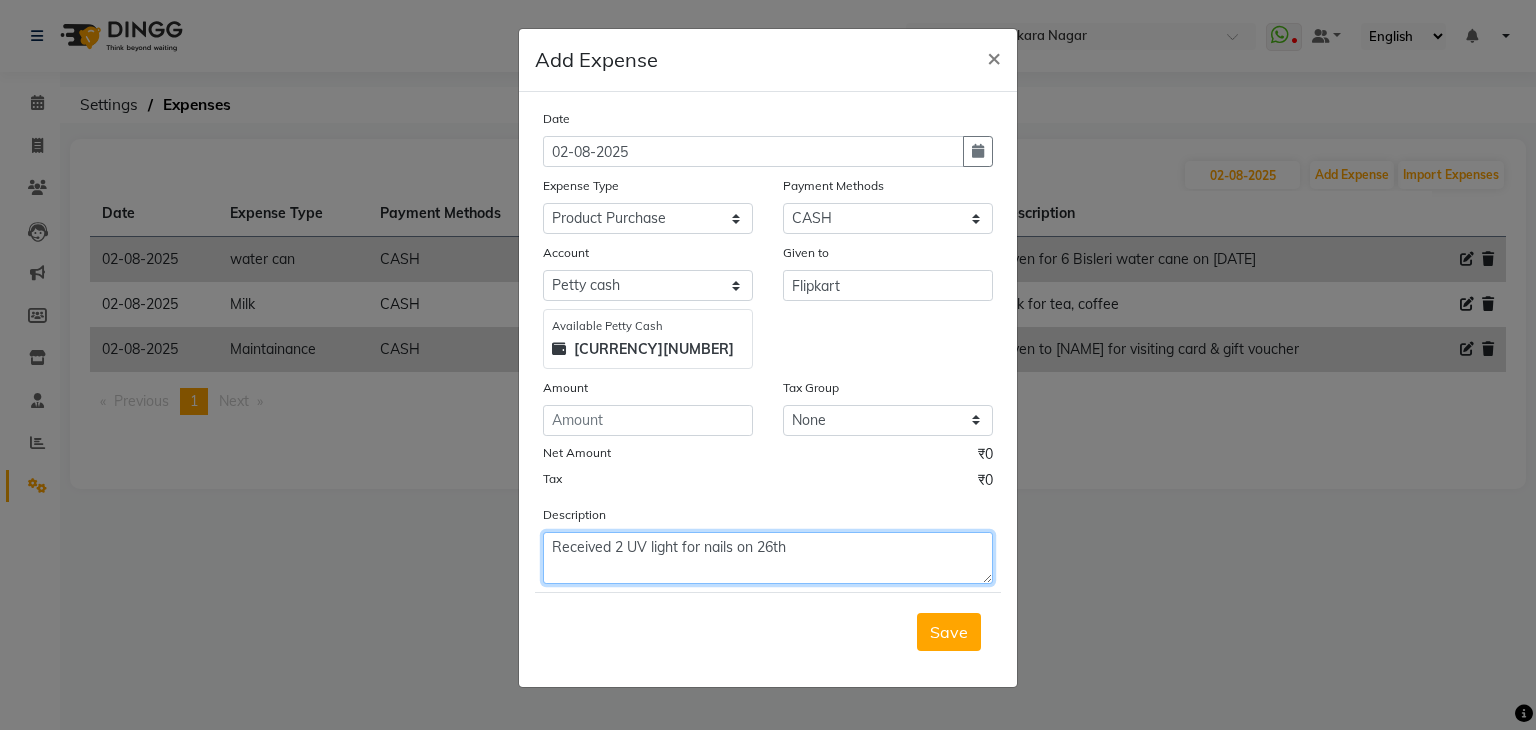 click on "Received 2 UV light for nails on 26th" 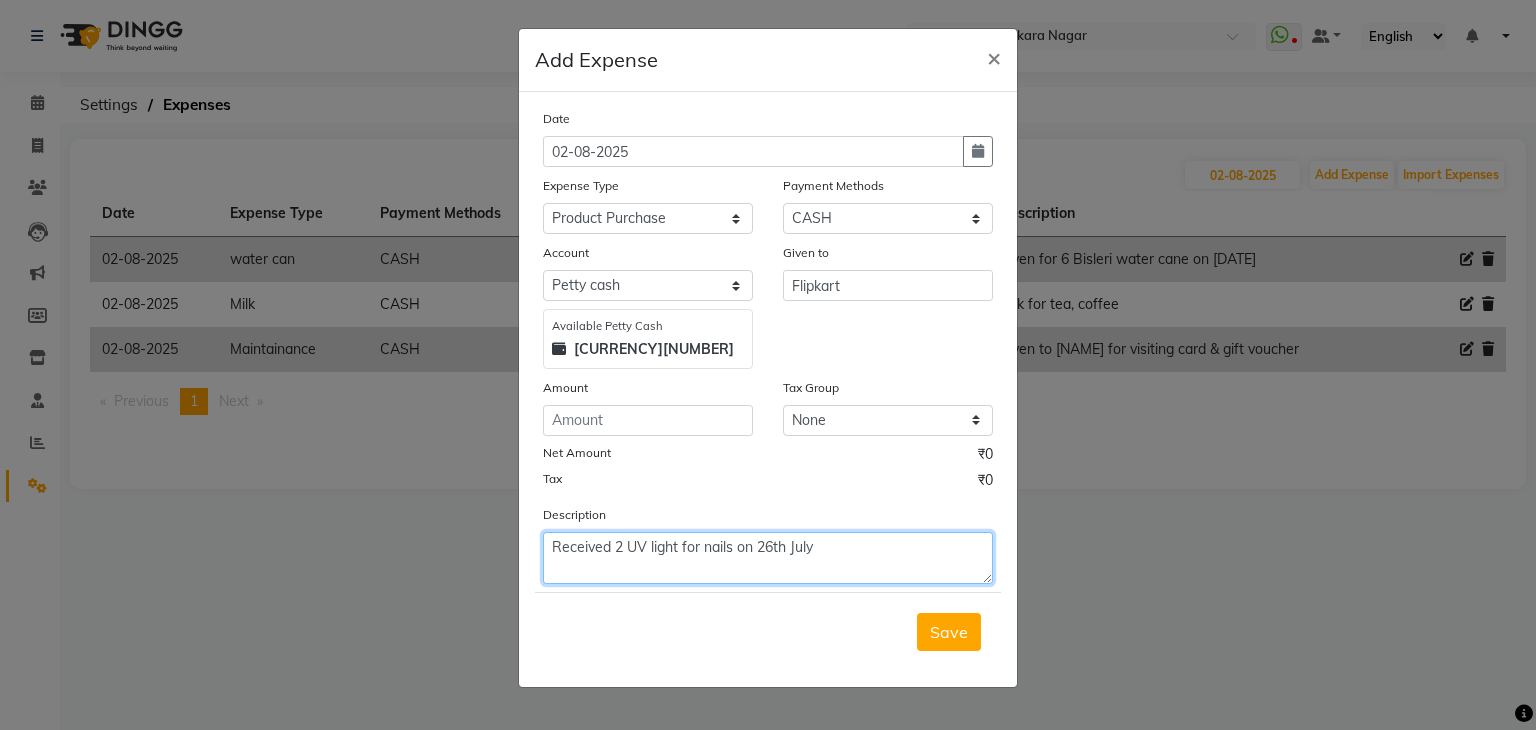 type on "Received 2 UV light for nails on 26th July" 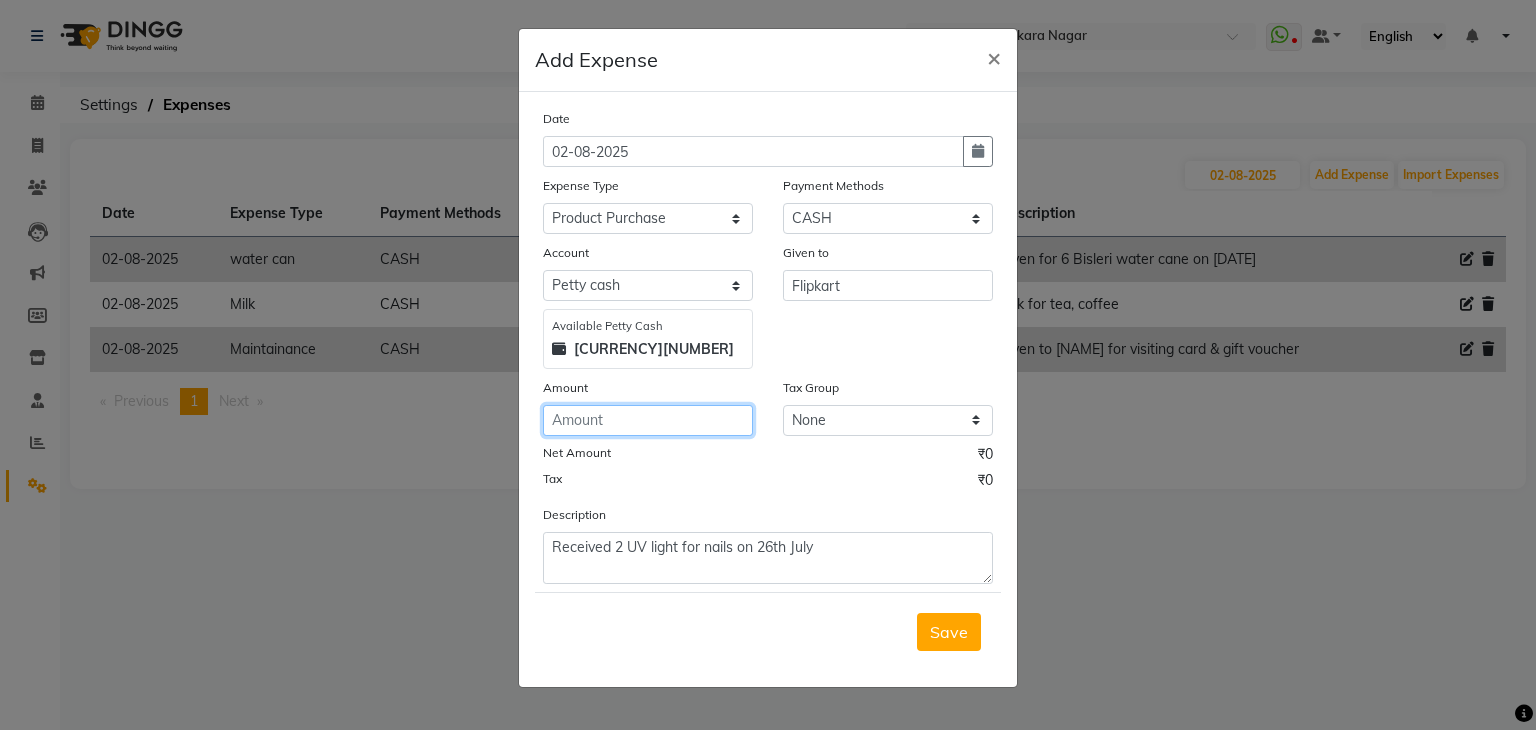 click 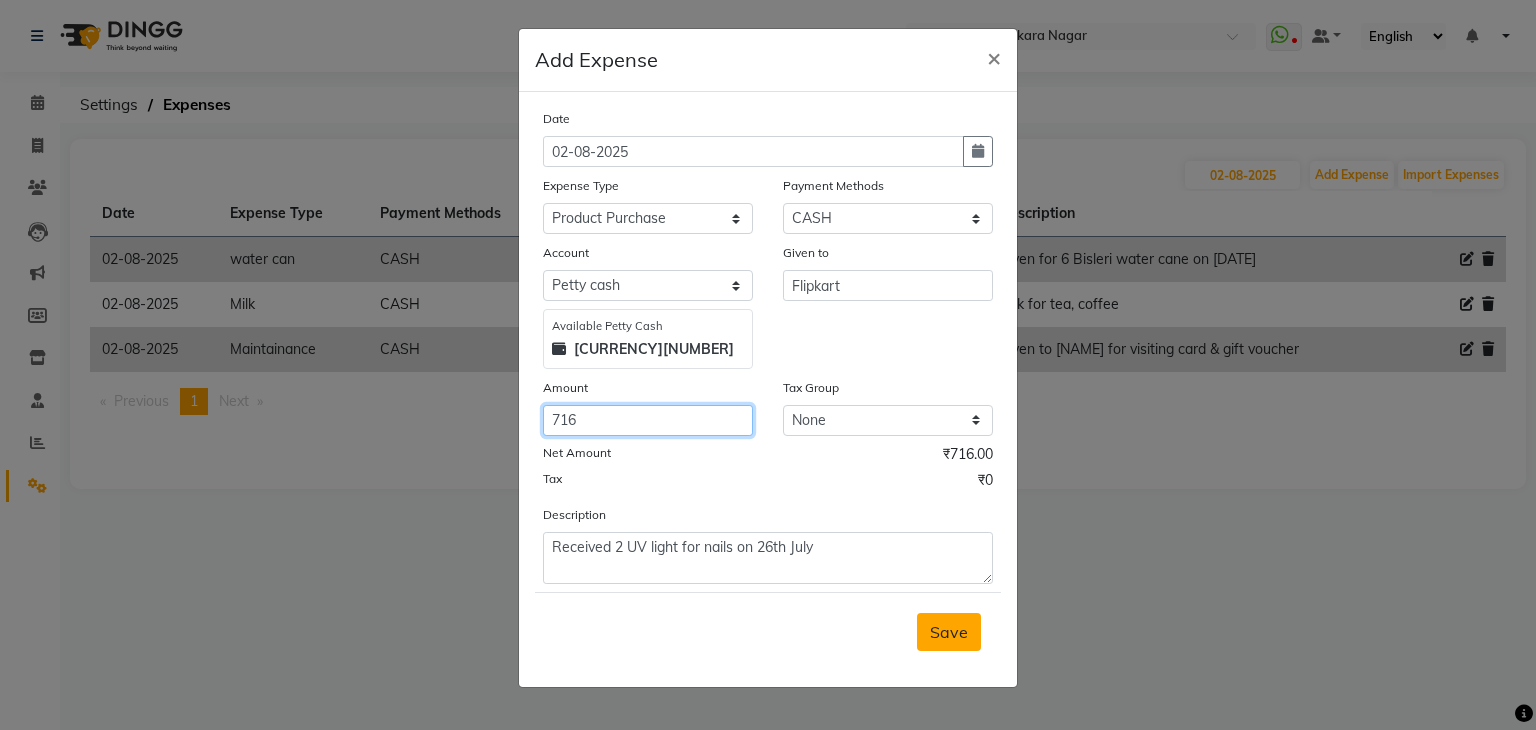 type on "716" 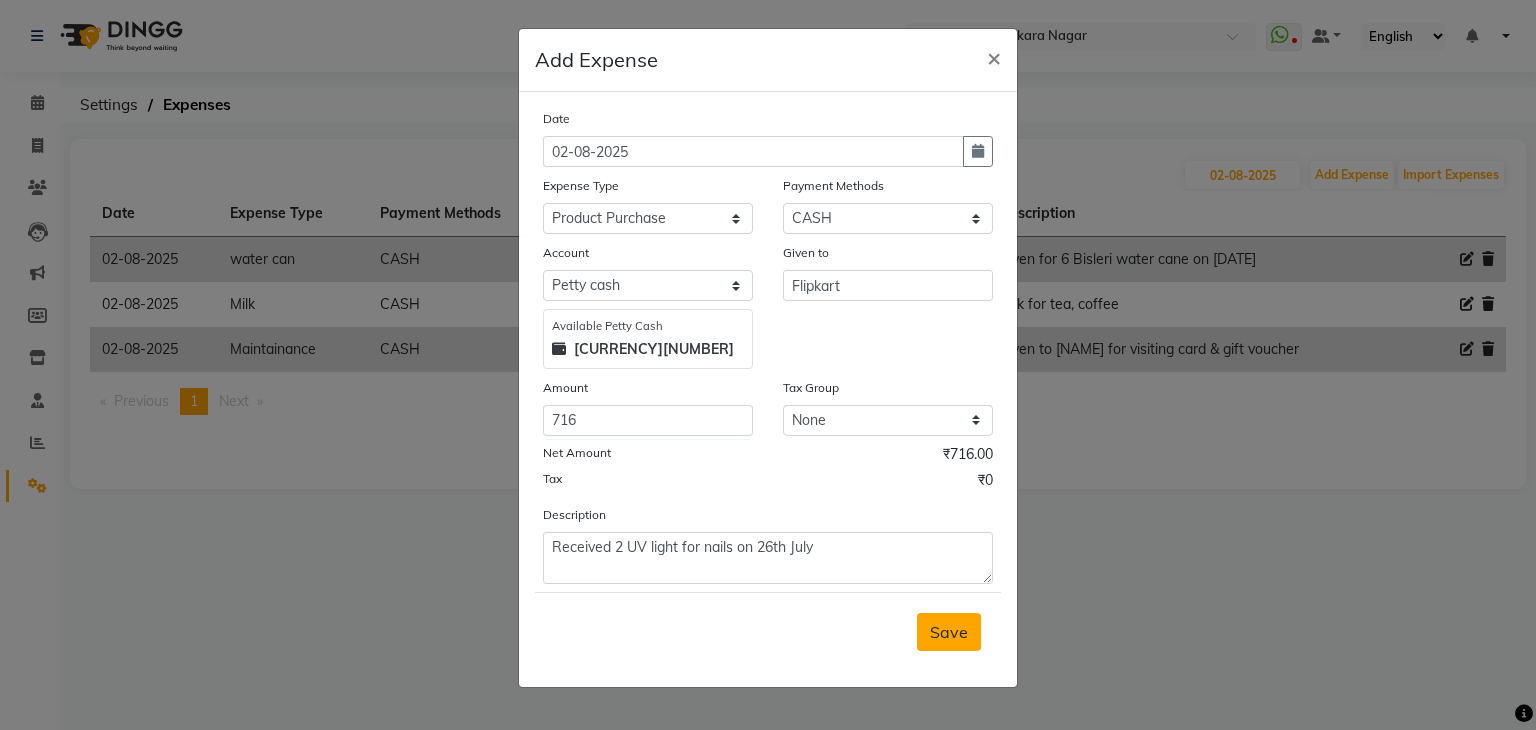 click on "Save" at bounding box center [949, 632] 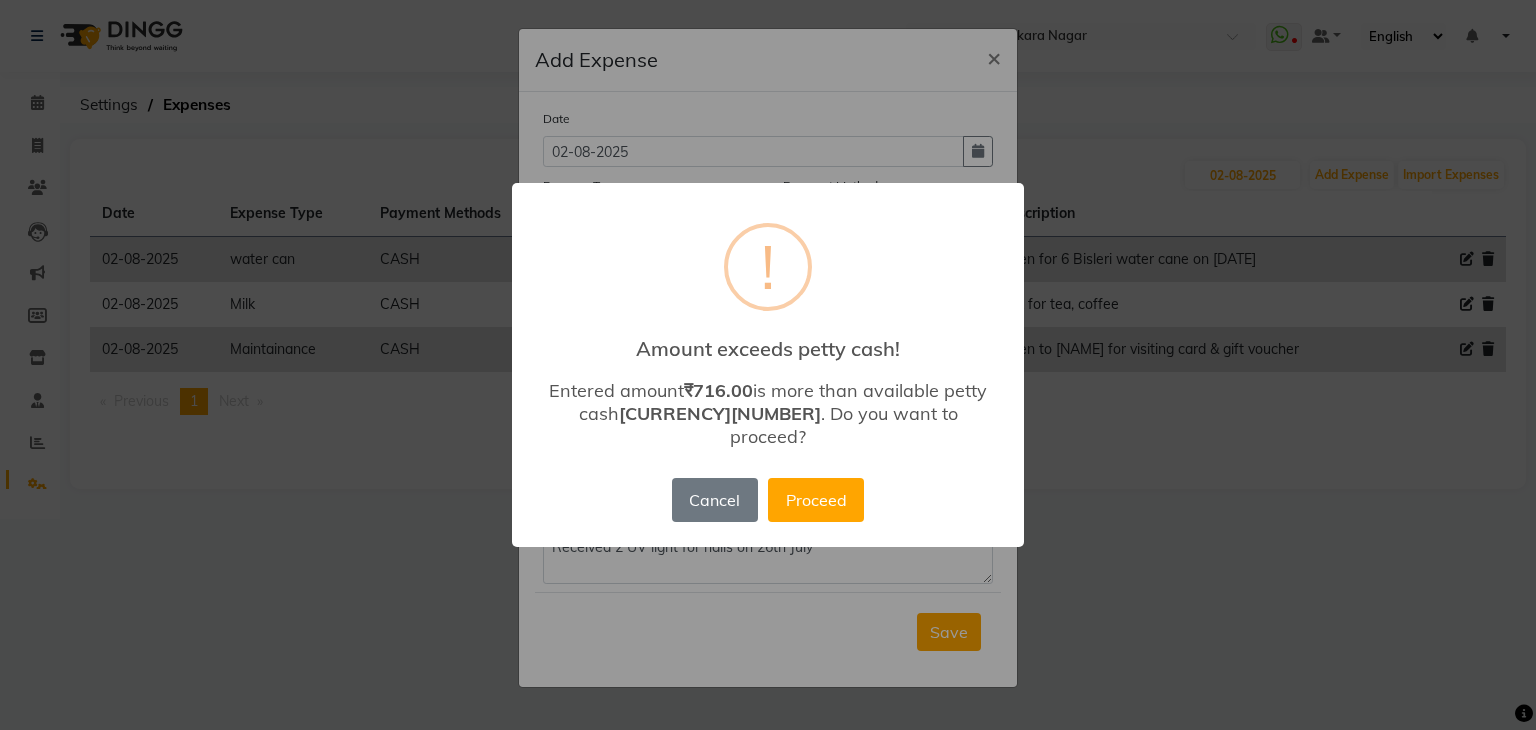 click on "Proceed" at bounding box center (816, 500) 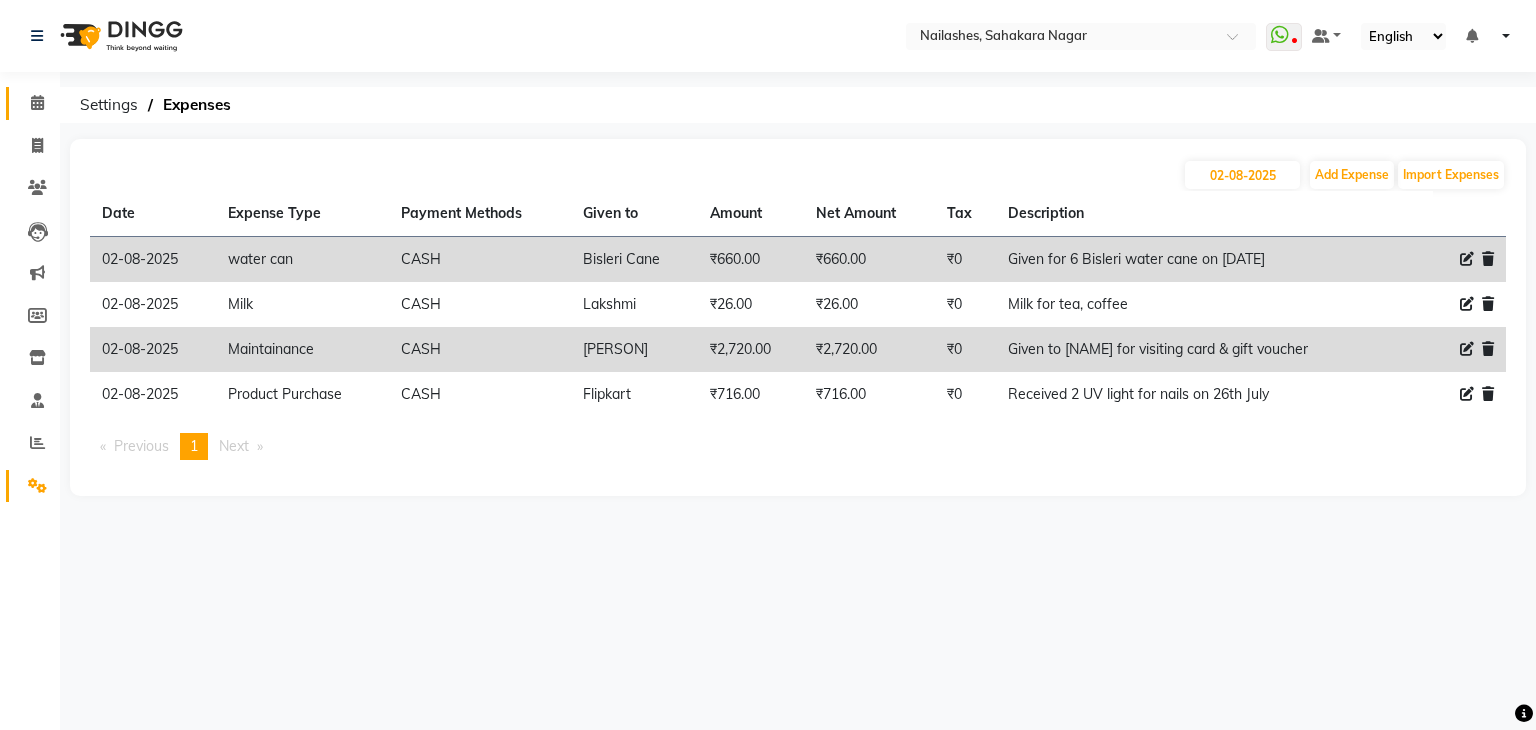 click 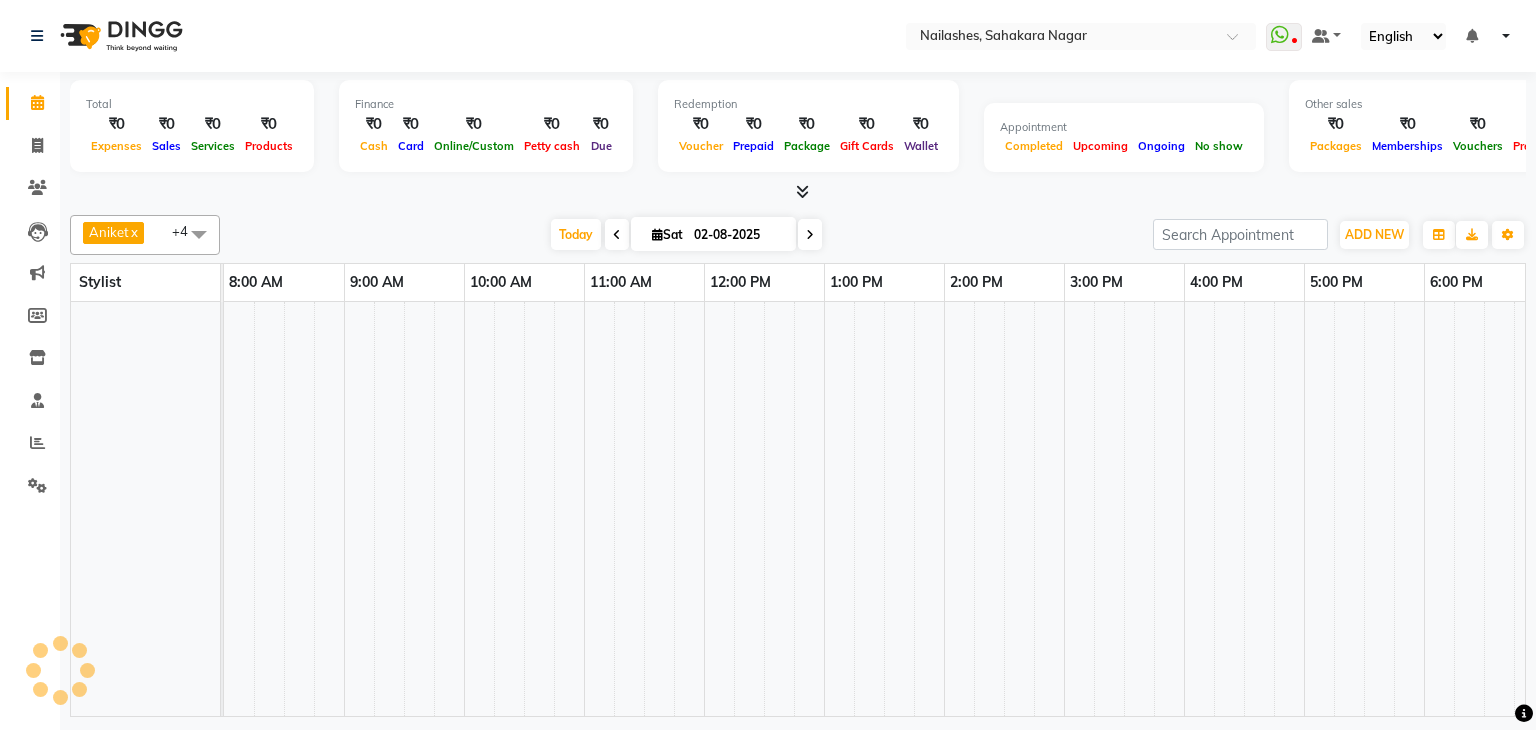 scroll, scrollTop: 0, scrollLeft: 0, axis: both 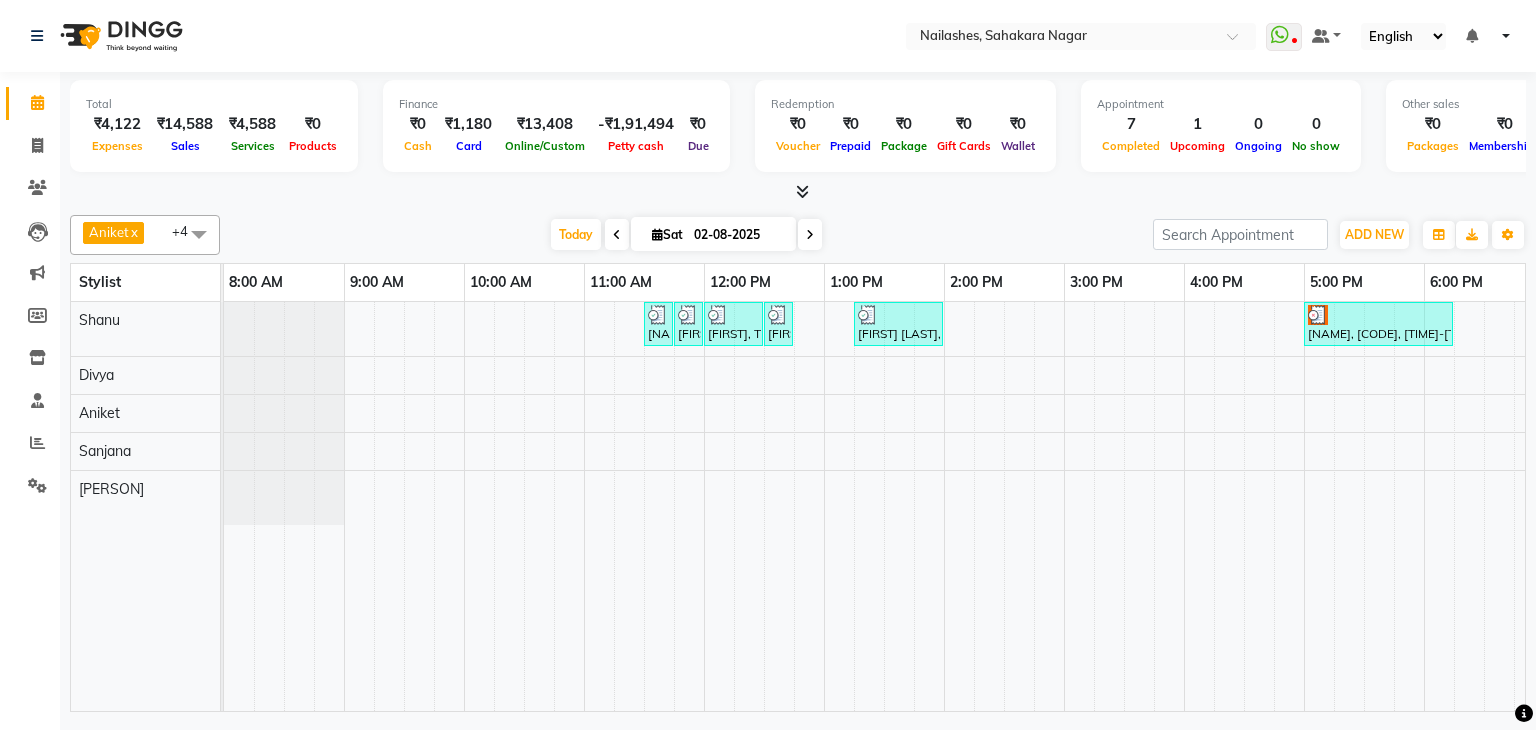 click at bounding box center [810, 234] 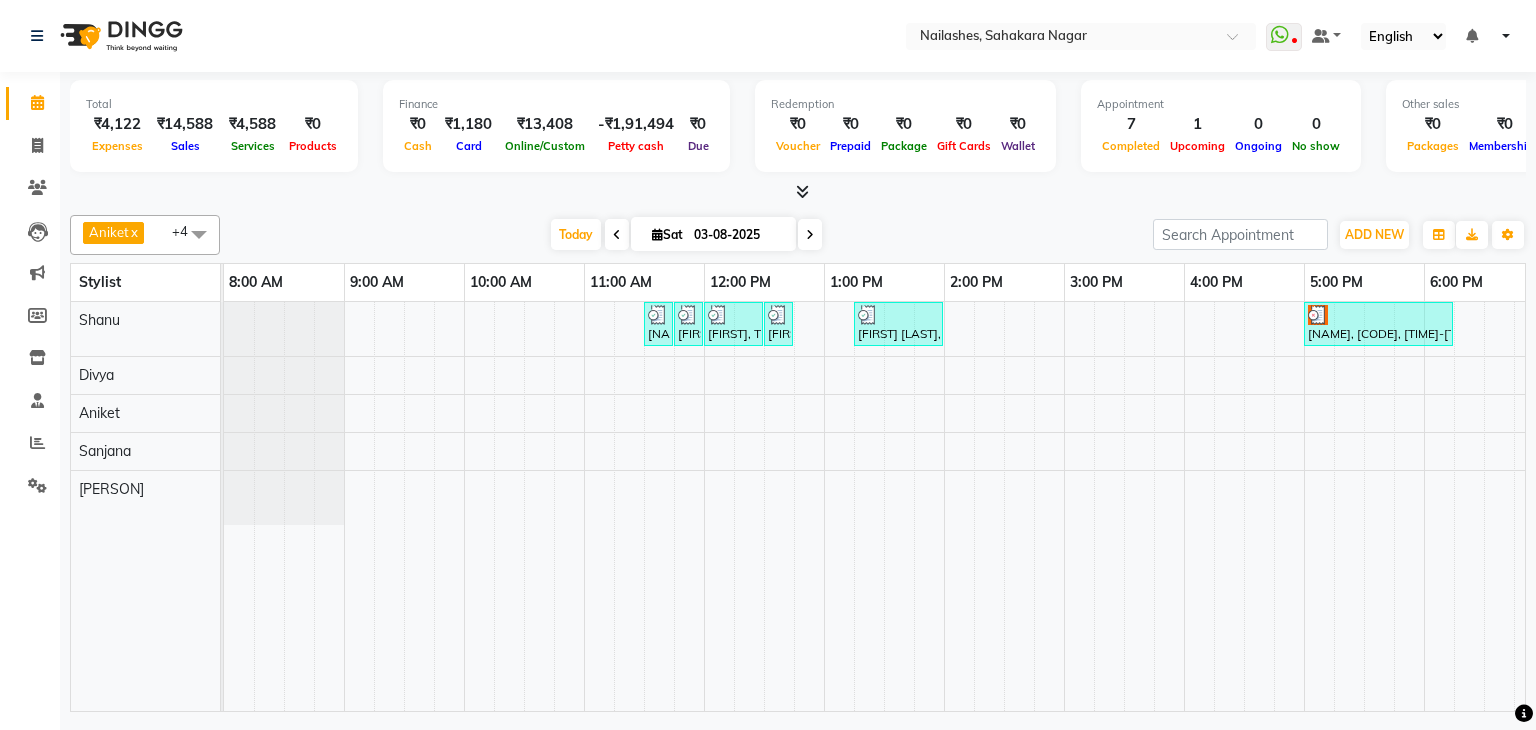 scroll, scrollTop: 0, scrollLeft: 258, axis: horizontal 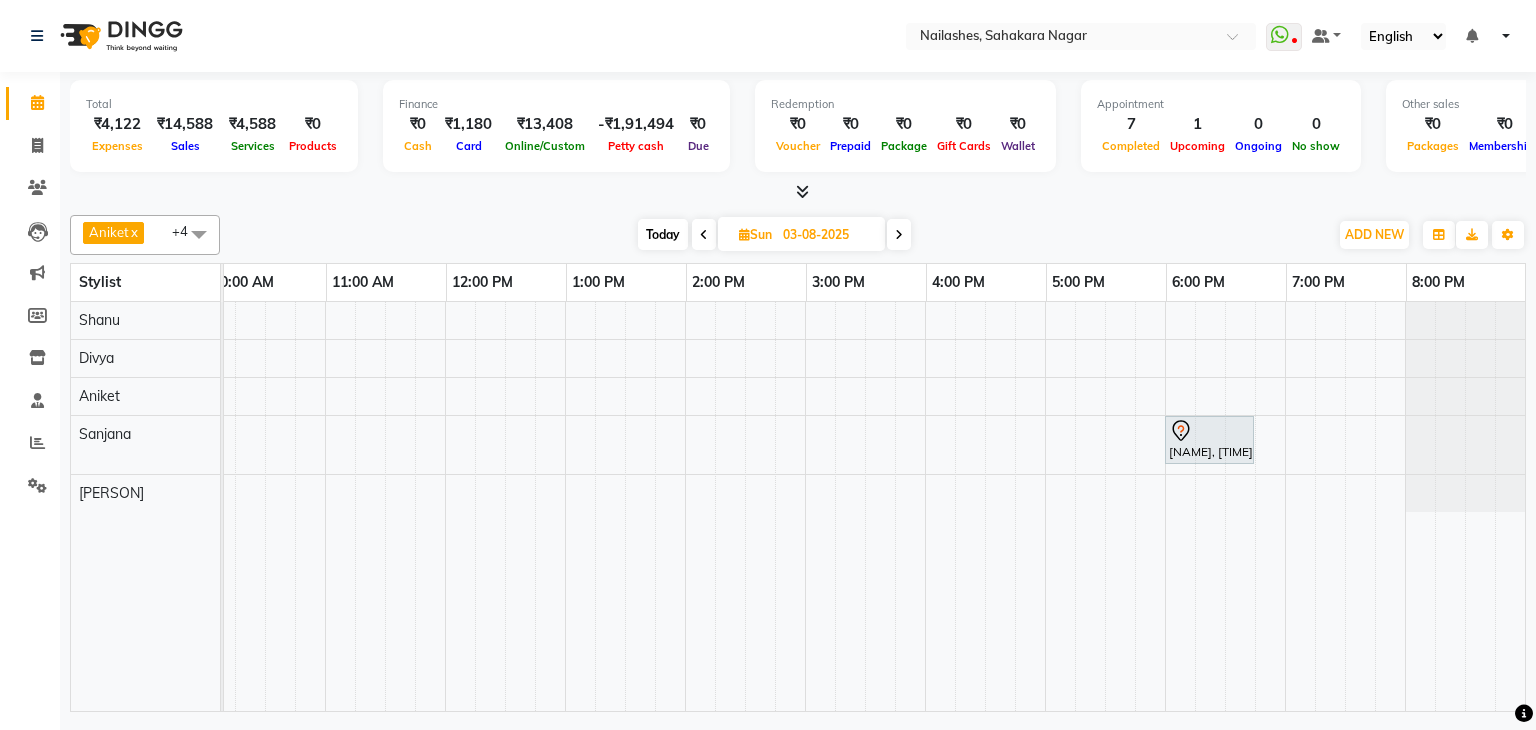 click on "[NAME], [TIME]-[TIME], [PRODUCT]" at bounding box center (745, 506) 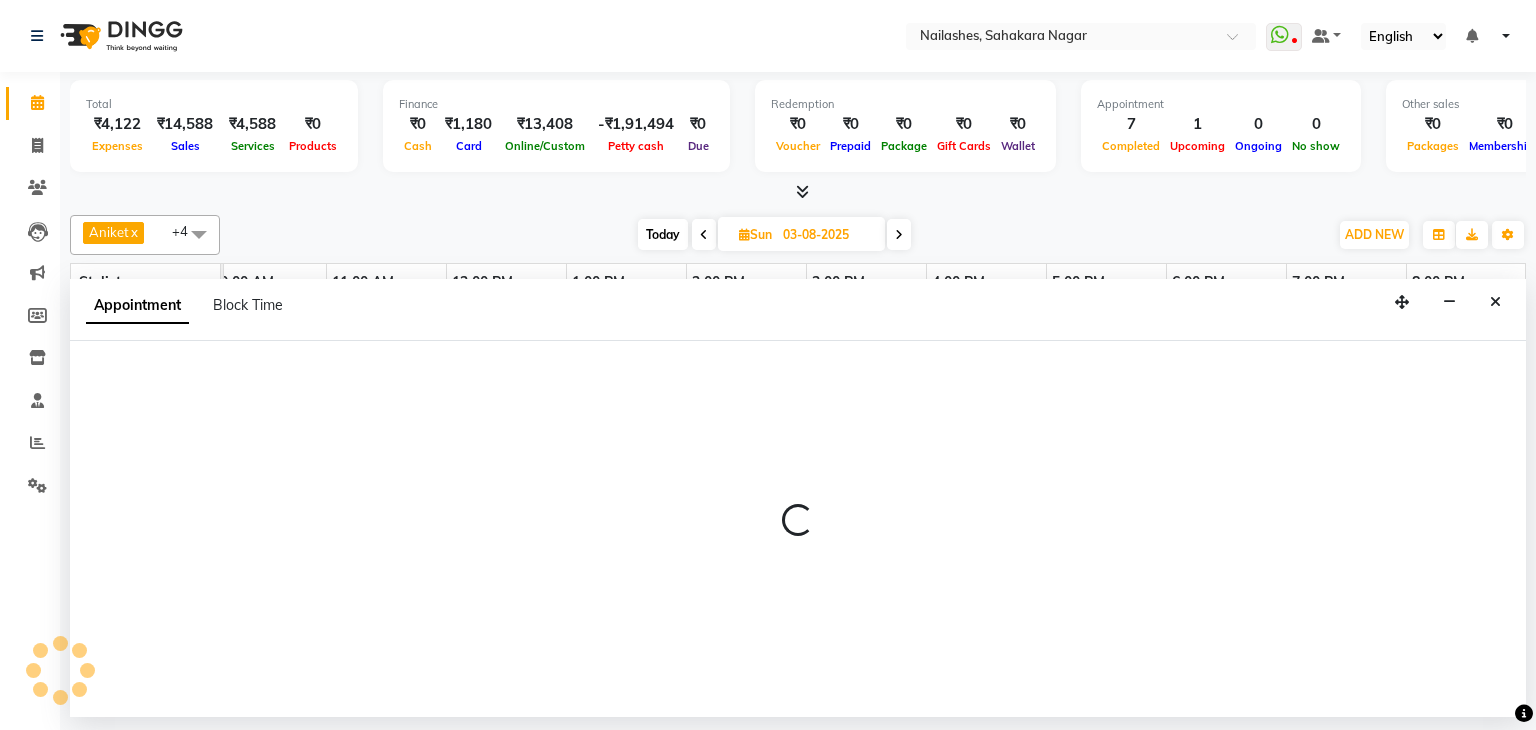 select on "54412" 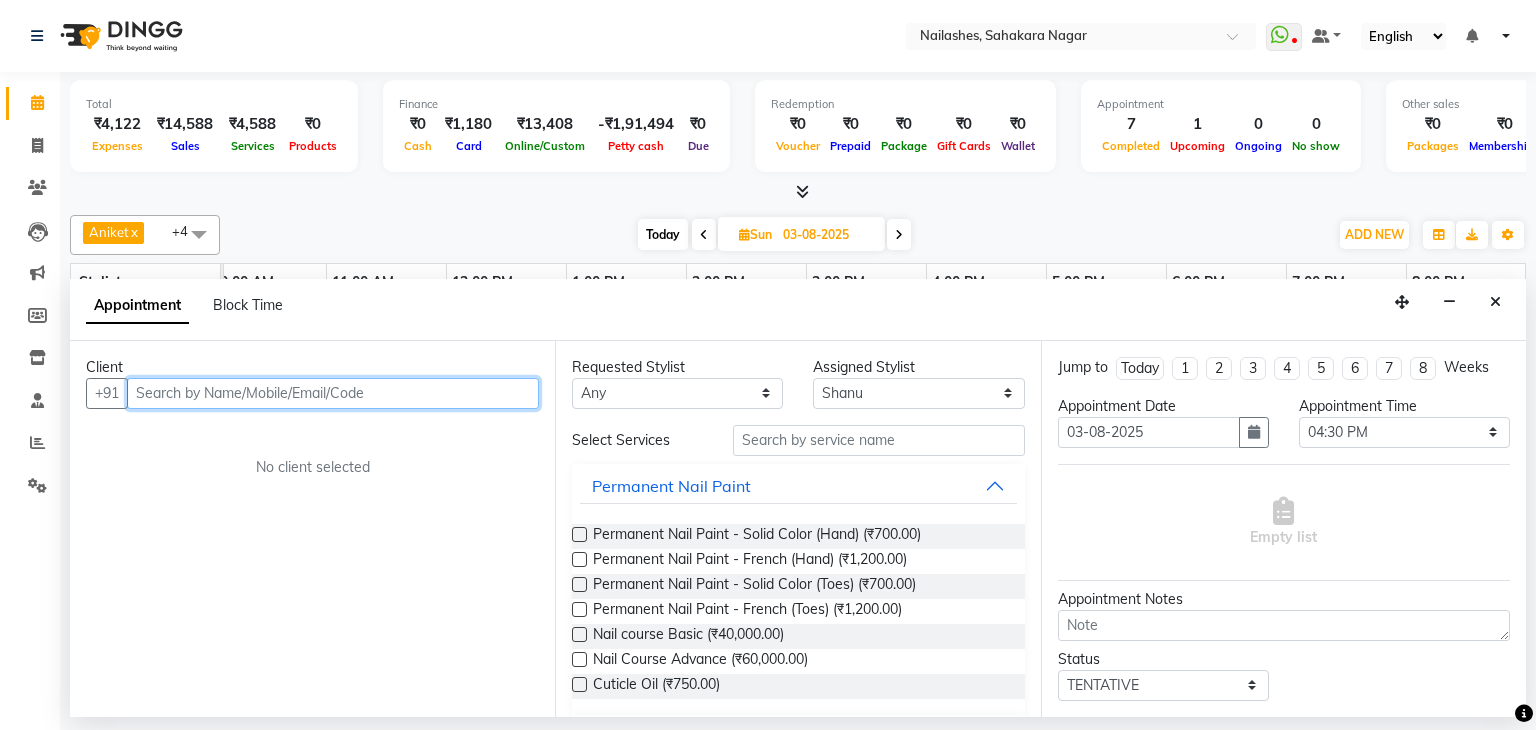 click at bounding box center (333, 393) 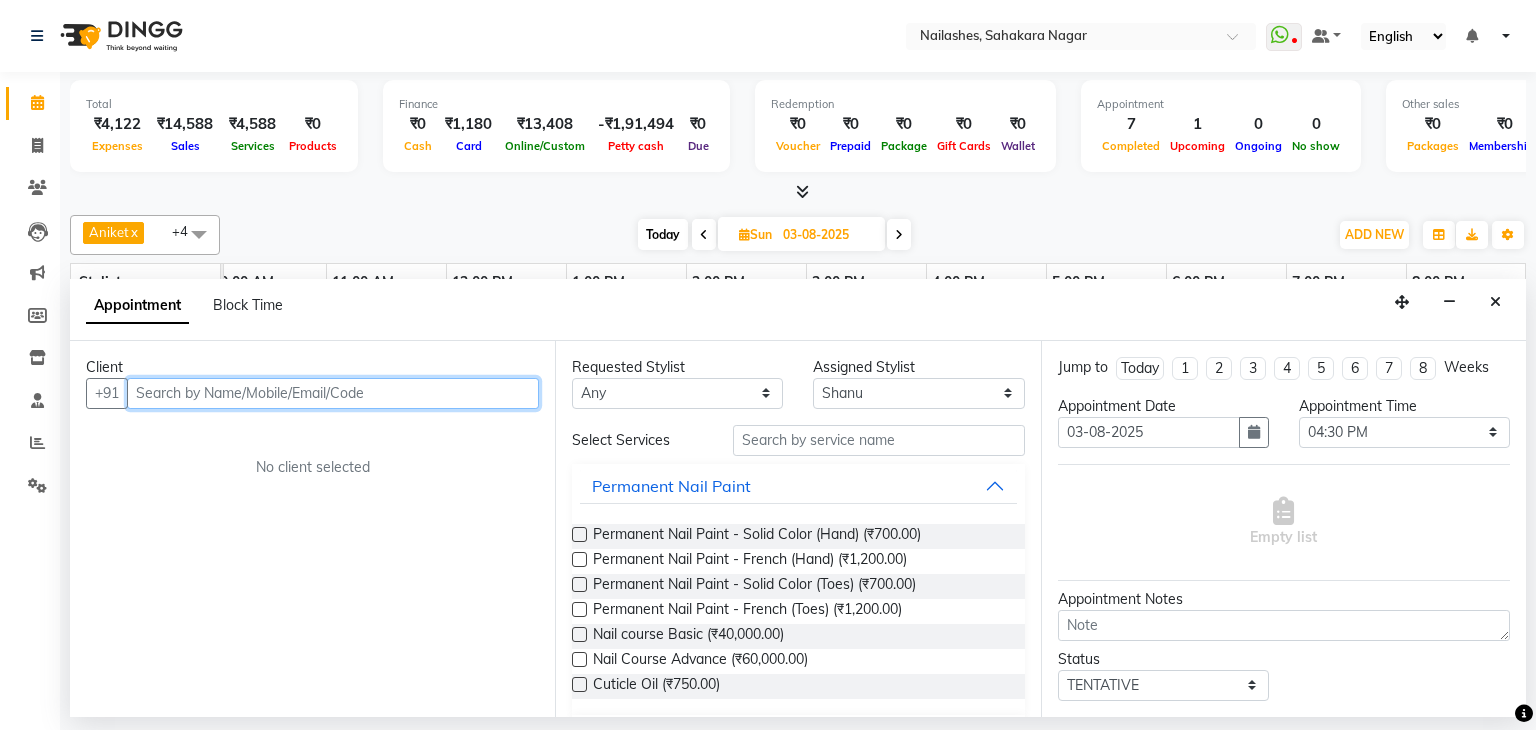 click at bounding box center (333, 393) 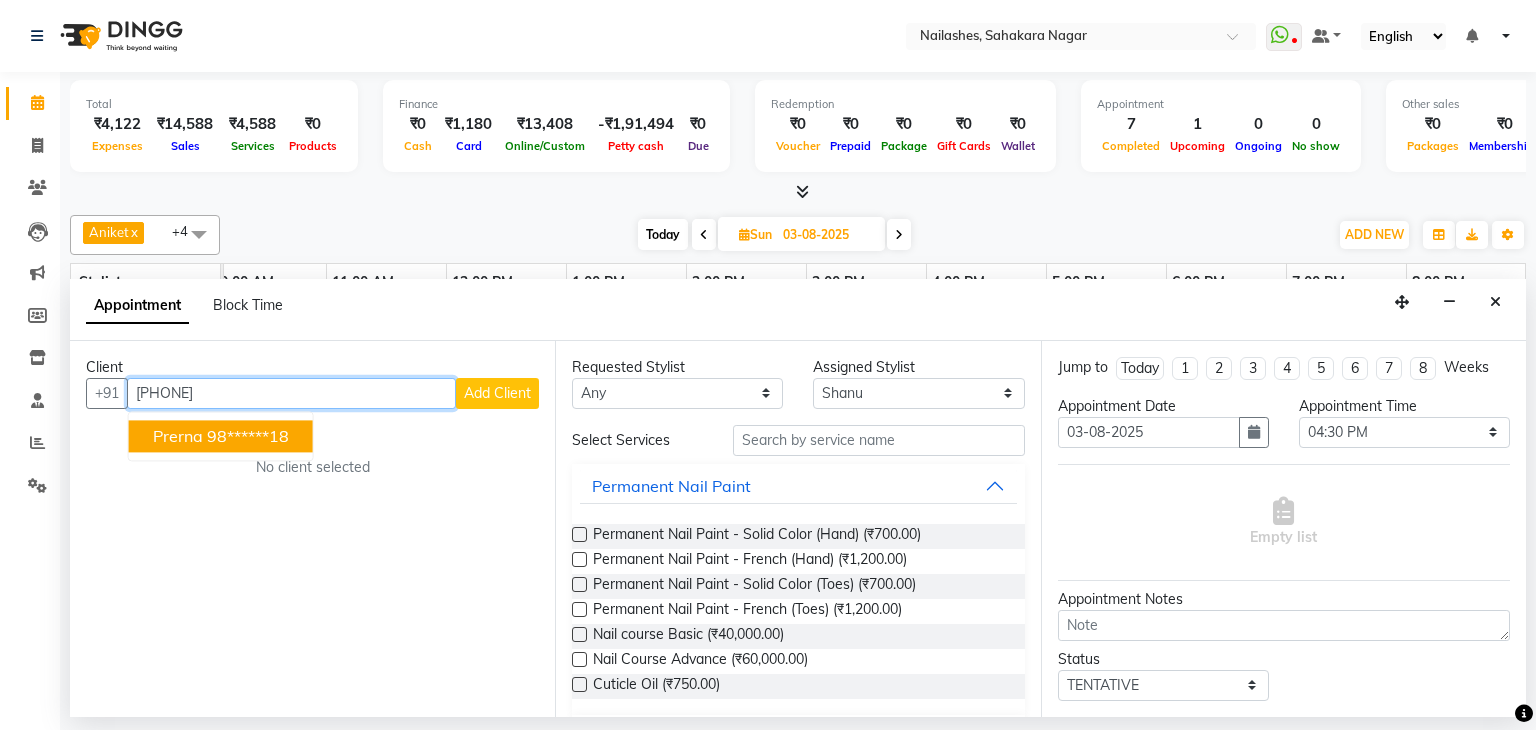 click on "98******18" at bounding box center [248, 436] 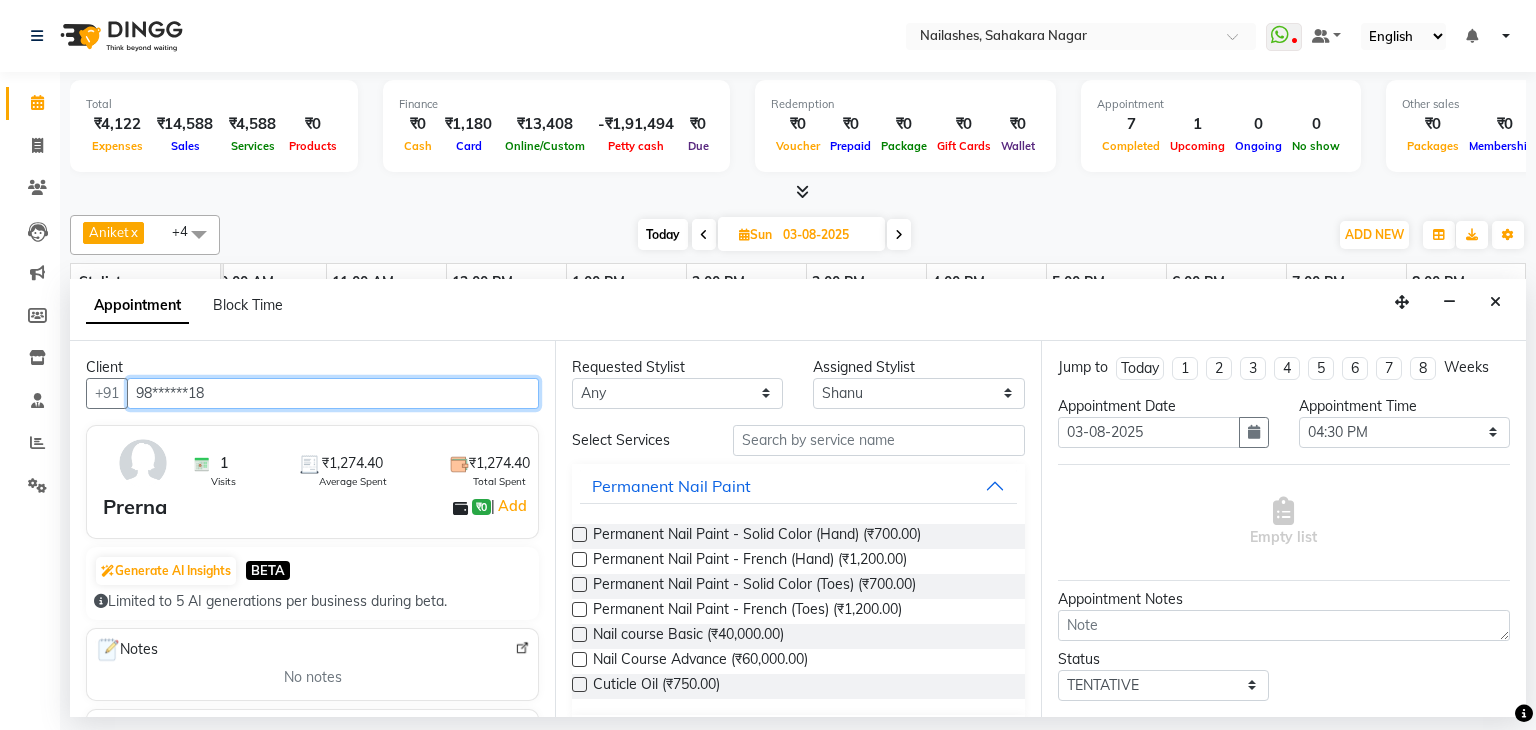 type on "98******18" 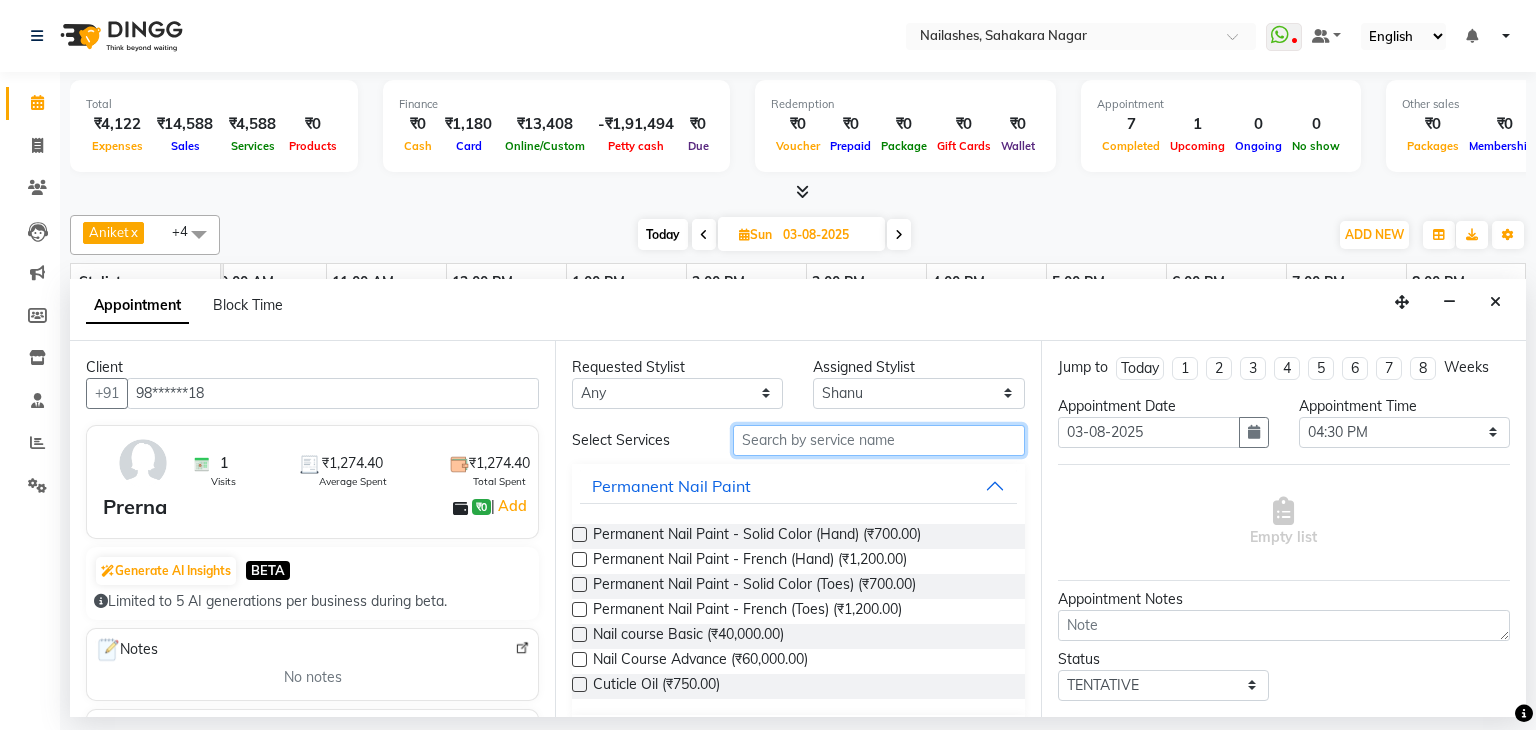 click at bounding box center (879, 440) 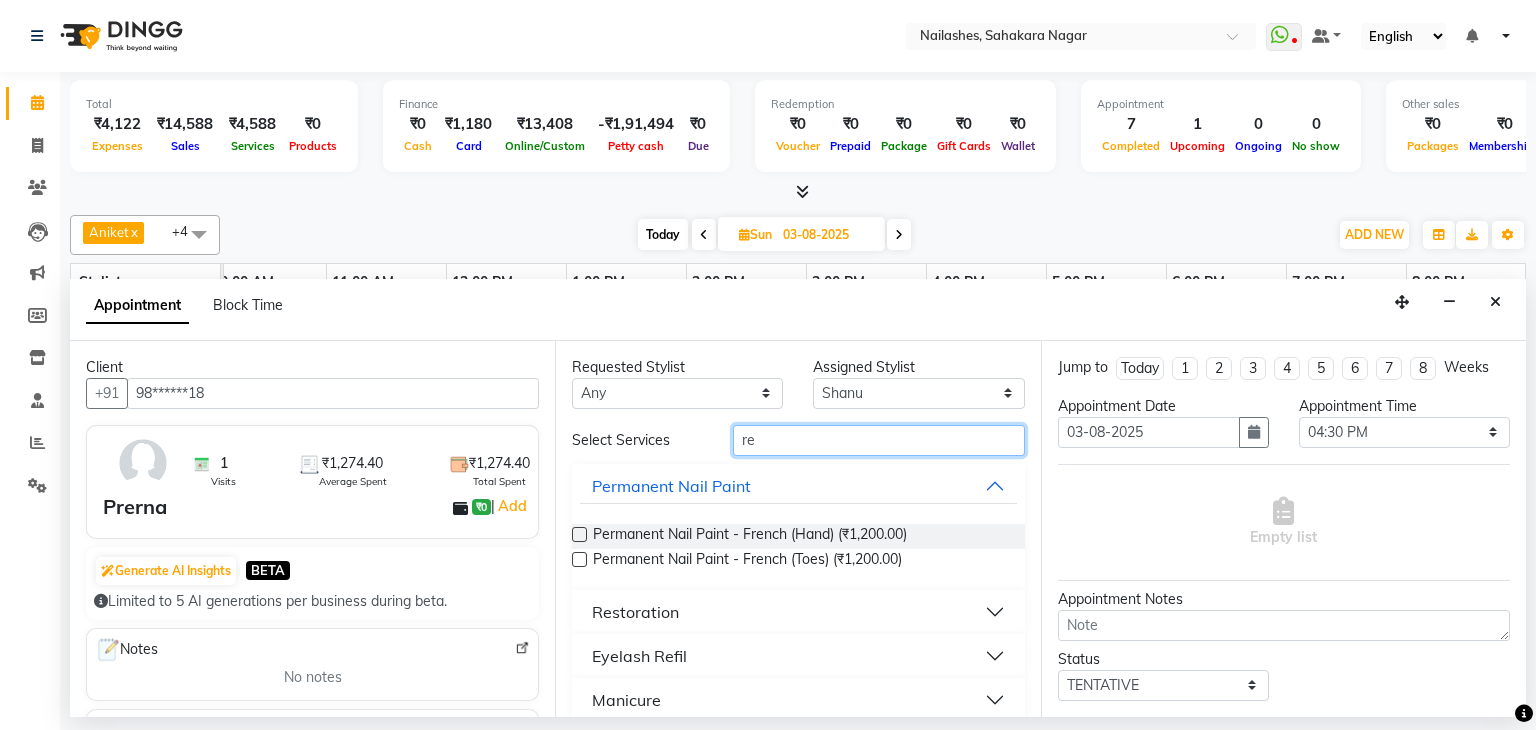 type on "r" 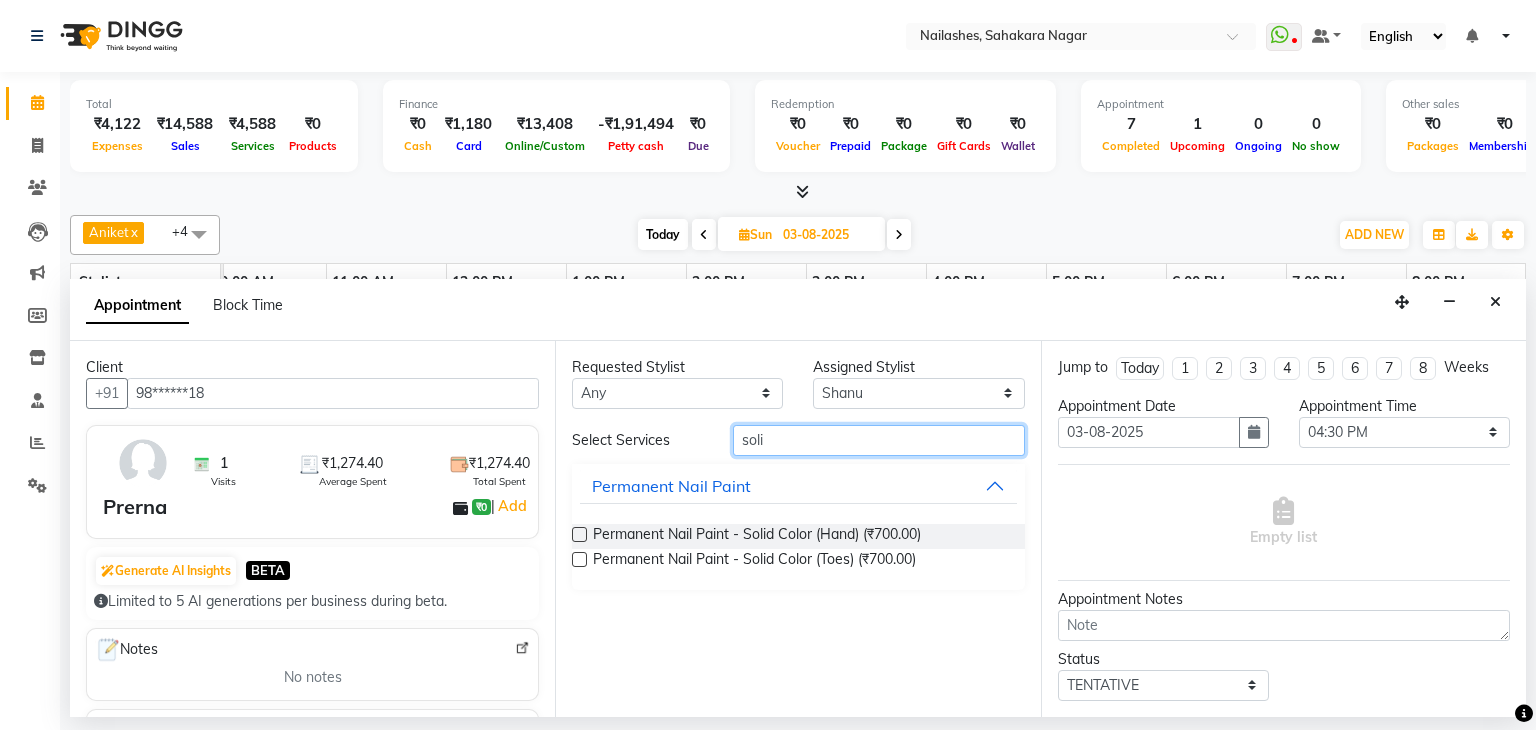 type on "soli" 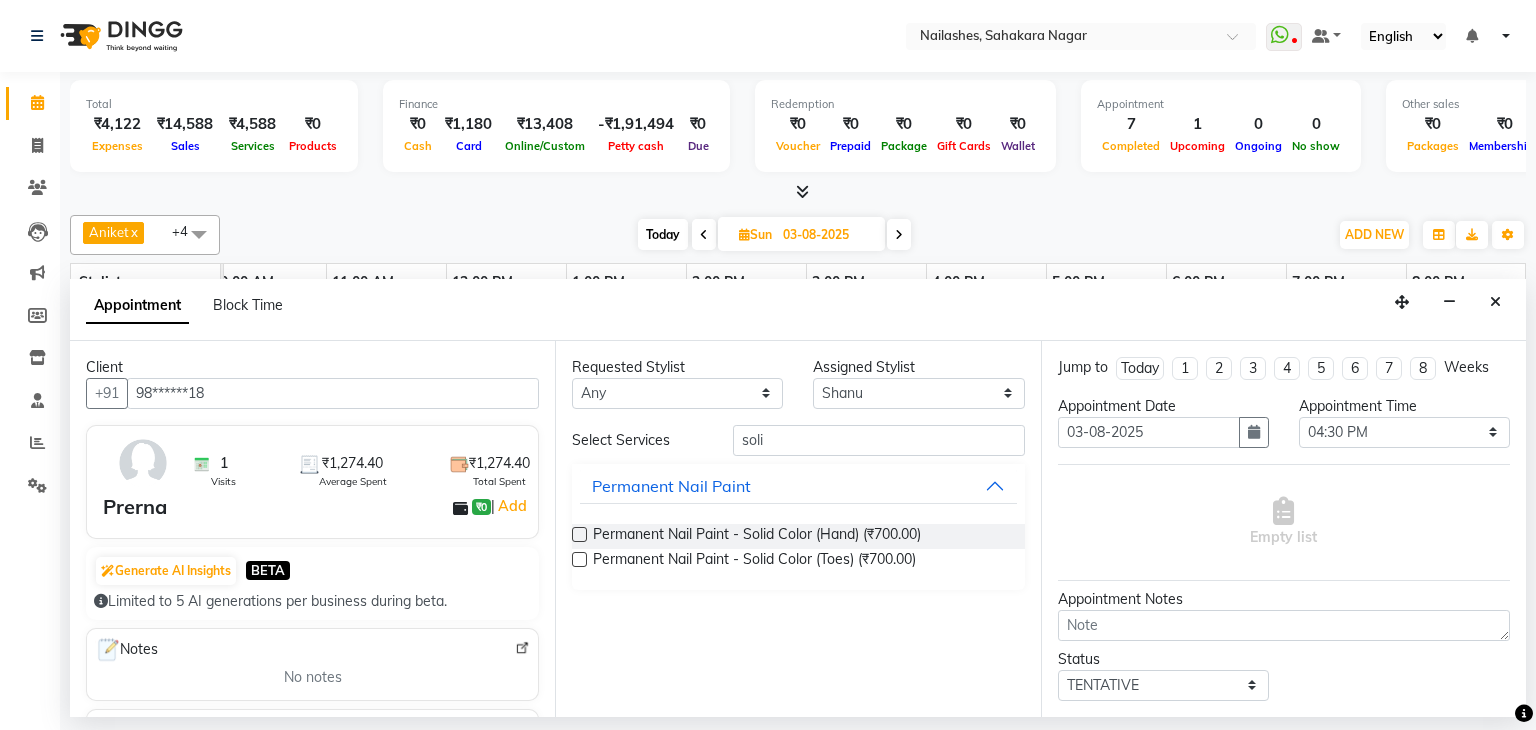 click at bounding box center (579, 534) 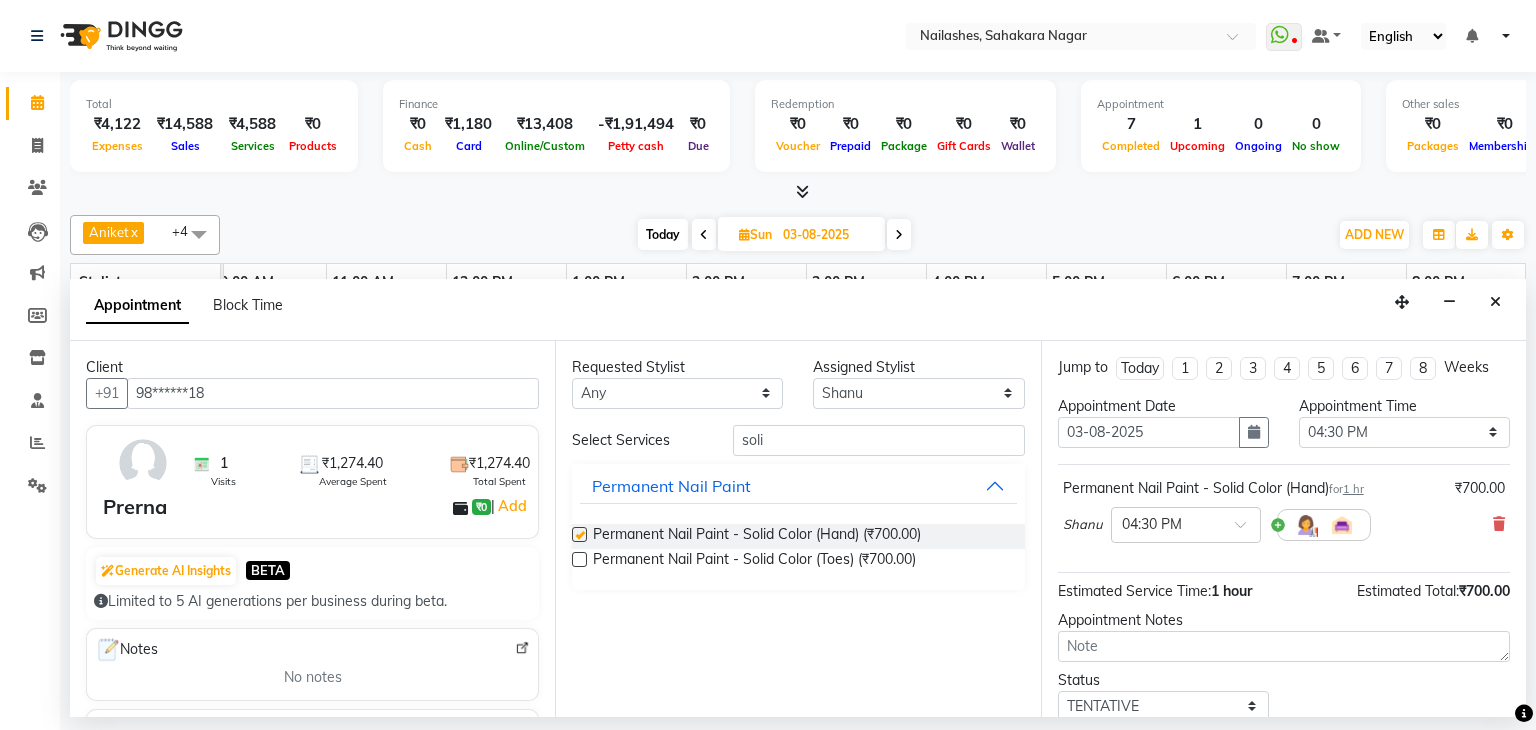 checkbox on "false" 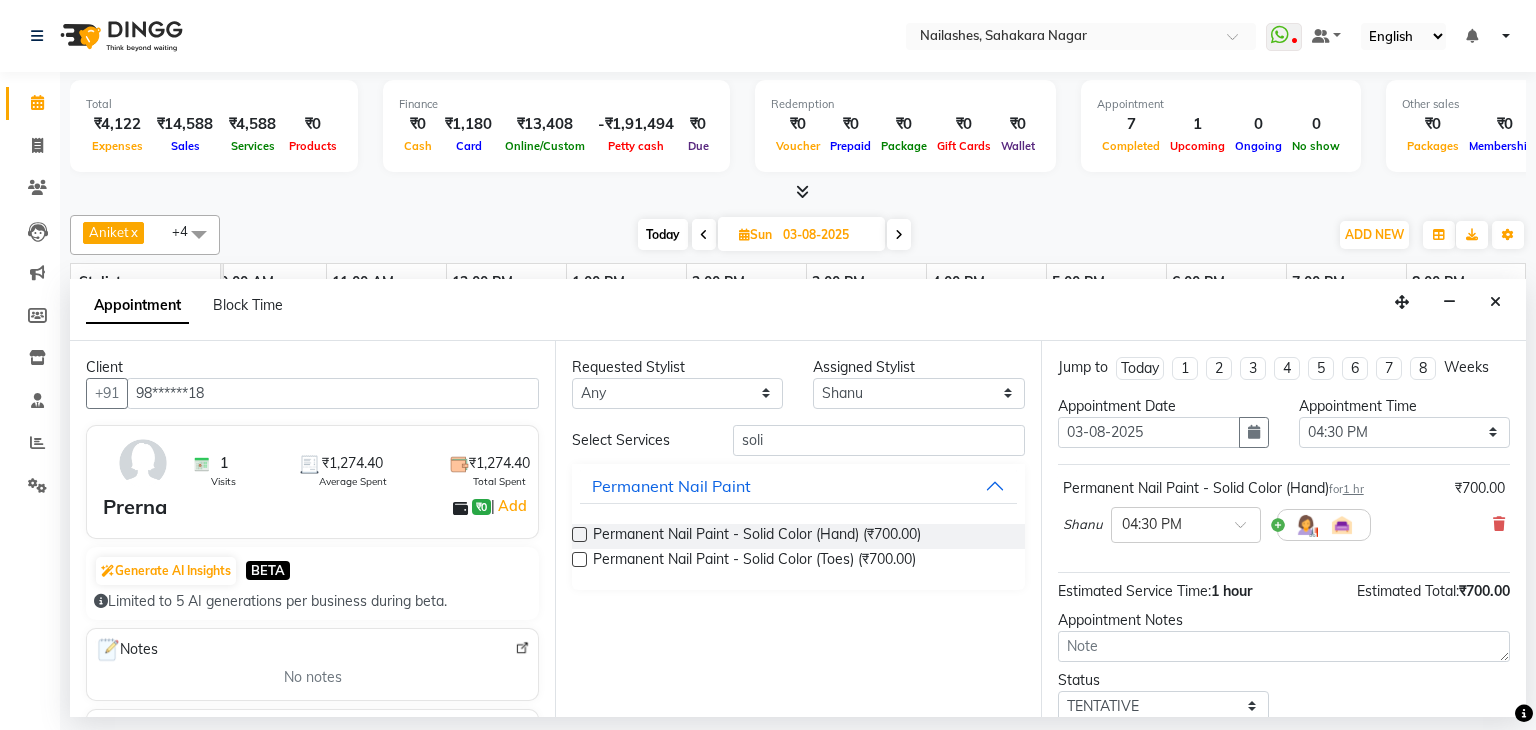 click at bounding box center [579, 559] 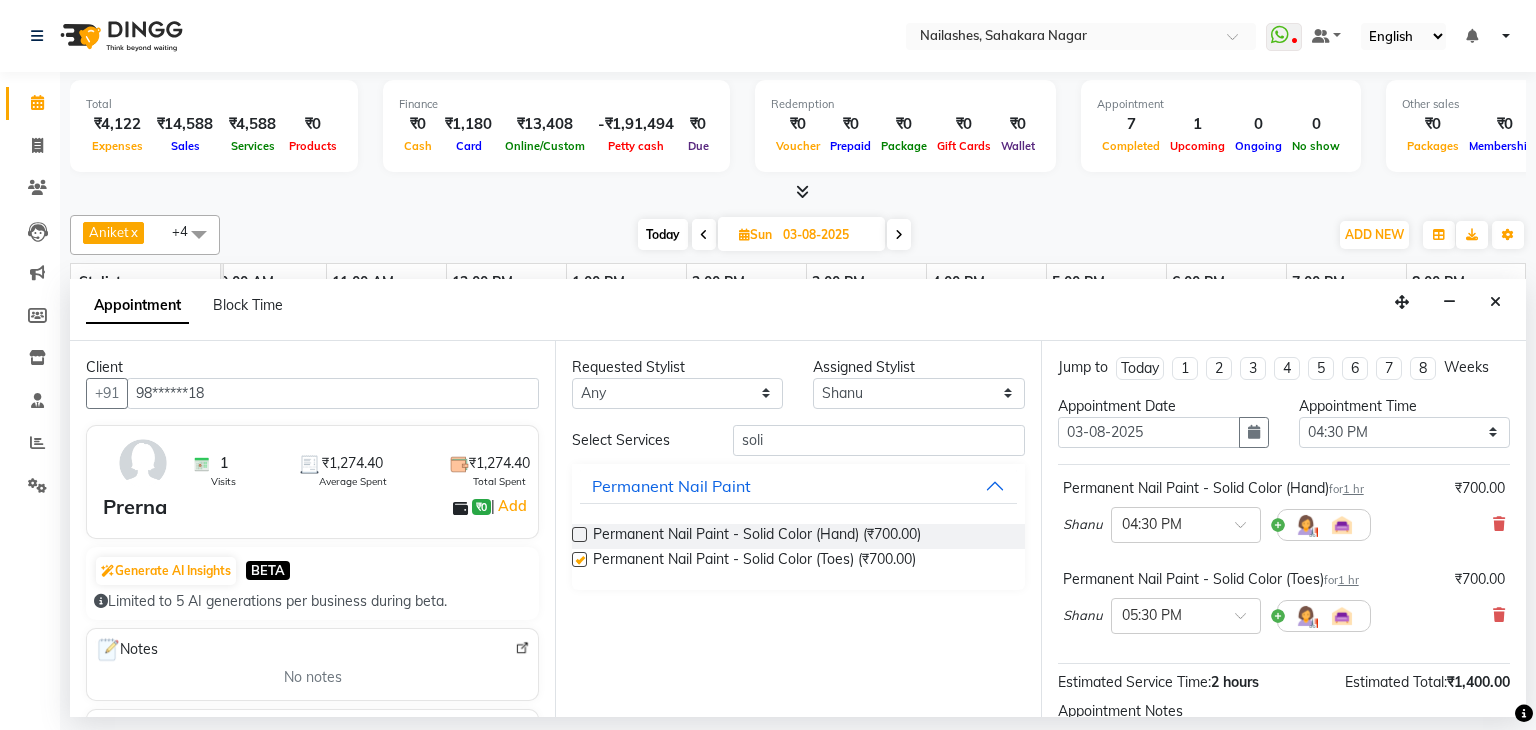 checkbox on "false" 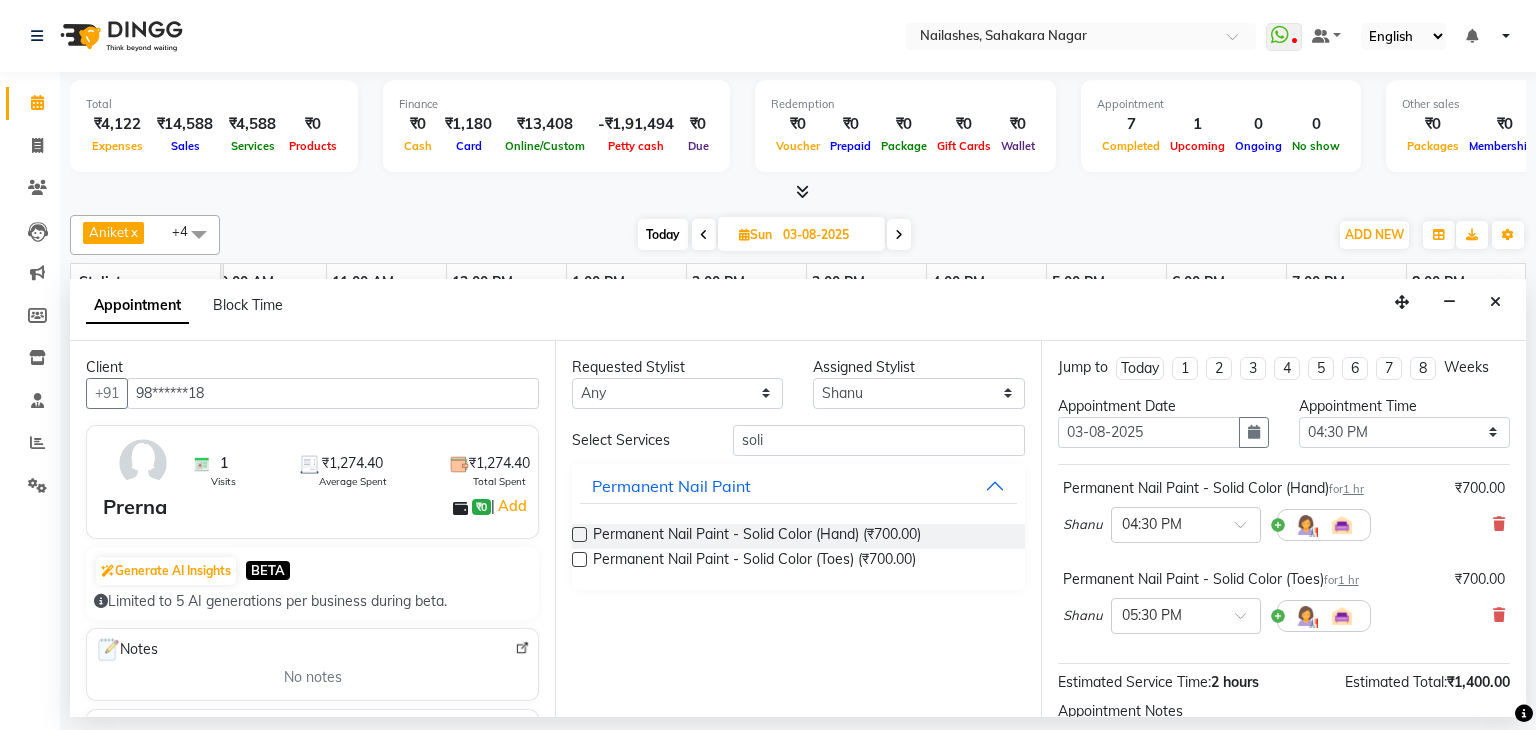 click at bounding box center [579, 534] 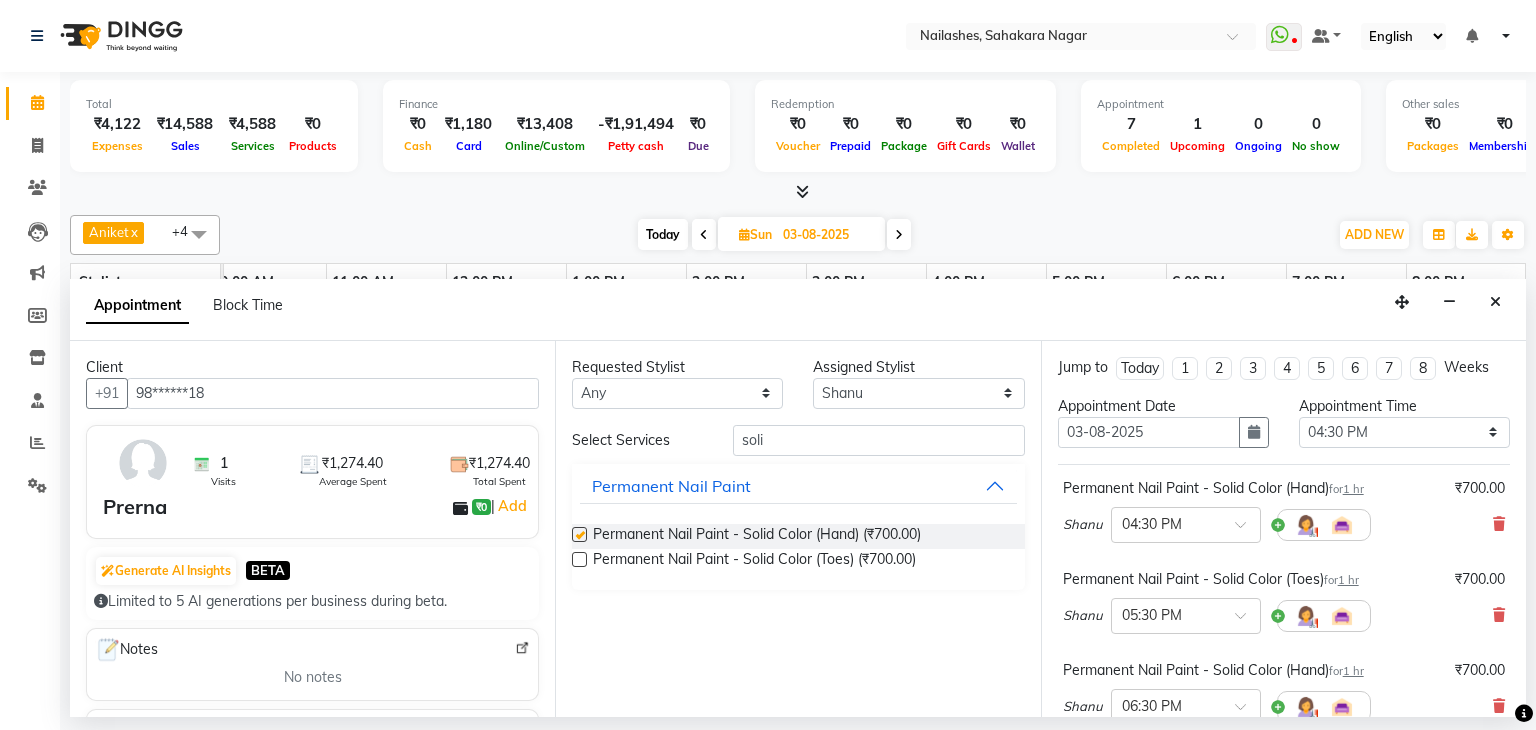 checkbox on "false" 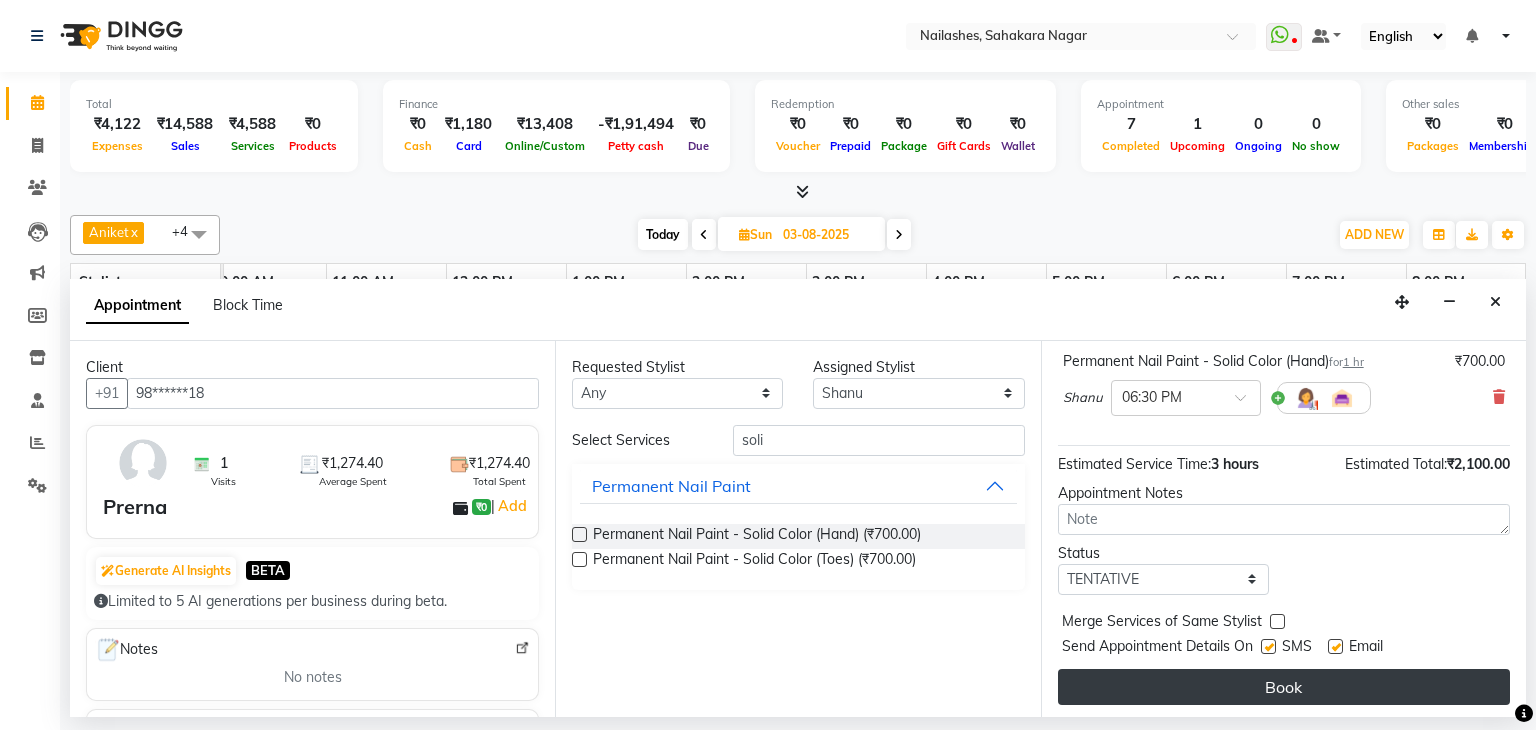scroll, scrollTop: 312, scrollLeft: 0, axis: vertical 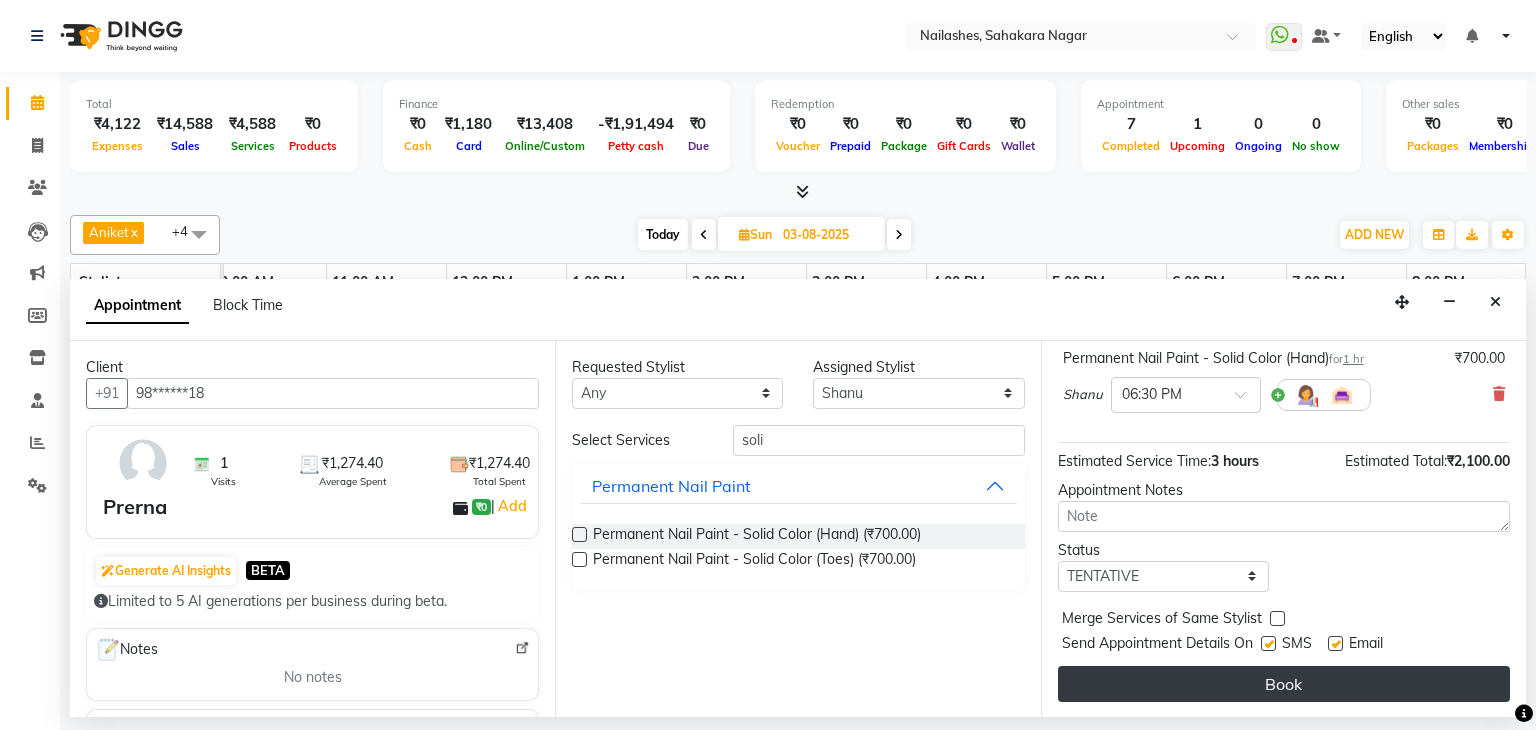 click on "Book" at bounding box center [1284, 684] 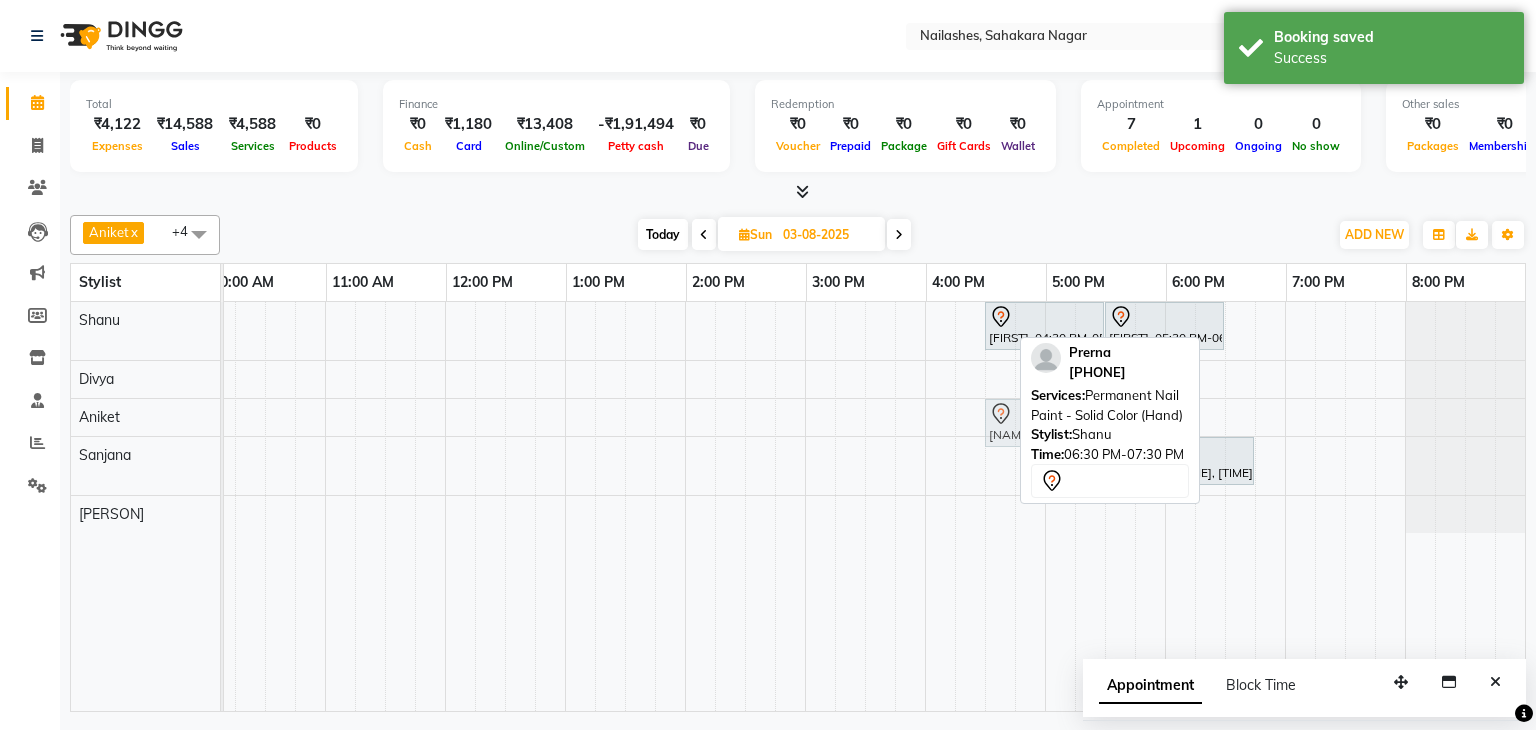 drag, startPoint x: 1258, startPoint y: 321, endPoint x: 1043, endPoint y: 430, distance: 241.05186 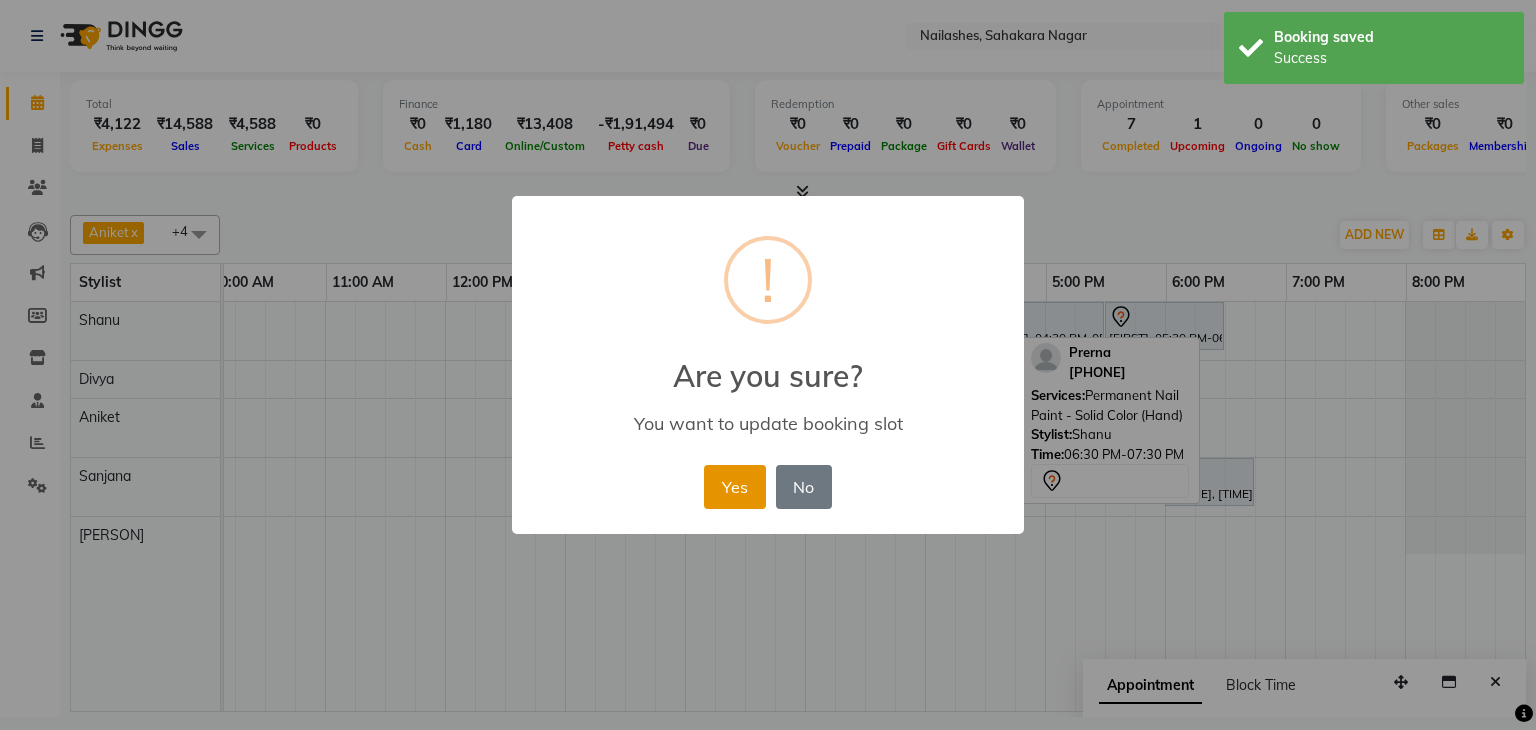 click on "Yes" at bounding box center [734, 487] 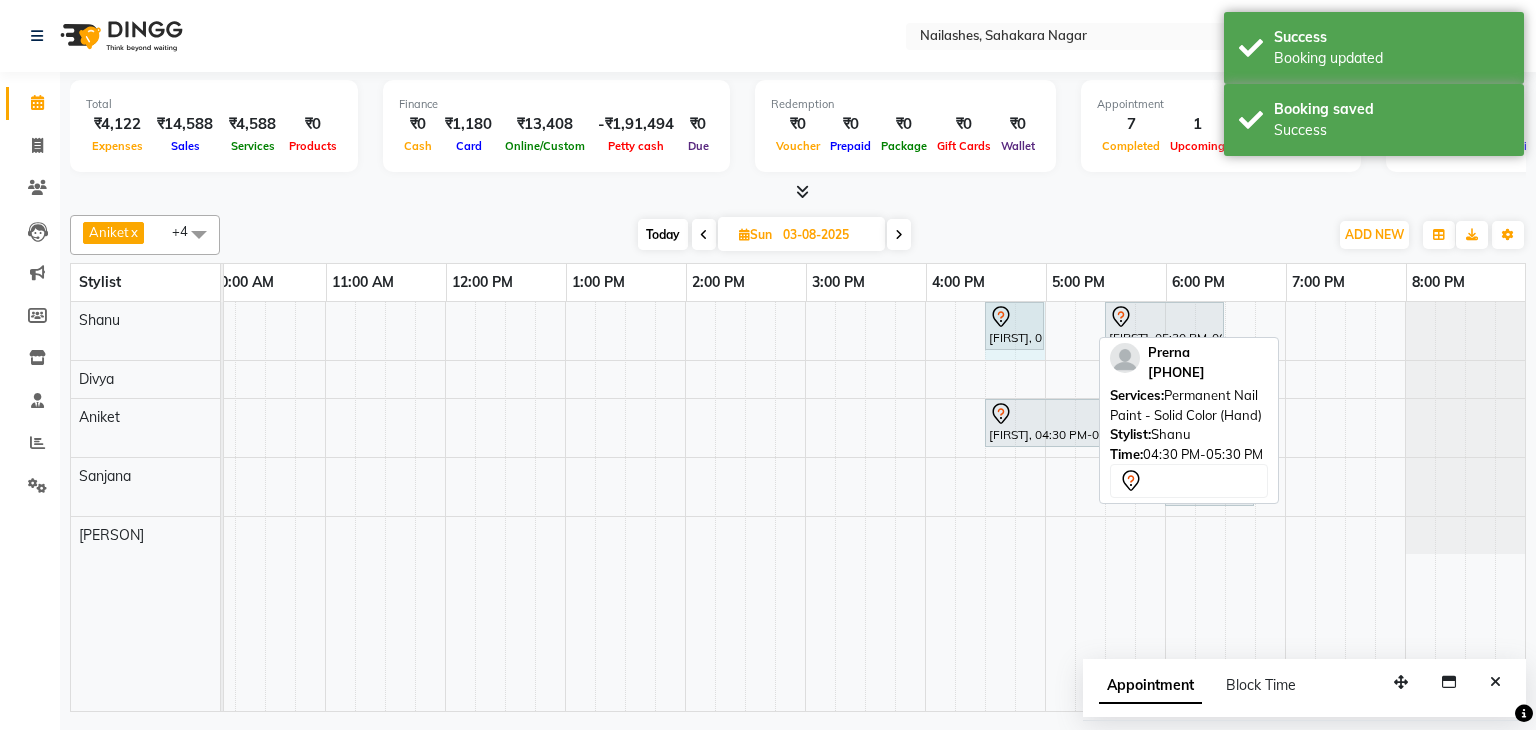 drag, startPoint x: 1088, startPoint y: 327, endPoint x: 1026, endPoint y: 318, distance: 62.649822 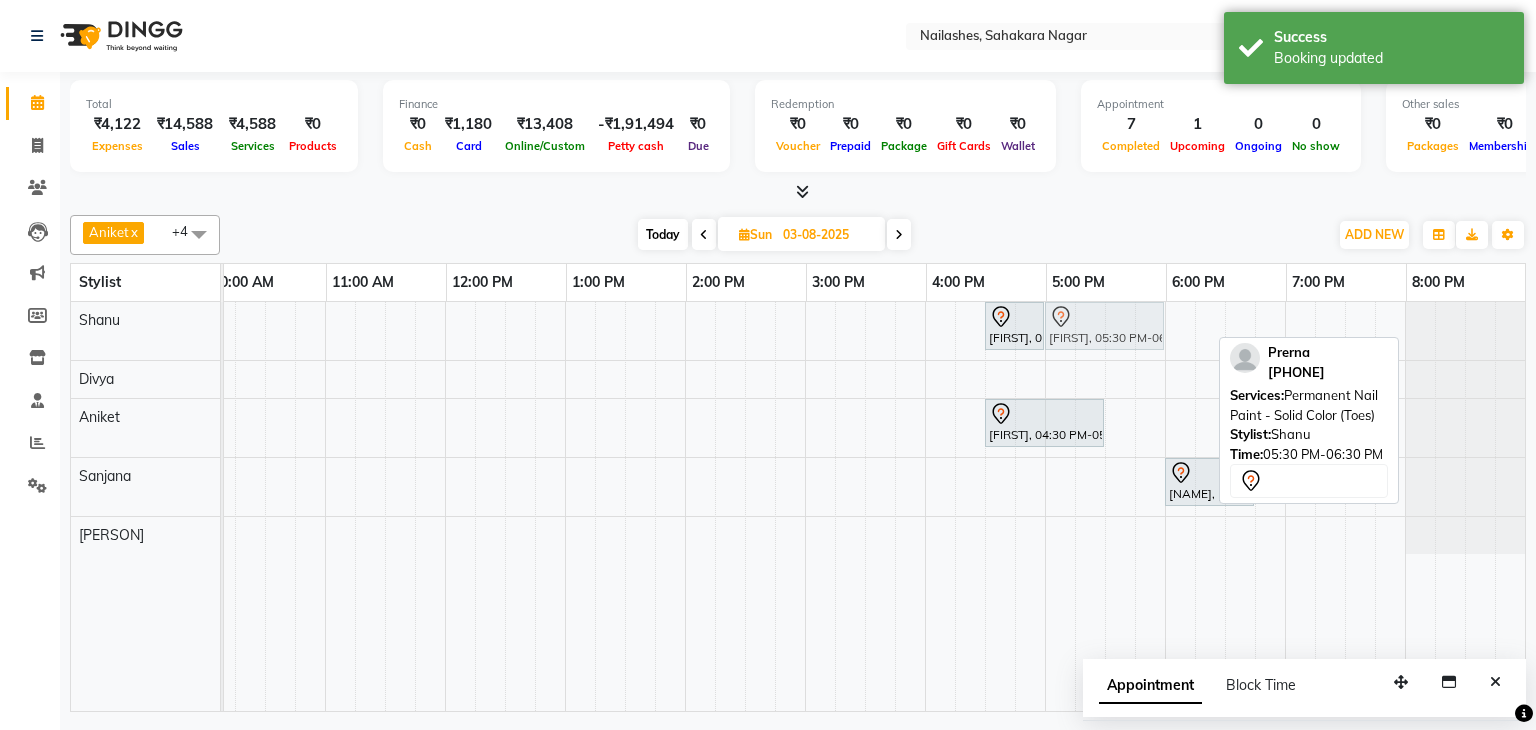 drag, startPoint x: 1121, startPoint y: 316, endPoint x: 1072, endPoint y: 326, distance: 50.01 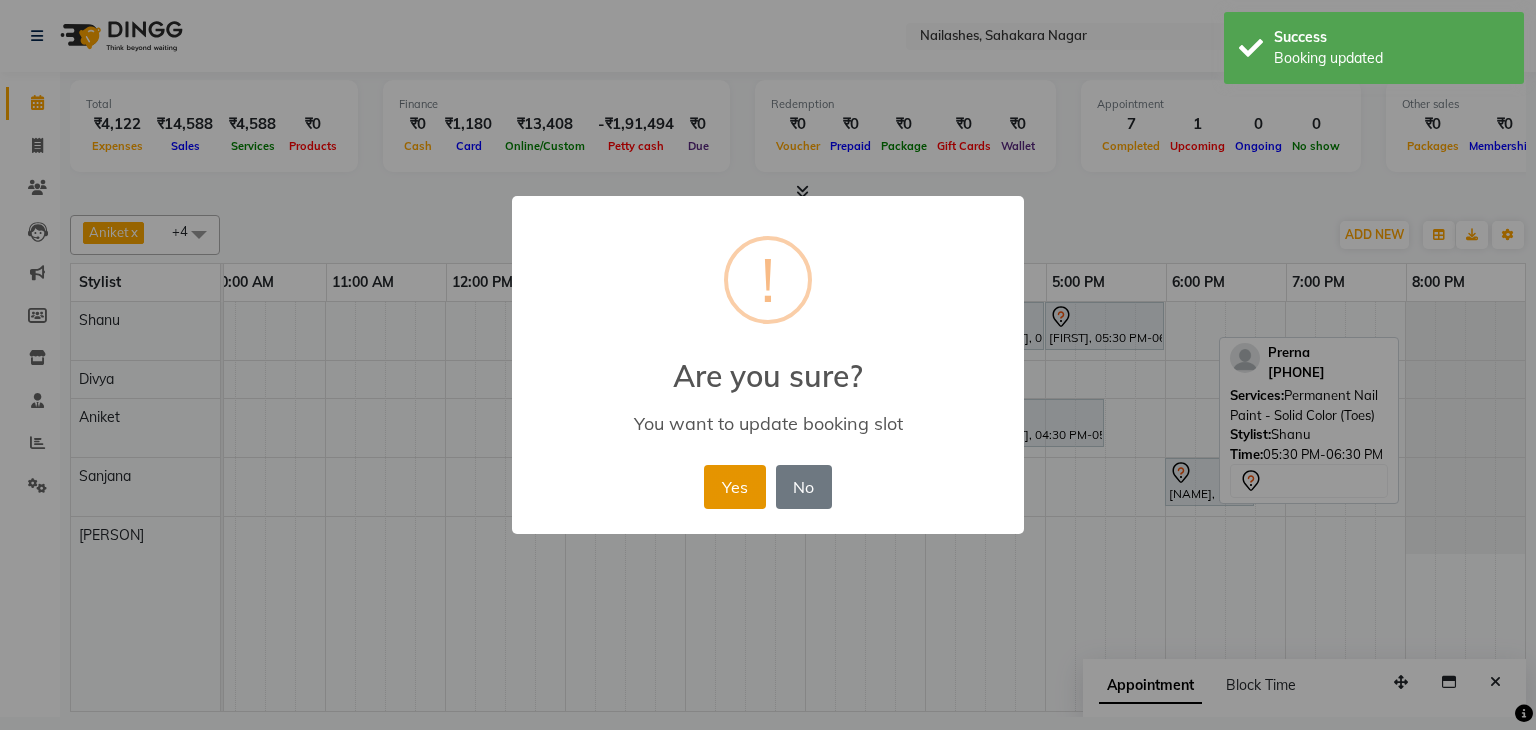 click on "Yes" at bounding box center (734, 487) 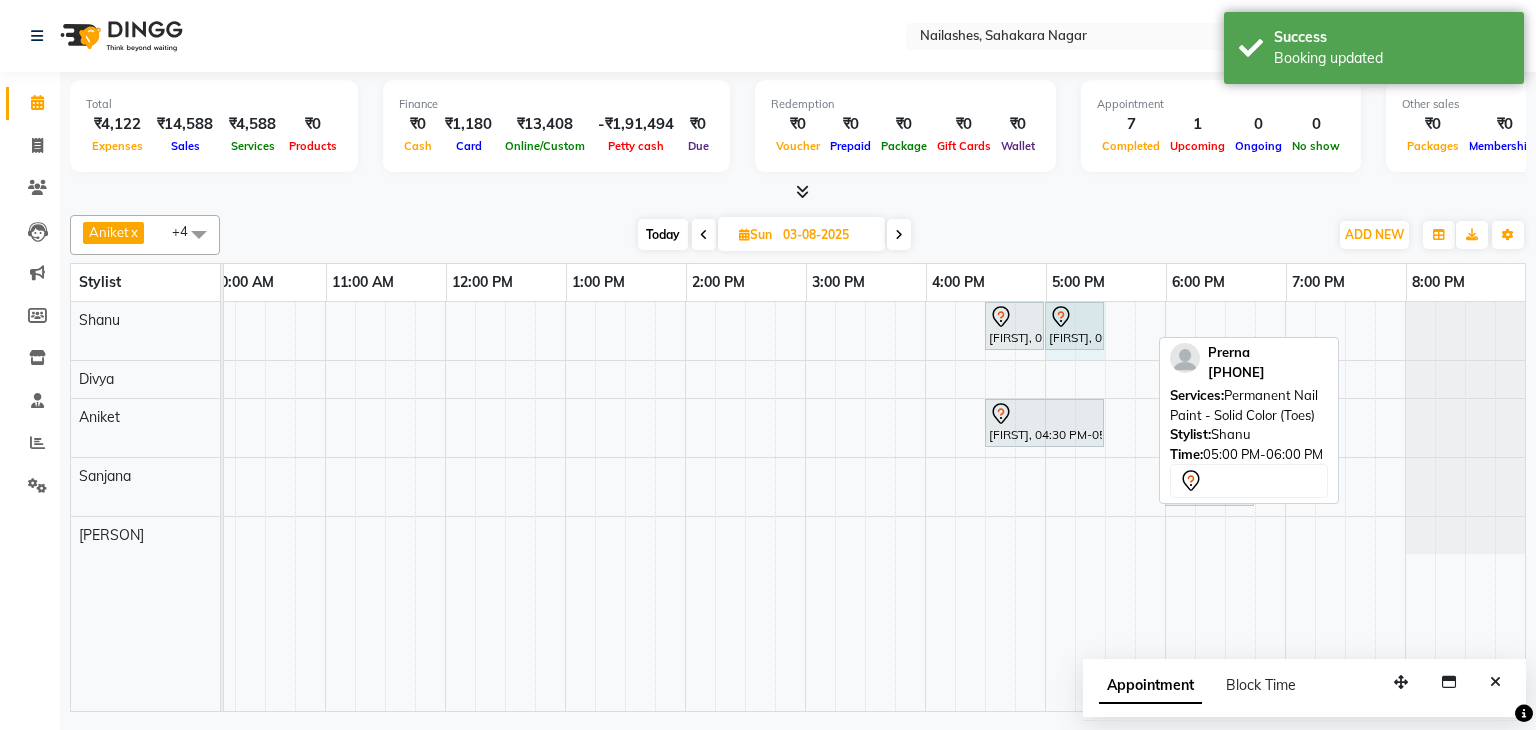 drag, startPoint x: 1147, startPoint y: 318, endPoint x: 1136, endPoint y: 318, distance: 11 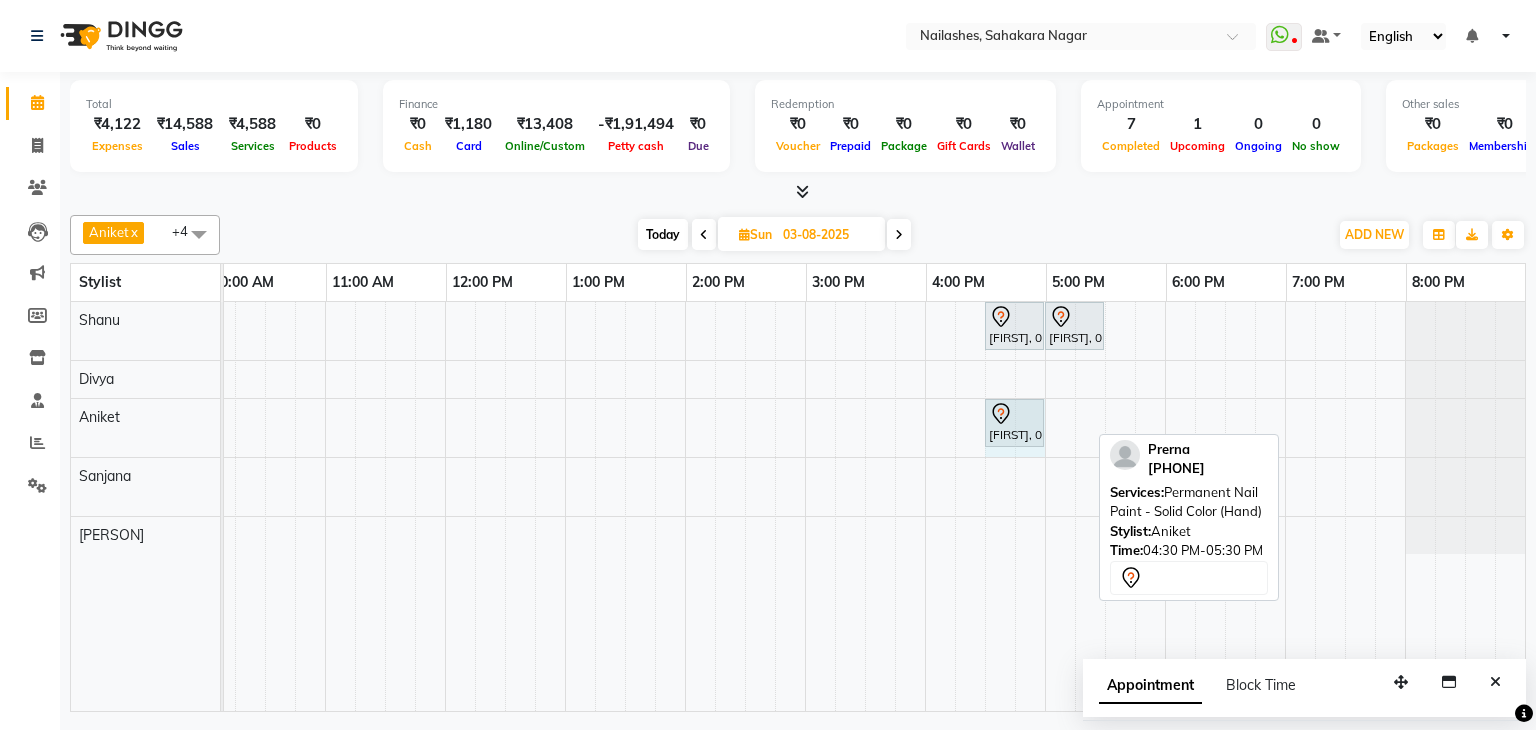 drag, startPoint x: 1084, startPoint y: 423, endPoint x: 1028, endPoint y: 432, distance: 56.718605 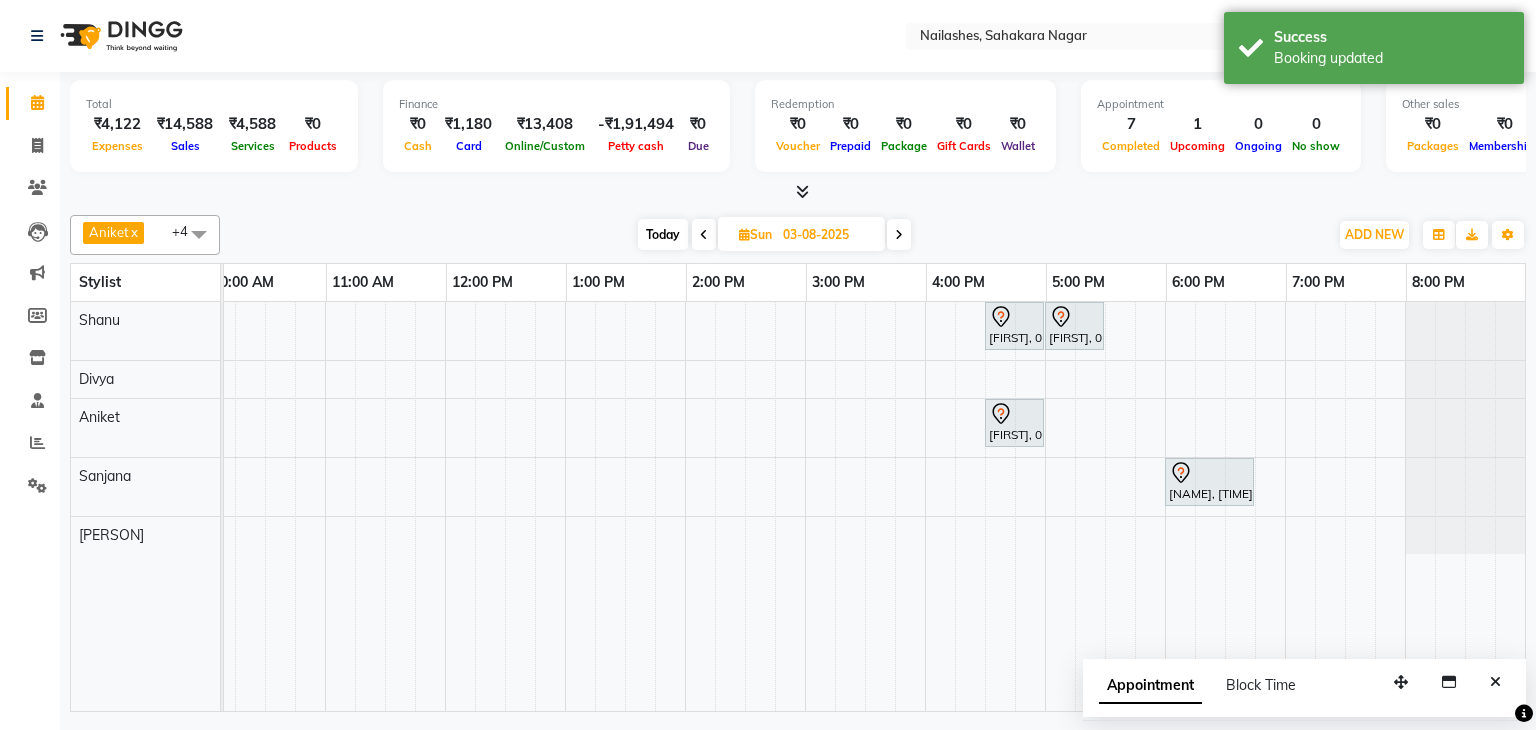 click on "Today" at bounding box center (663, 234) 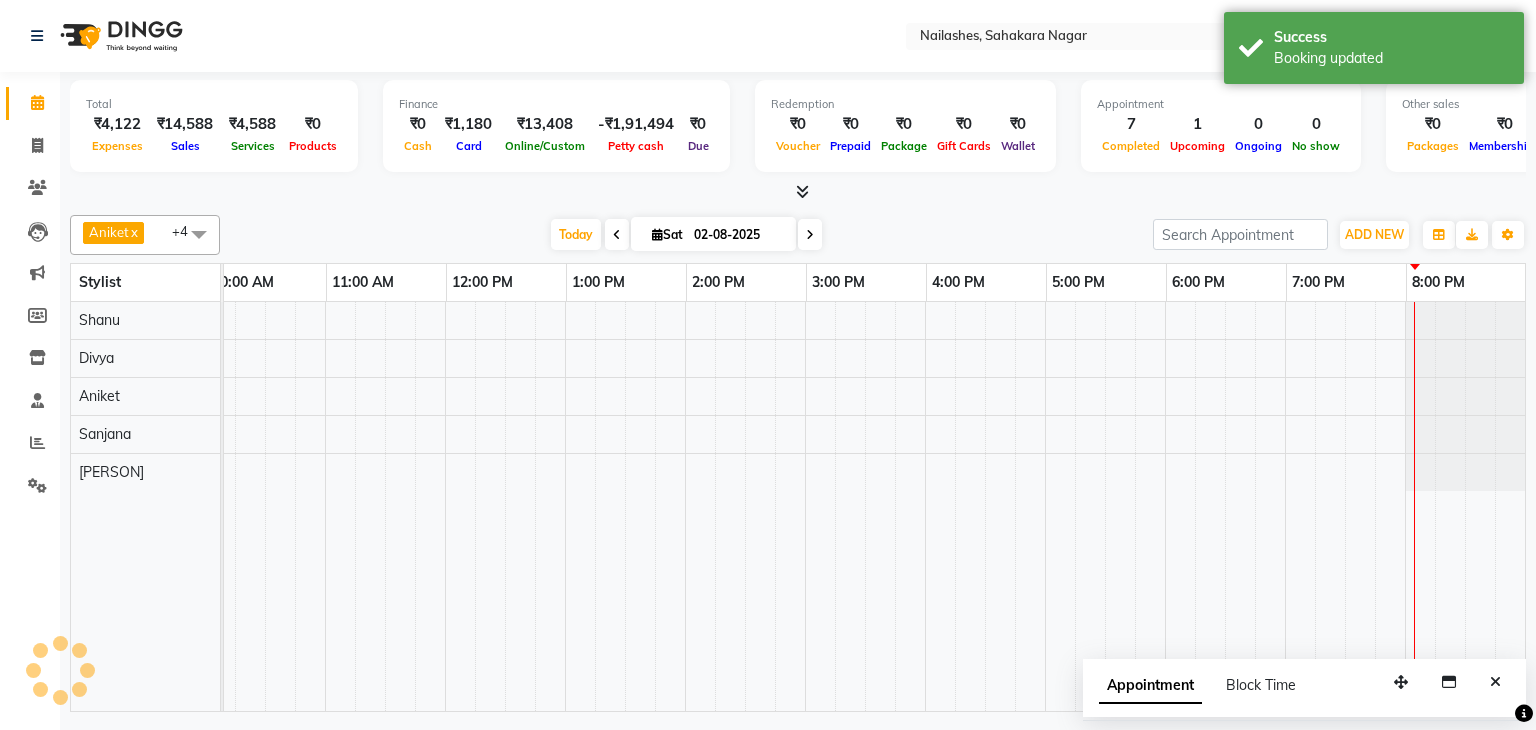 scroll, scrollTop: 0, scrollLeft: 258, axis: horizontal 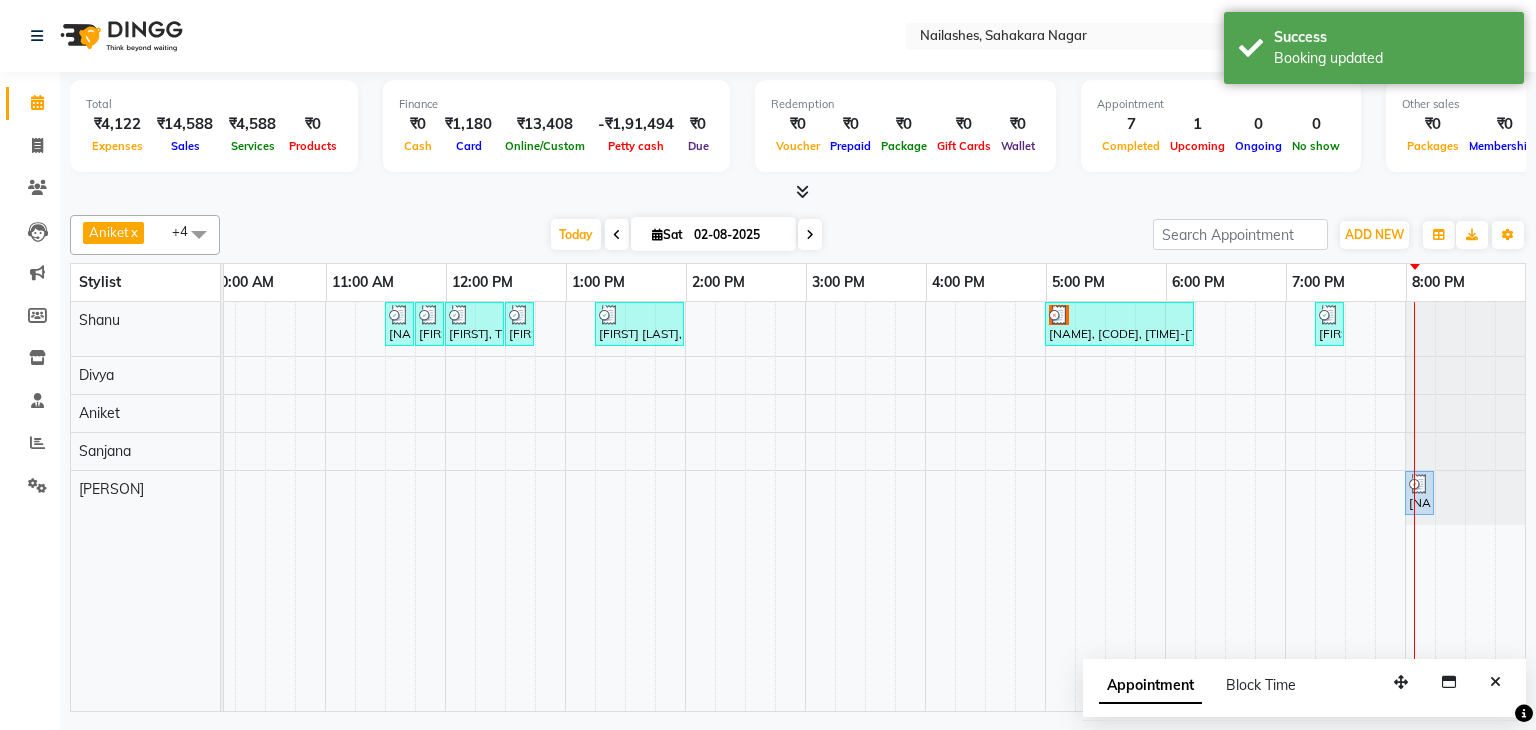 click at bounding box center (810, 234) 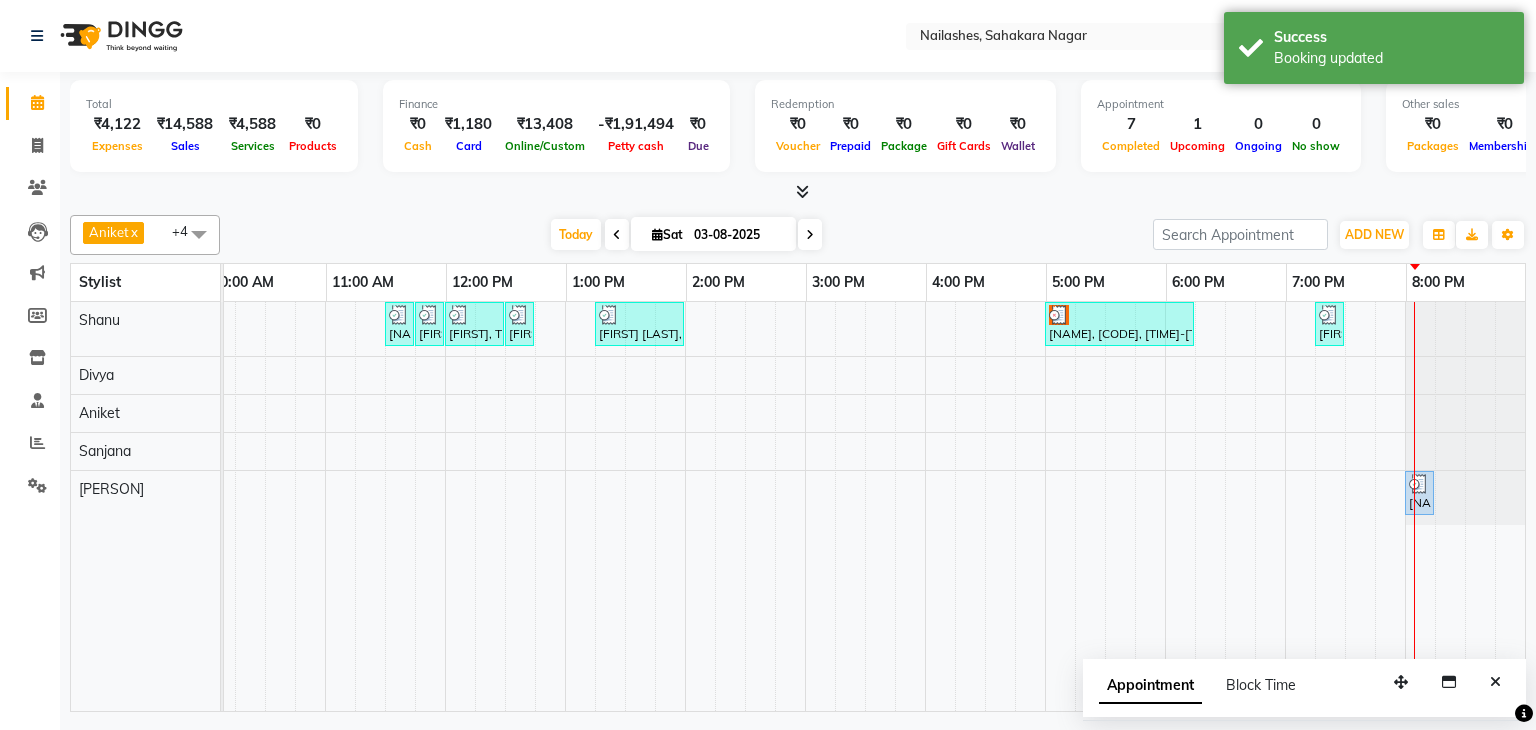 scroll, scrollTop: 0, scrollLeft: 258, axis: horizontal 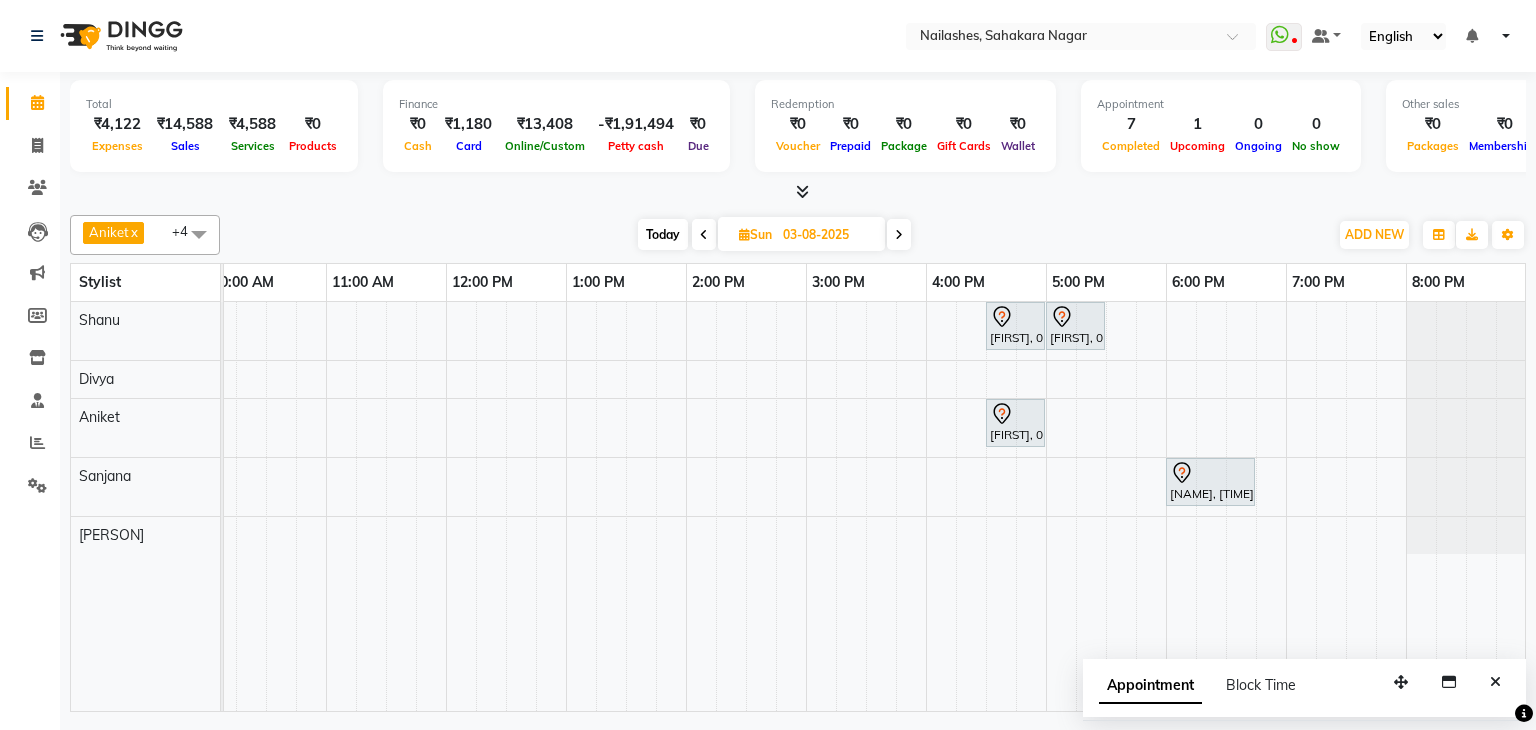 click at bounding box center (899, 235) 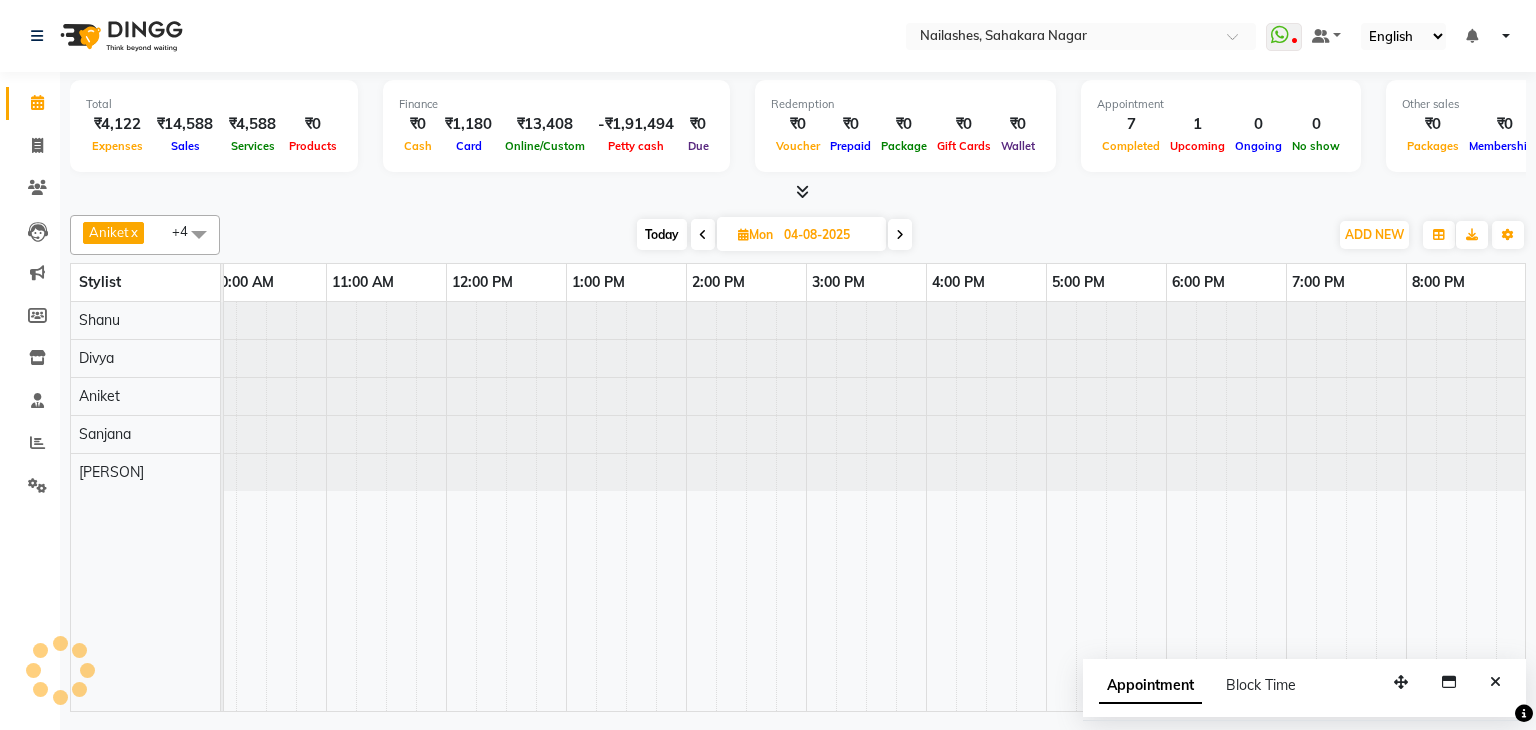 scroll, scrollTop: 0, scrollLeft: 258, axis: horizontal 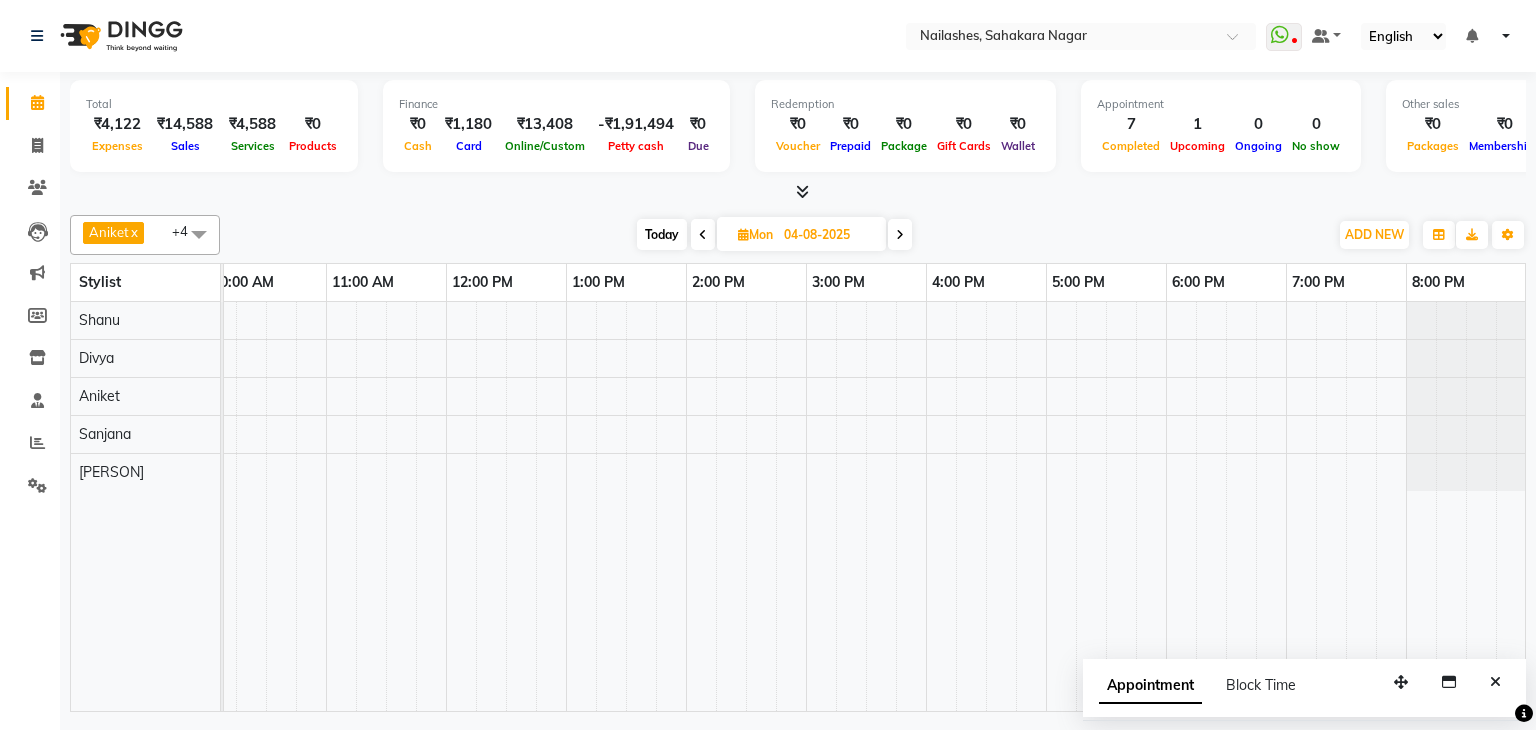 click at bounding box center [703, 235] 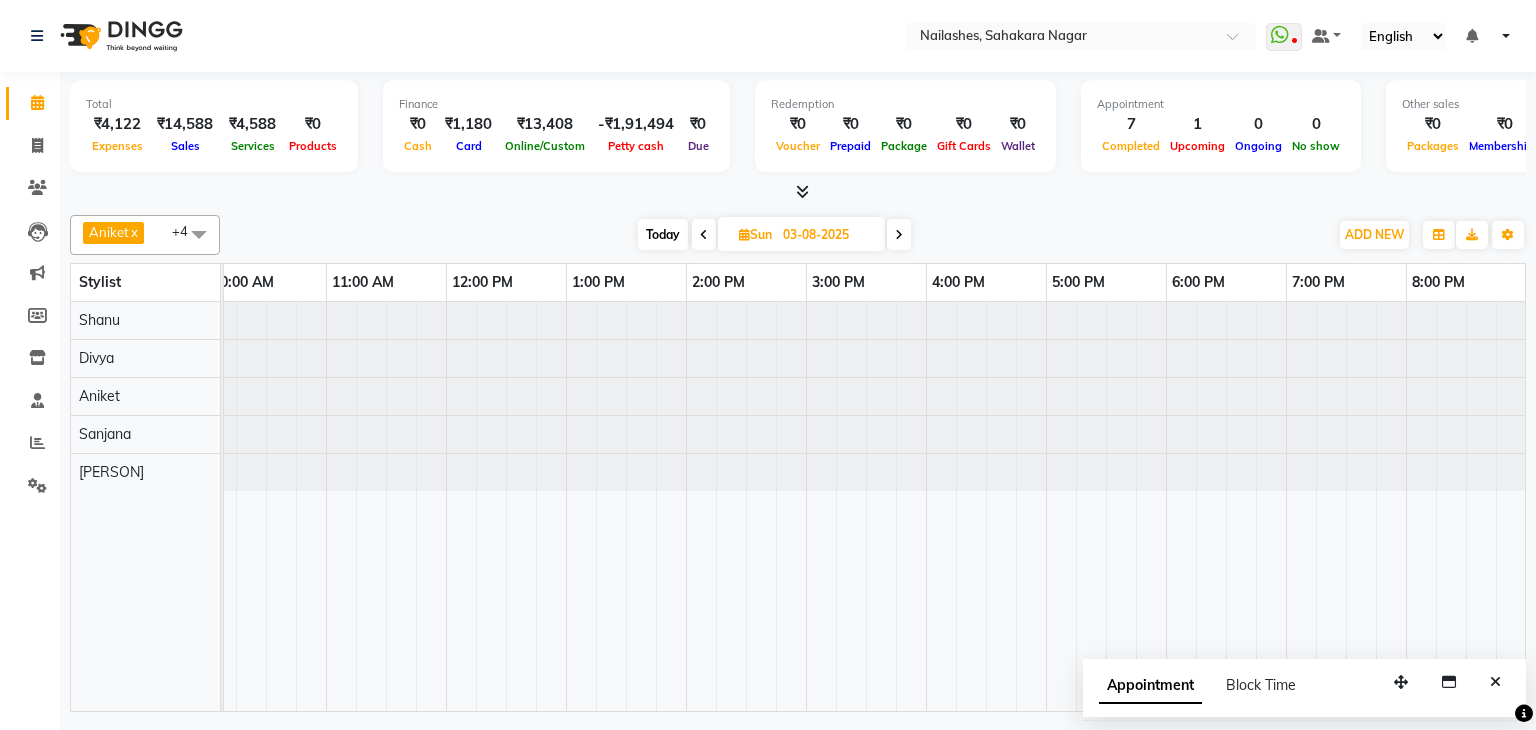 scroll, scrollTop: 0, scrollLeft: 258, axis: horizontal 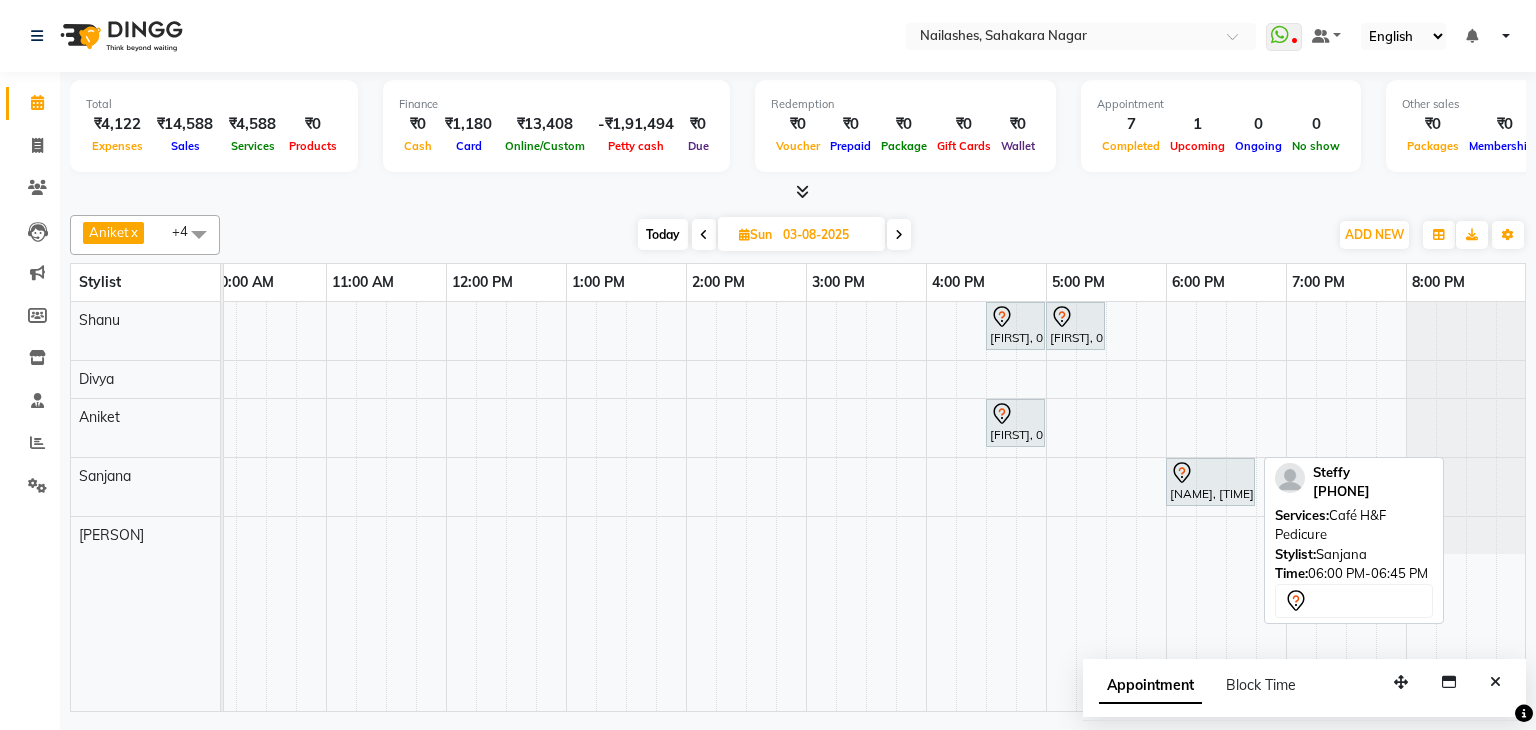 click at bounding box center (1254, 482) 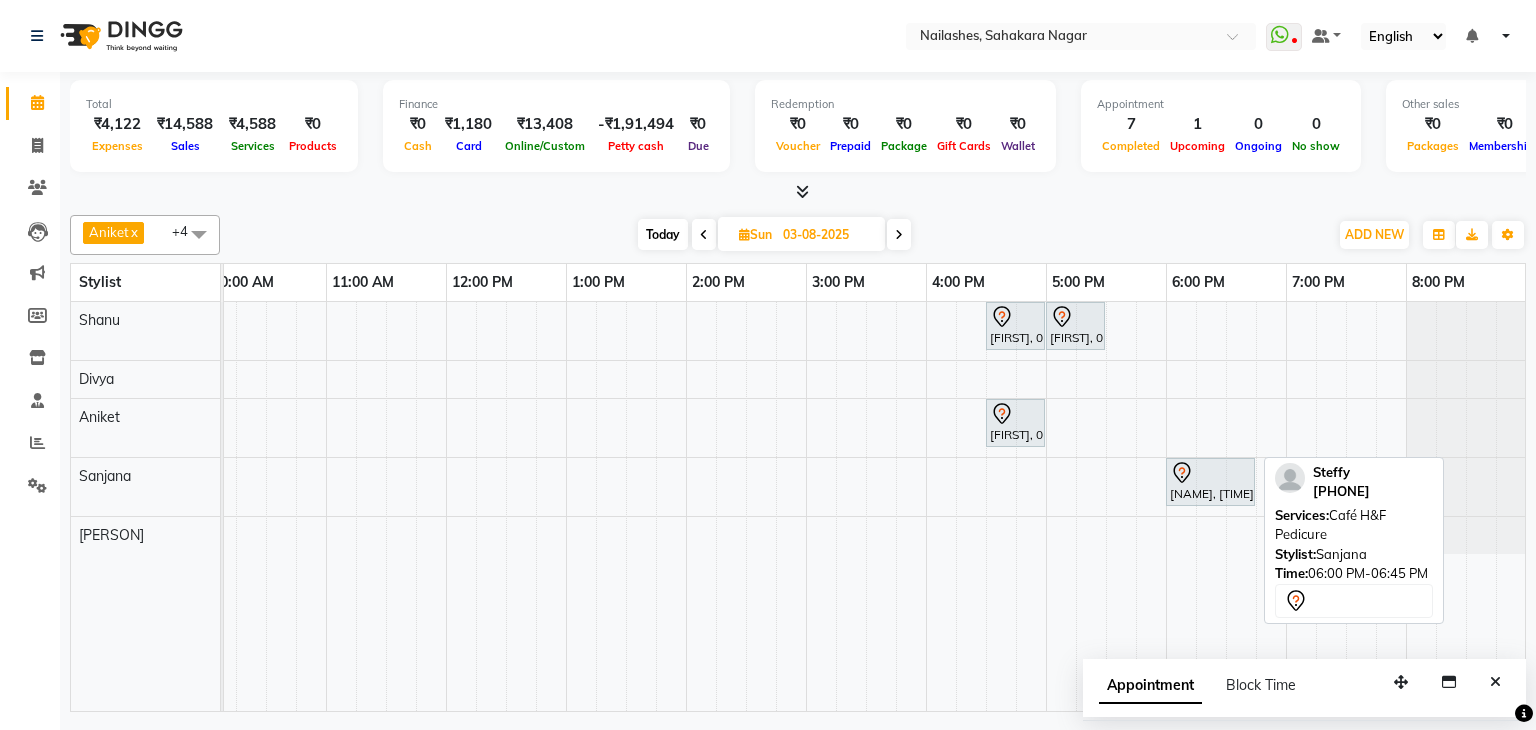 click at bounding box center (1210, 473) 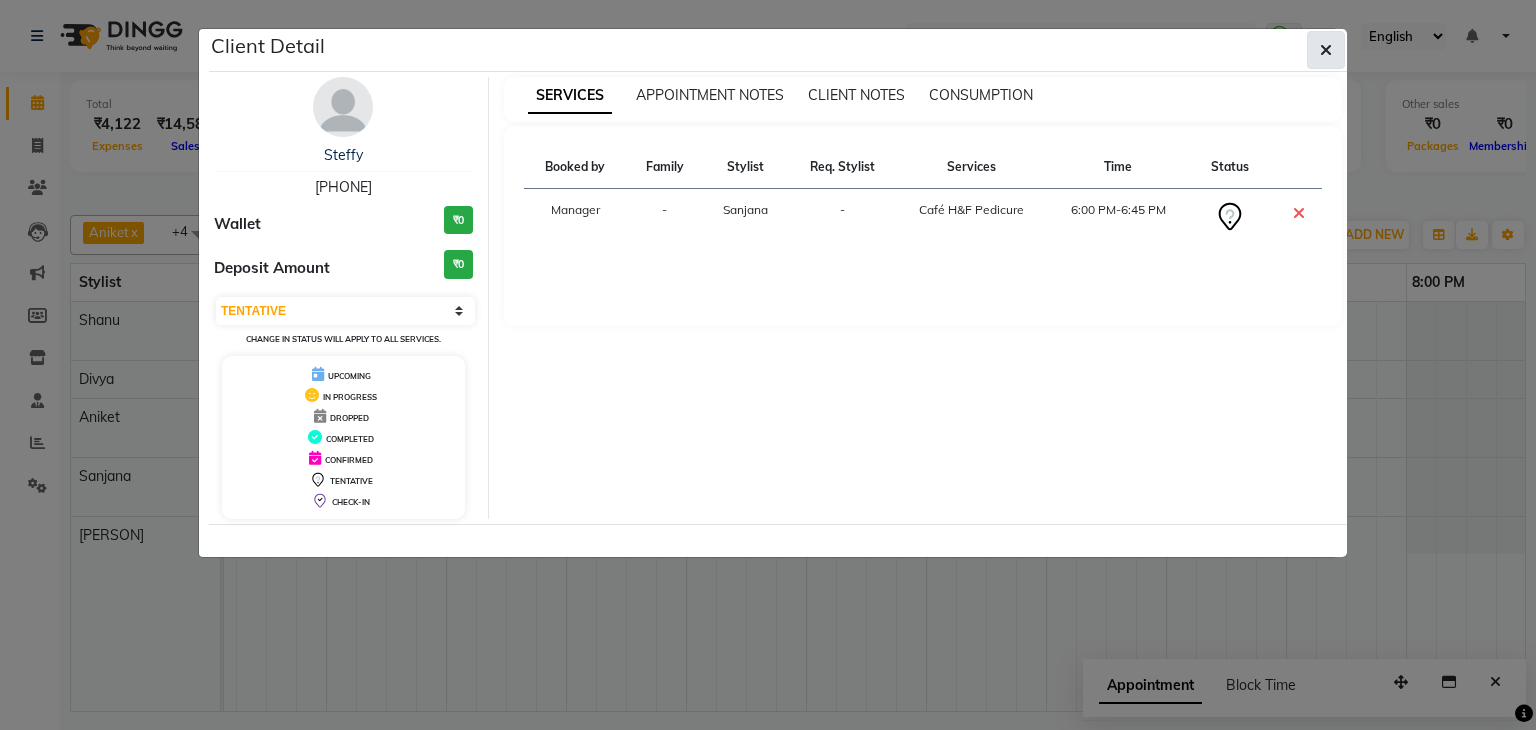 click 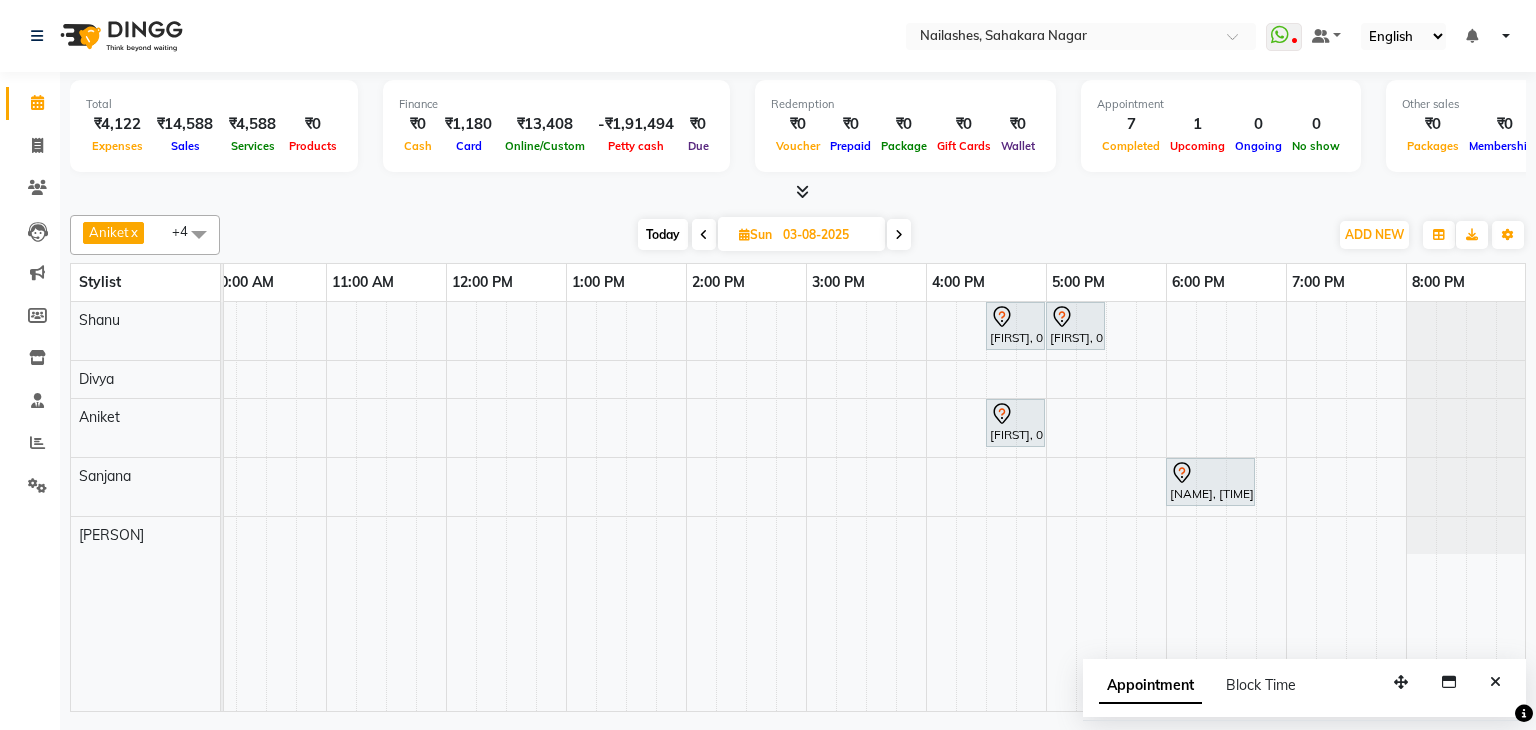 drag, startPoint x: 660, startPoint y: 226, endPoint x: 719, endPoint y: 260, distance: 68.09552 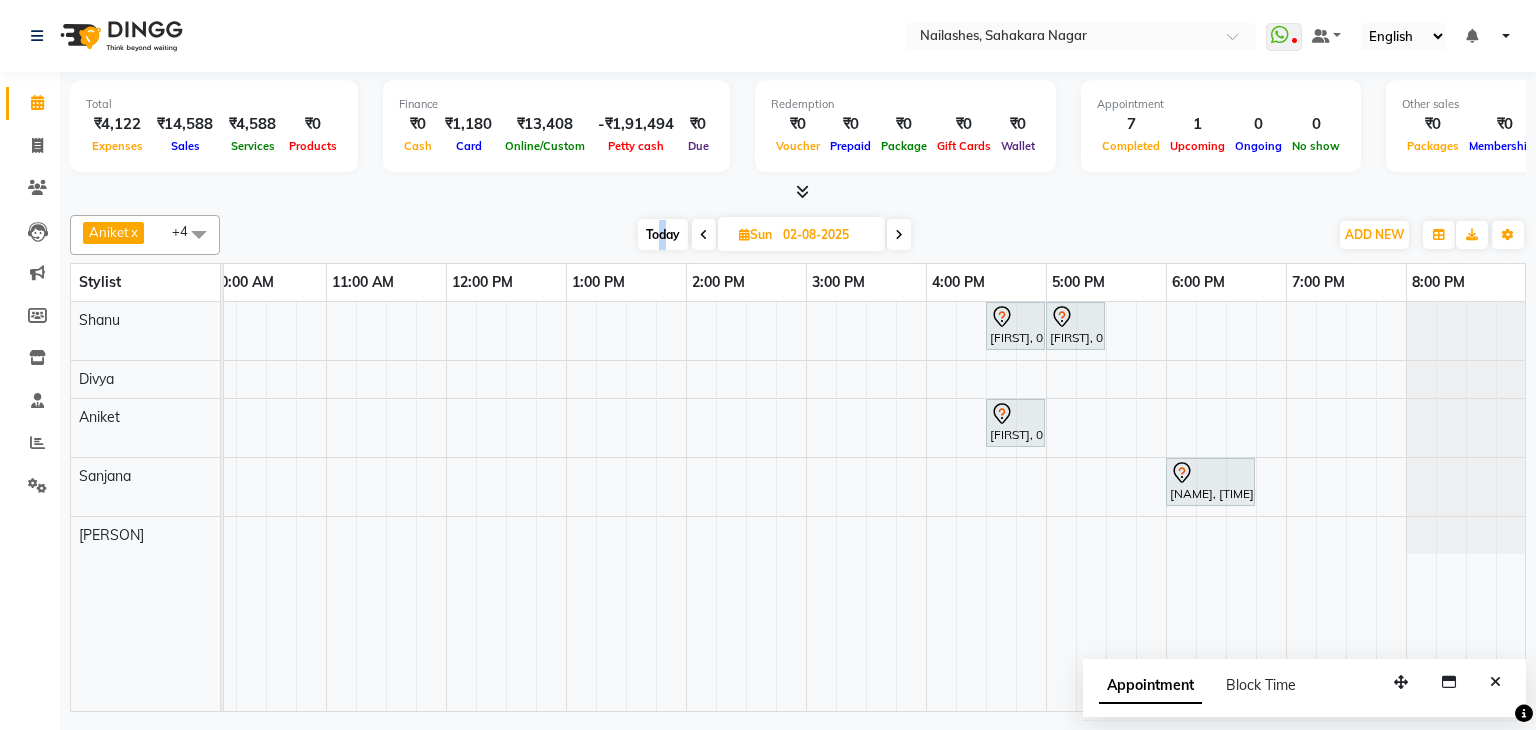 scroll, scrollTop: 0, scrollLeft: 258, axis: horizontal 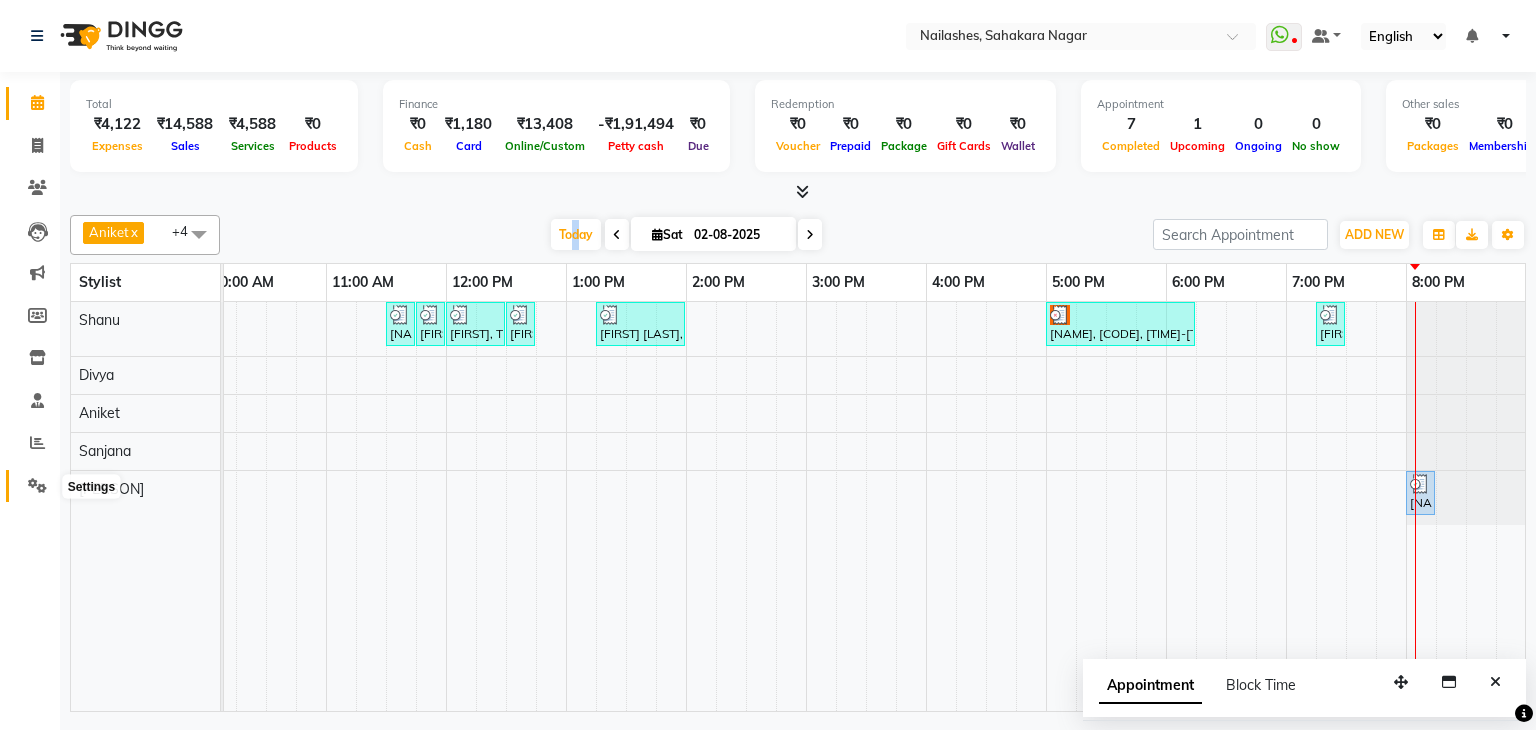 drag, startPoint x: 32, startPoint y: 477, endPoint x: 60, endPoint y: 480, distance: 28.160255 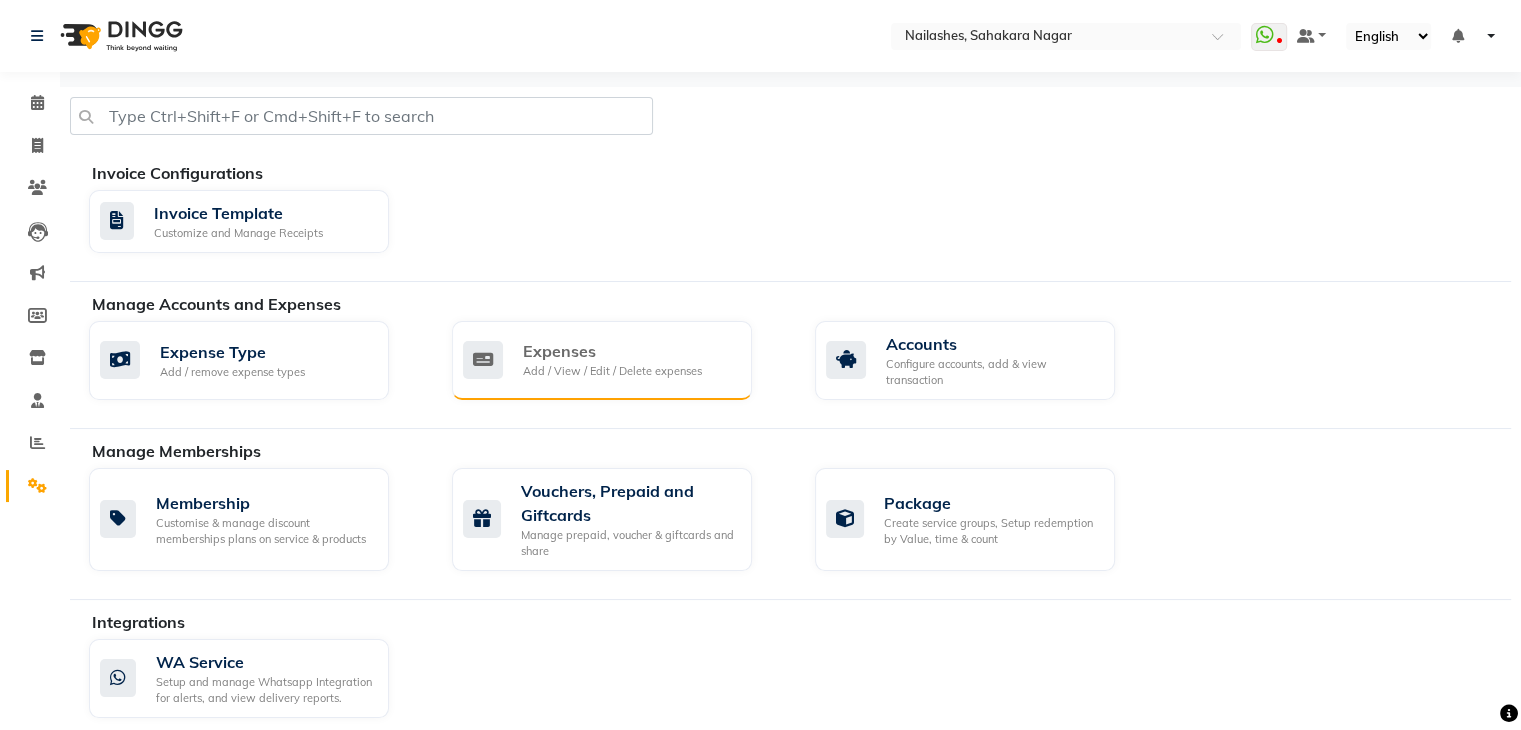 click on "Add / View / Edit / Delete expenses" 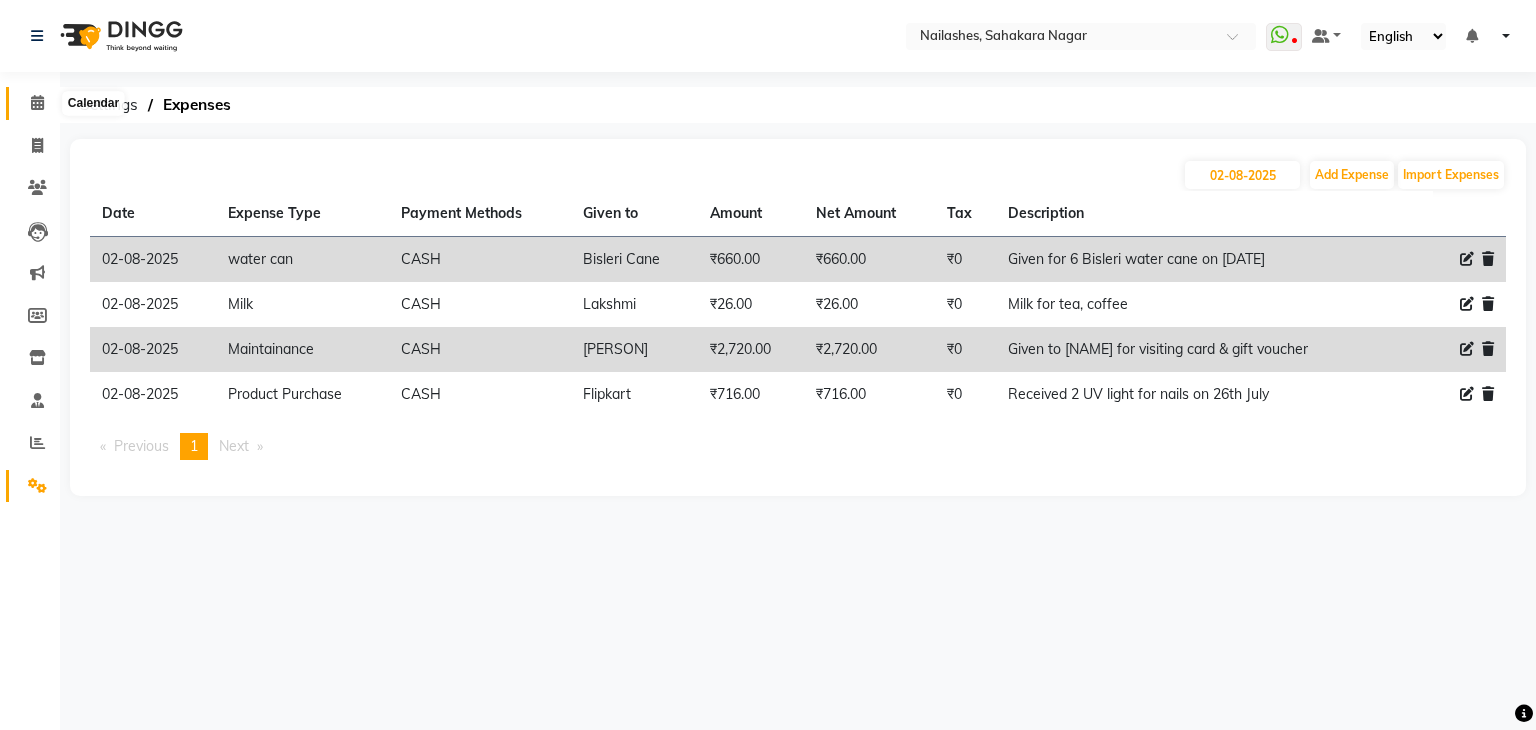 click 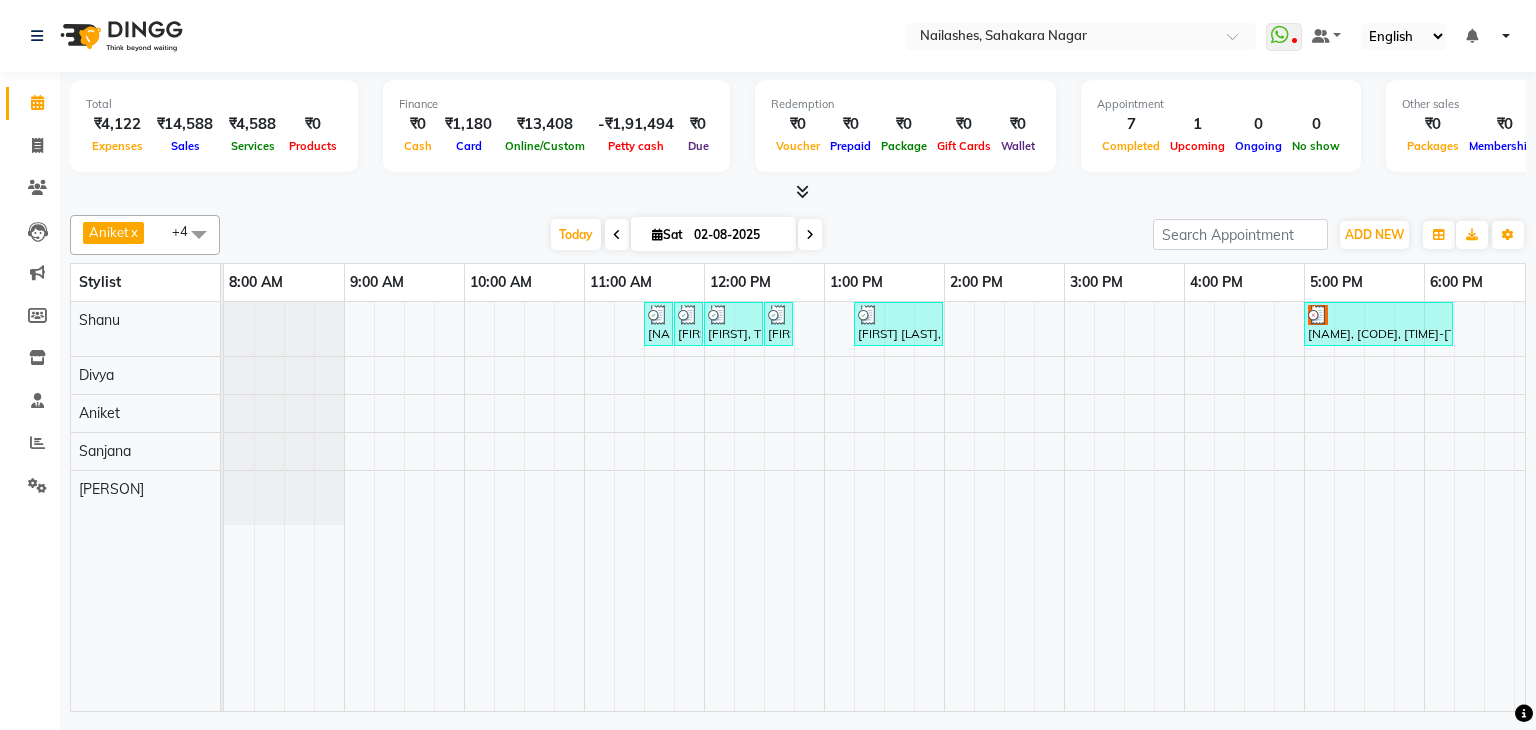 scroll, scrollTop: 0, scrollLeft: 273, axis: horizontal 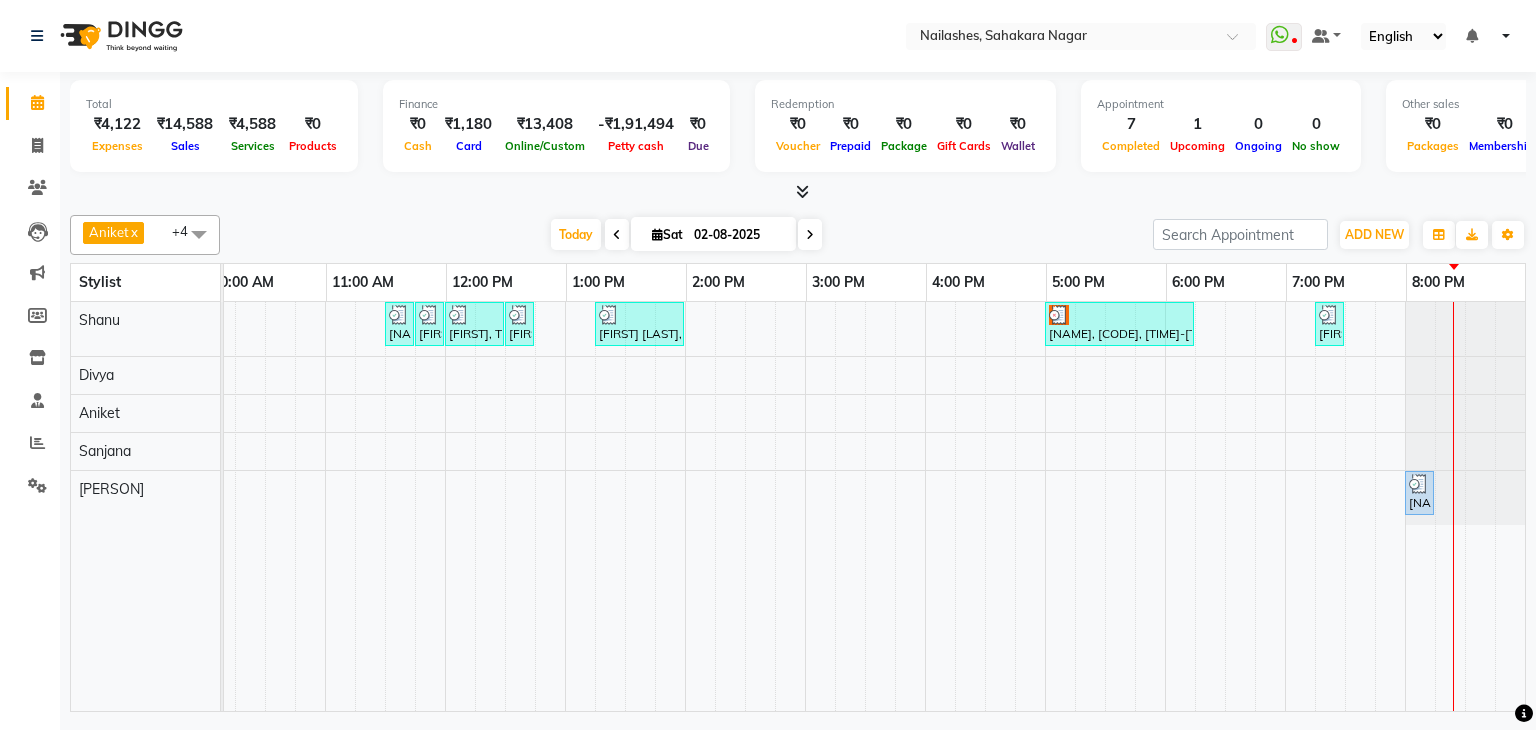 click on "[FIRST], TK02, 11:30 AM-11:45 AM, Gel polish removal     [FIRST], TK02, 11:45 AM-12:00 PM, Nail Art - Stamping Per Finger (Hand)     [FIRST], TK02, 12:00 PM-12:30 PM, Nail Art - Glitter Per Finger  (Toes)     [FIRST], TK02, 12:30 PM-12:45 PM, Permanent Nail Paint - French (Hand)     [FIRST] [LAST], TK09, 01:15 PM-02:00 PM, Nail Art - Cat Eye (Hand)     [PERSON], TK10, 05:00 PM-06:15 PM, Acrylic Extenions + Gel Nail Paint     [FIRST], TK11, 07:15 PM-07:30 PM, Gel polish removal     [FIRST], TK07, 08:00 PM-08:15 PM, Eyebrows Threading" at bounding box center (745, 506) 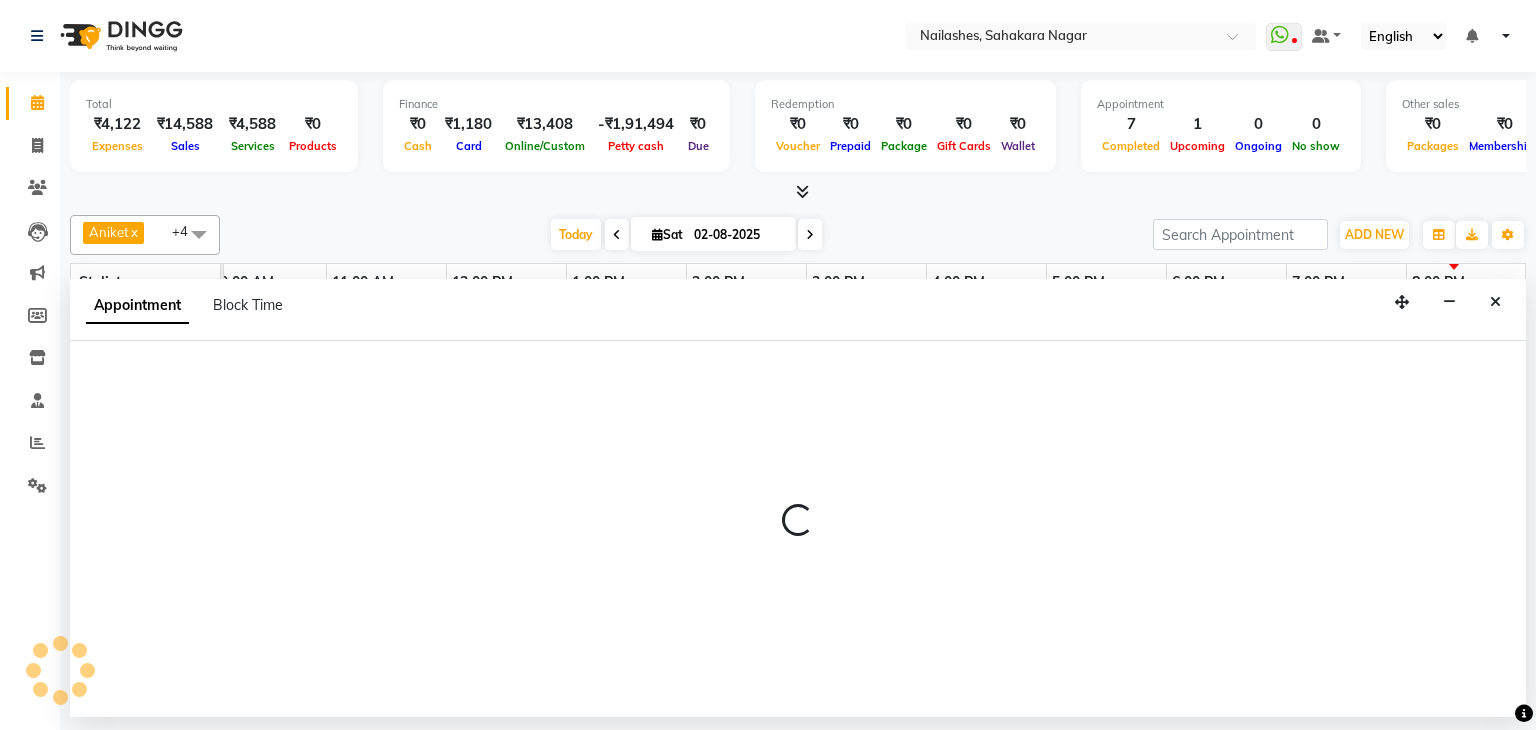 select on "81777" 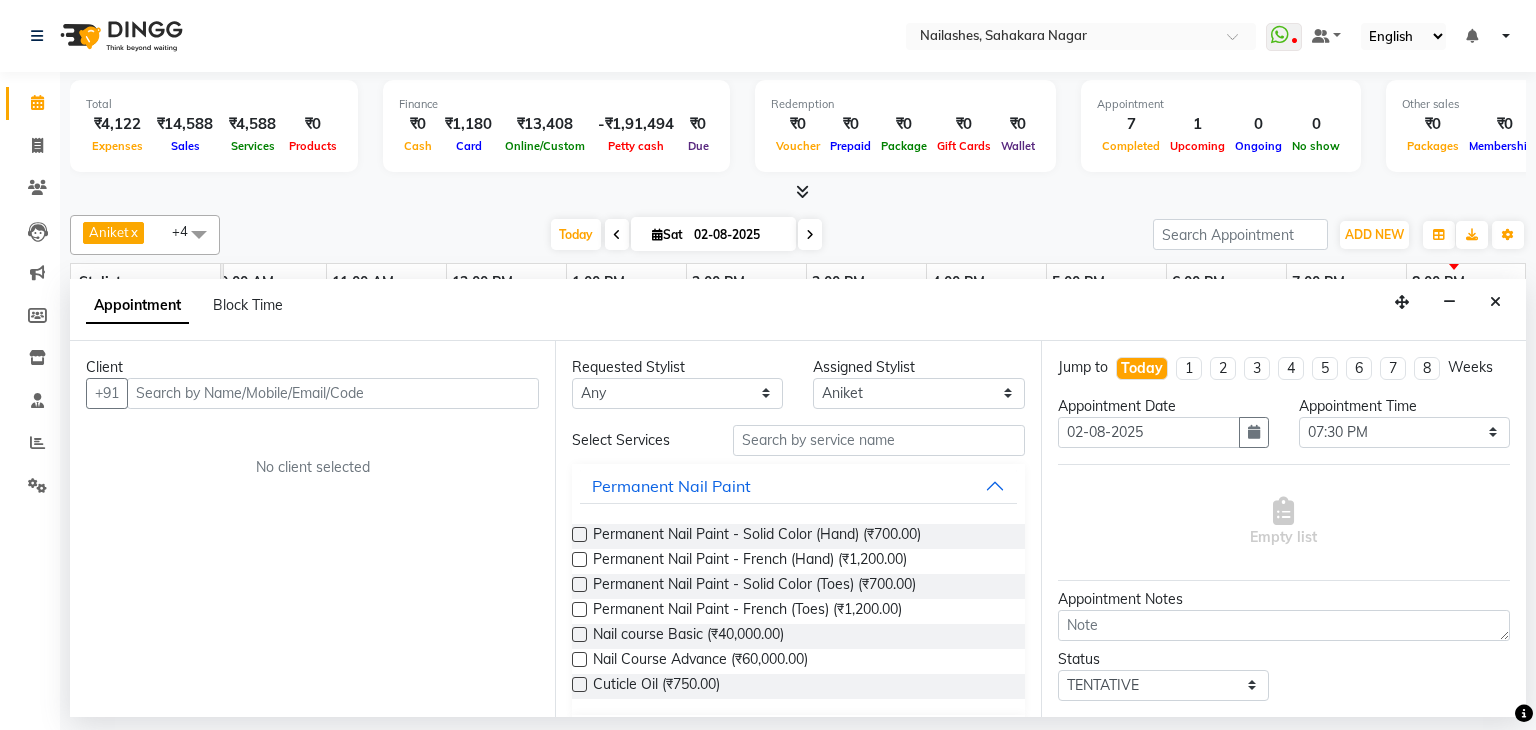 click at bounding box center [333, 393] 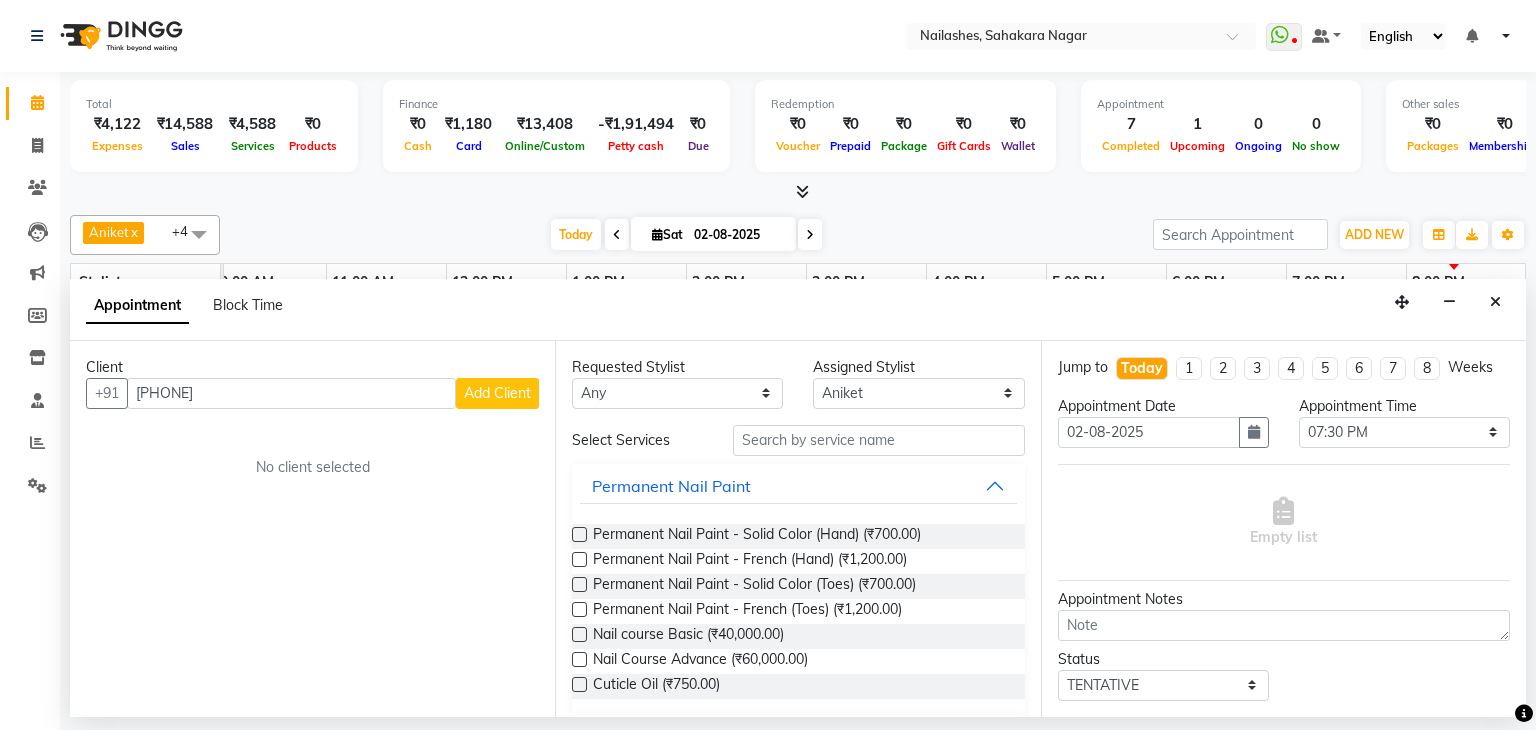 click on "[PHONE]" at bounding box center (291, 393) 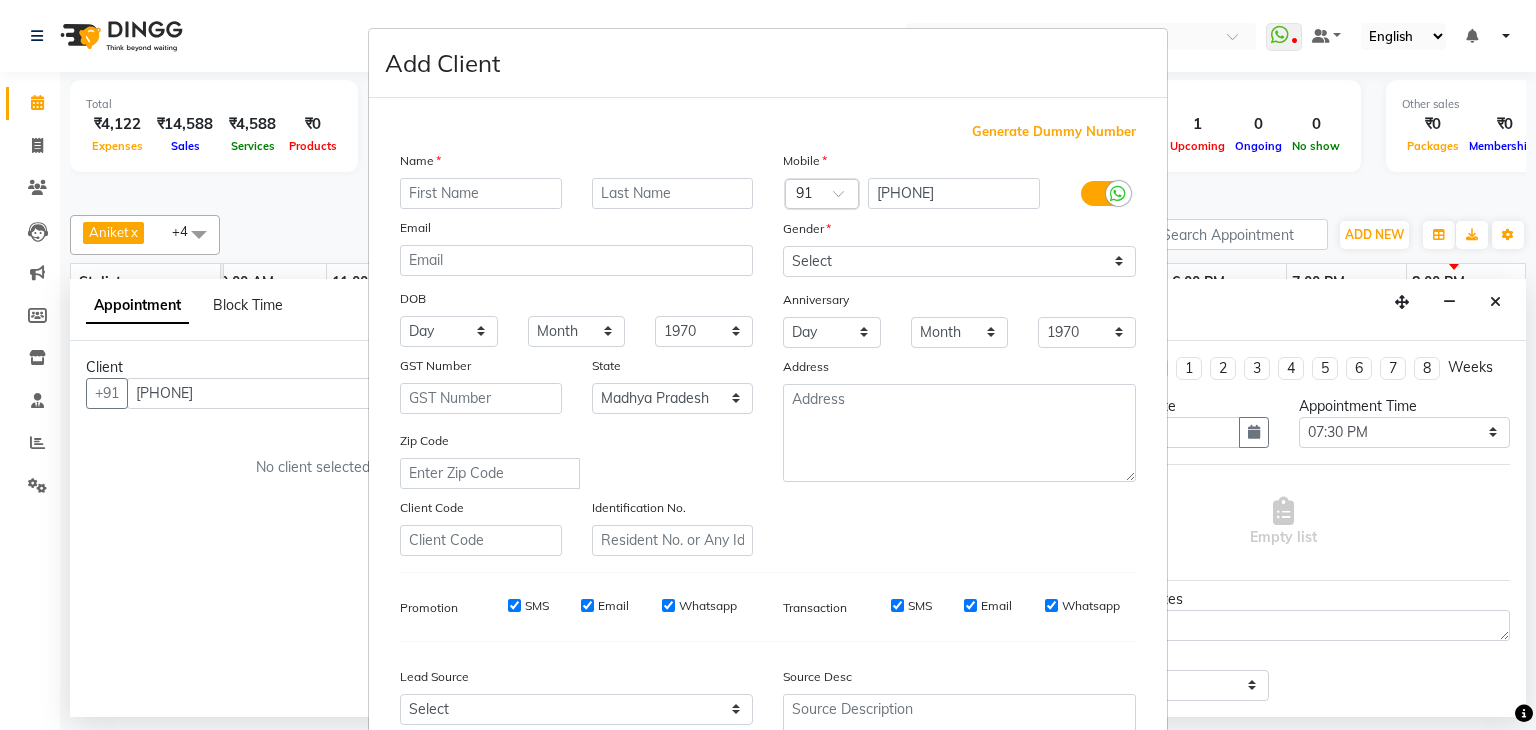 click at bounding box center (481, 193) 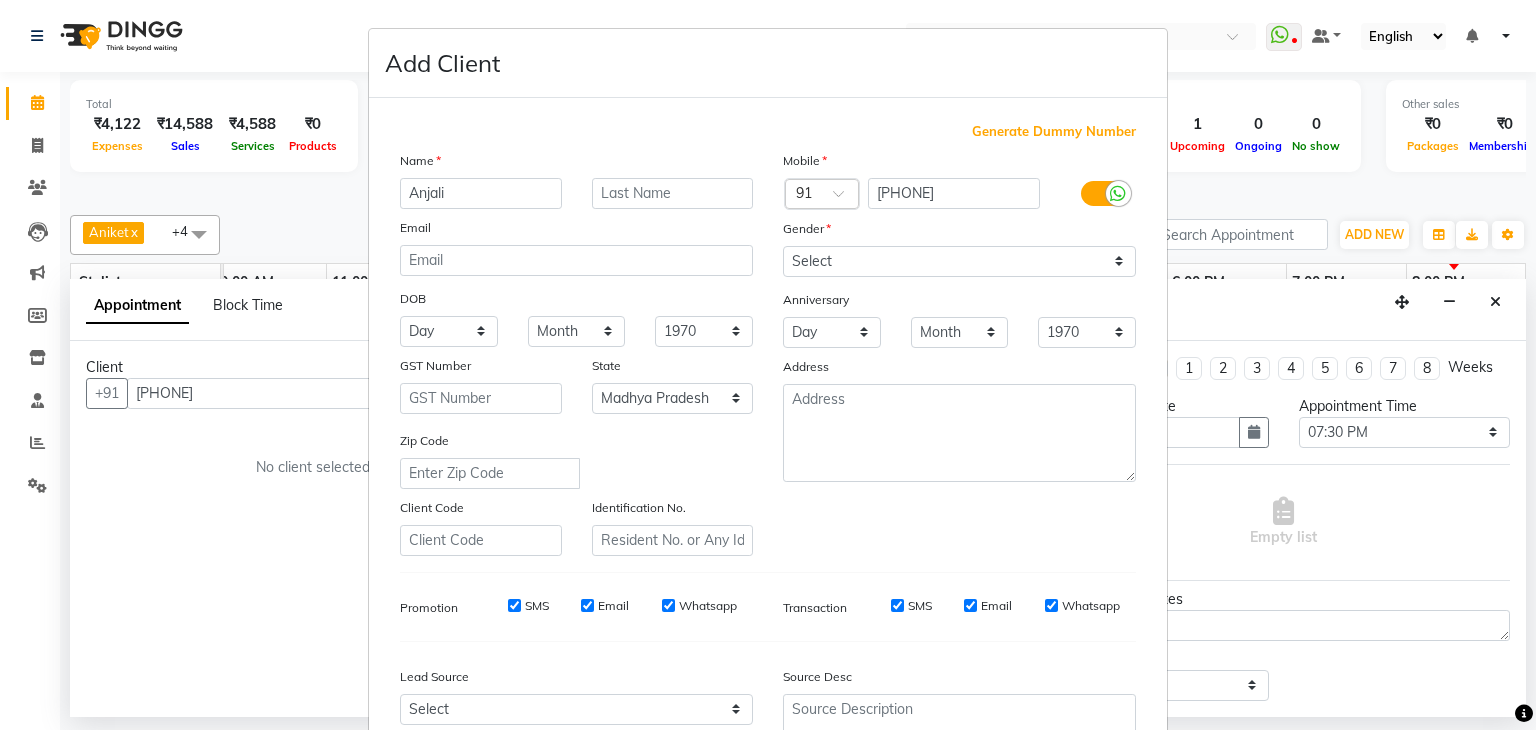 type on "Anjali" 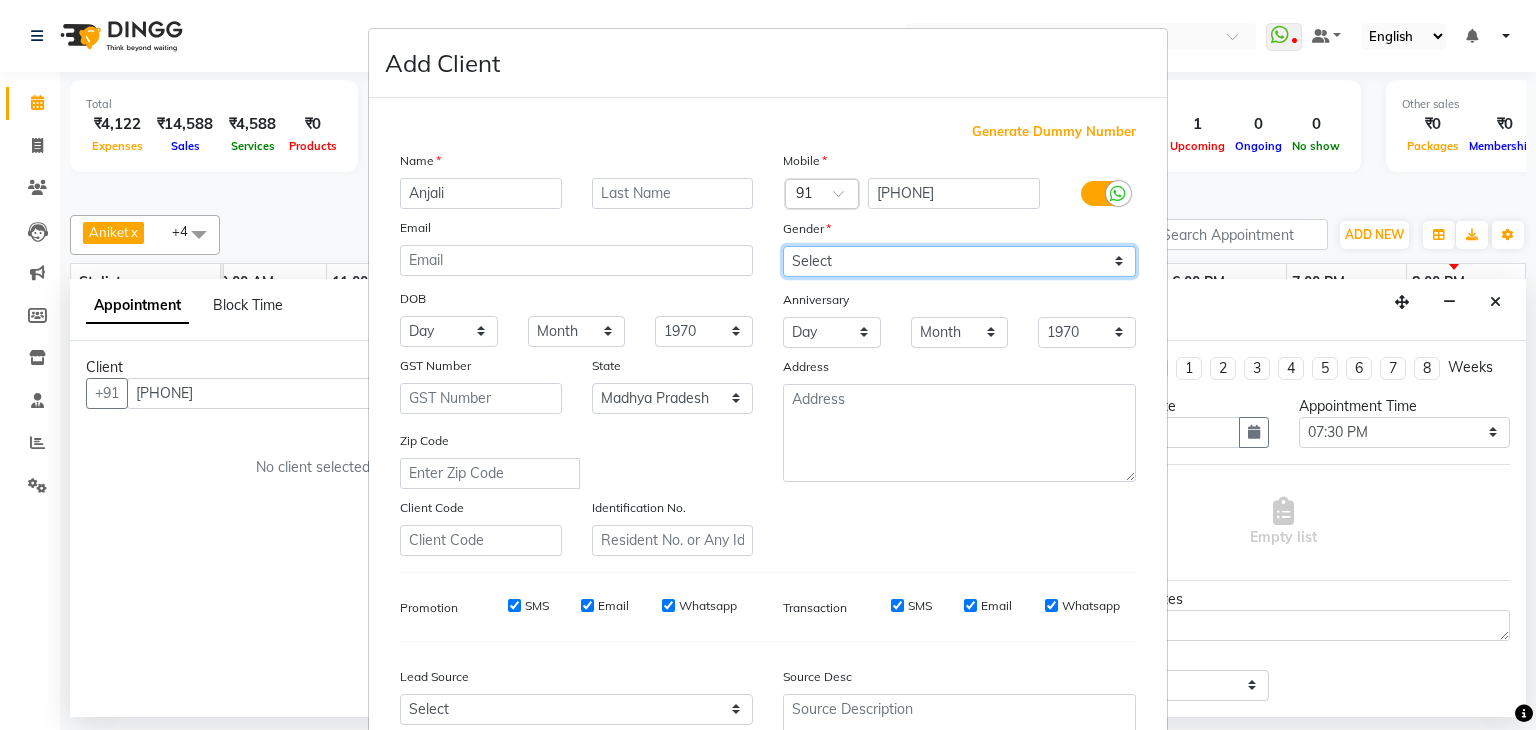click on "Select Male Female Other Prefer Not To Say" at bounding box center (959, 261) 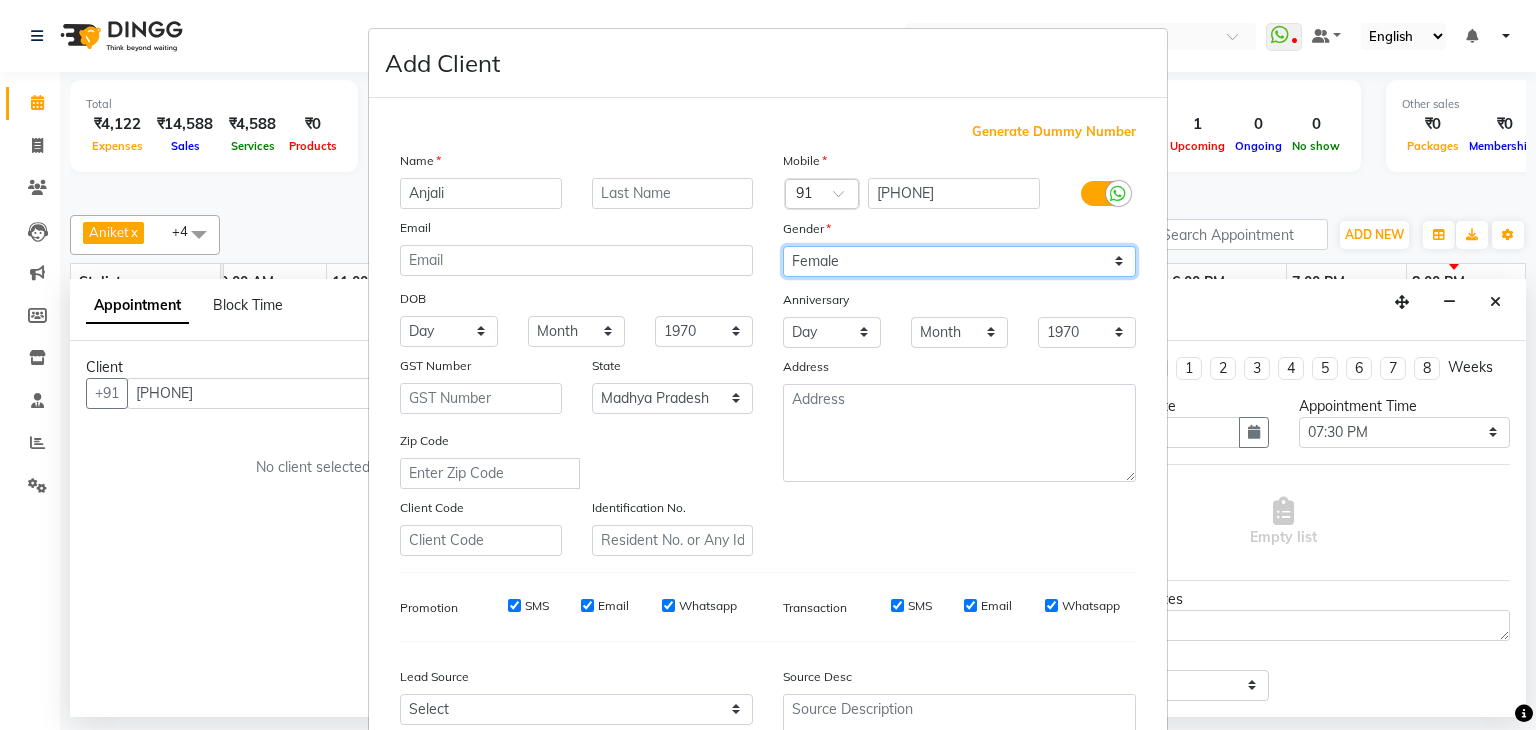 click on "Select Male Female Other Prefer Not To Say" at bounding box center [959, 261] 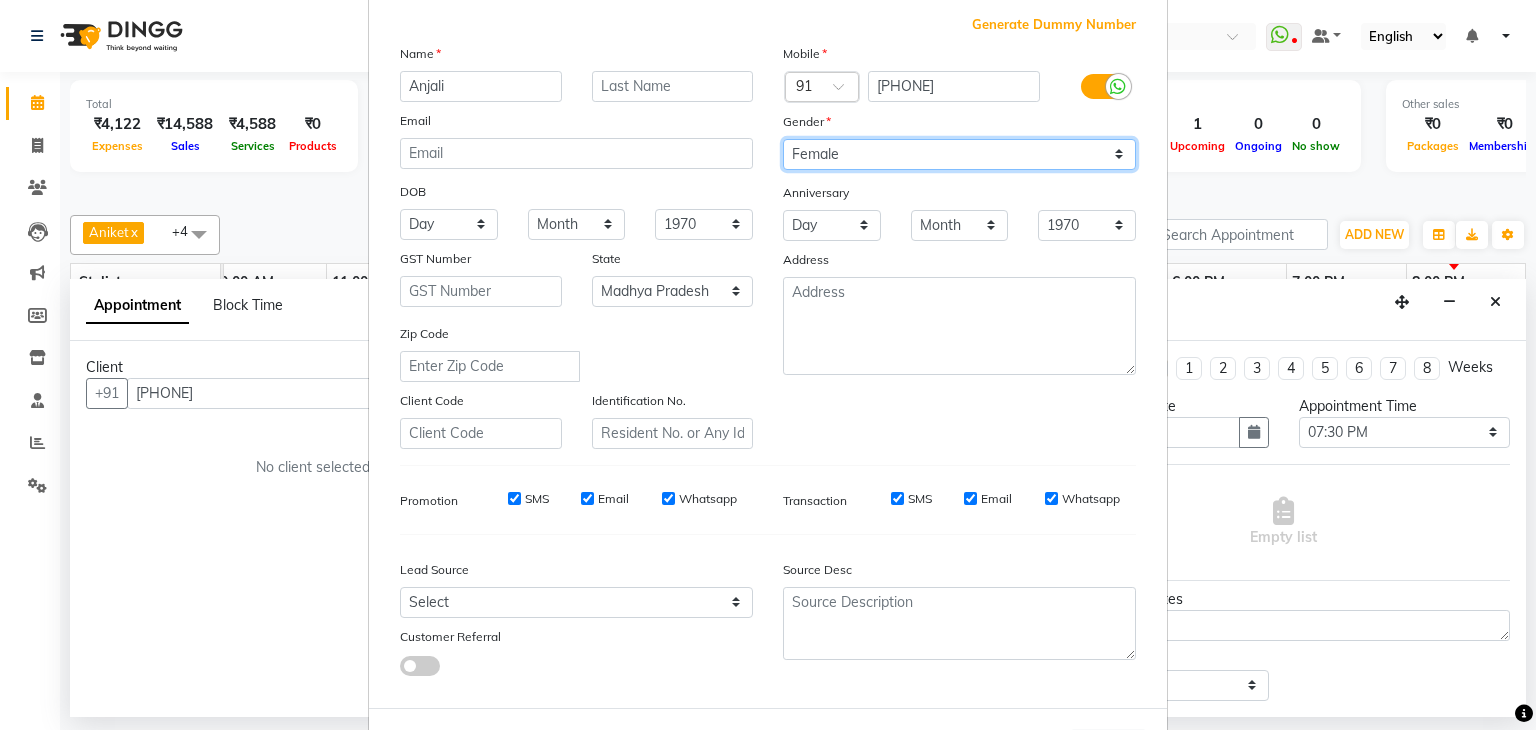 scroll, scrollTop: 203, scrollLeft: 0, axis: vertical 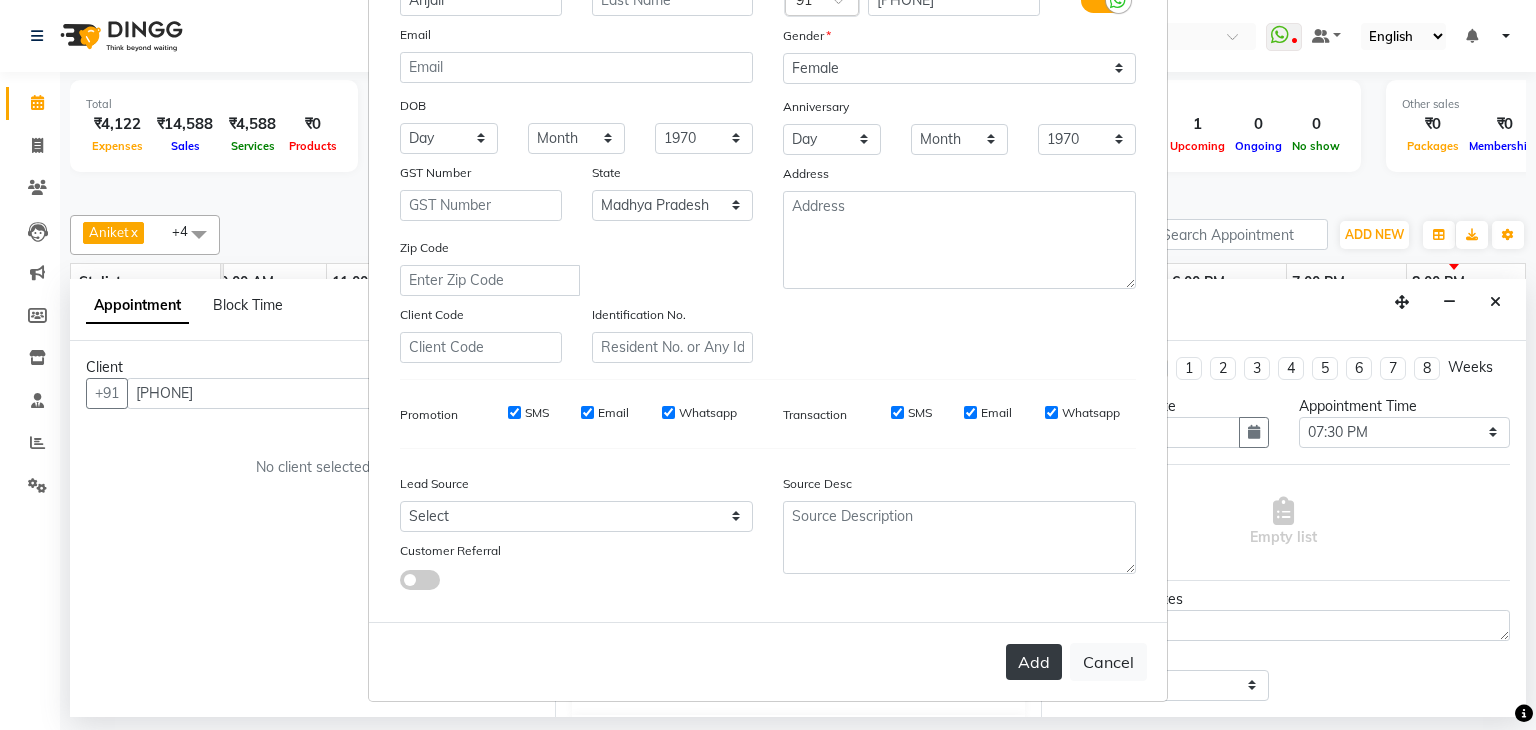 click on "Add" at bounding box center (1034, 662) 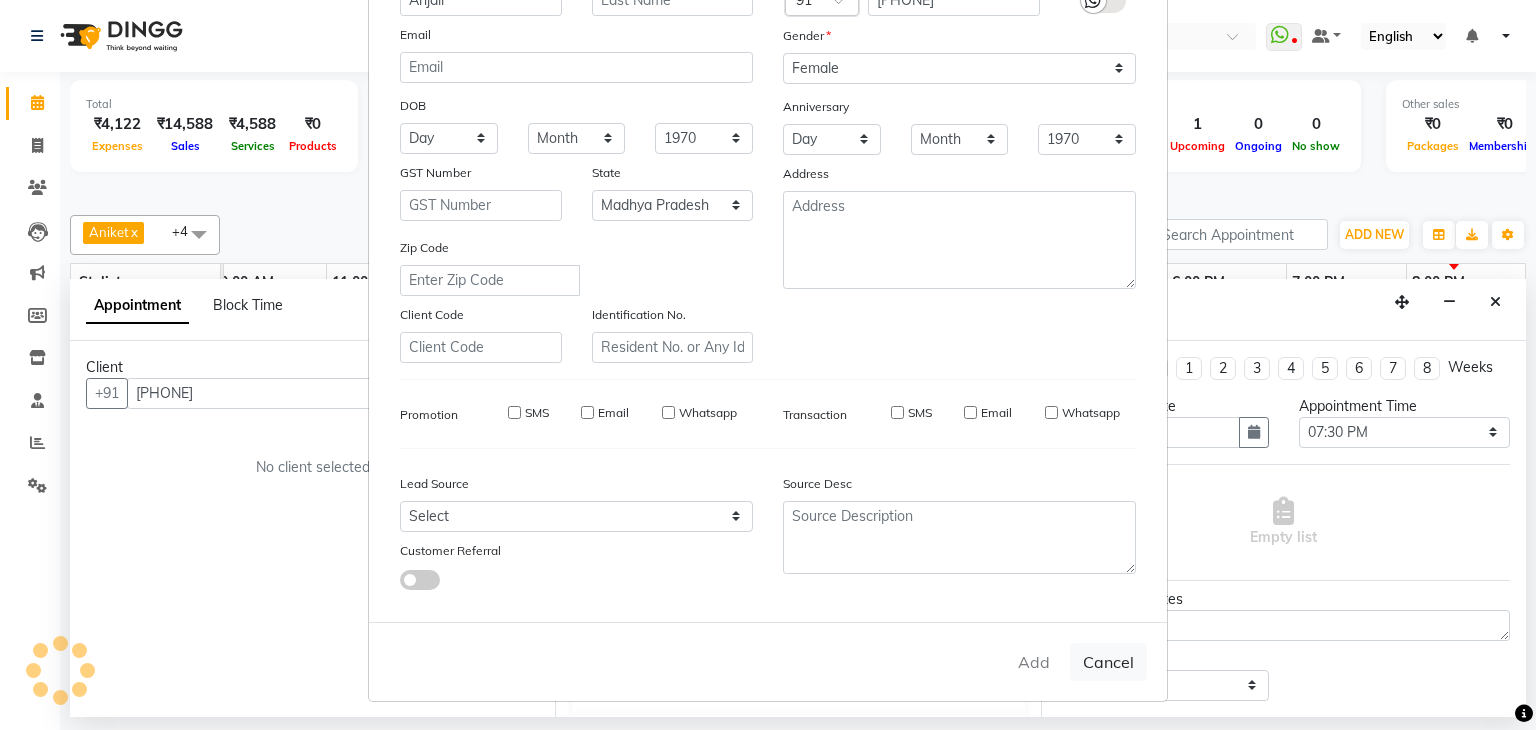 type on "90******69" 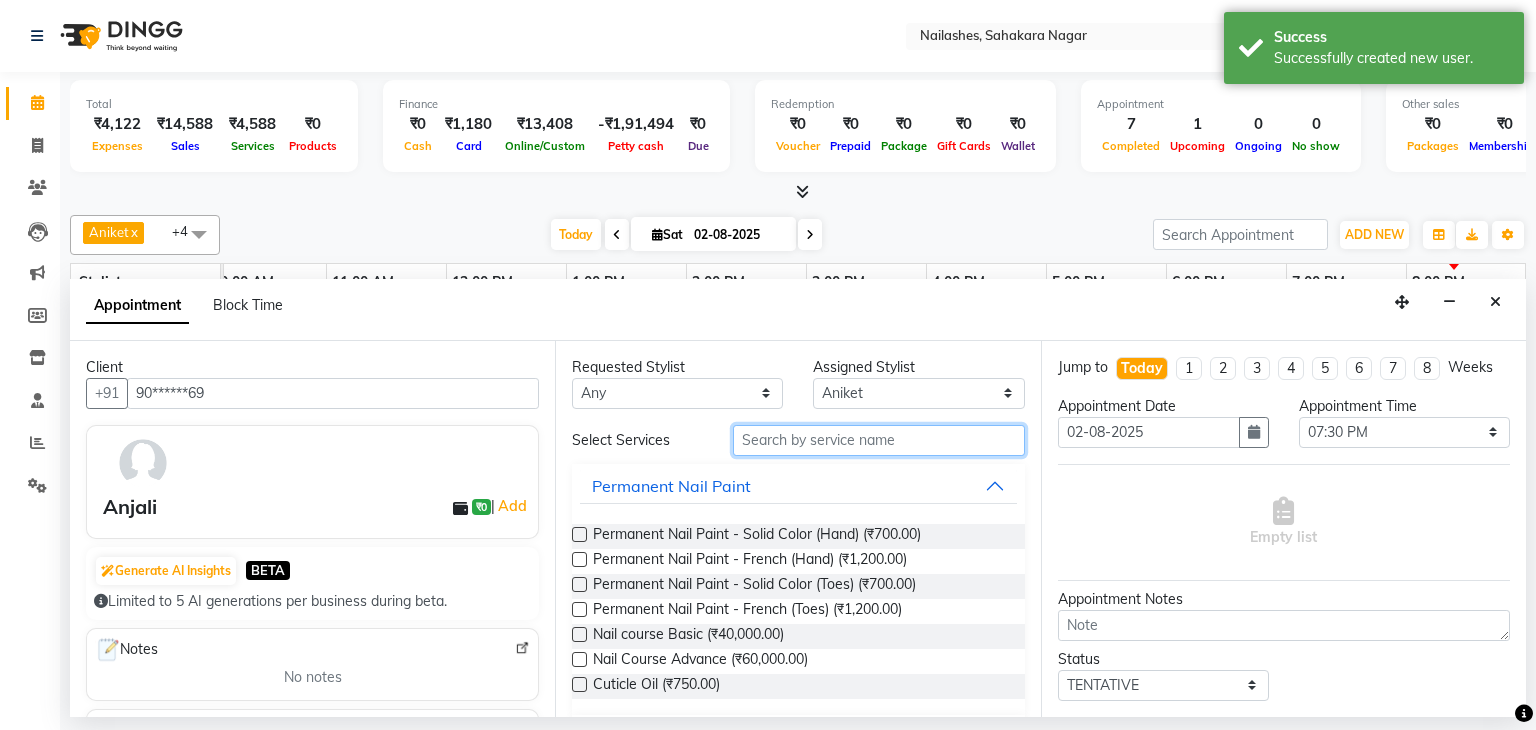 click at bounding box center (879, 440) 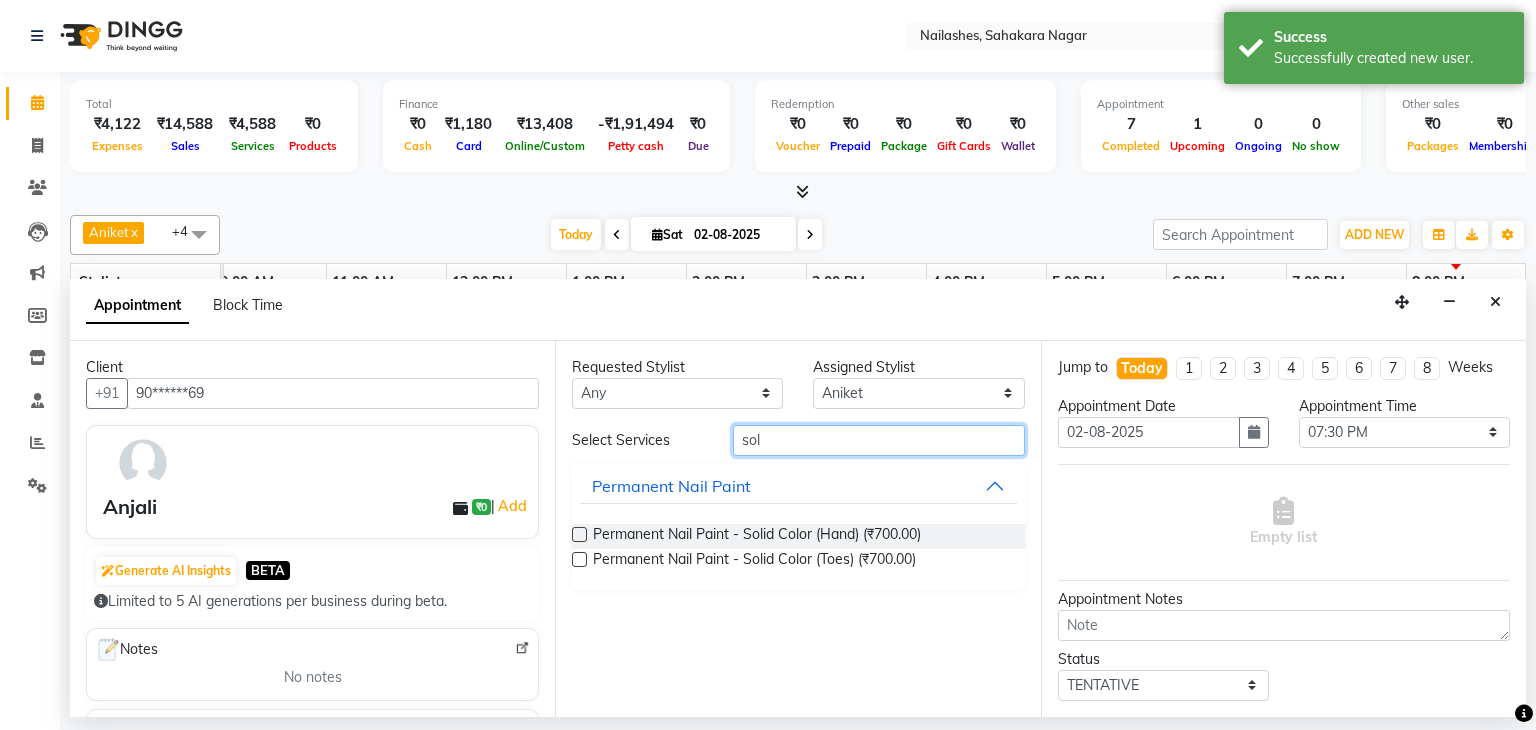type on "sol" 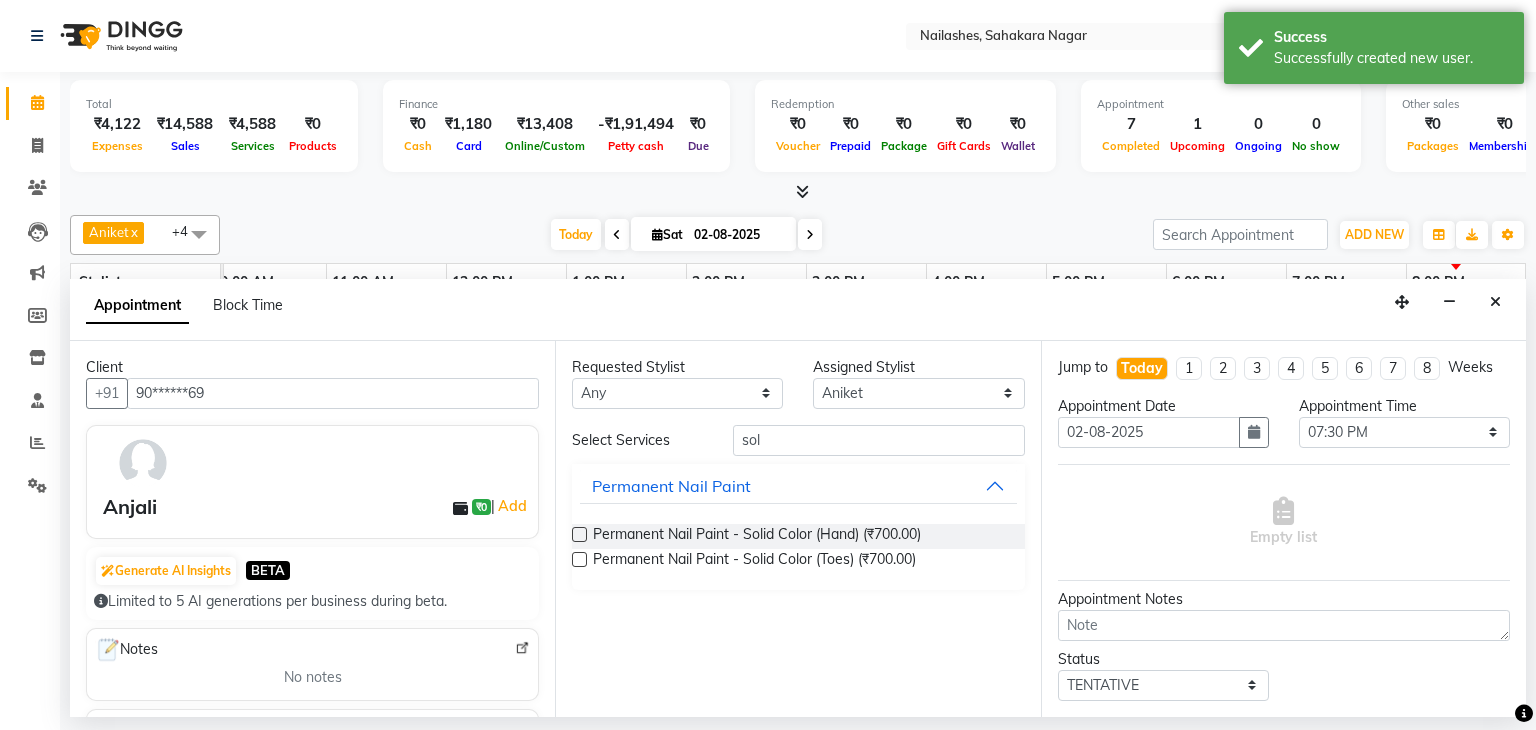 click at bounding box center (579, 534) 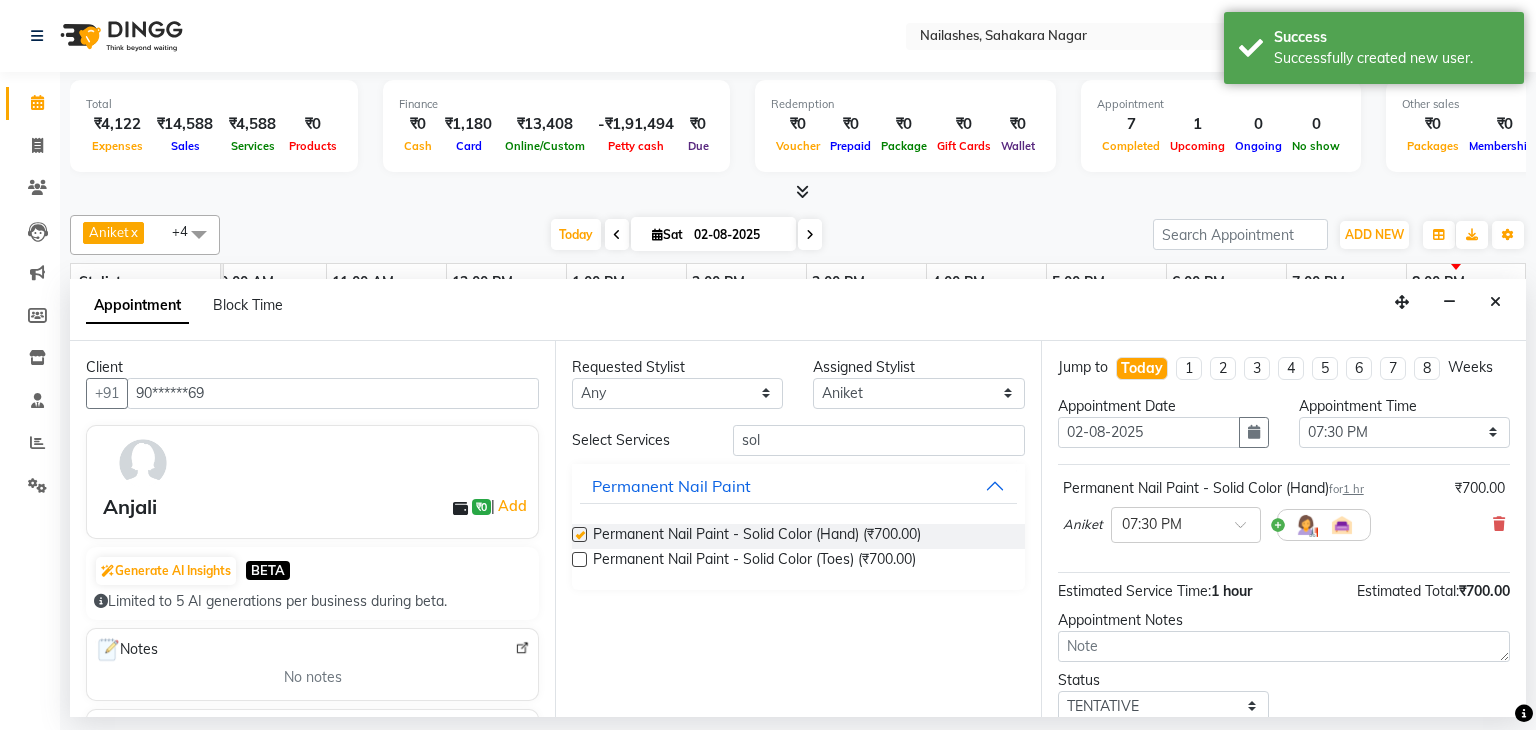 checkbox on "false" 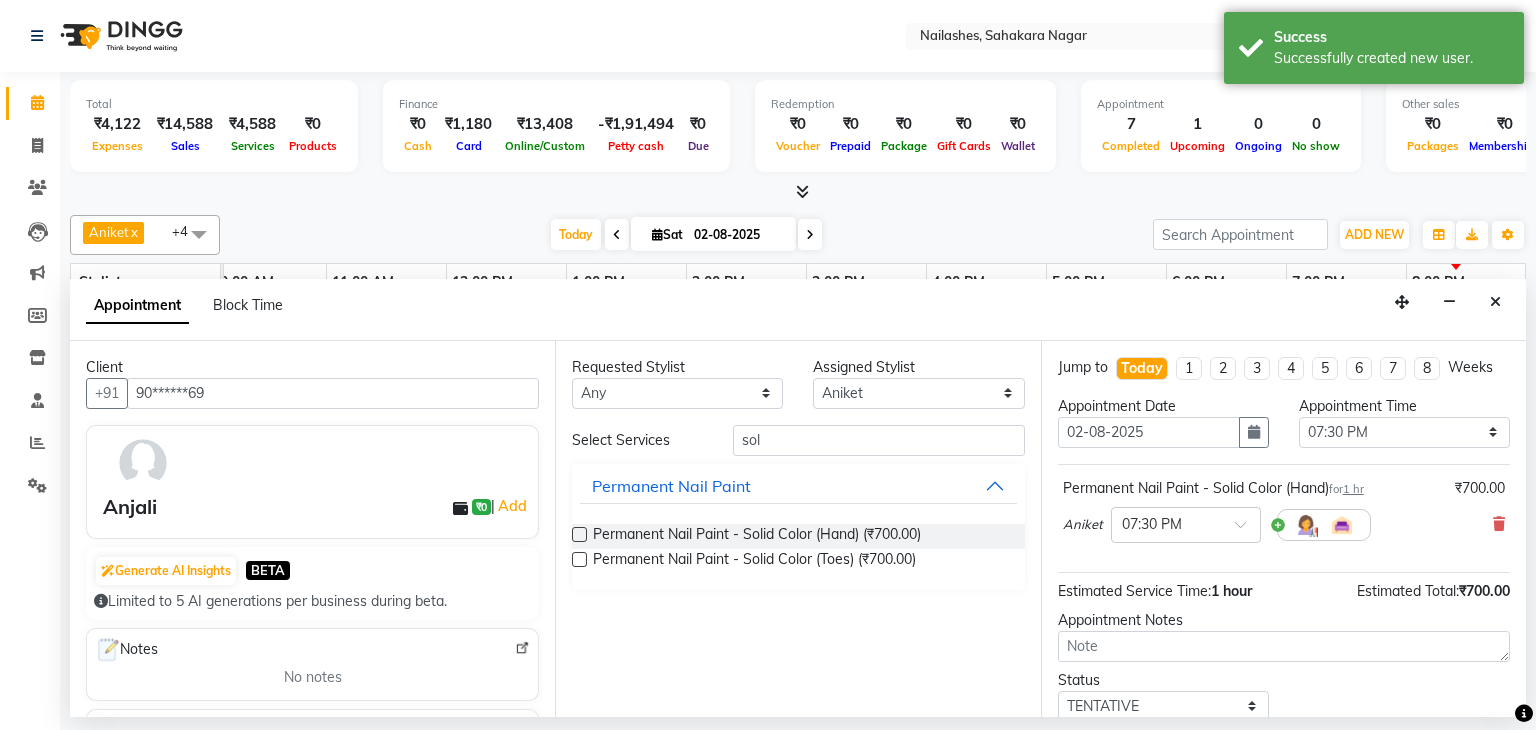 click at bounding box center [579, 559] 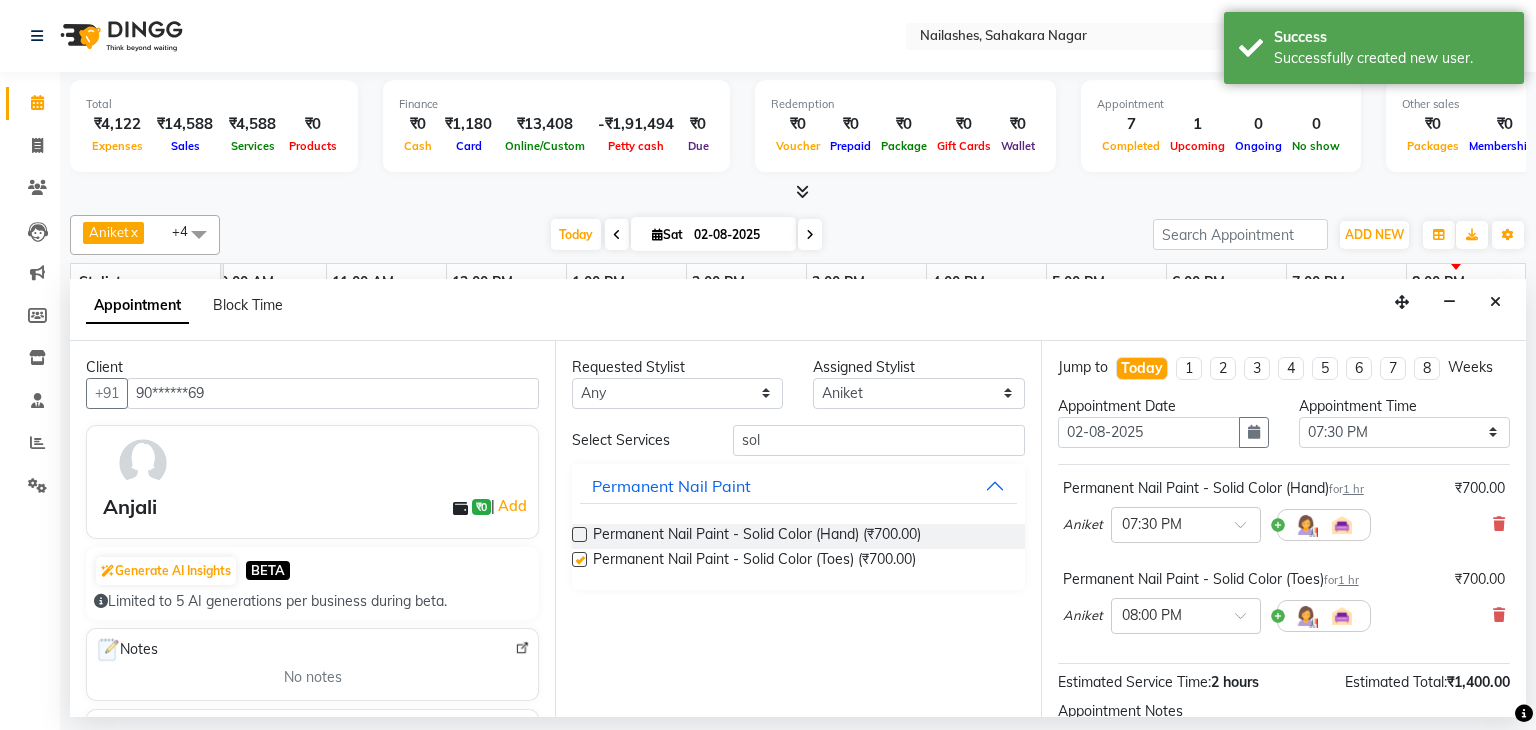checkbox on "false" 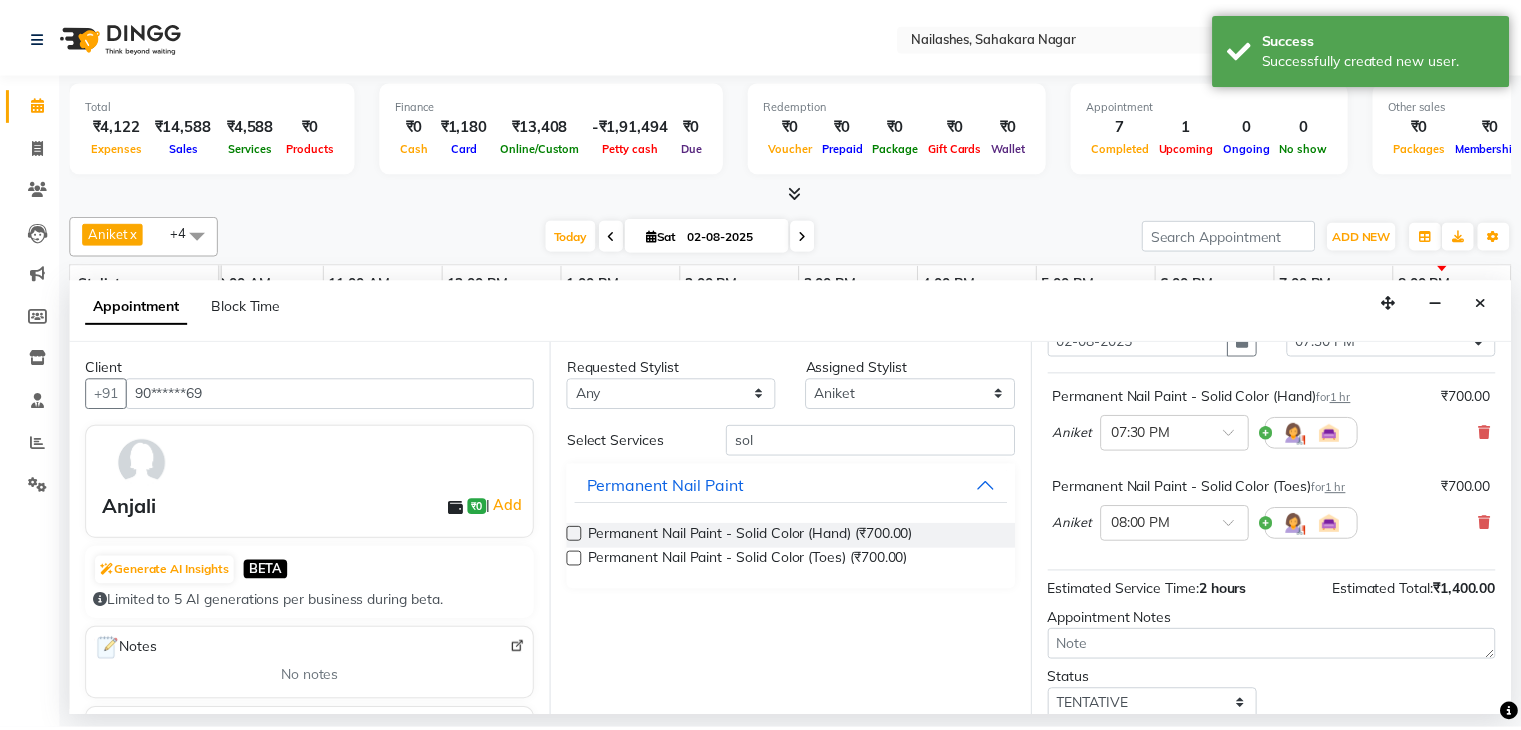 scroll, scrollTop: 220, scrollLeft: 0, axis: vertical 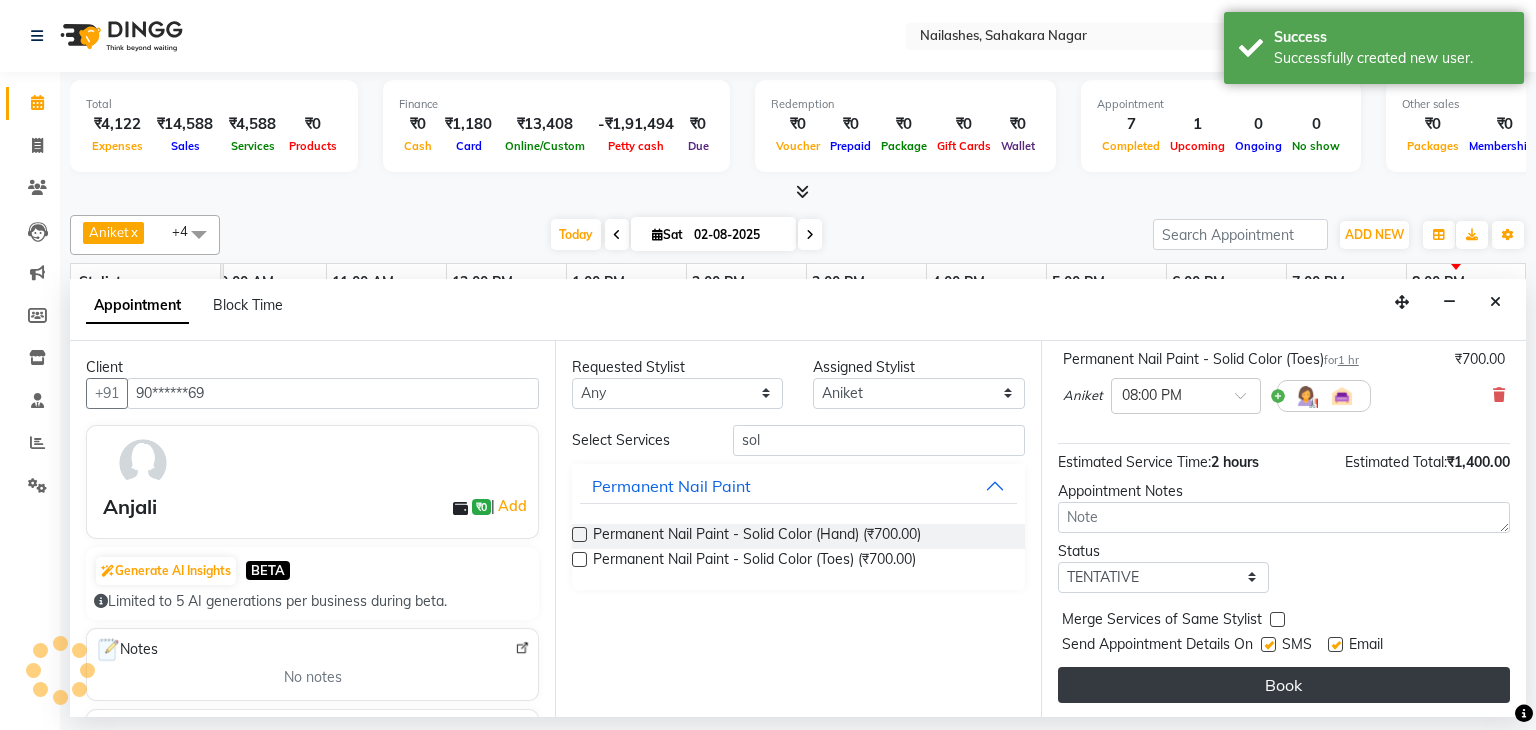 click on "Book" at bounding box center (1284, 685) 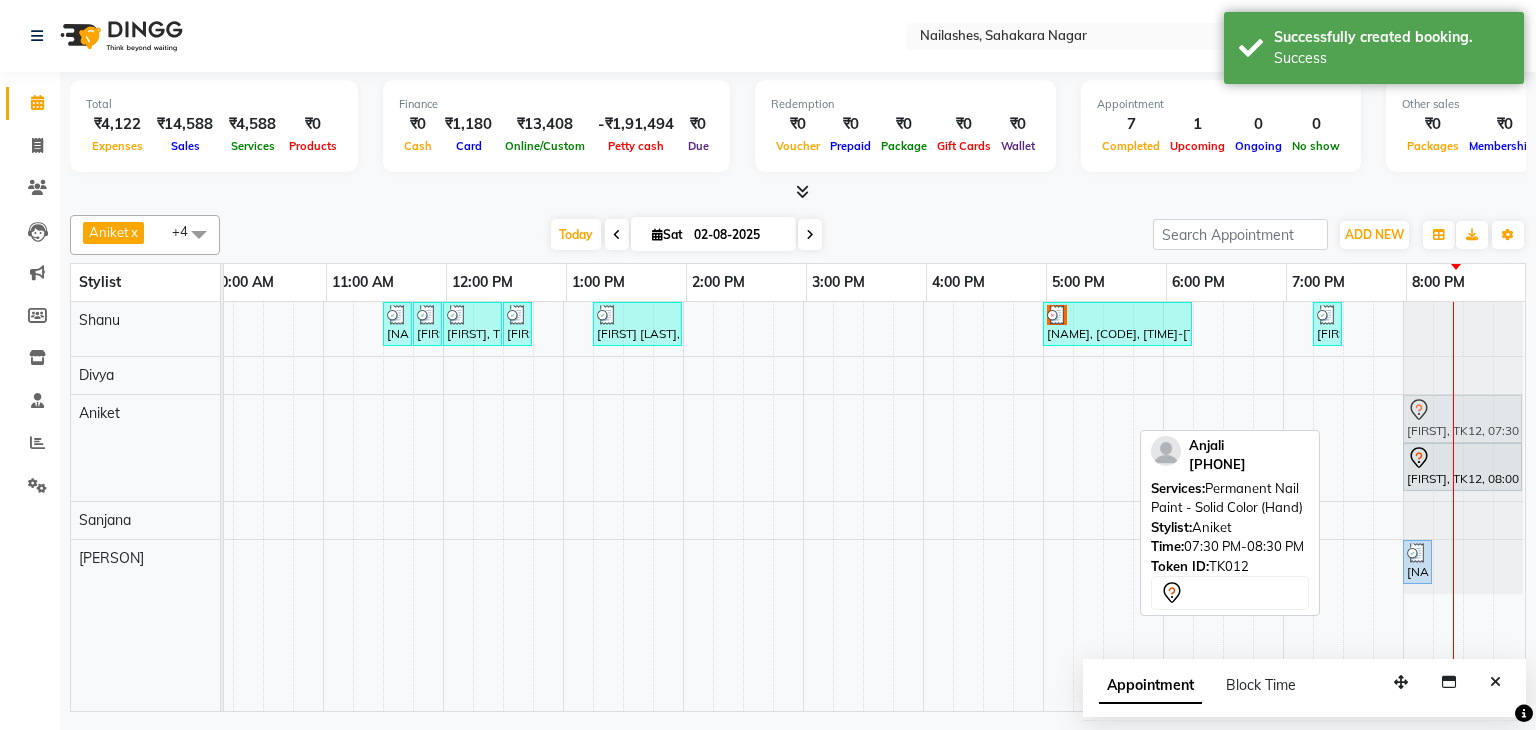 drag, startPoint x: 1391, startPoint y: 410, endPoint x: 1456, endPoint y: 413, distance: 65.06919 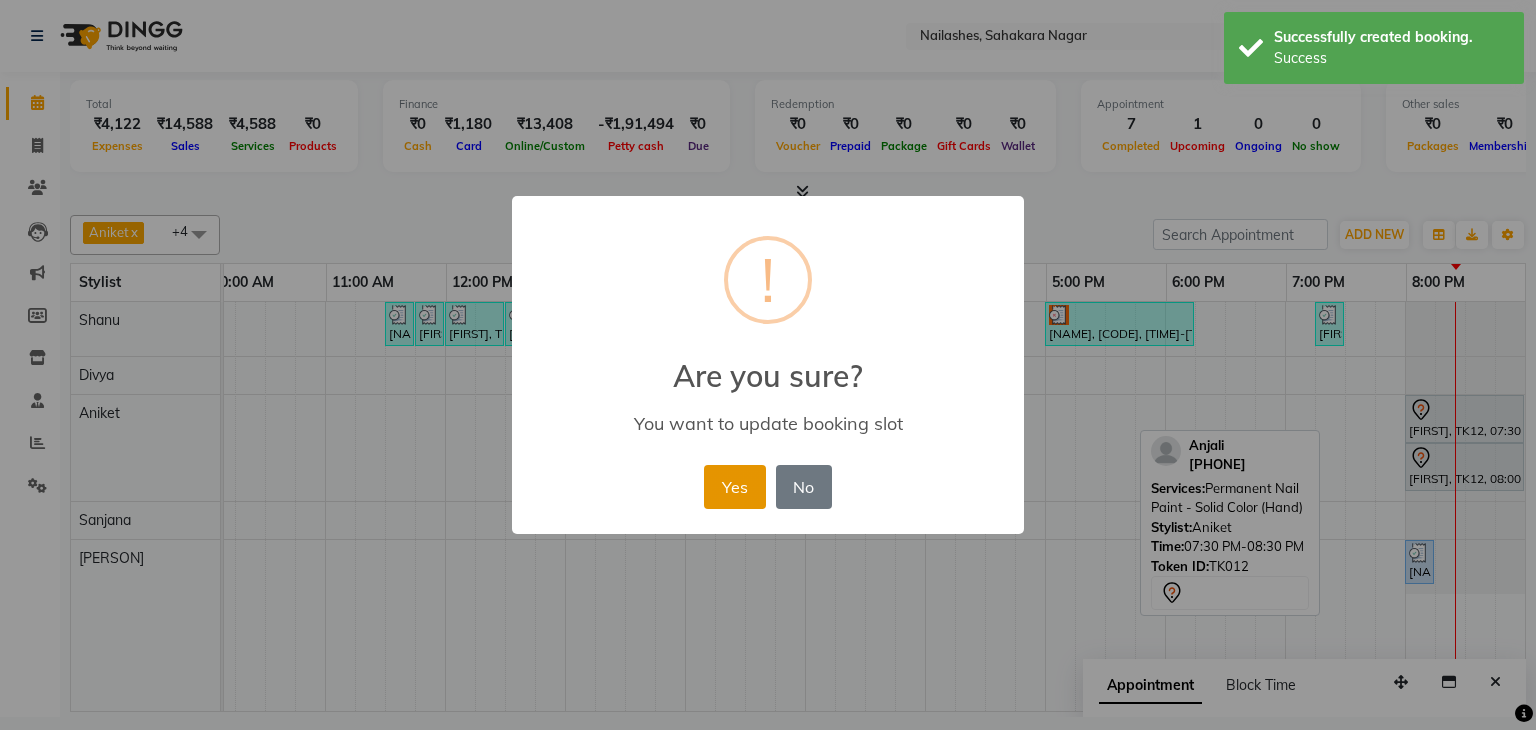 click on "Yes" at bounding box center (734, 487) 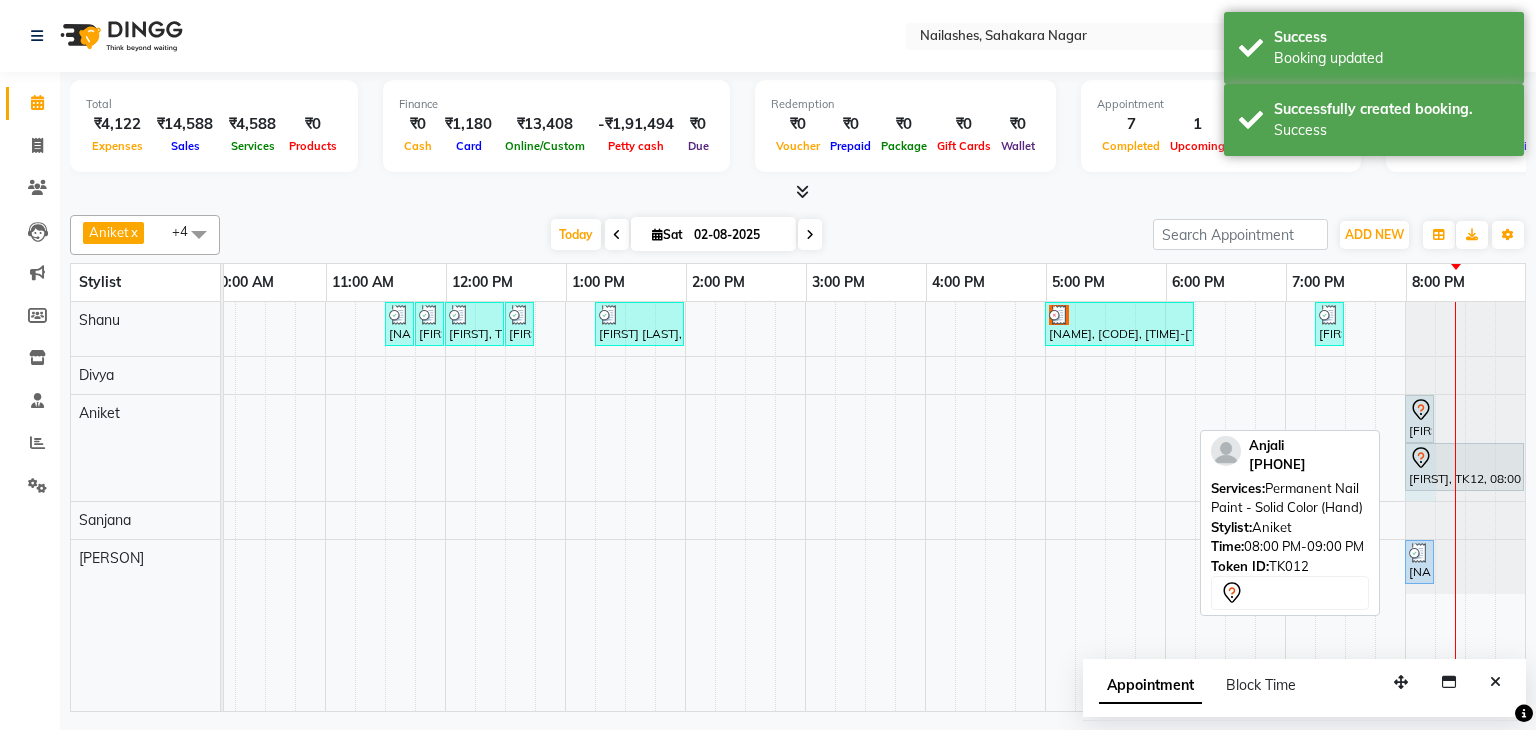 drag, startPoint x: 1506, startPoint y: 410, endPoint x: 1404, endPoint y: 406, distance: 102.0784 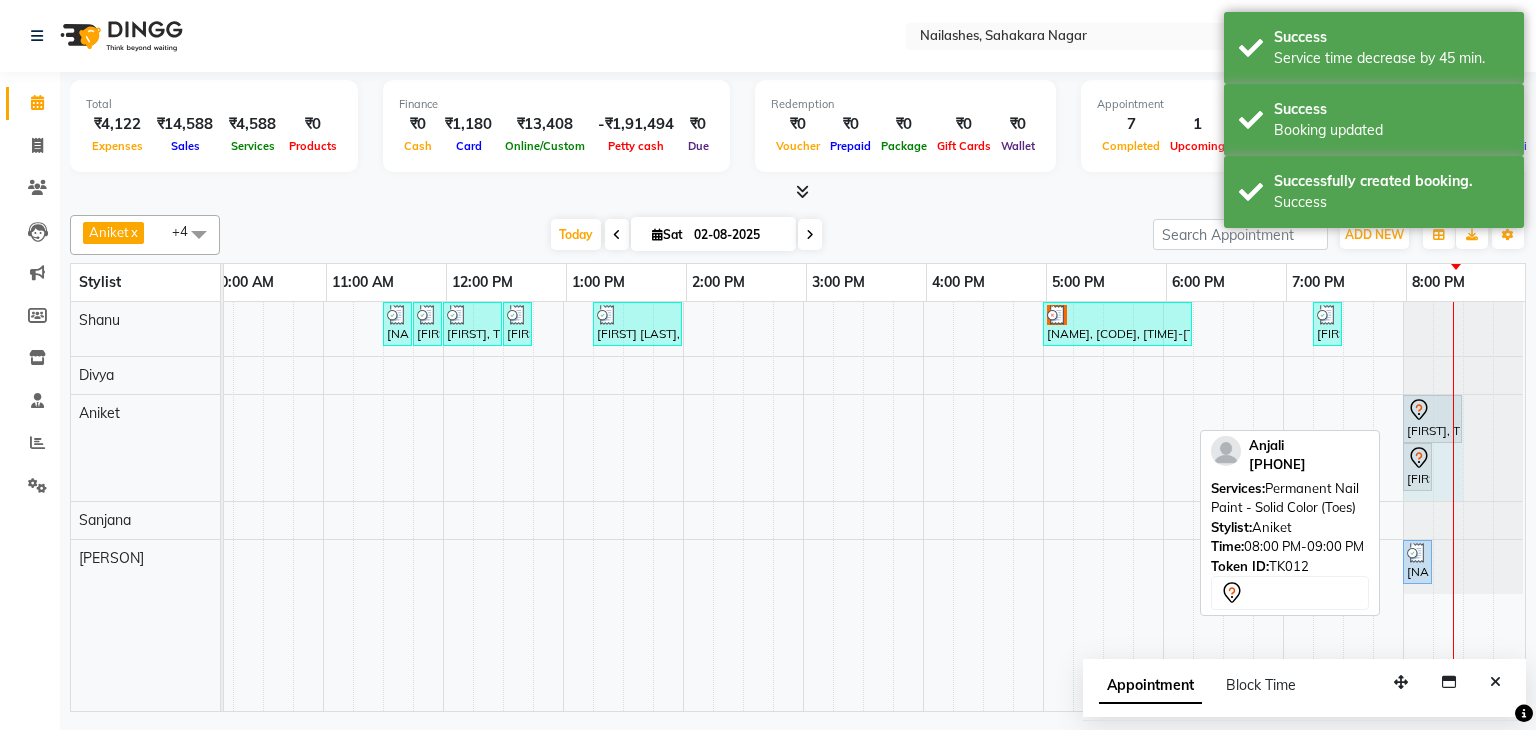 drag, startPoint x: 1504, startPoint y: 408, endPoint x: 1492, endPoint y: 407, distance: 12.0415945 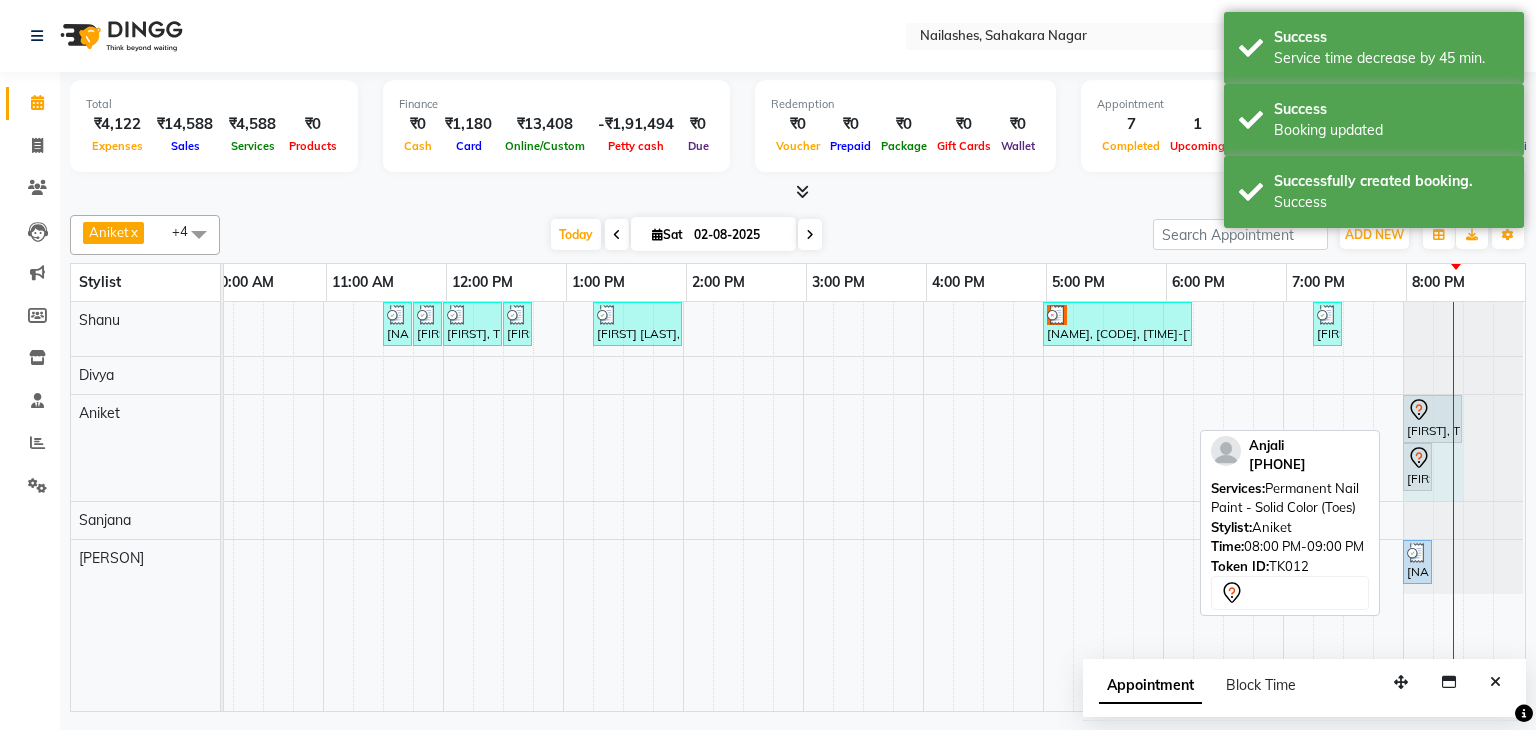 click on "[FIRST], TK12, 08:00 PM-09:00 PM, Permanent Nail Paint - Solid Color (Toes)             [FIRST], TK12, 08:00 PM-08:15 PM, Permanent Nail Paint - Solid Color (Hand)             [FIRST], TK12, 08:00 PM-09:00 PM, Permanent Nail Paint - Solid Color (Toes)" at bounding box center [-37, 448] 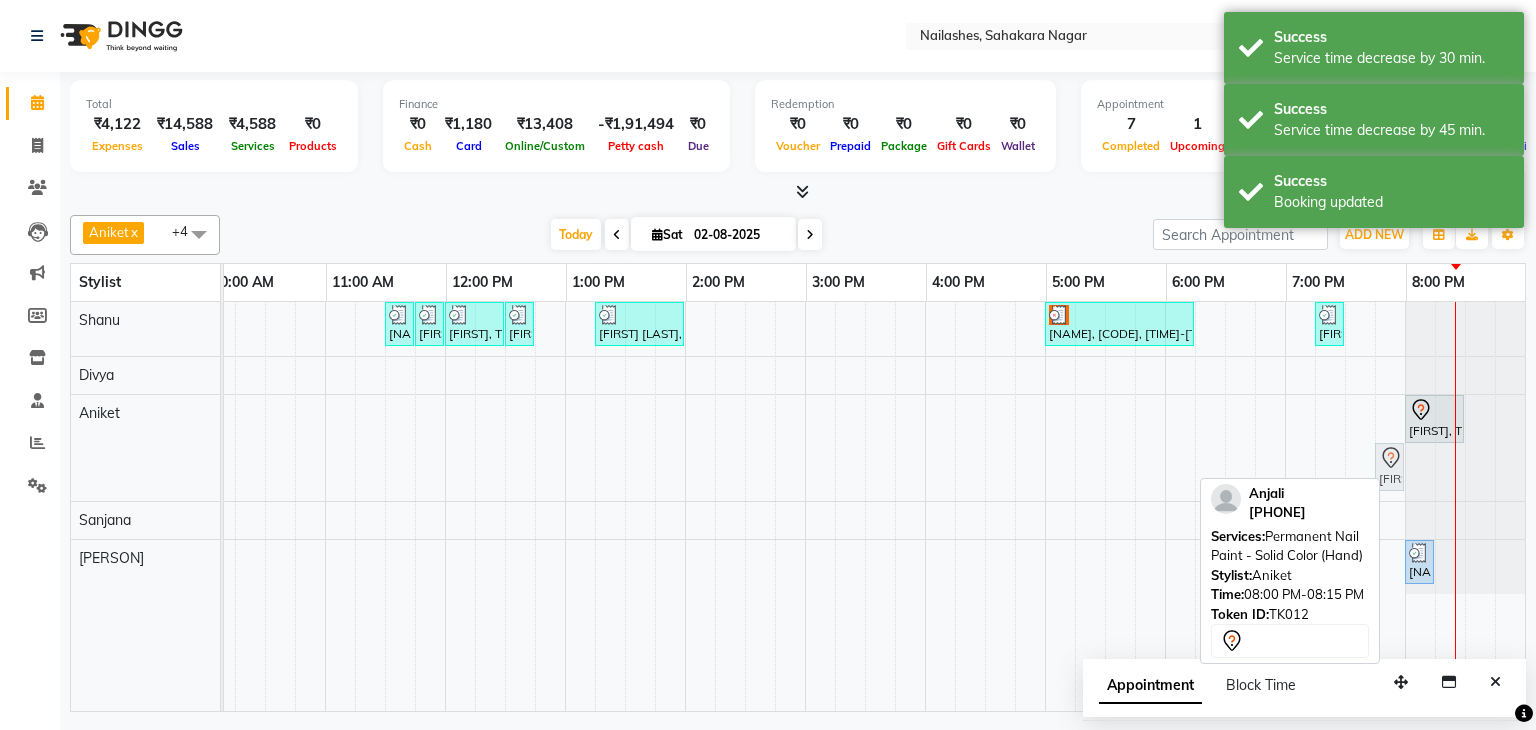 drag, startPoint x: 1403, startPoint y: 465, endPoint x: 1362, endPoint y: 432, distance: 52.63079 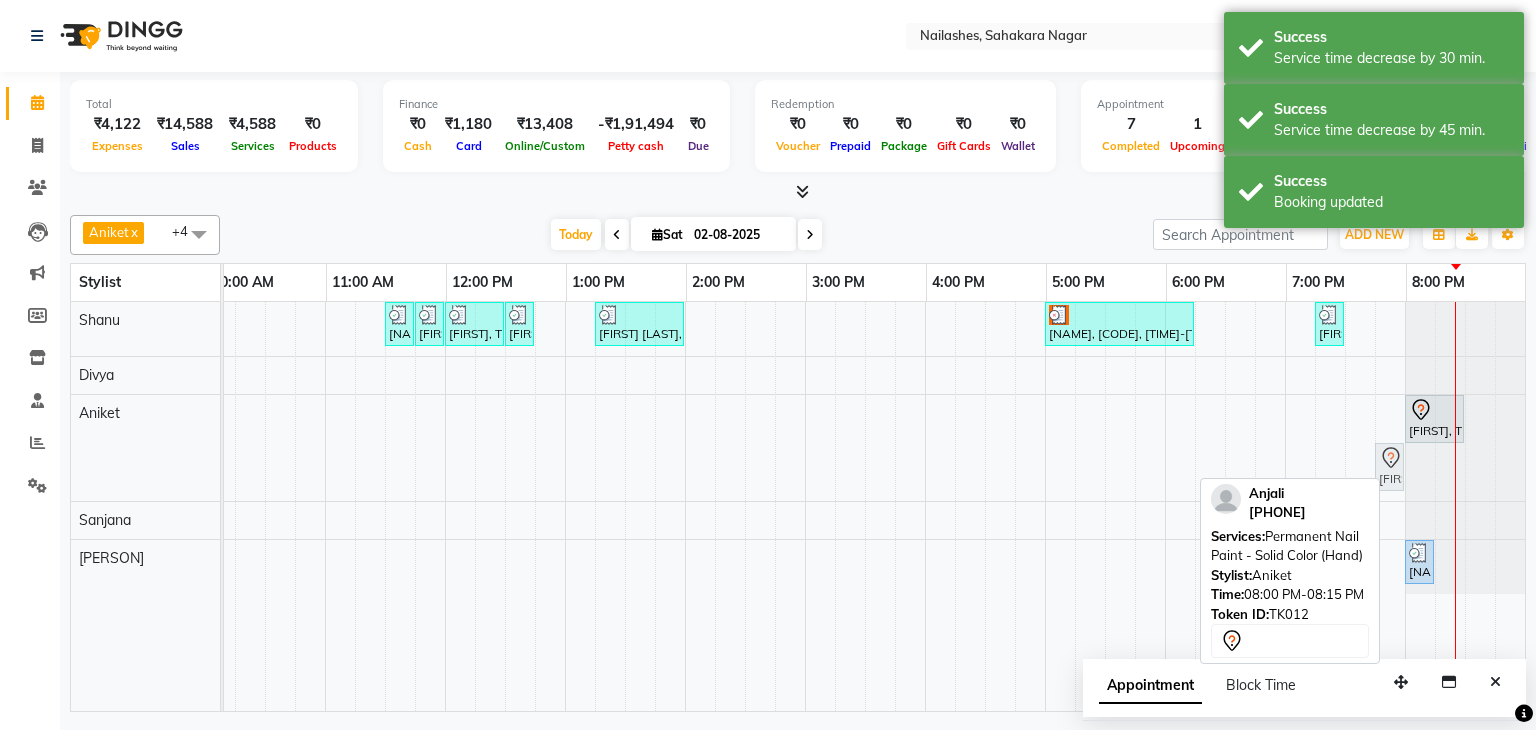 click on "[FIRST], TK02, 11:30 AM-11:45 AM, Gel polish removal     [FIRST], TK02, 11:45 AM-12:00 PM, Nail Art - Stamping Per Finger (Hand)     [FIRST], TK02, 12:00 PM-12:30 PM, Nail Art - Glitter Per Finger  (Toes)     [FIRST], TK02, 12:30 PM-12:45 PM, Permanent Nail Paint - French (Hand)     [FIRST] [LAST], TK09, 01:15 PM-02:00 PM, Nail Art - Cat Eye (Hand)     [PERSON], TK10, 05:00 PM-06:15 PM, Acrylic Extenions + Gel Nail Paint     [FIRST], TK11, 07:15 PM-07:30 PM, Gel polish removal             [FIRST], TK12, 08:00 PM-08:30 PM, Permanent Nail Paint - Solid Color (Toes)             [FIRST], TK12, 08:00 PM-08:15 PM, Permanent Nail Paint - Solid Color (Hand)             [FIRST], TK12, 08:00 PM-08:15 PM, Permanent Nail Paint - Solid Color (Hand)     [FIRST], TK07, 08:00 PM-08:15 PM, Eyebrows Threading" at bounding box center [745, 506] 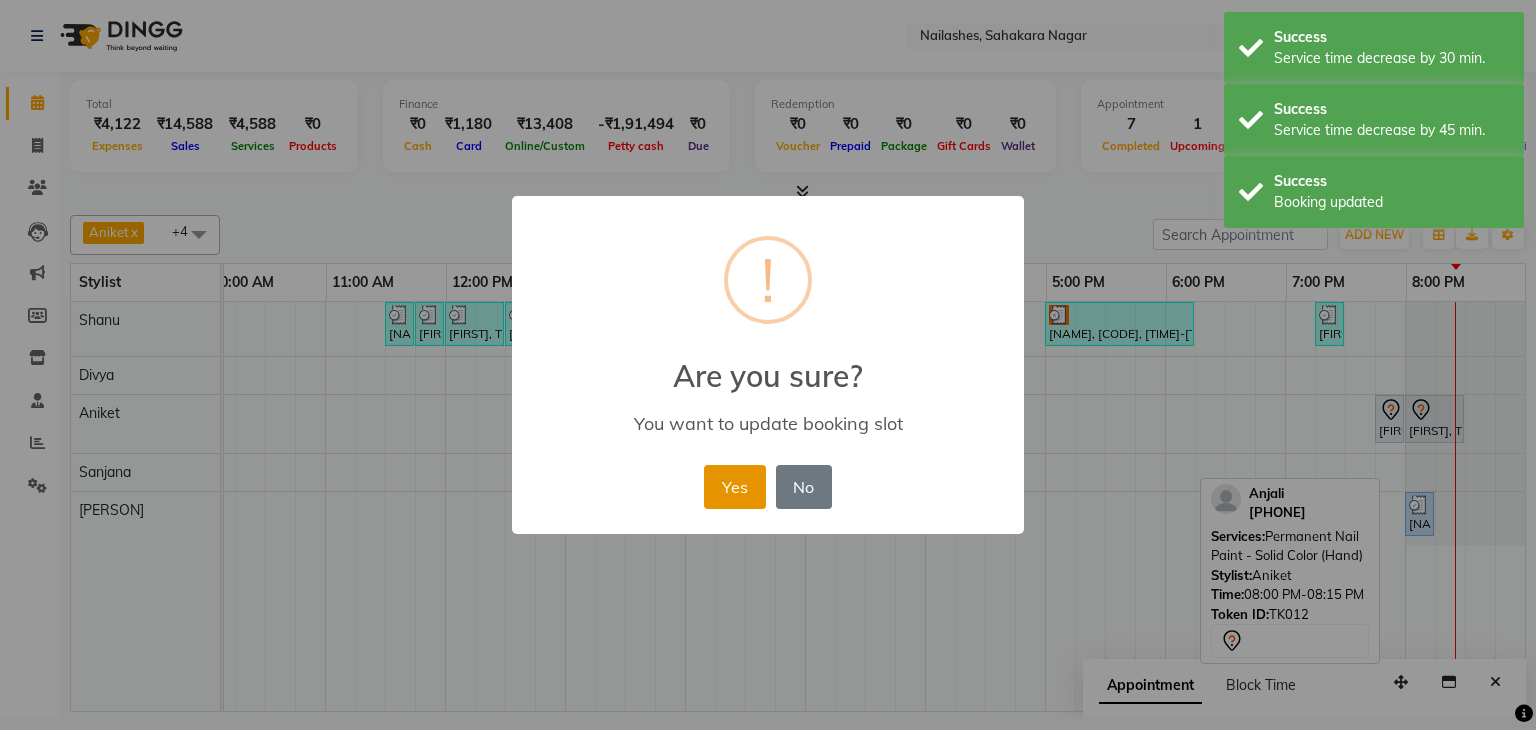 click on "Yes" at bounding box center (734, 487) 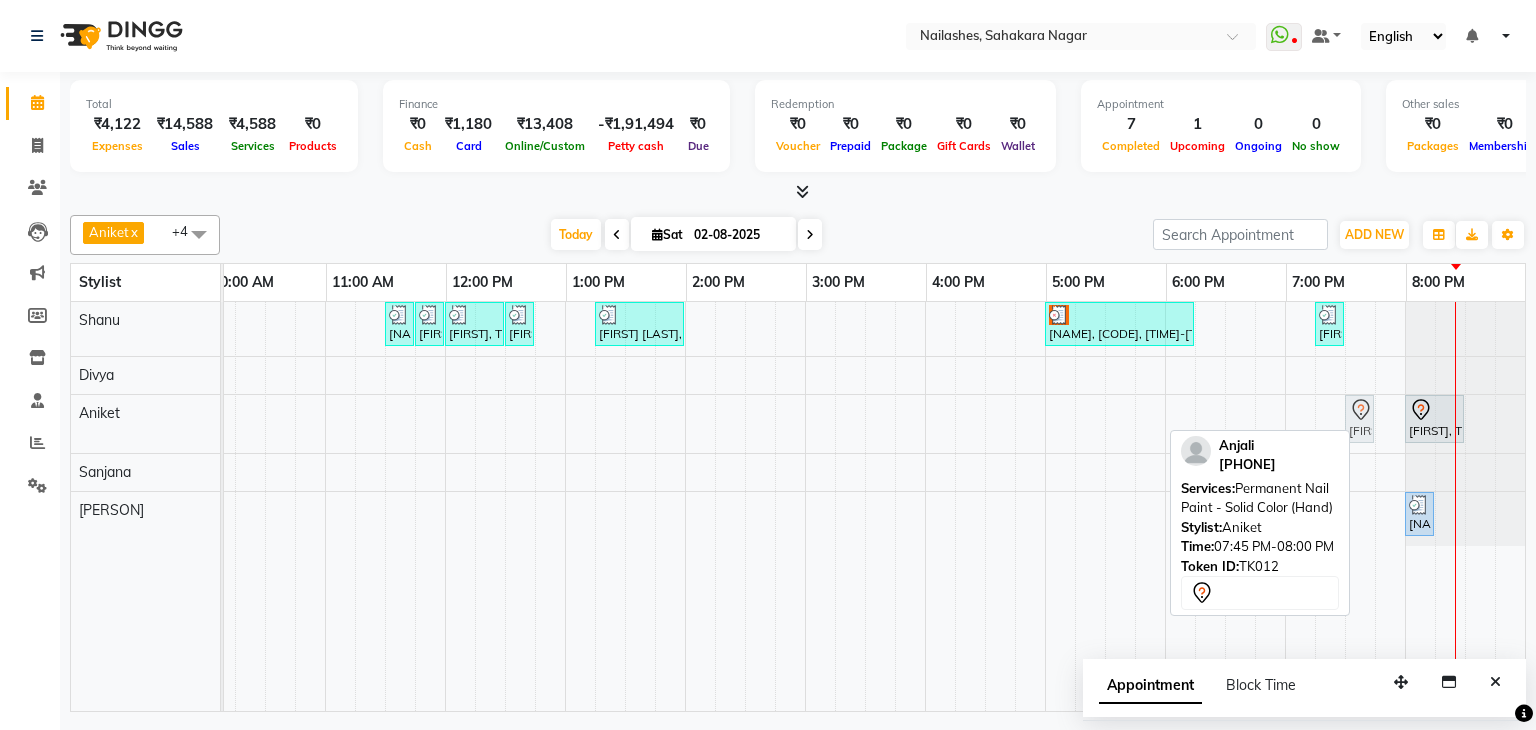 drag, startPoint x: 1372, startPoint y: 410, endPoint x: 1343, endPoint y: 419, distance: 30.364452 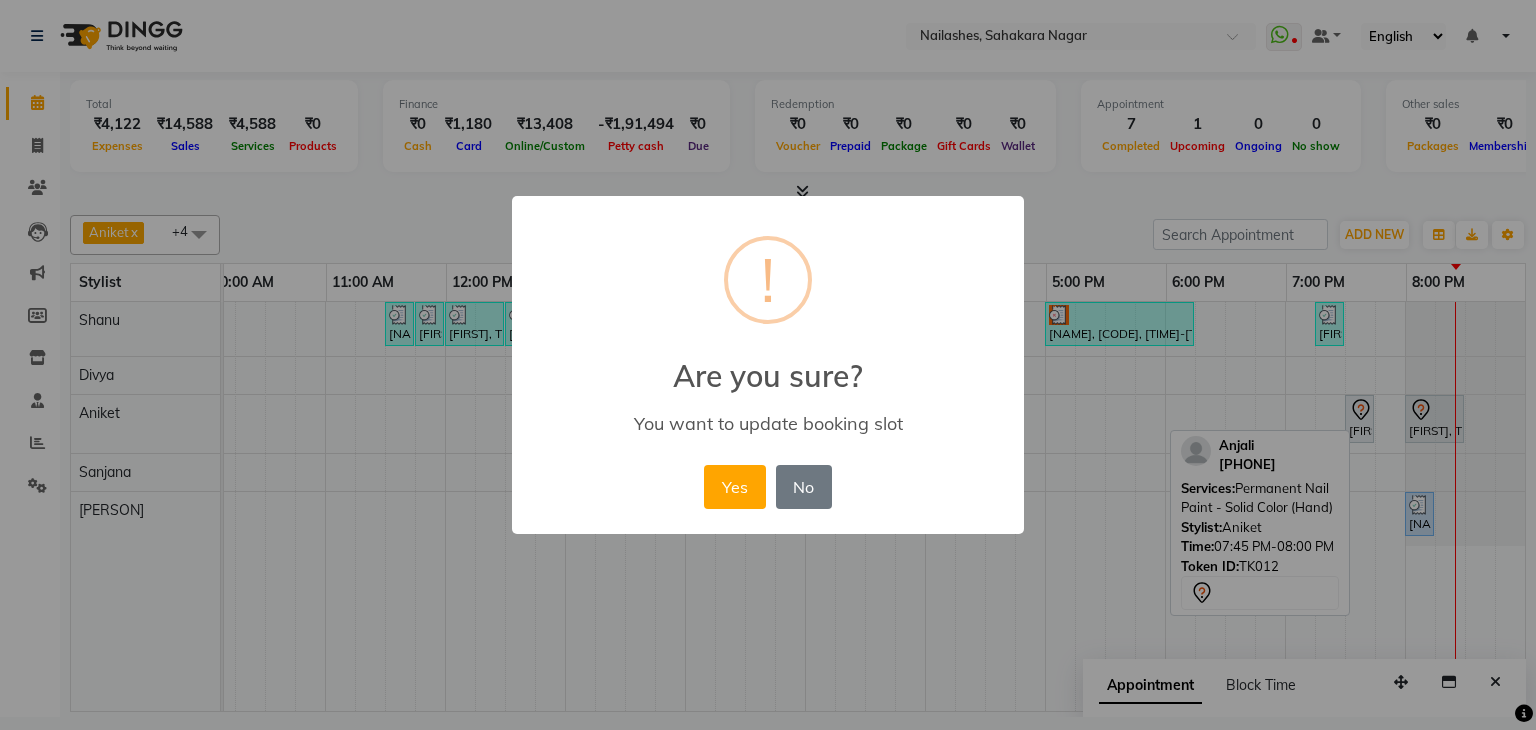 drag, startPoint x: 720, startPoint y: 481, endPoint x: 1443, endPoint y: 484, distance: 723.0062 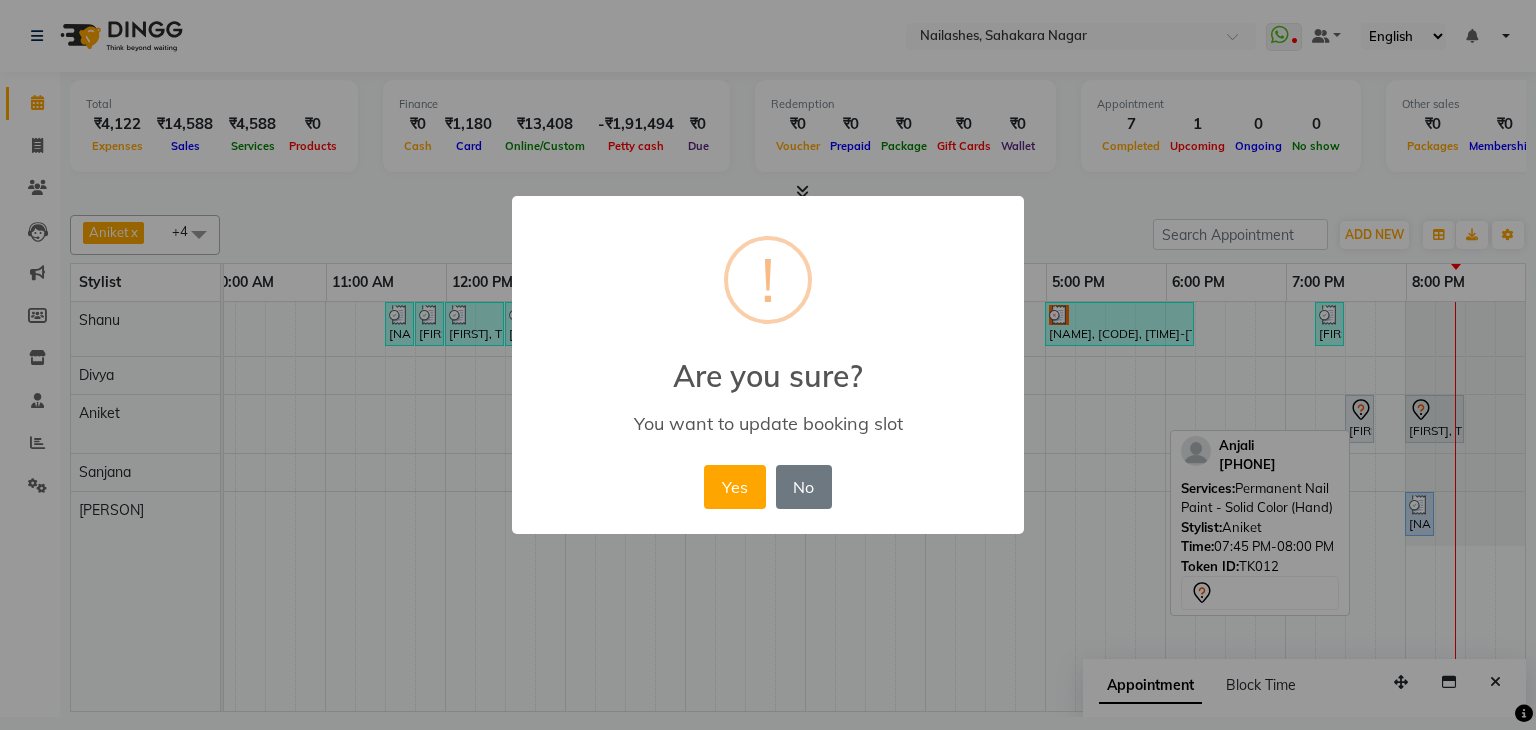 click on "Yes" at bounding box center [734, 487] 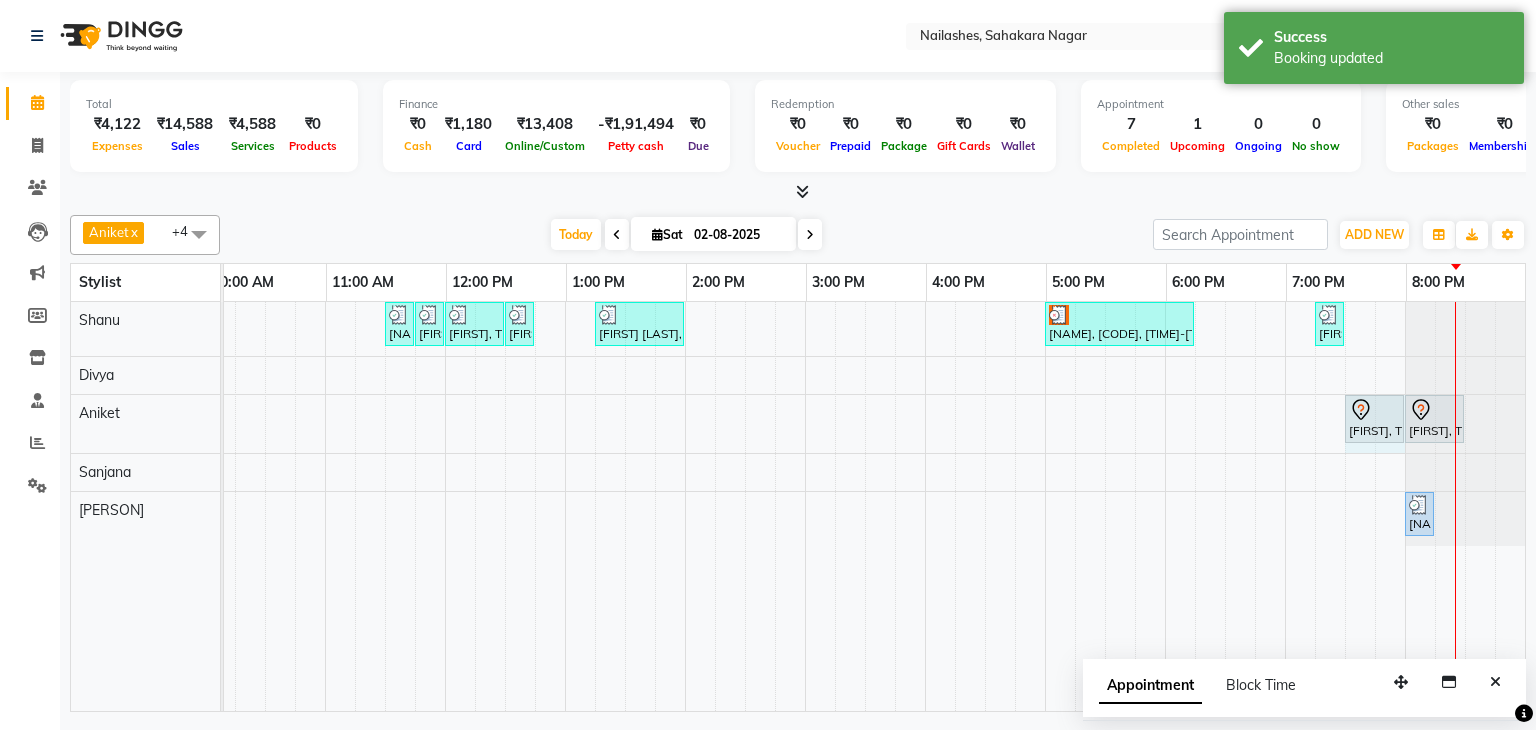 drag, startPoint x: 1357, startPoint y: 419, endPoint x: 1424, endPoint y: 485, distance: 94.04786 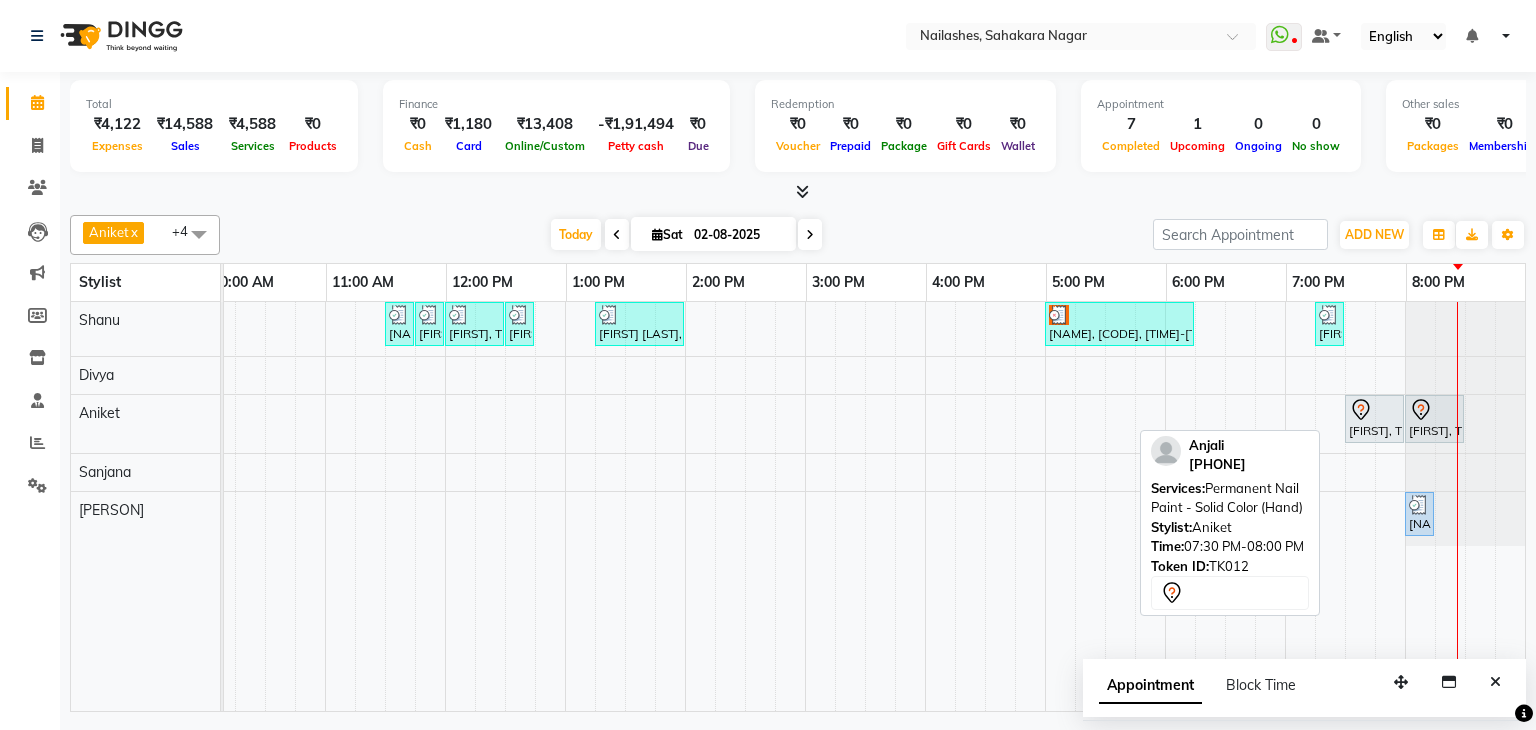click 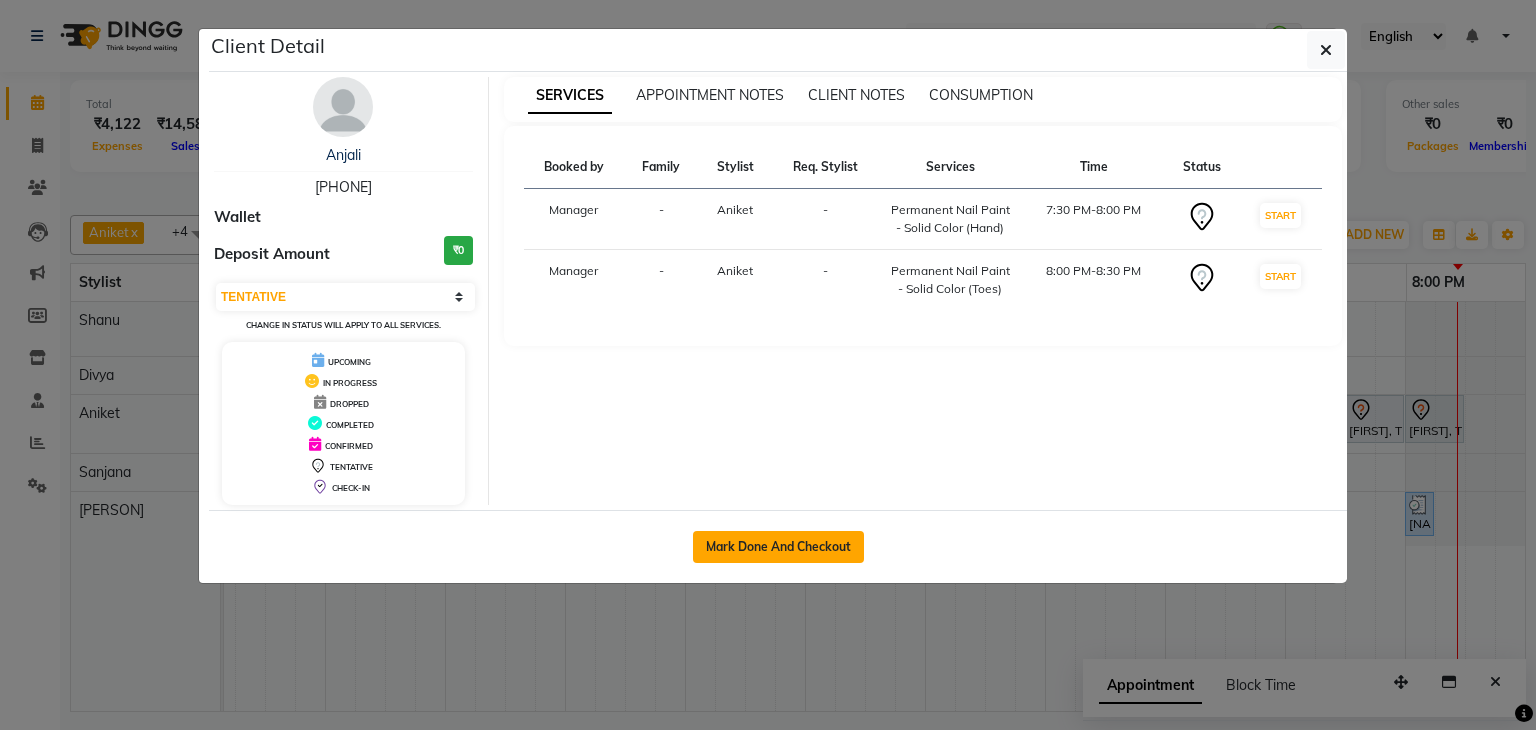 click on "Mark Done And Checkout" 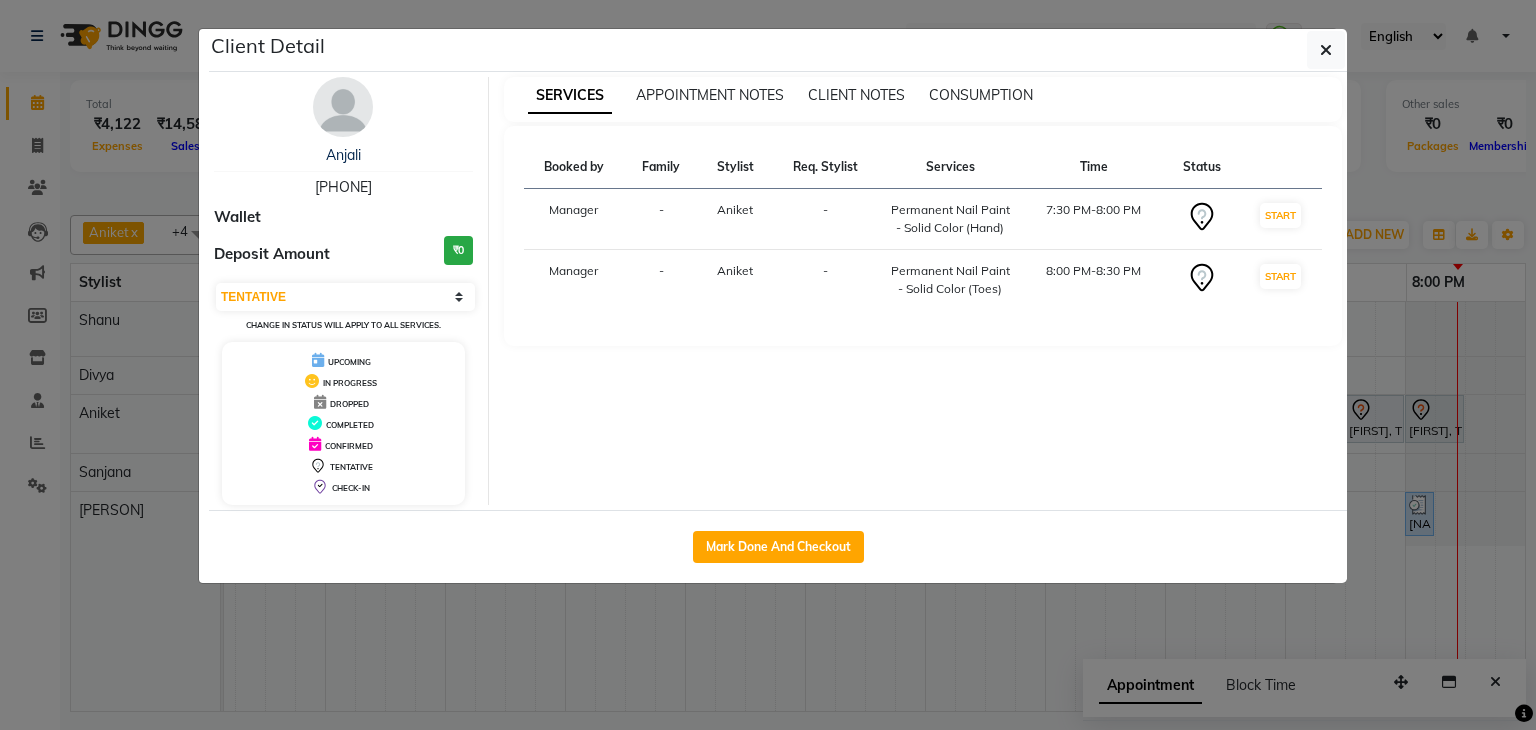 select on "6455" 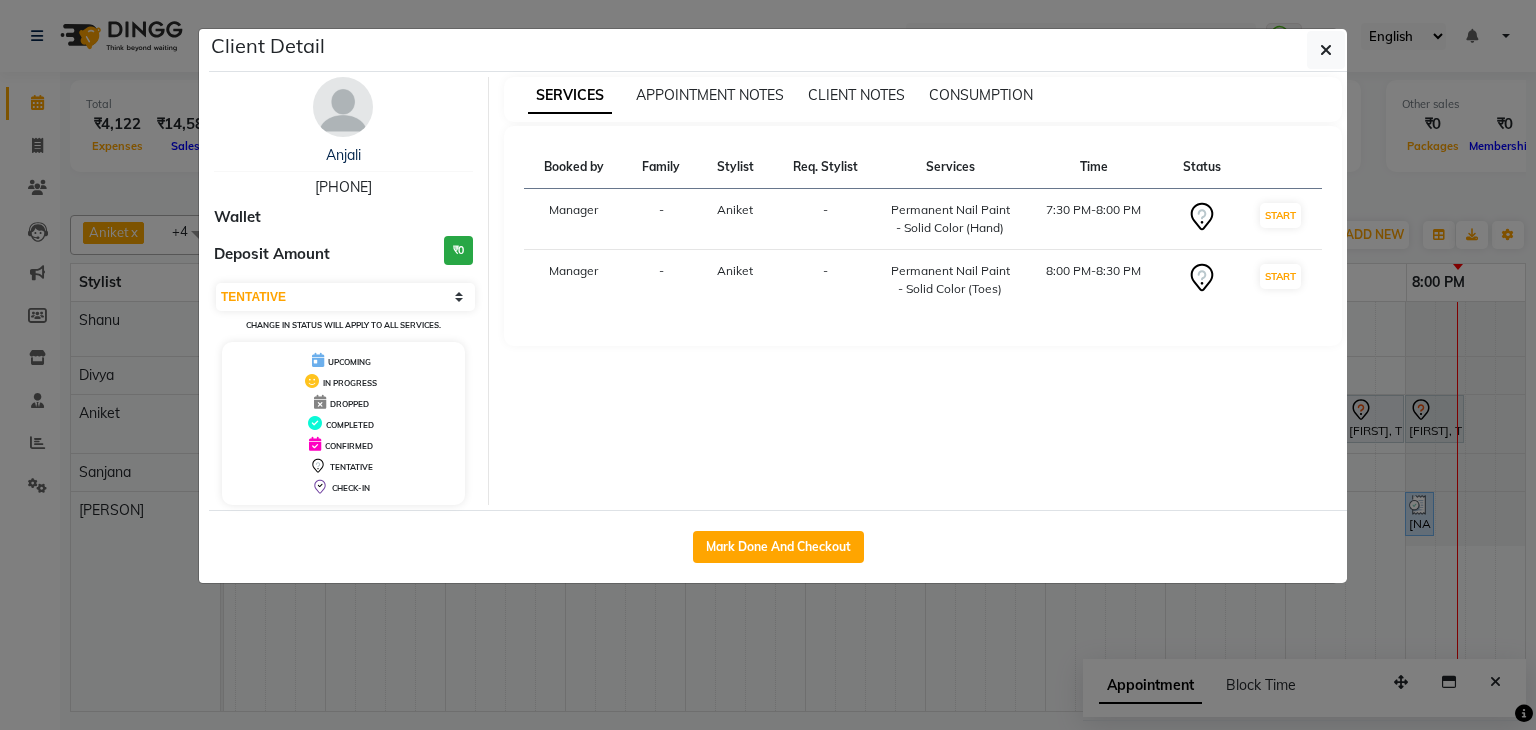 select on "service" 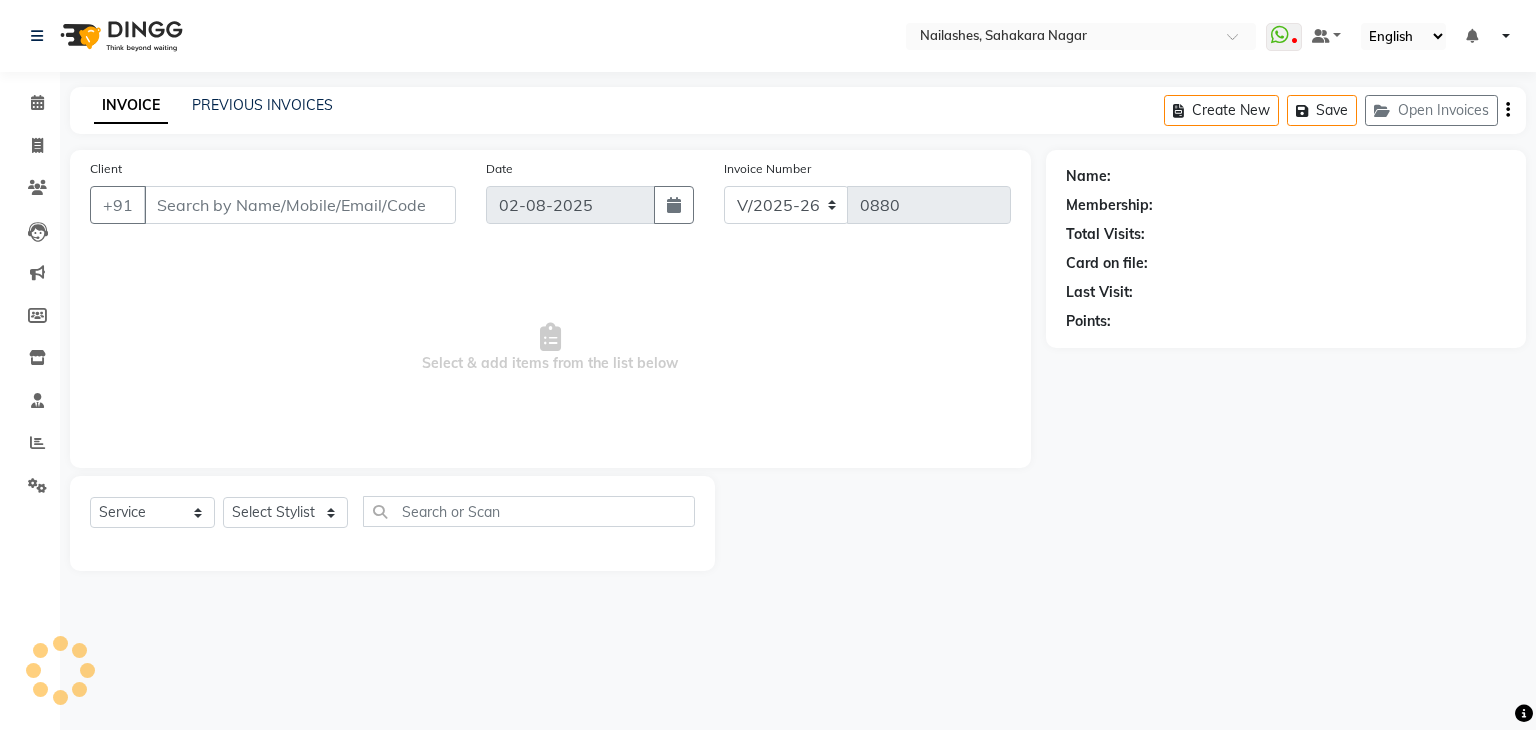 type on "90******69" 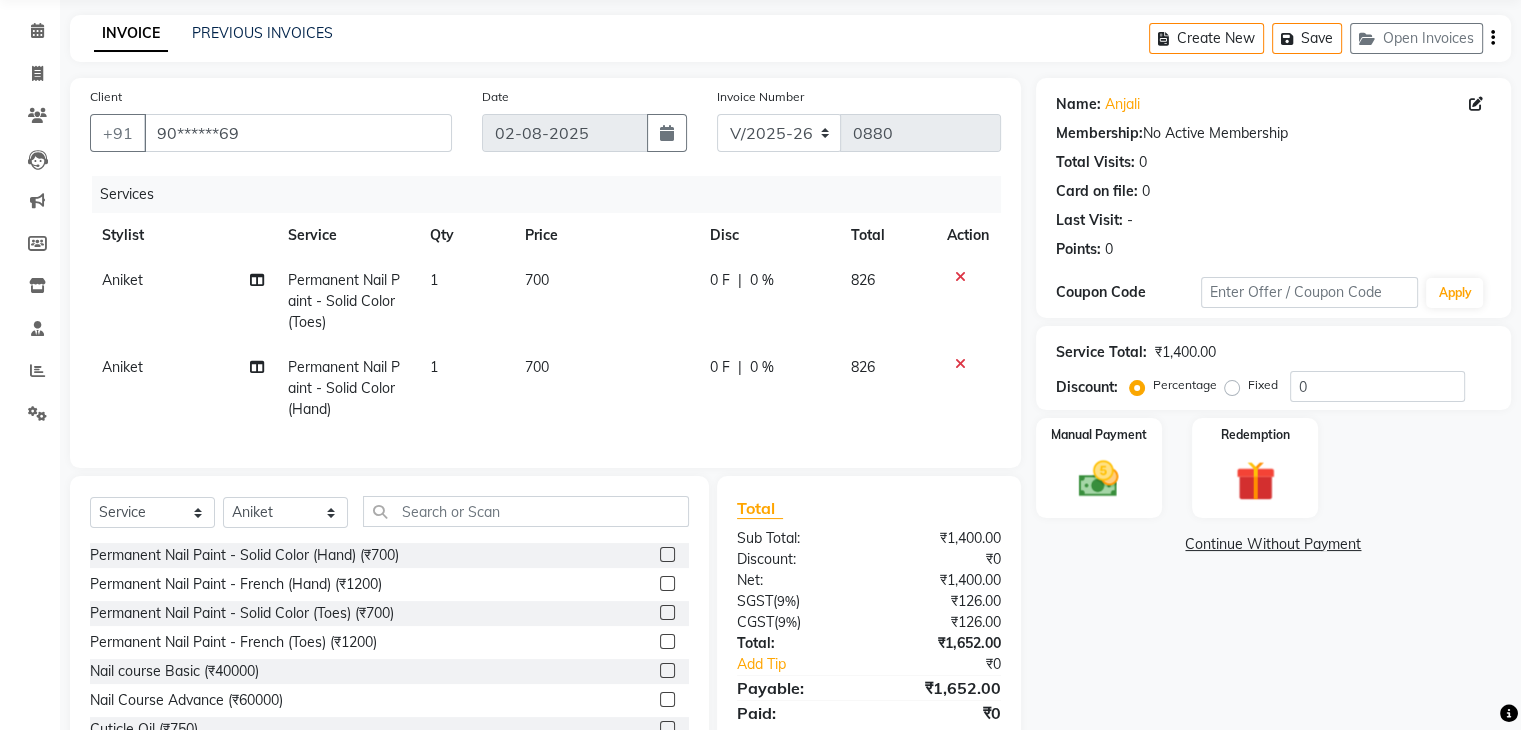 scroll, scrollTop: 159, scrollLeft: 0, axis: vertical 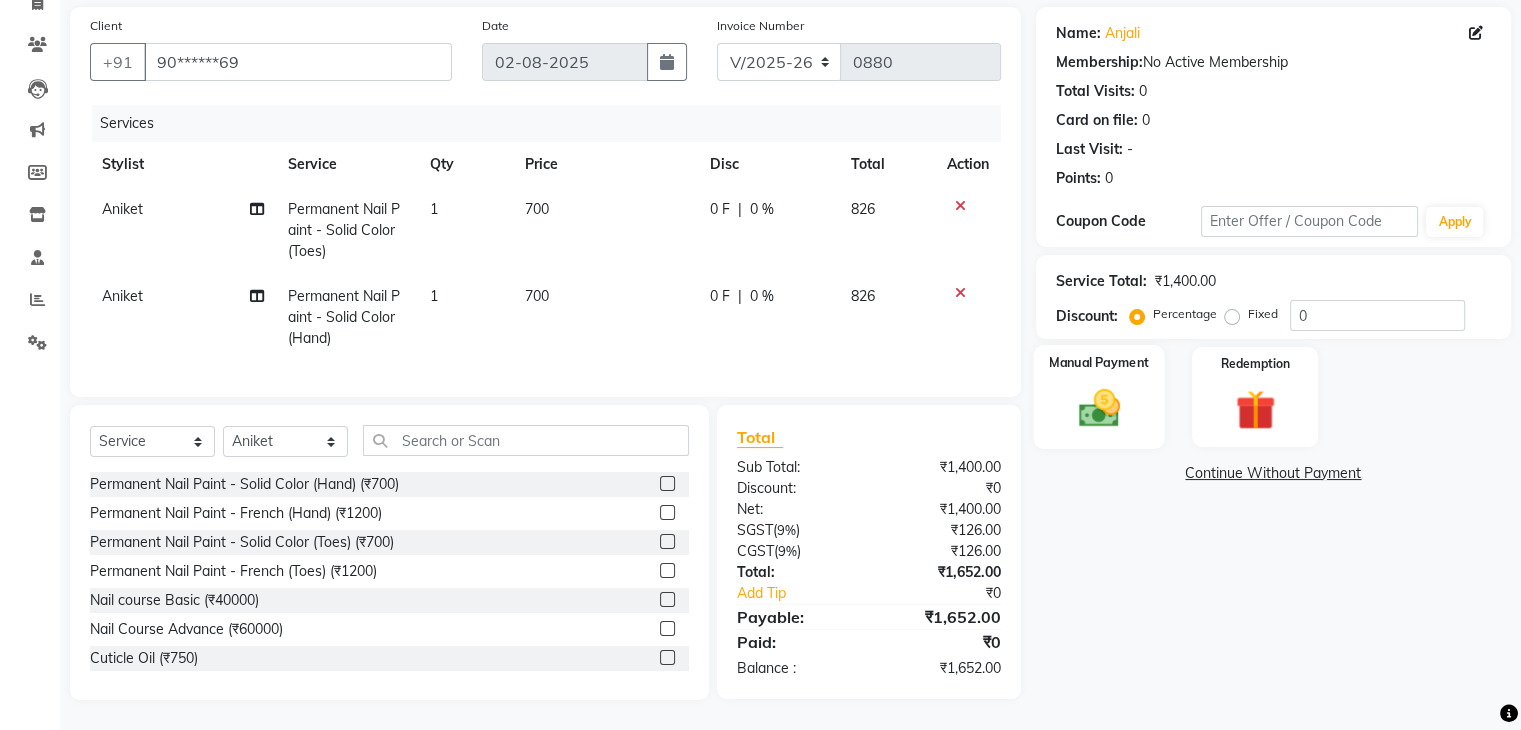 click on "Manual Payment" 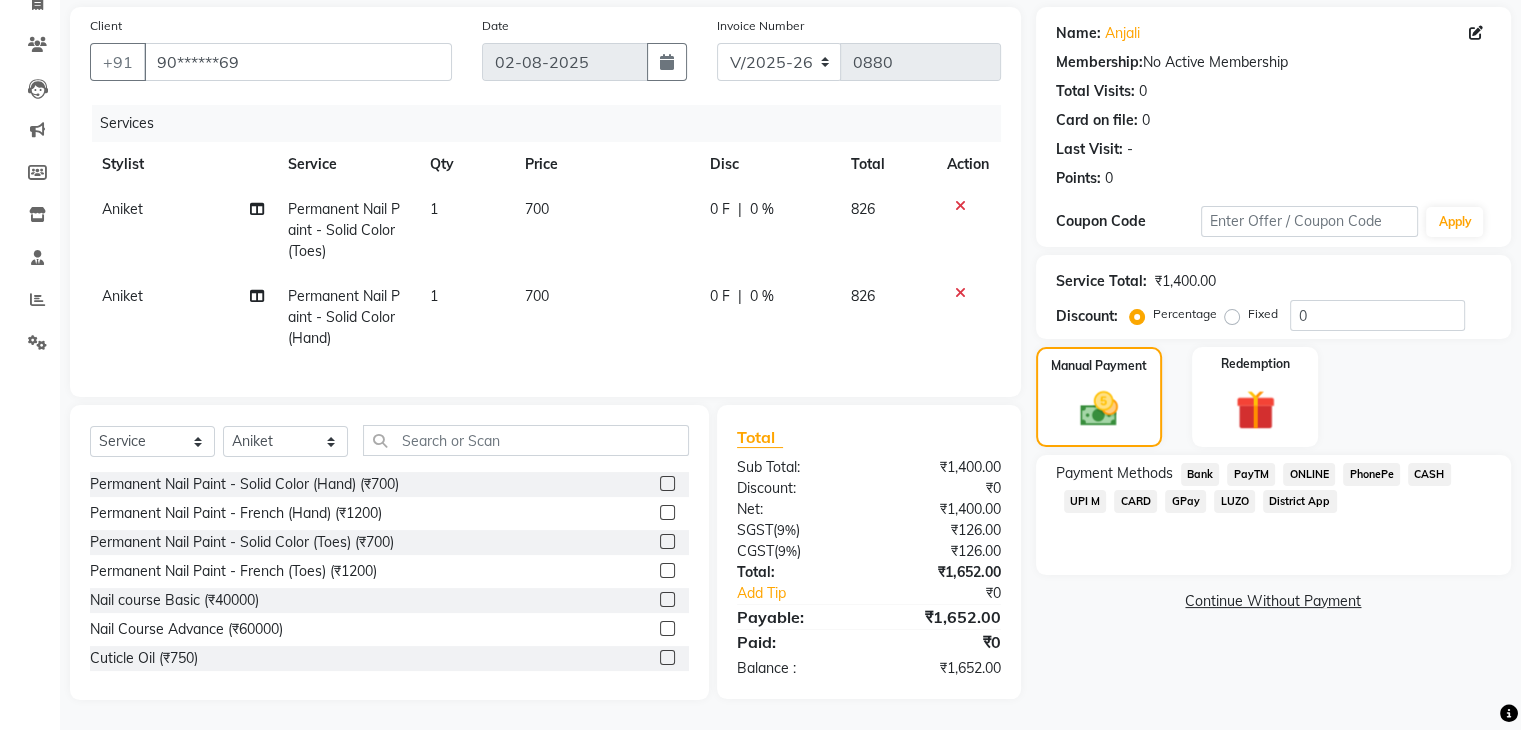 click on "CARD" 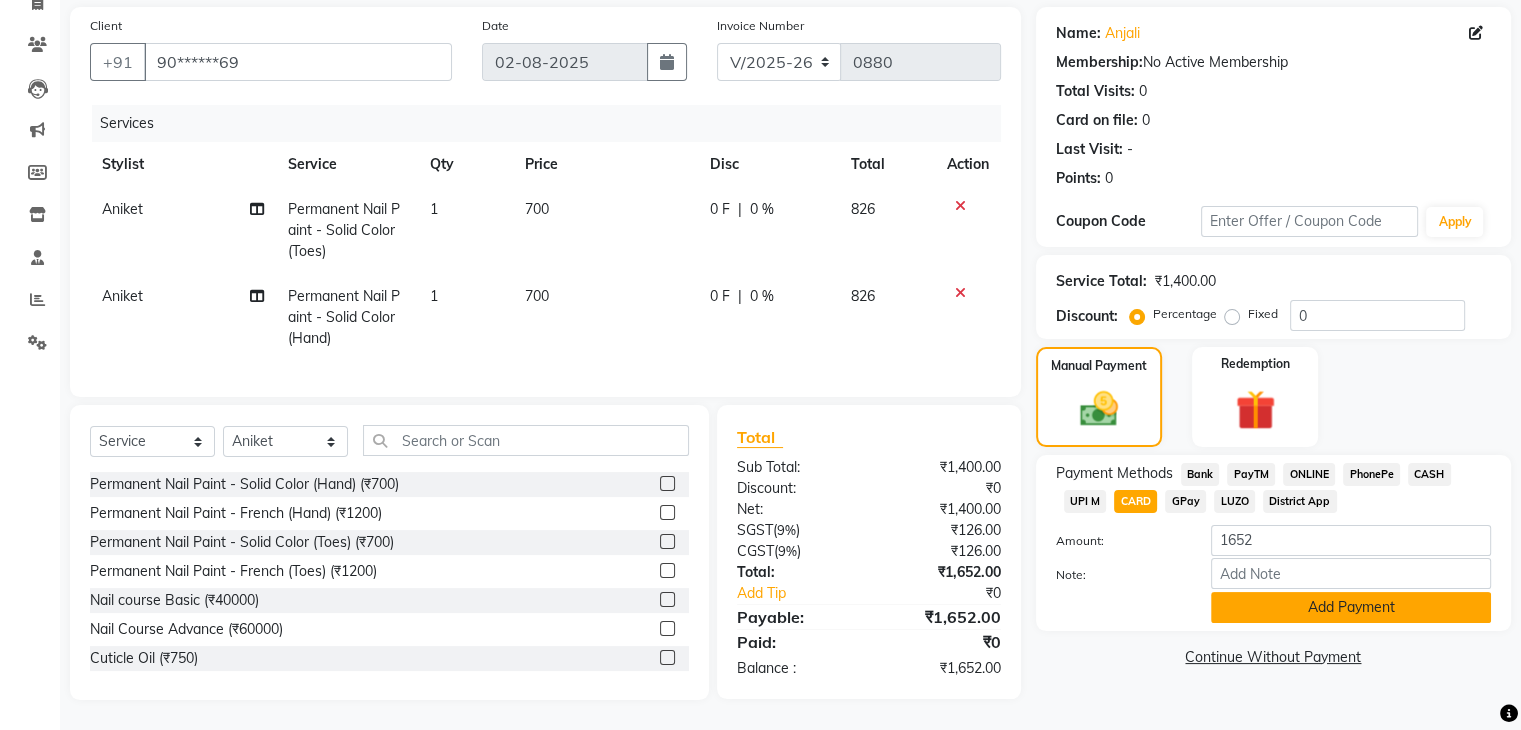 click on "Add Payment" 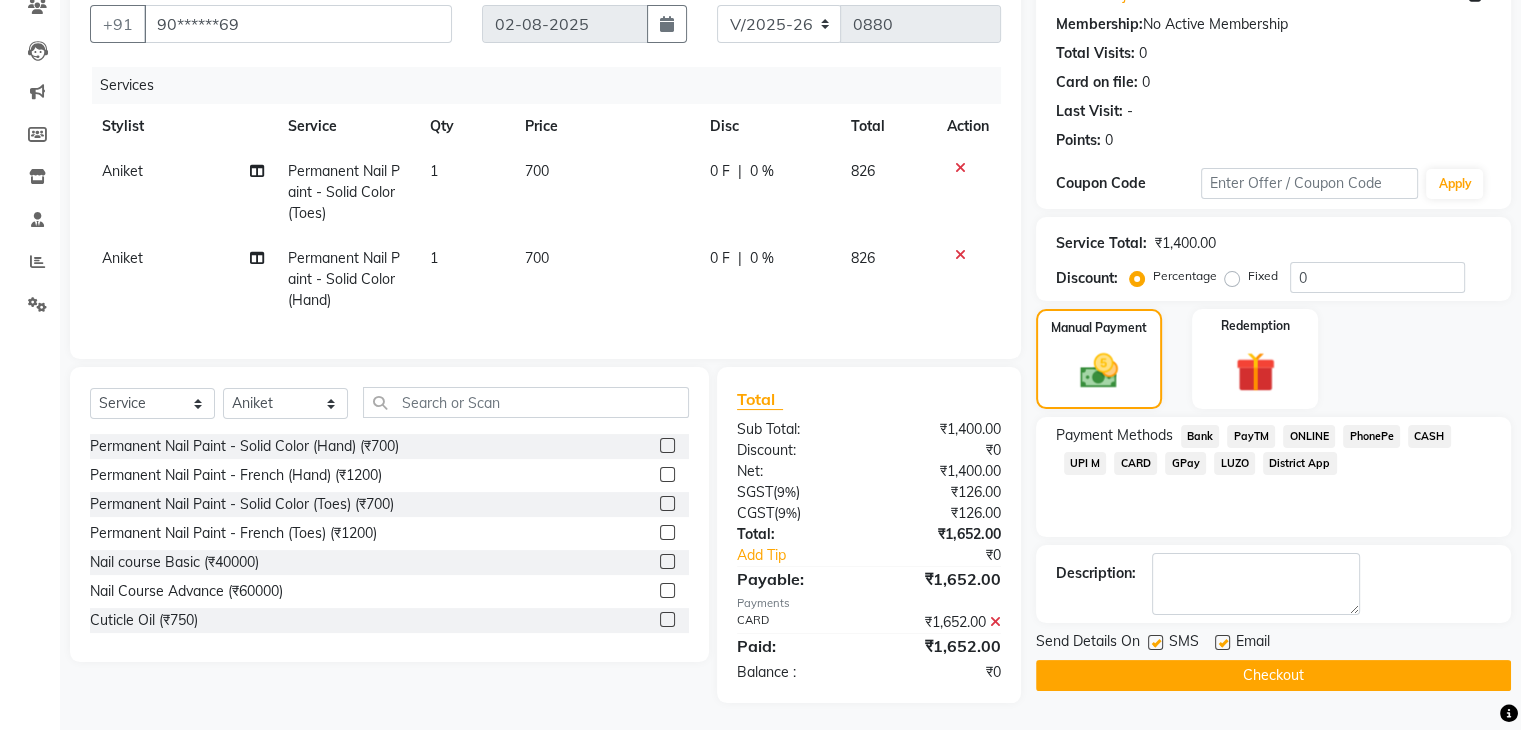 scroll, scrollTop: 200, scrollLeft: 0, axis: vertical 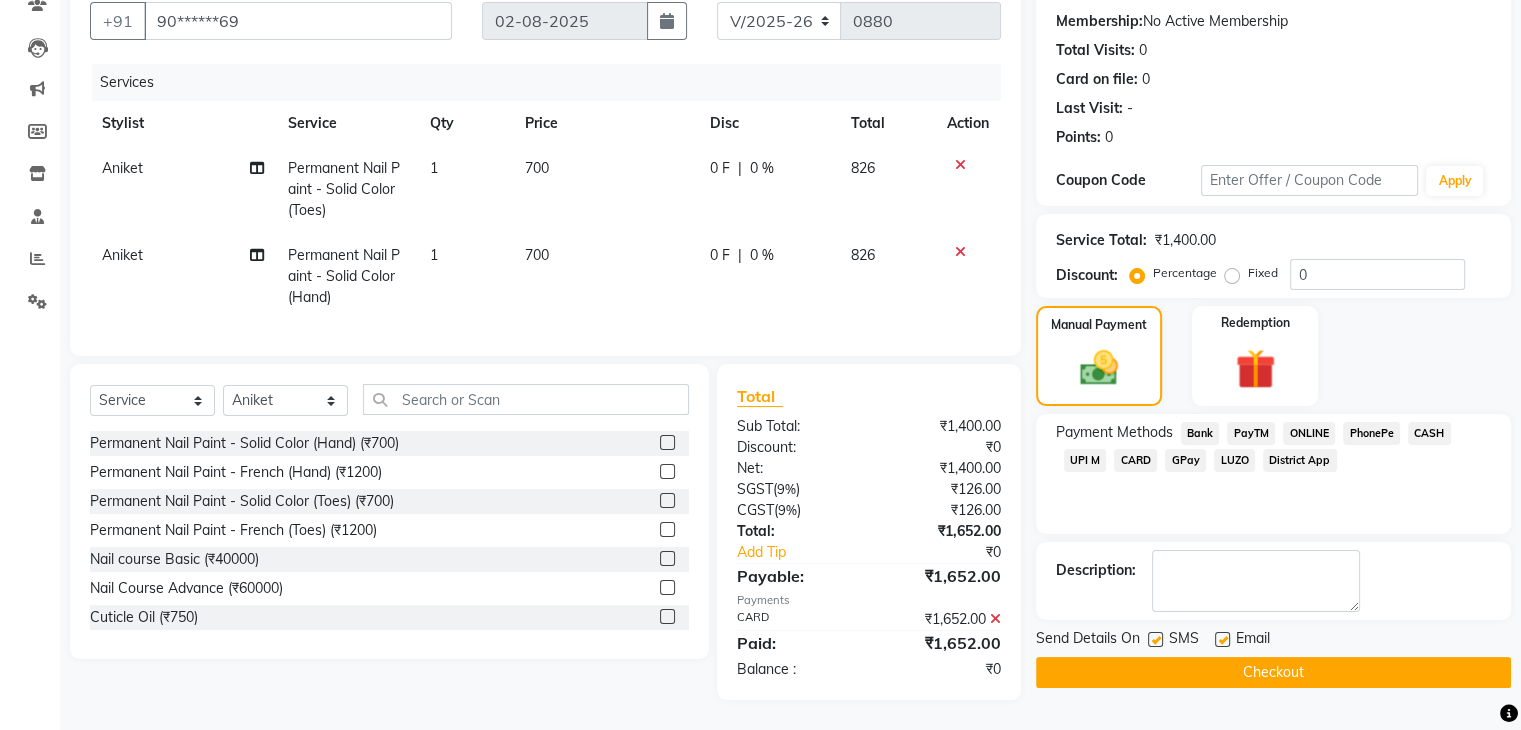 click on "Checkout" 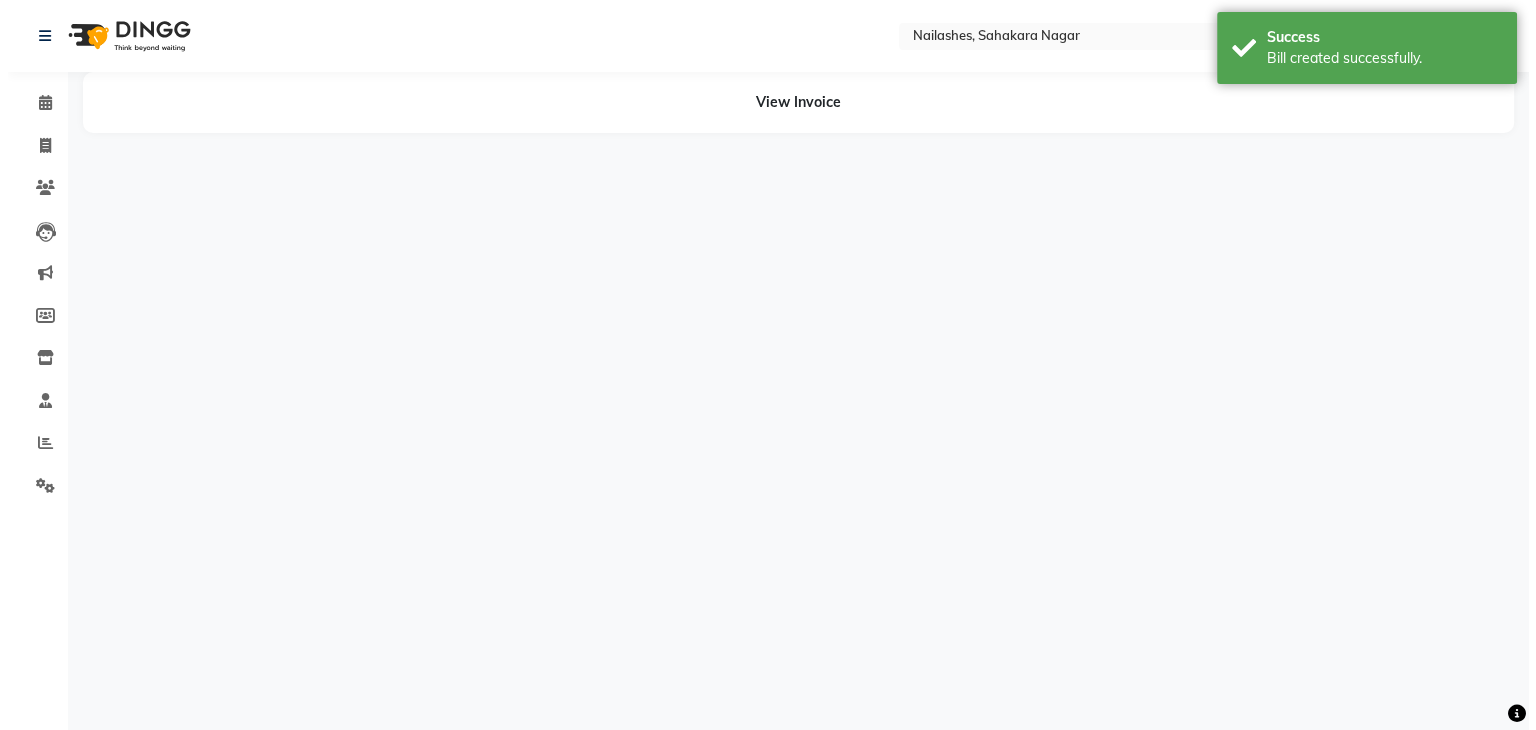 scroll, scrollTop: 0, scrollLeft: 0, axis: both 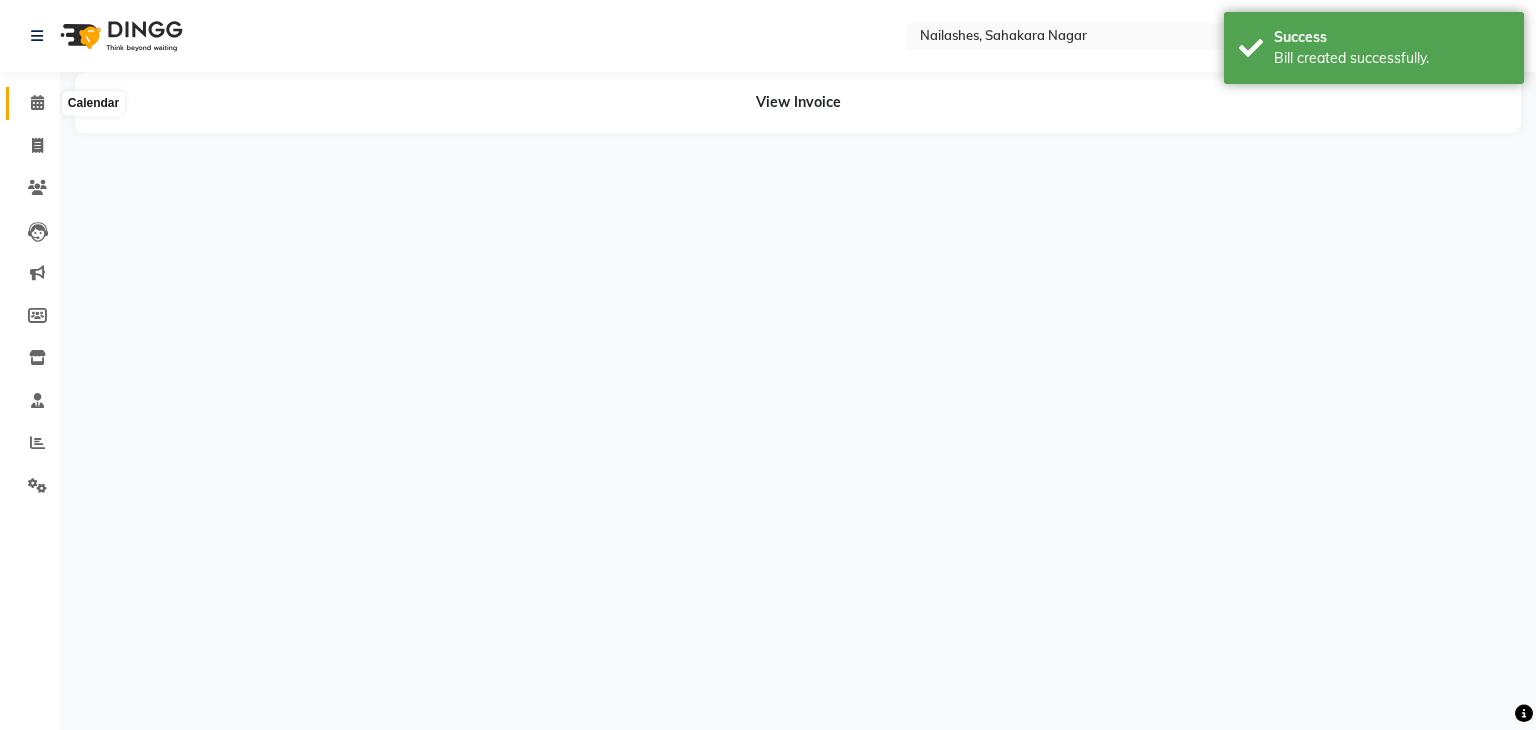 click 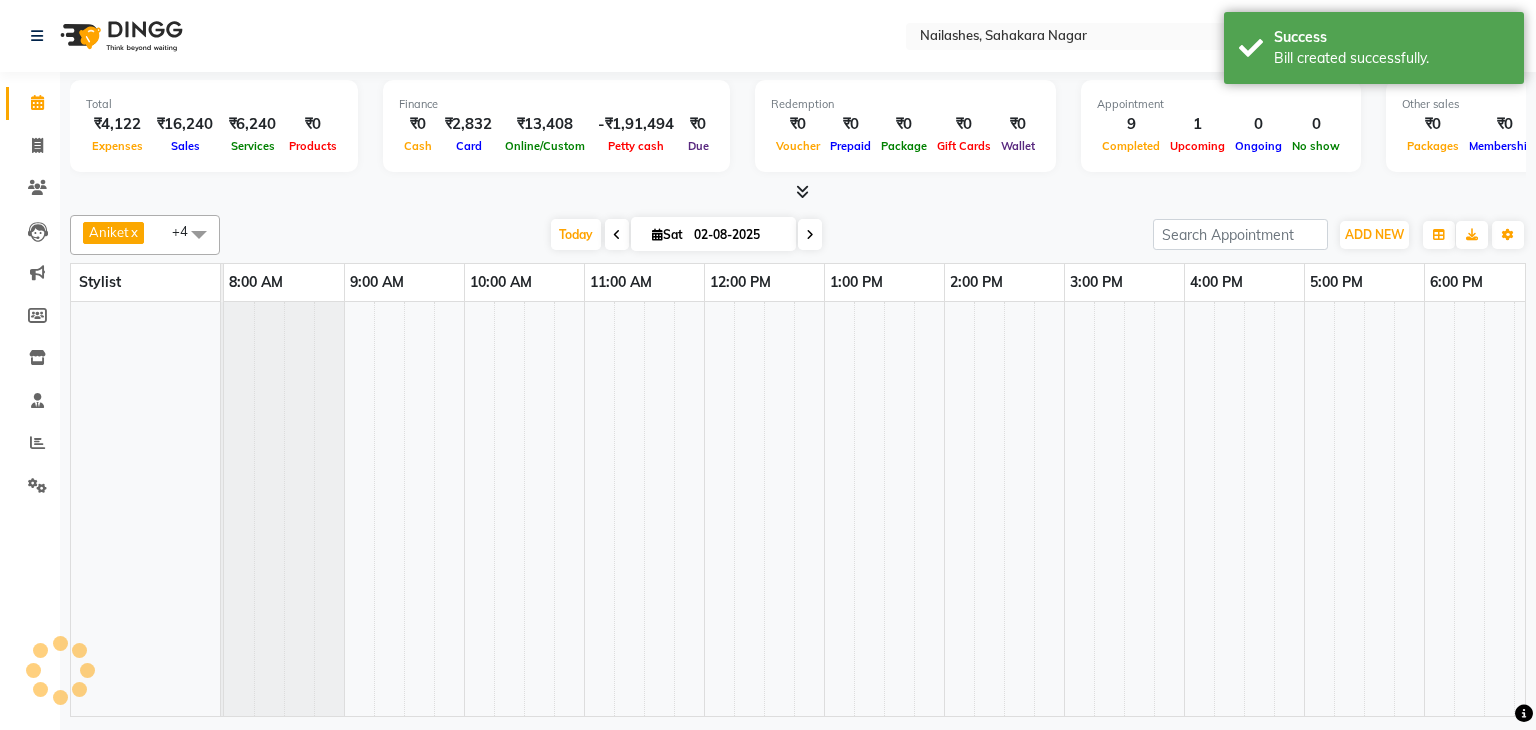 scroll, scrollTop: 0, scrollLeft: 0, axis: both 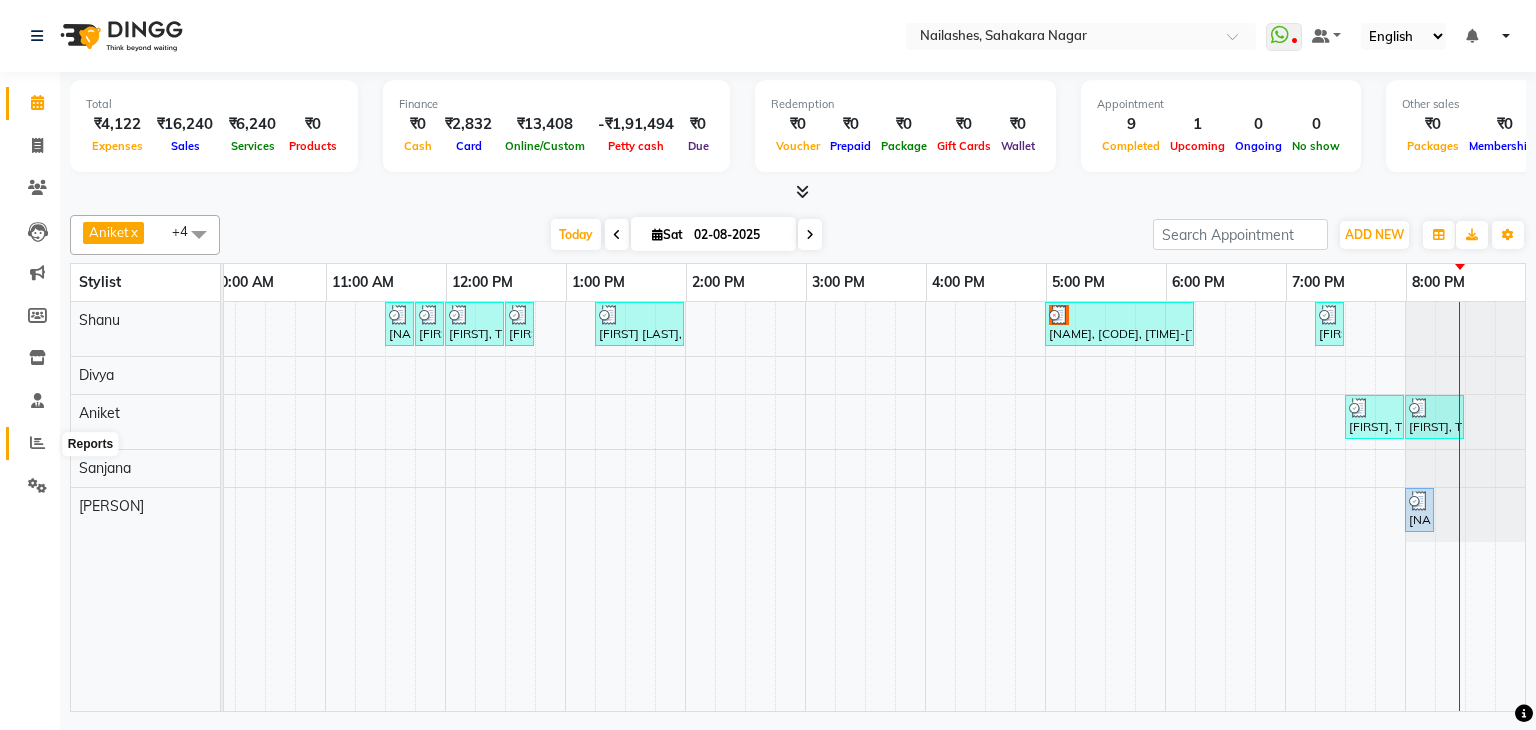 click 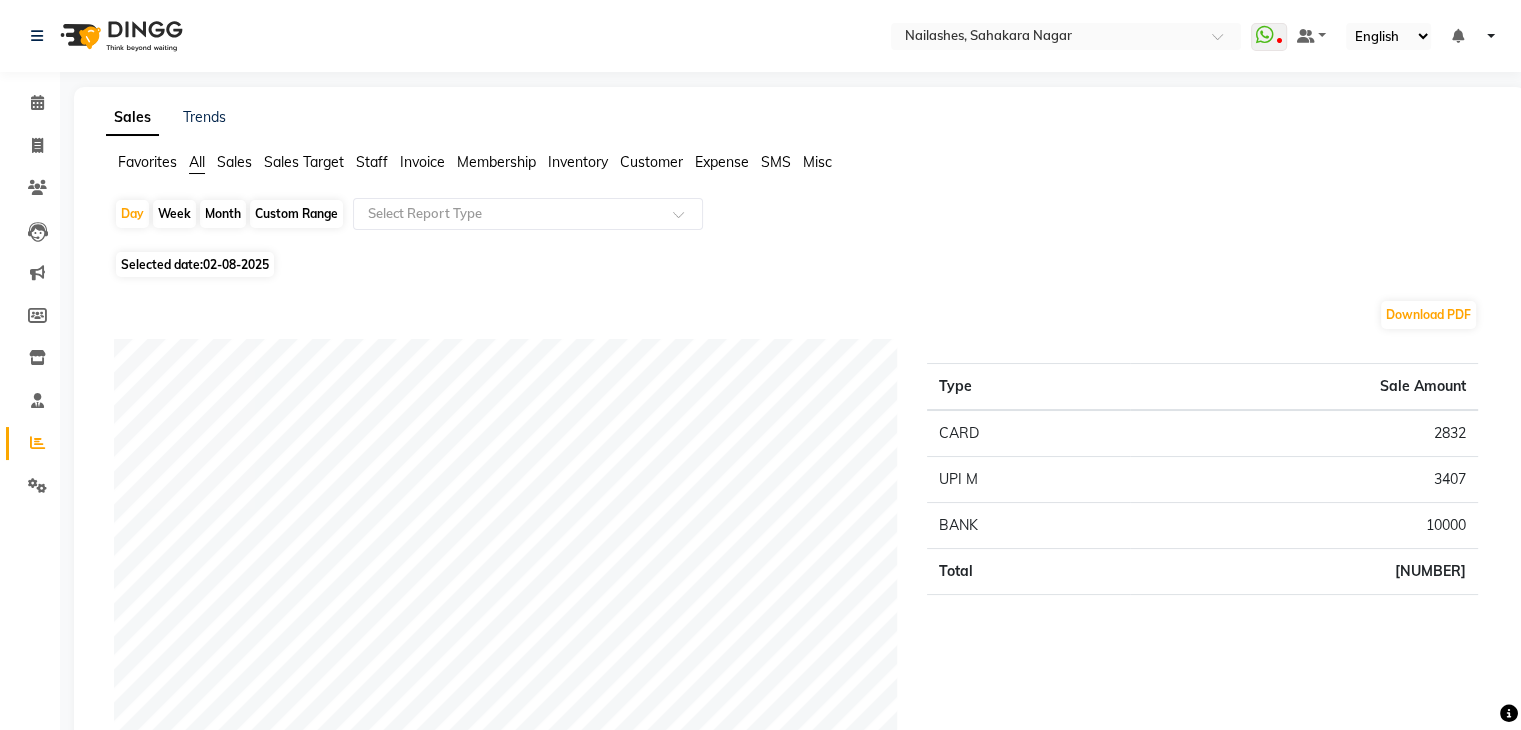 click on "Staff" 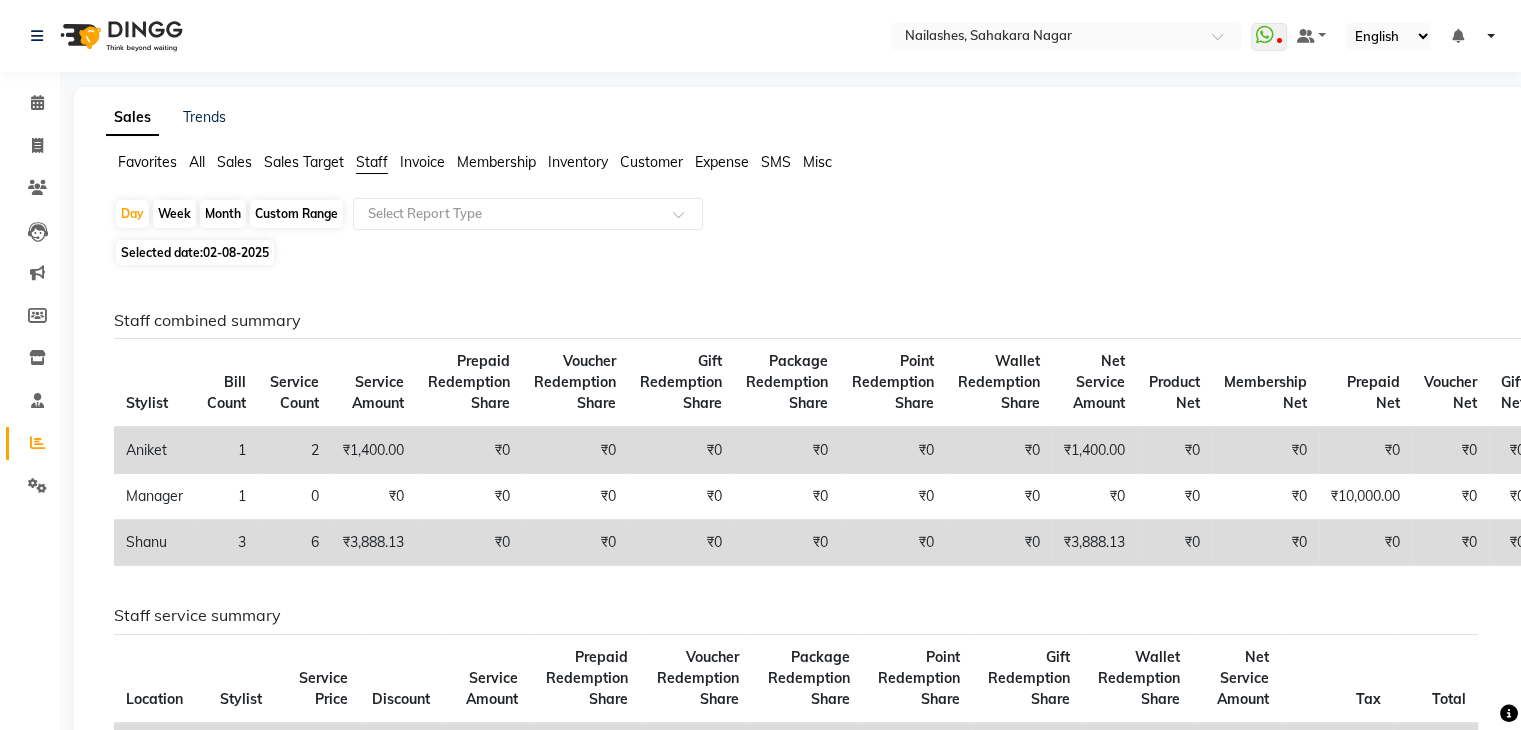 scroll, scrollTop: 100, scrollLeft: 0, axis: vertical 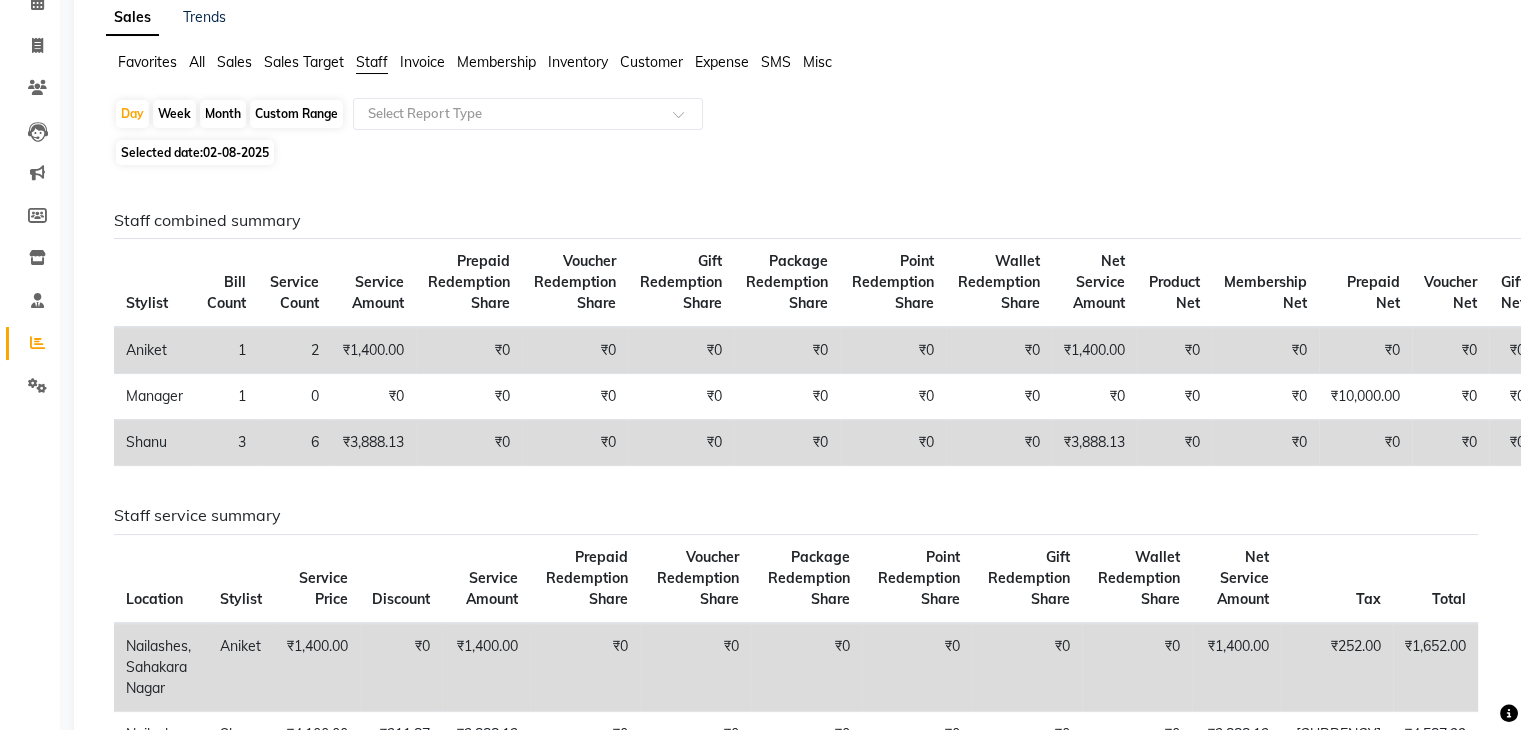 click on "Custom Range" 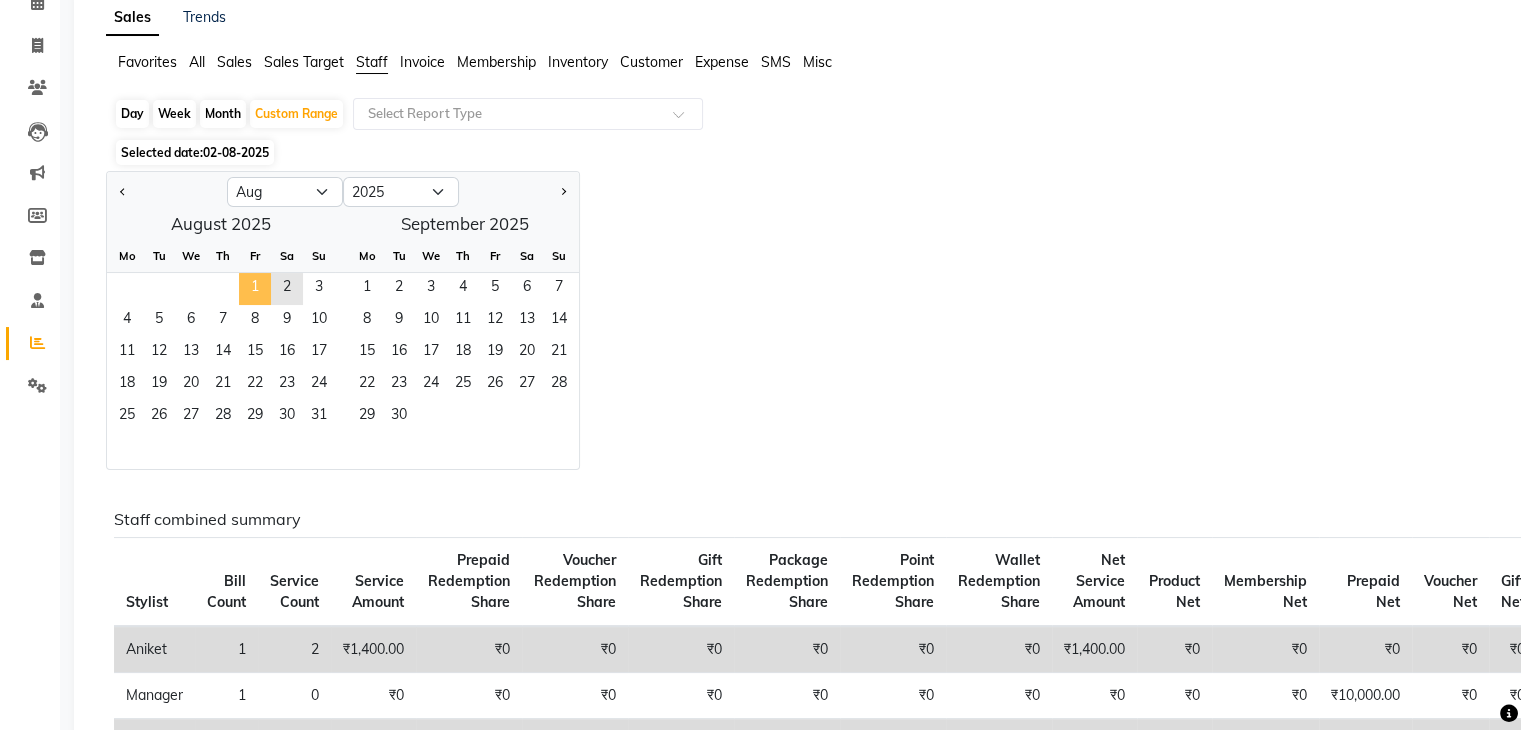 click on "1" 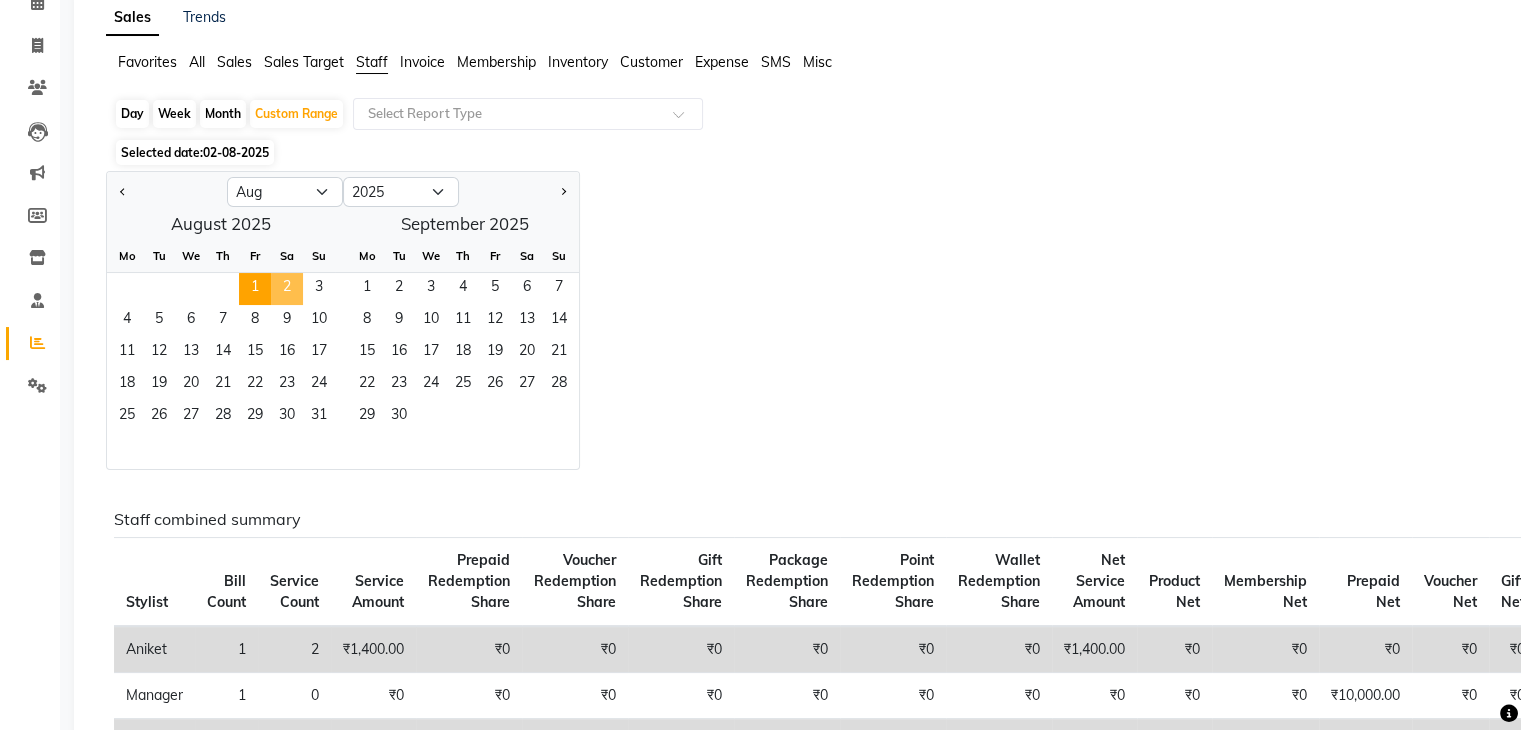 click on "2" 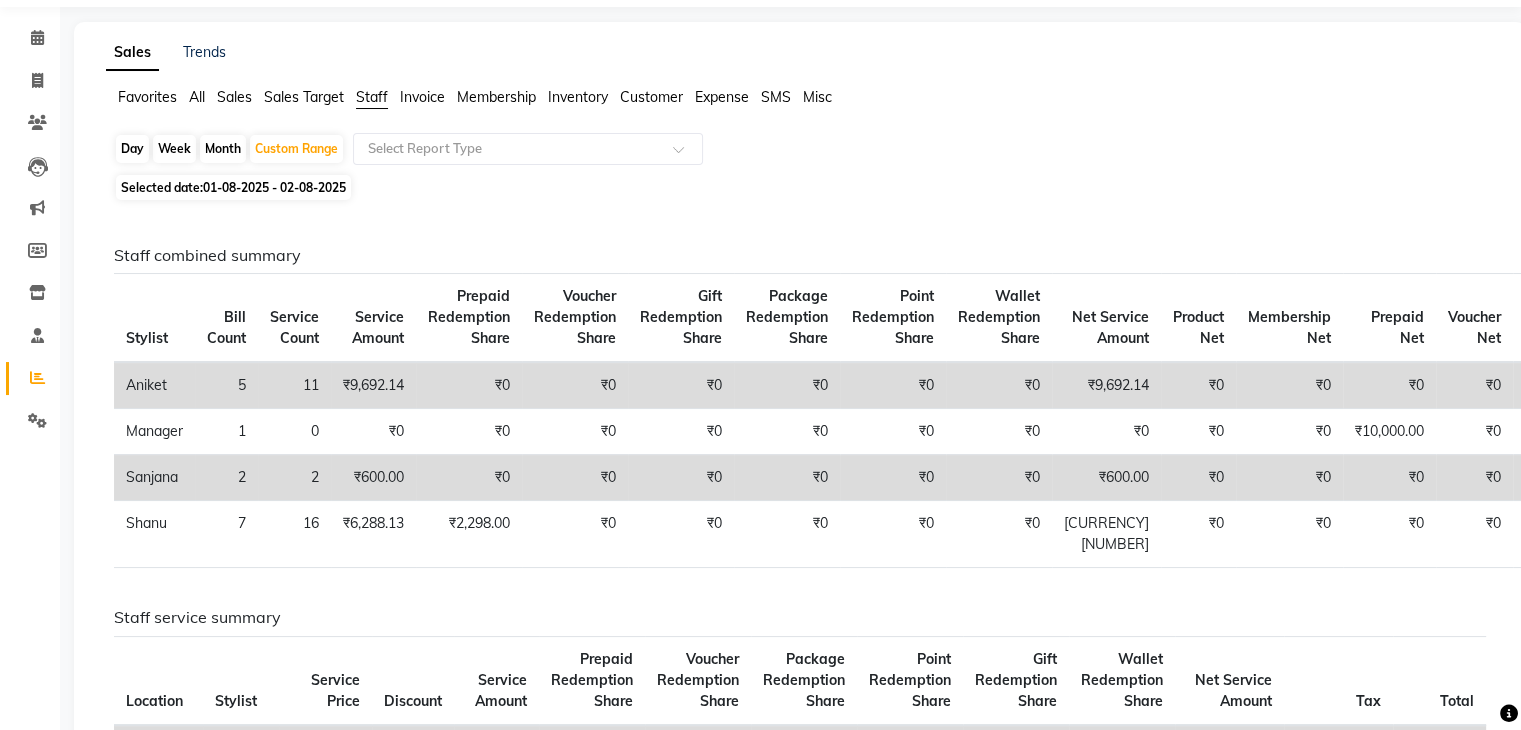 scroll, scrollTop: 100, scrollLeft: 0, axis: vertical 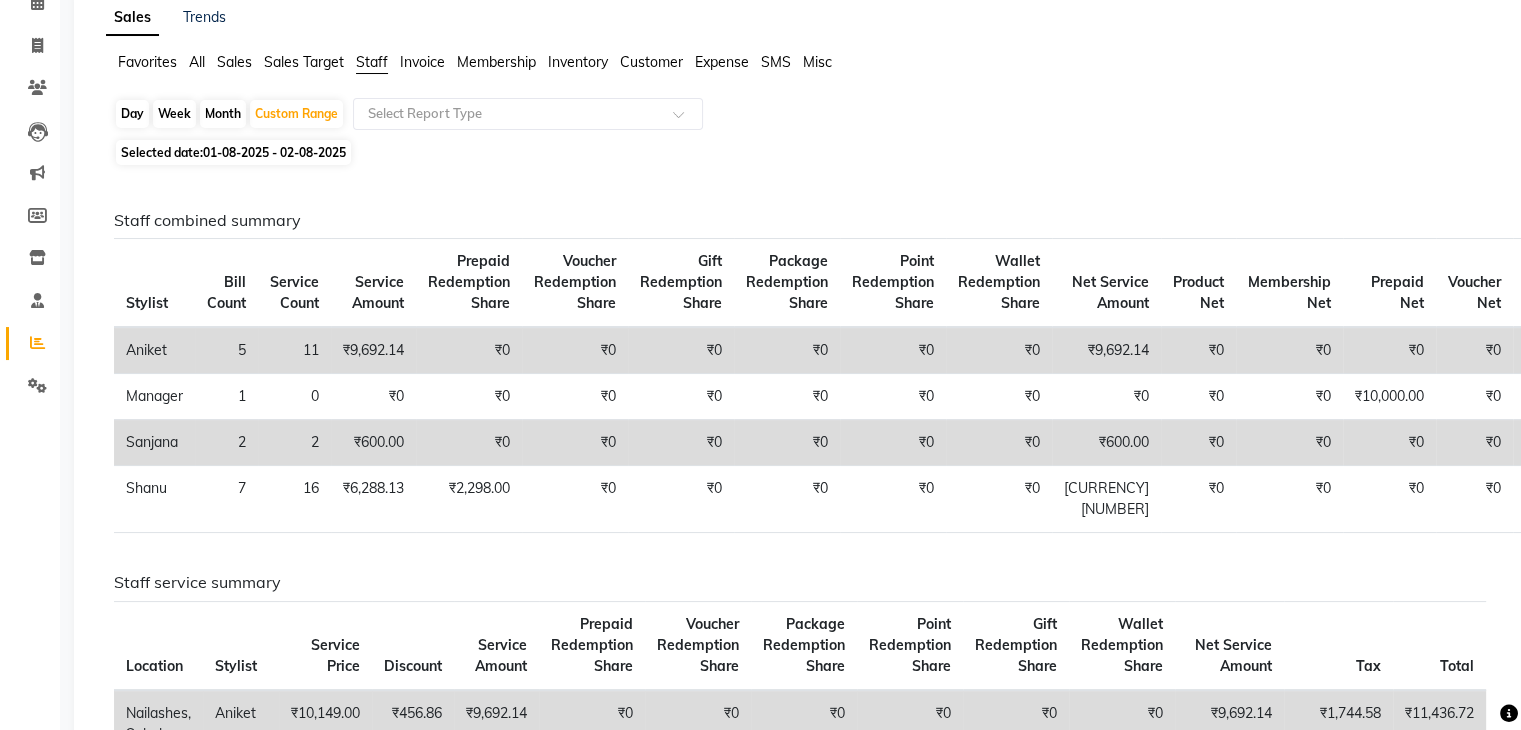 click on "01-08-2025 - 02-08-2025" 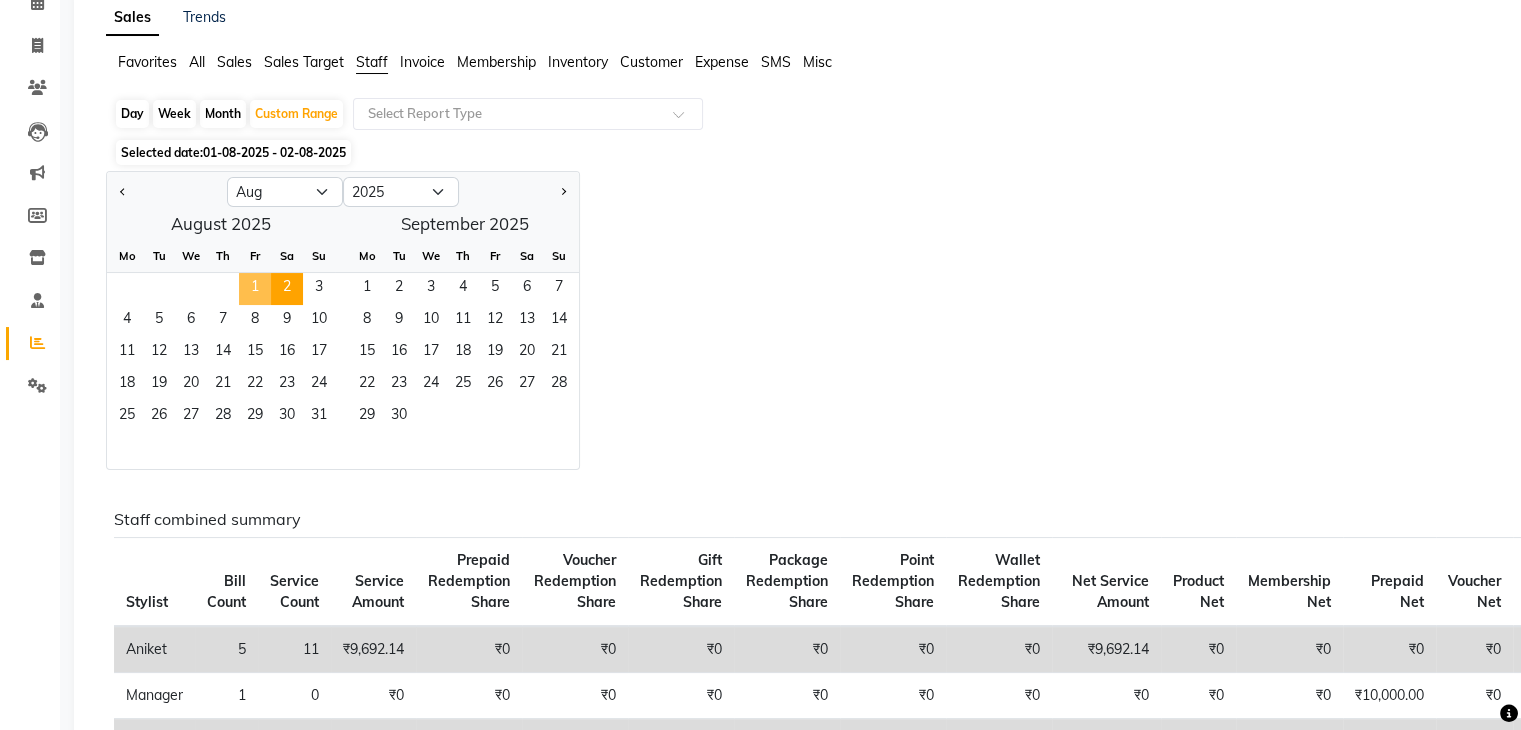 drag, startPoint x: 243, startPoint y: 283, endPoint x: 255, endPoint y: 284, distance: 12.0415945 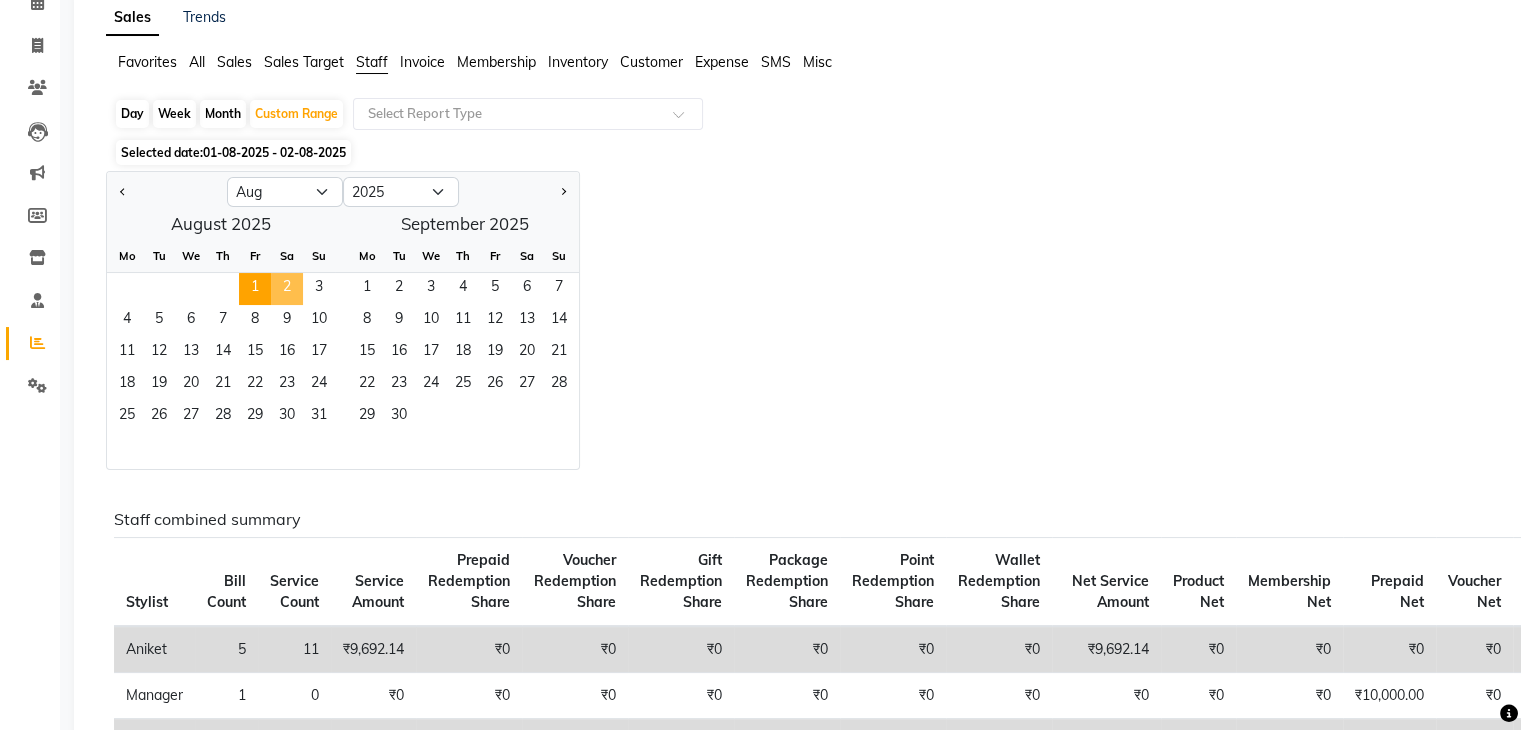 drag, startPoint x: 274, startPoint y: 289, endPoint x: 520, endPoint y: 342, distance: 251.64459 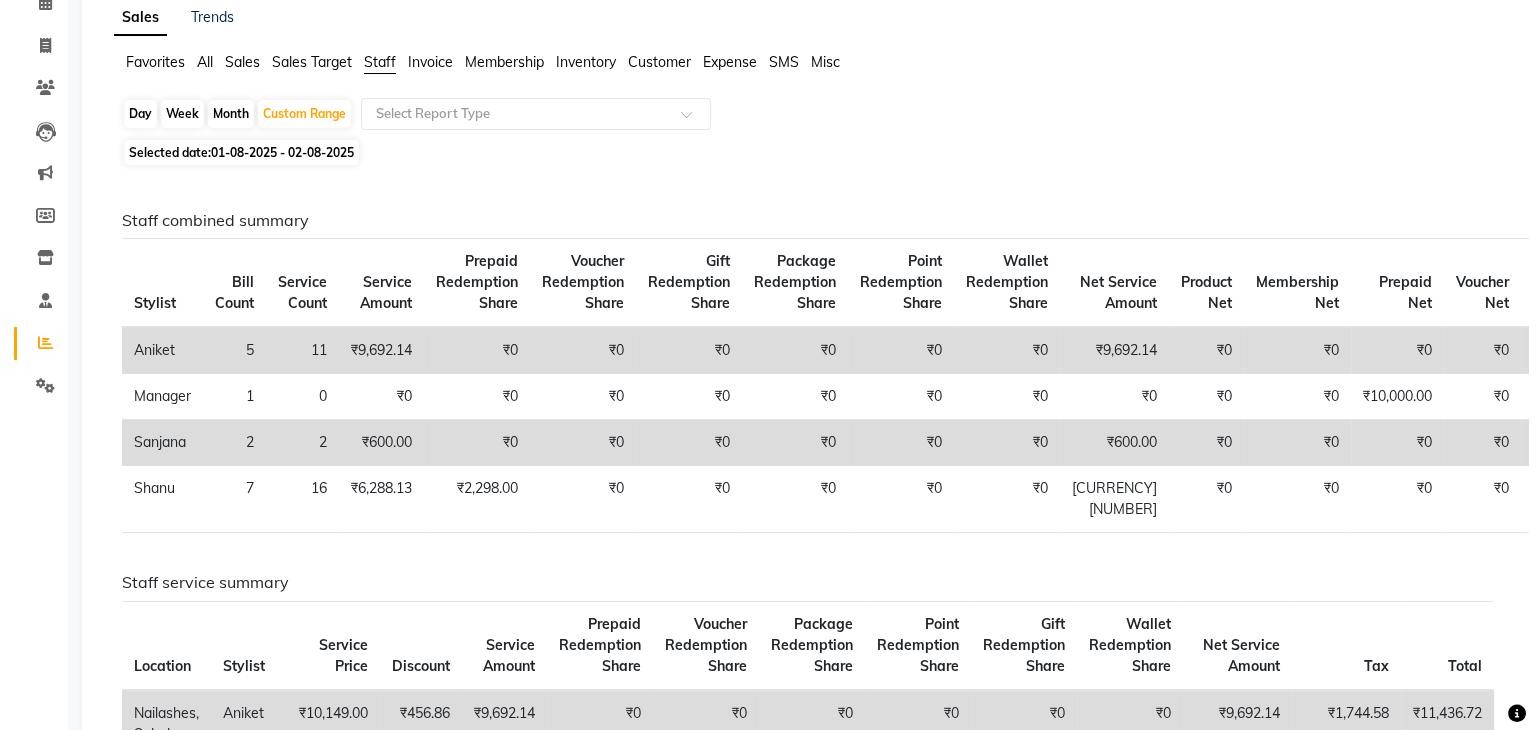 scroll, scrollTop: 0, scrollLeft: 0, axis: both 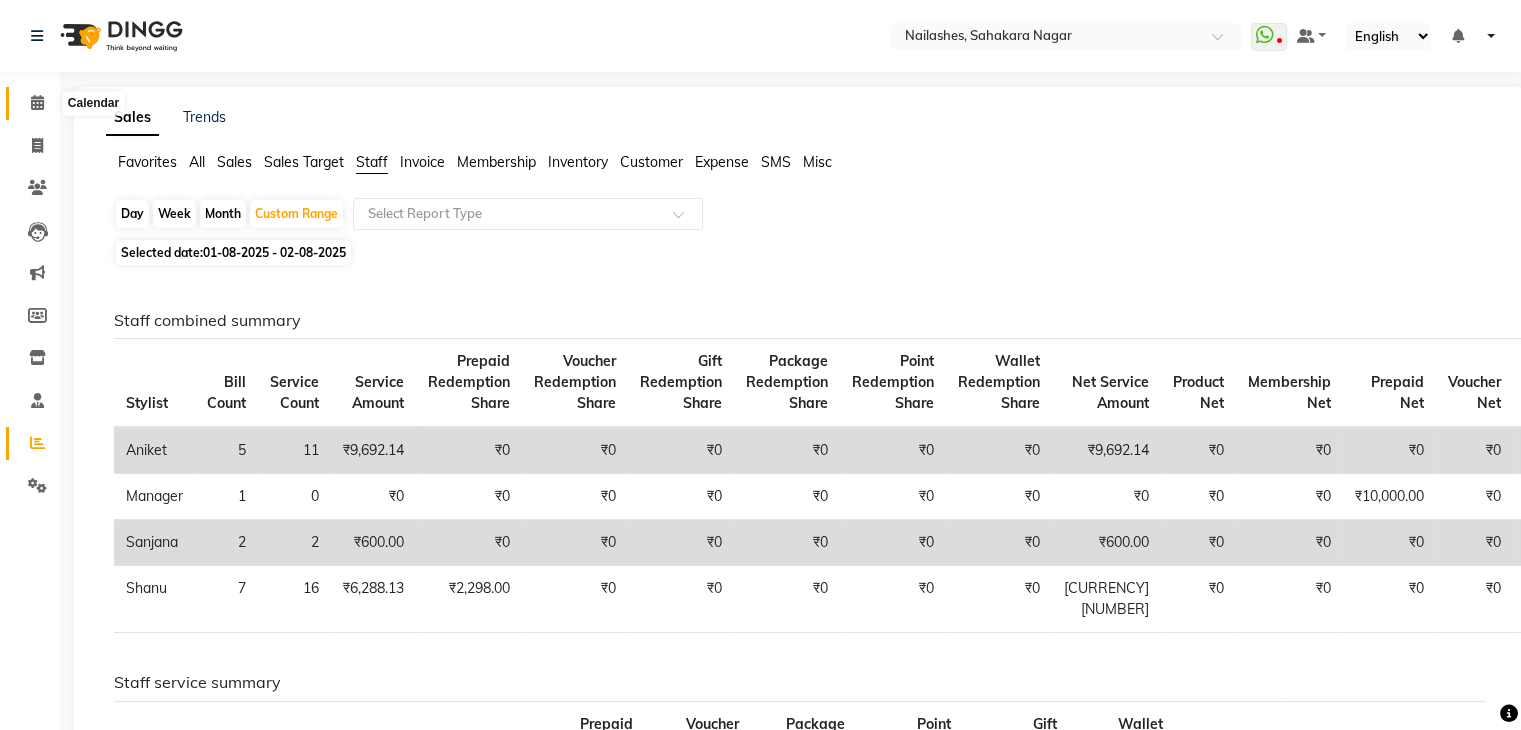 click 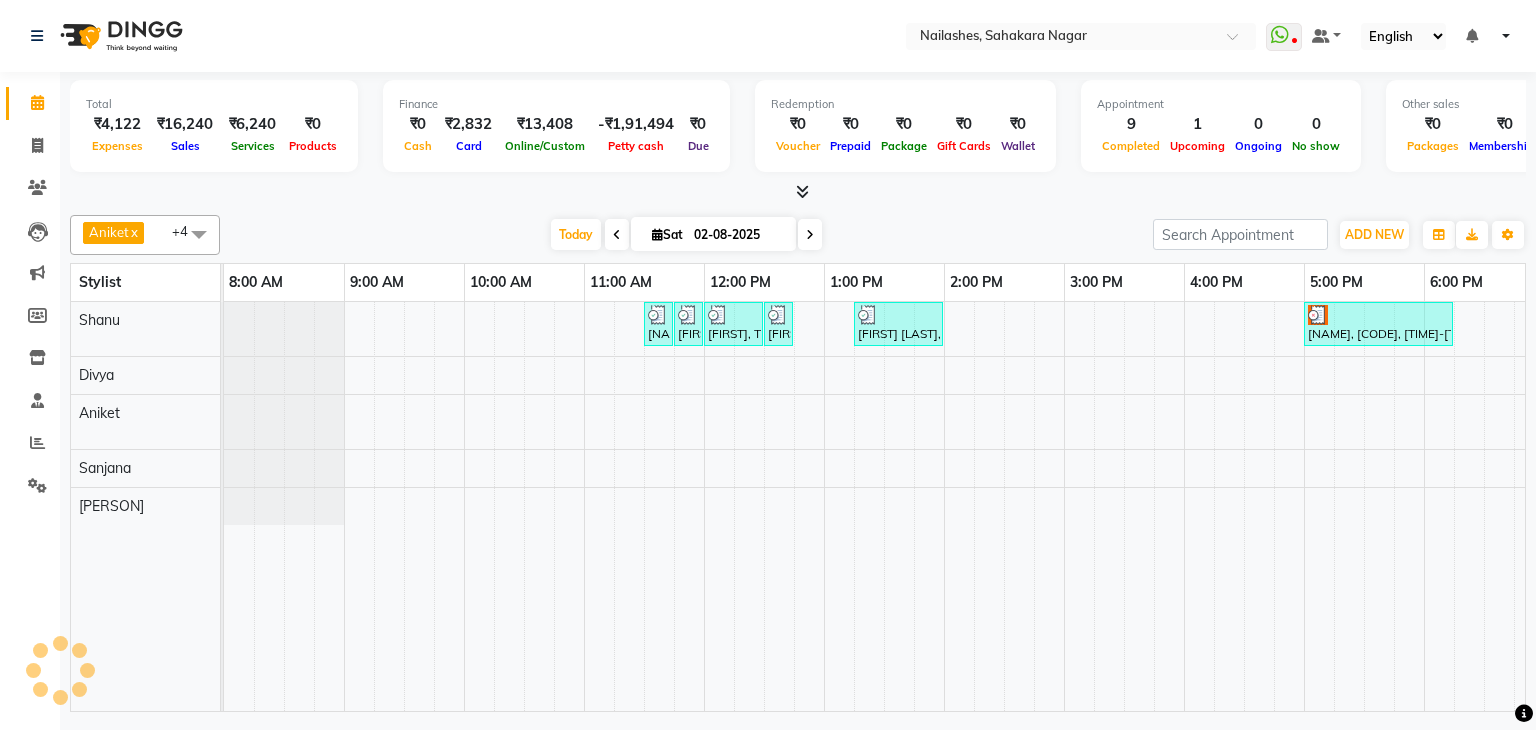 scroll, scrollTop: 0, scrollLeft: 0, axis: both 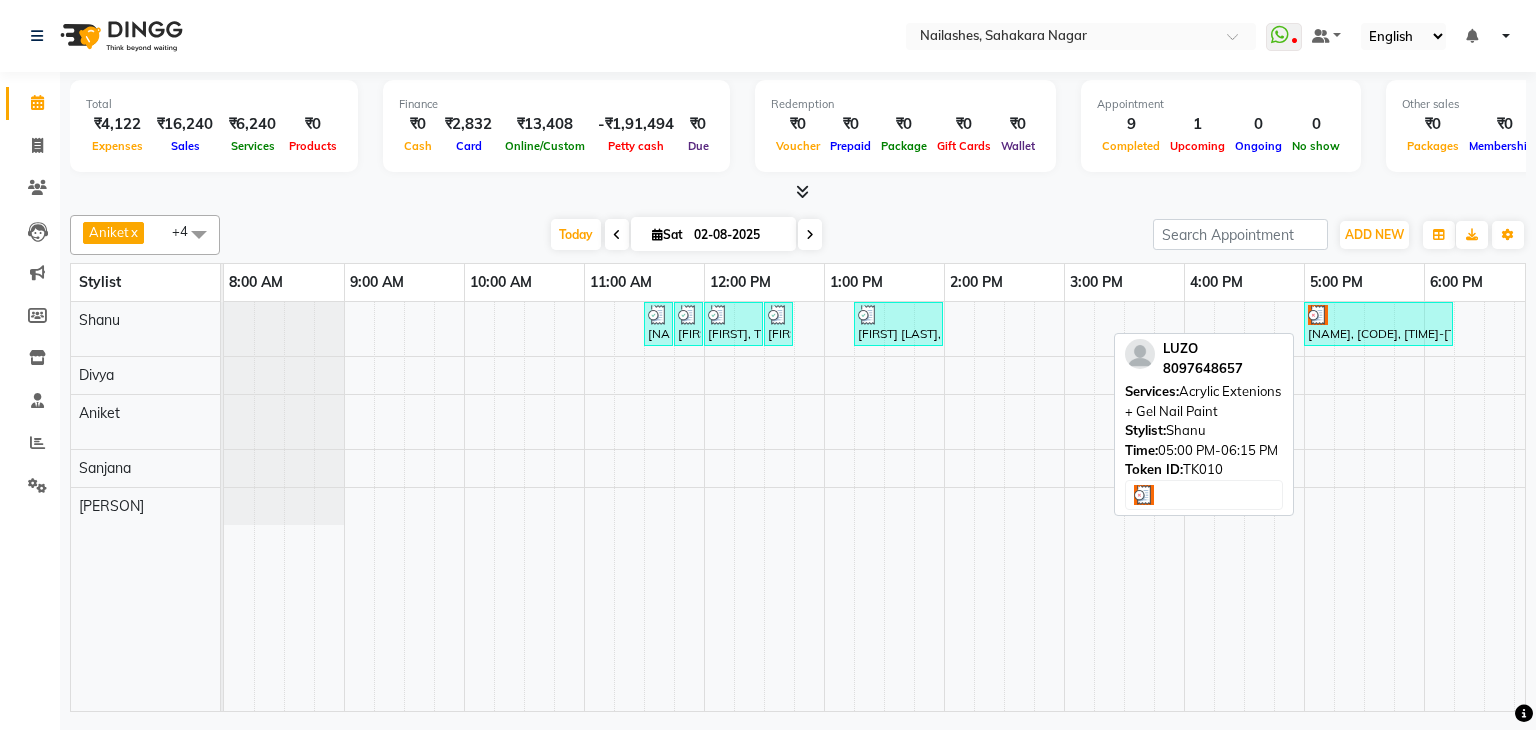 click on "[NAME], [CODE], [TIME]-[TIME], [PRODUCT]" at bounding box center (1378, 324) 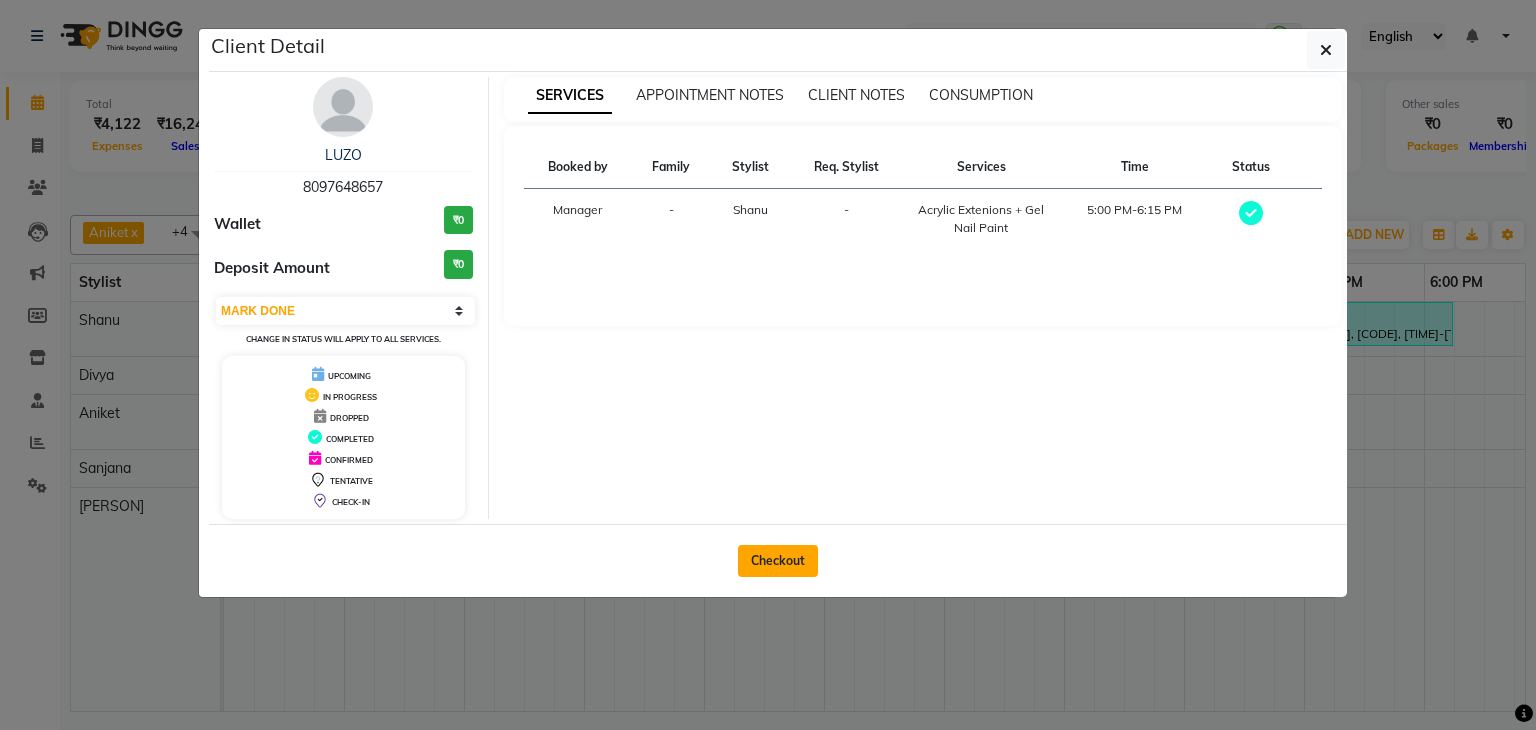 click on "Checkout" 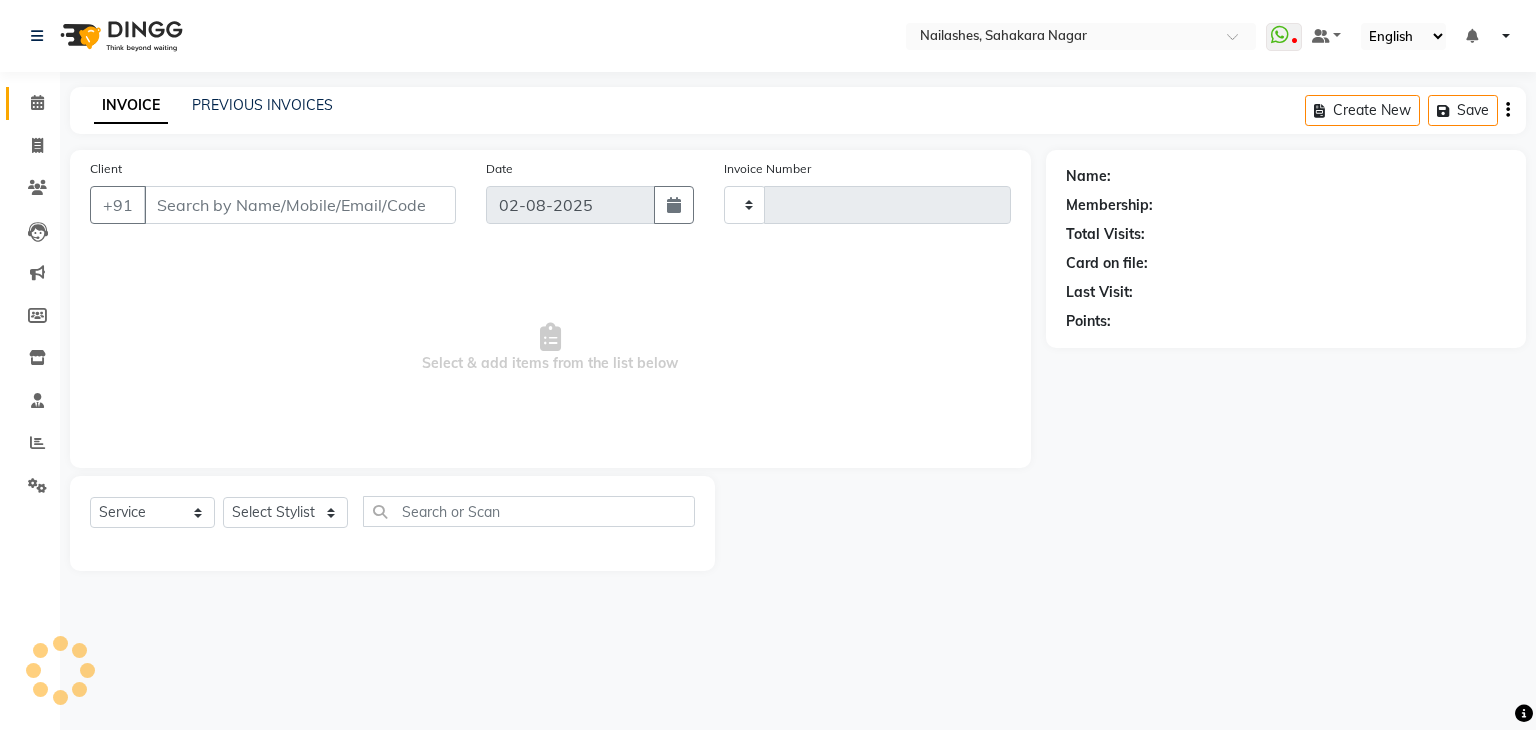 type on "0881" 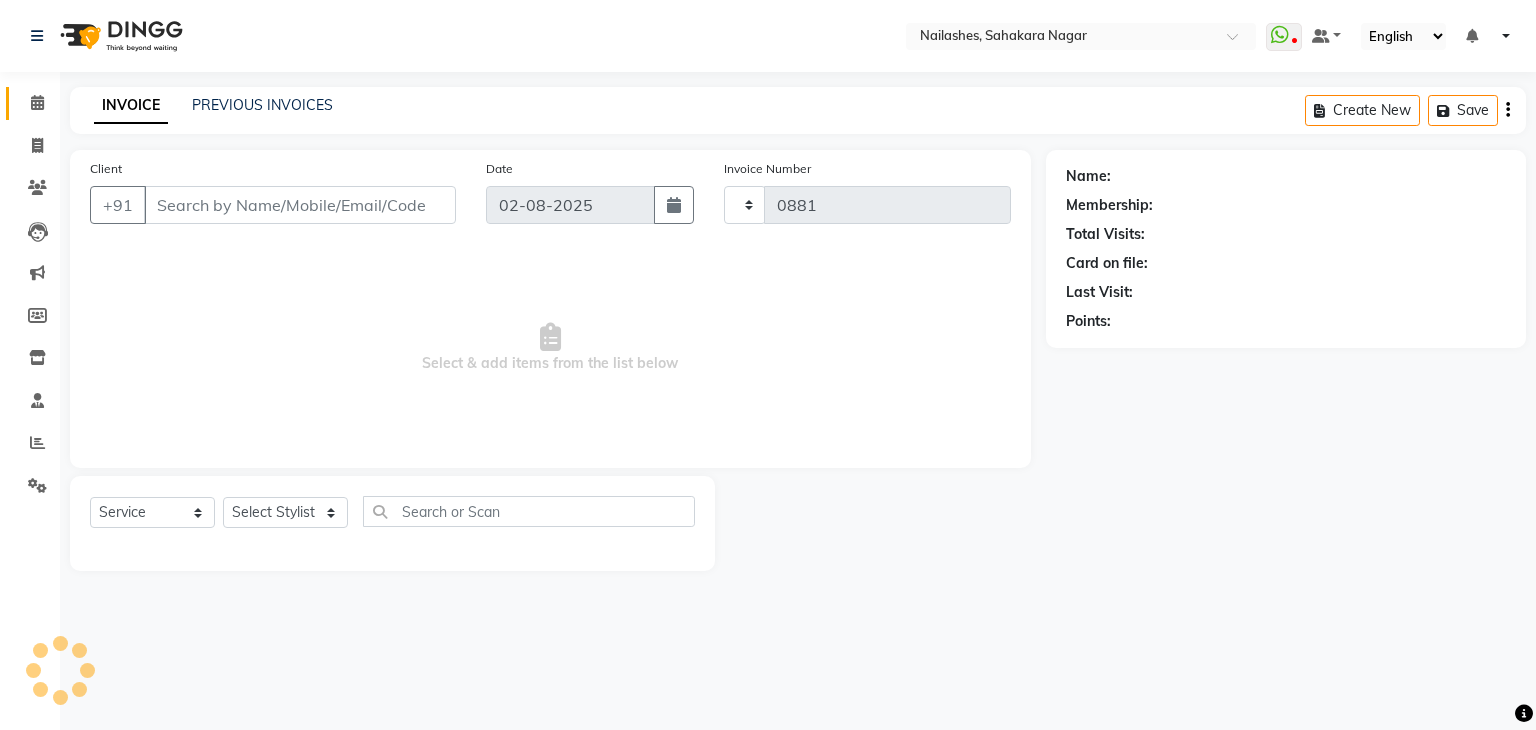 select on "6455" 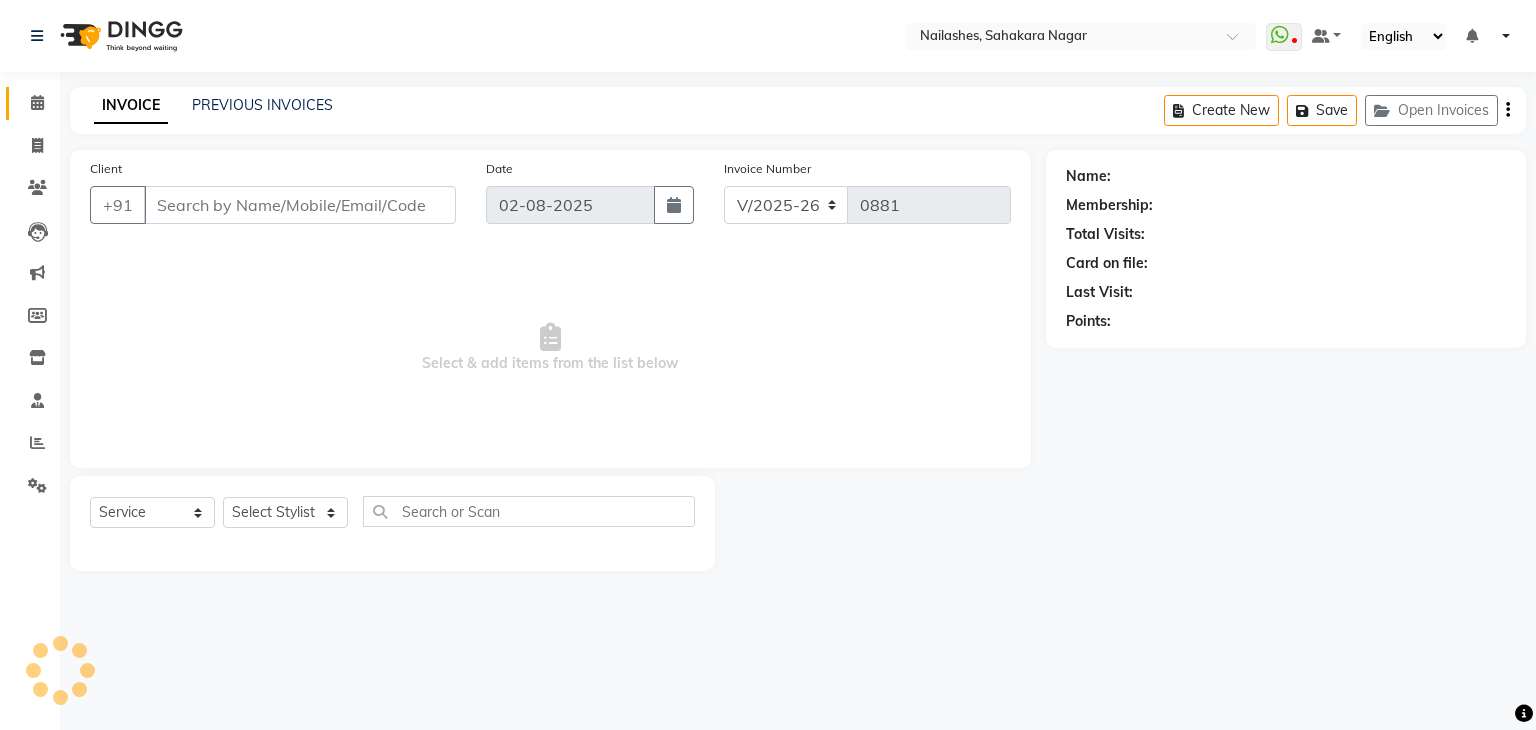 type on "80******57" 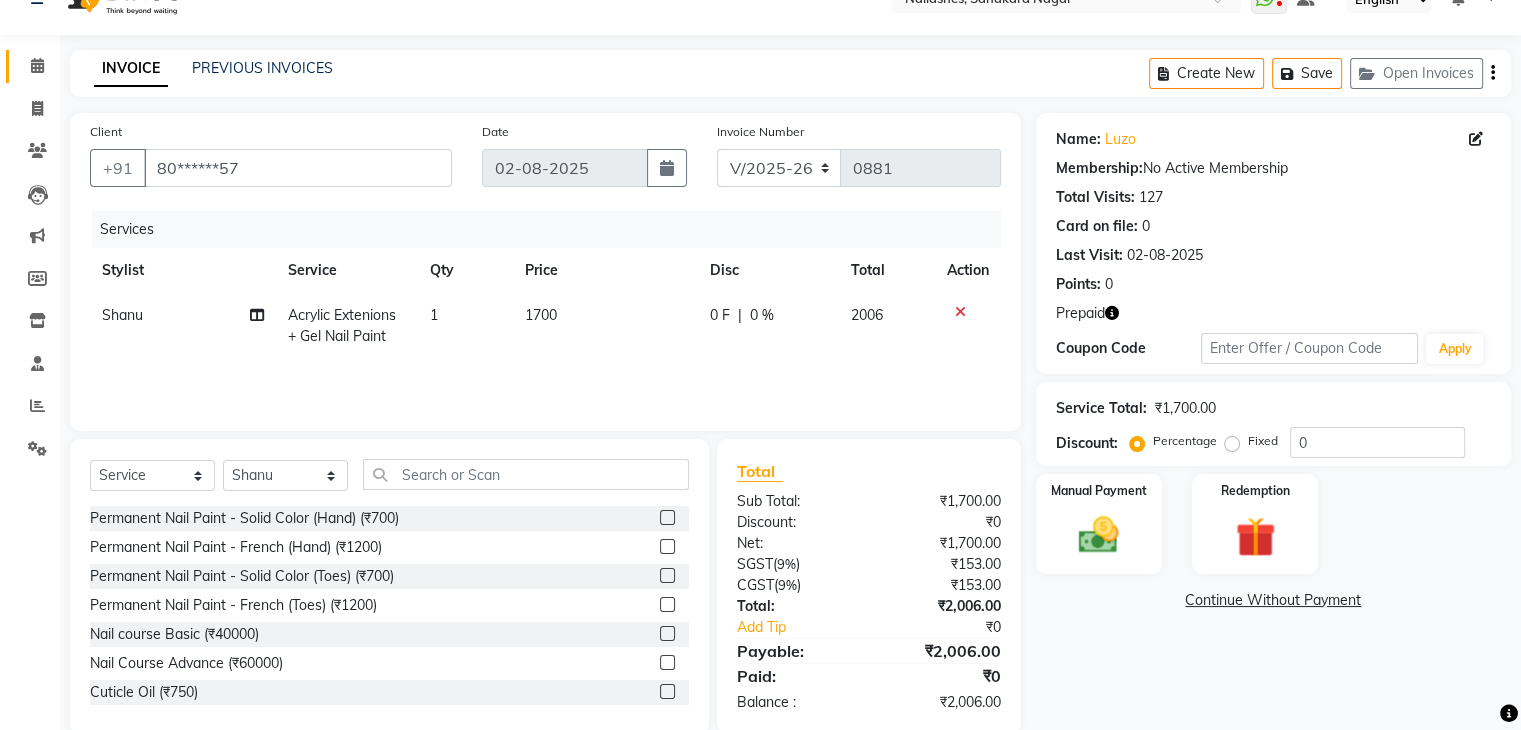 scroll, scrollTop: 72, scrollLeft: 0, axis: vertical 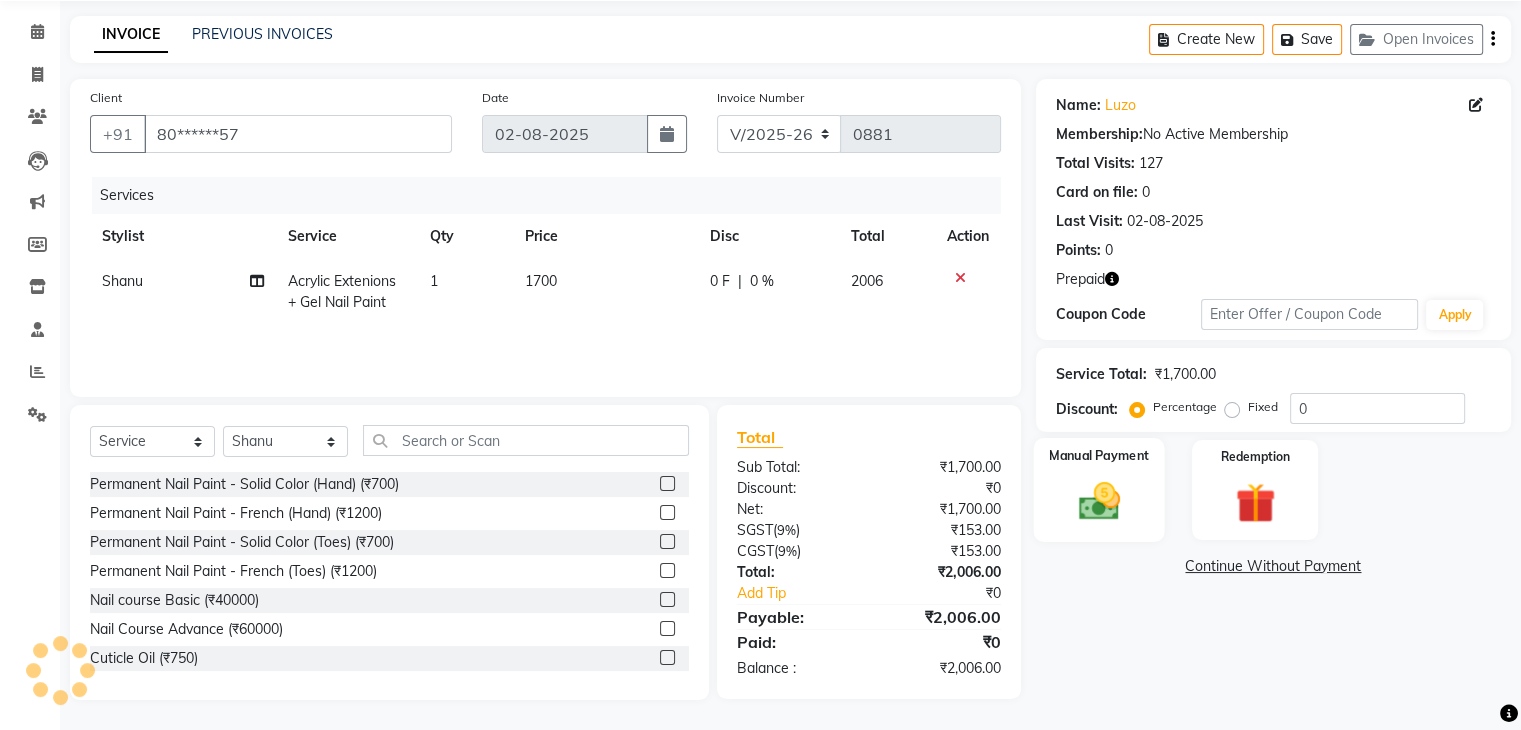 click on "Manual Payment" 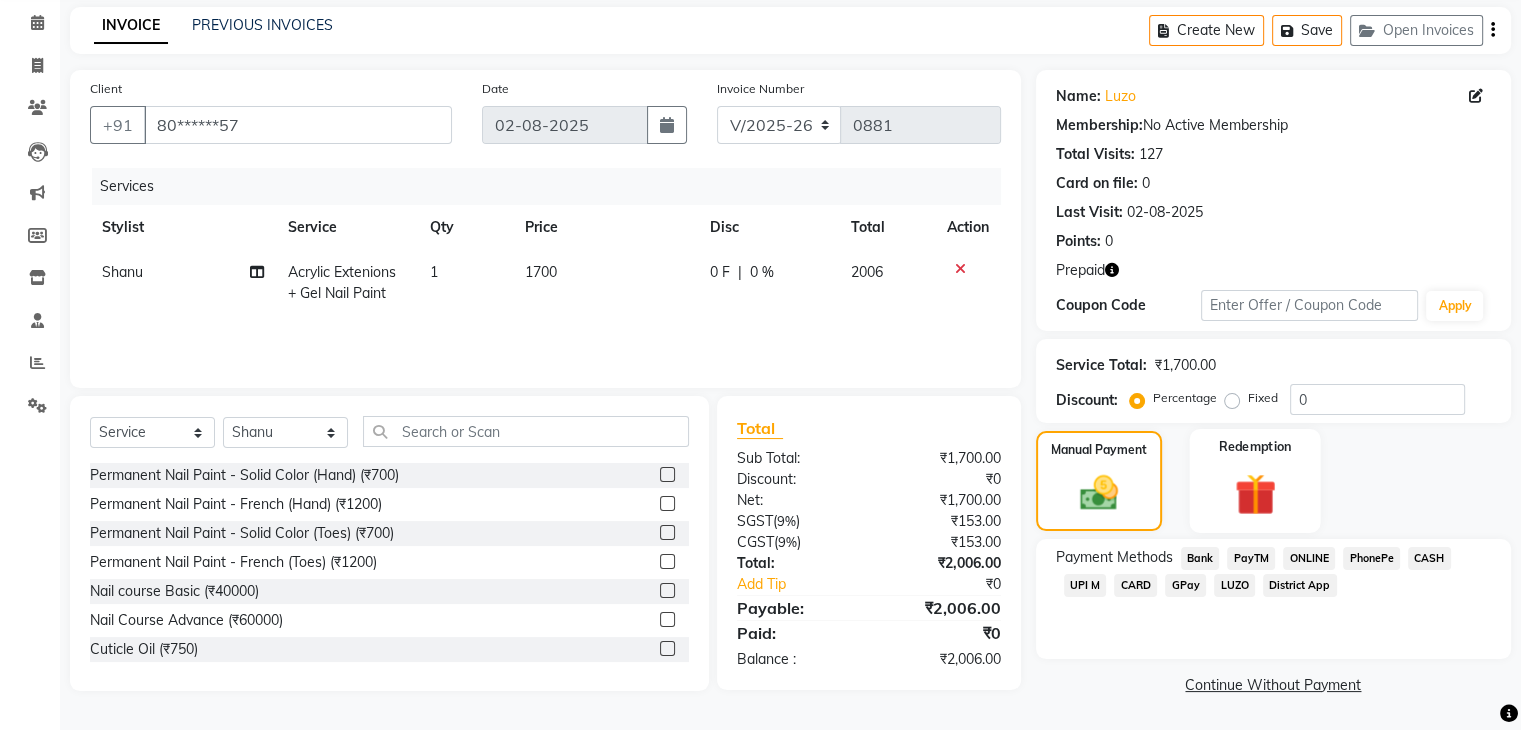 click on "Redemption" 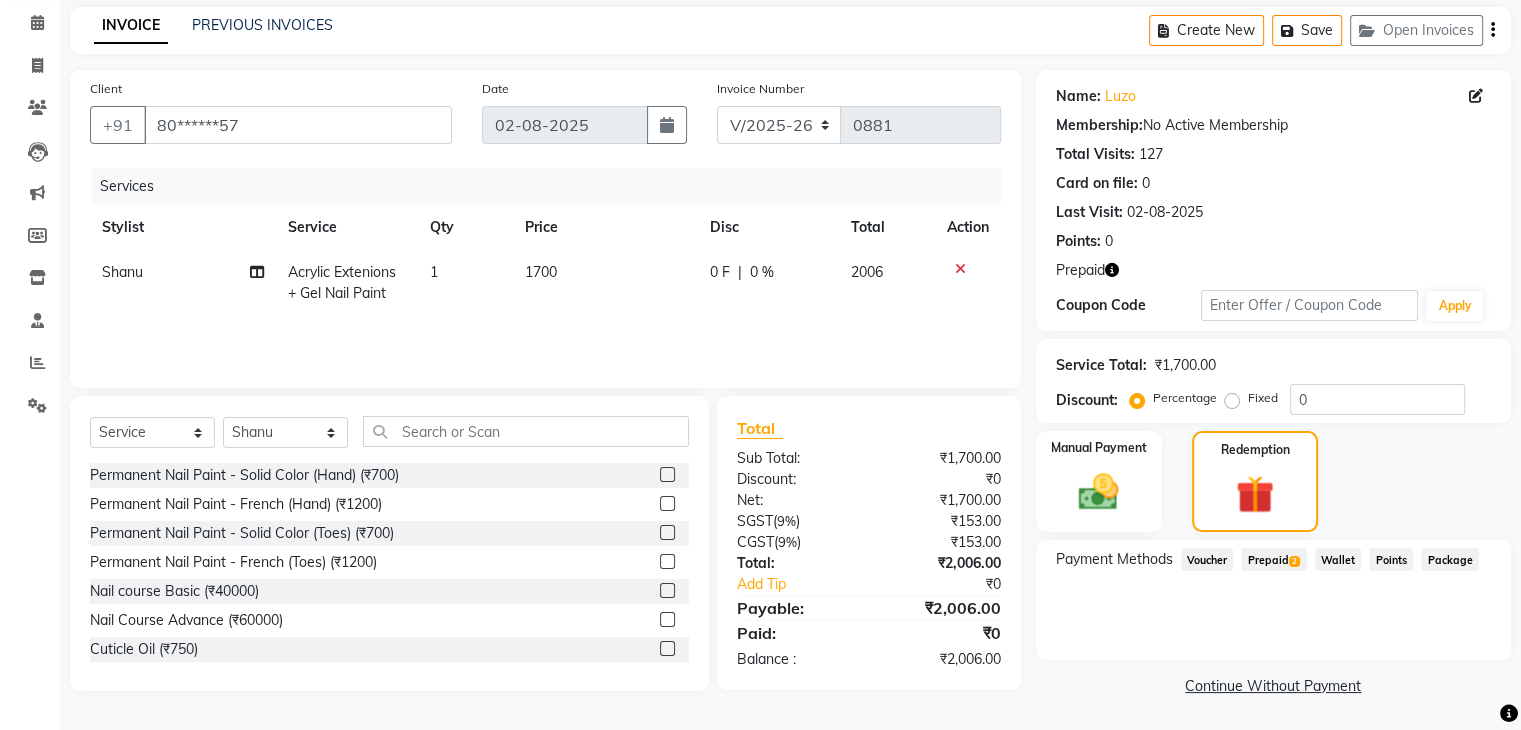 scroll, scrollTop: 80, scrollLeft: 0, axis: vertical 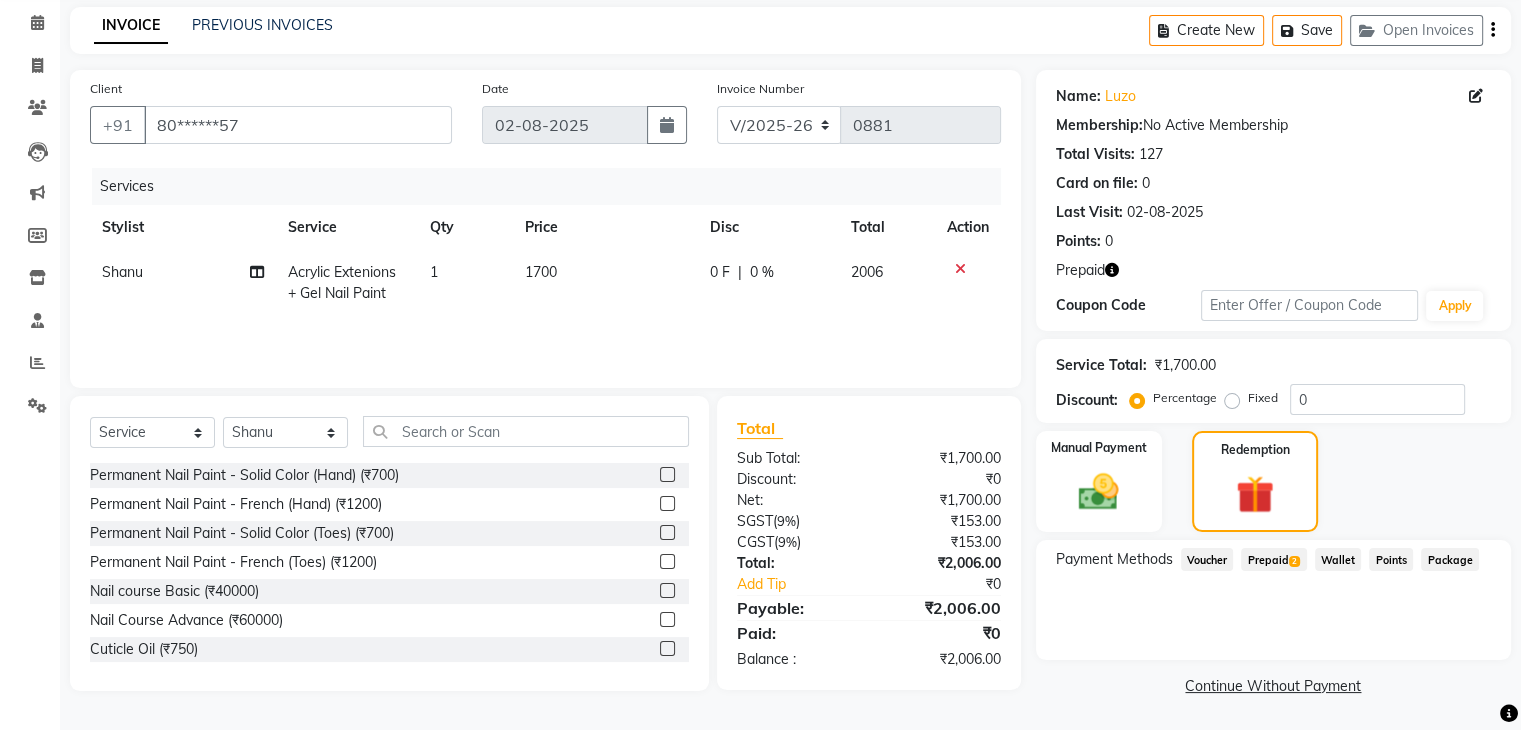 click on "Prepaid  2" 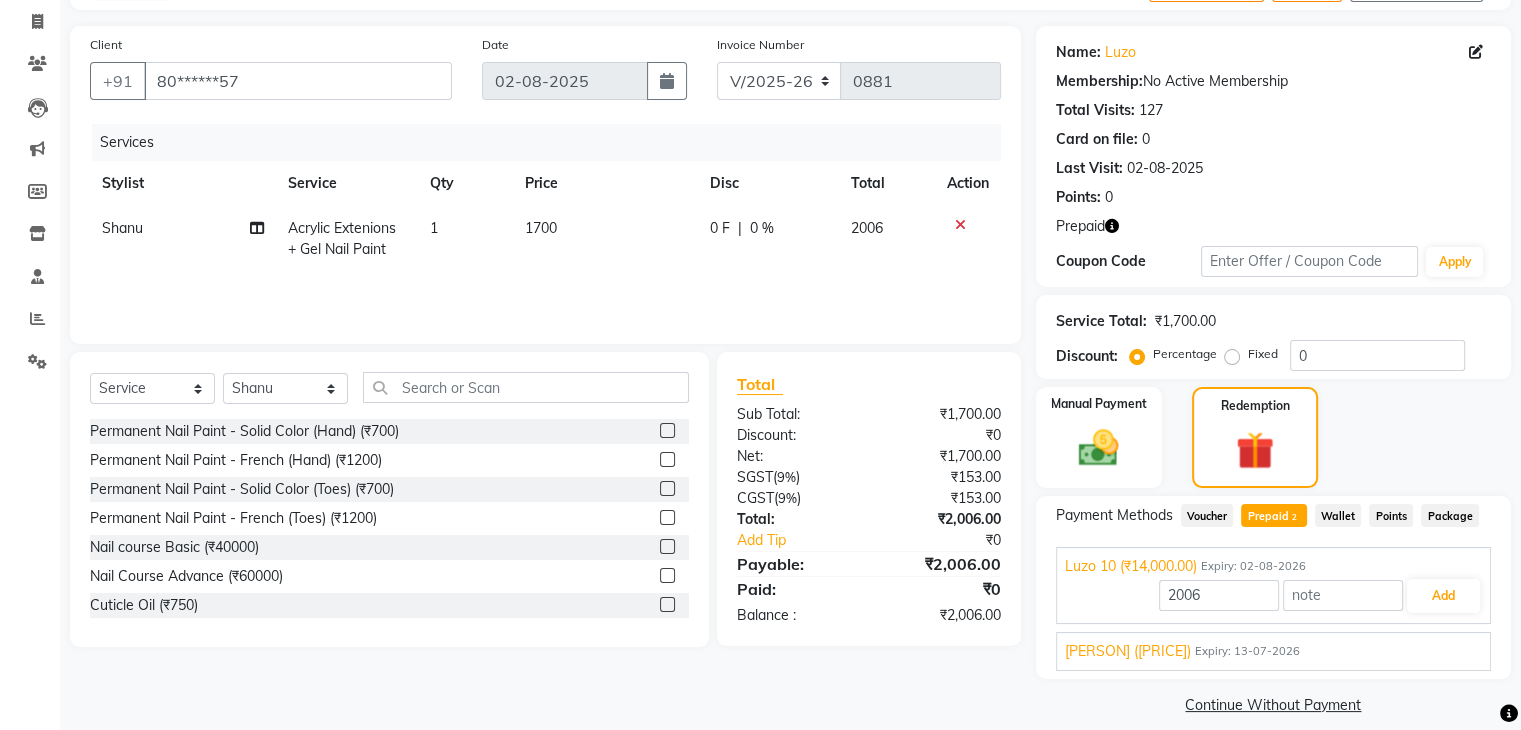 scroll, scrollTop: 144, scrollLeft: 0, axis: vertical 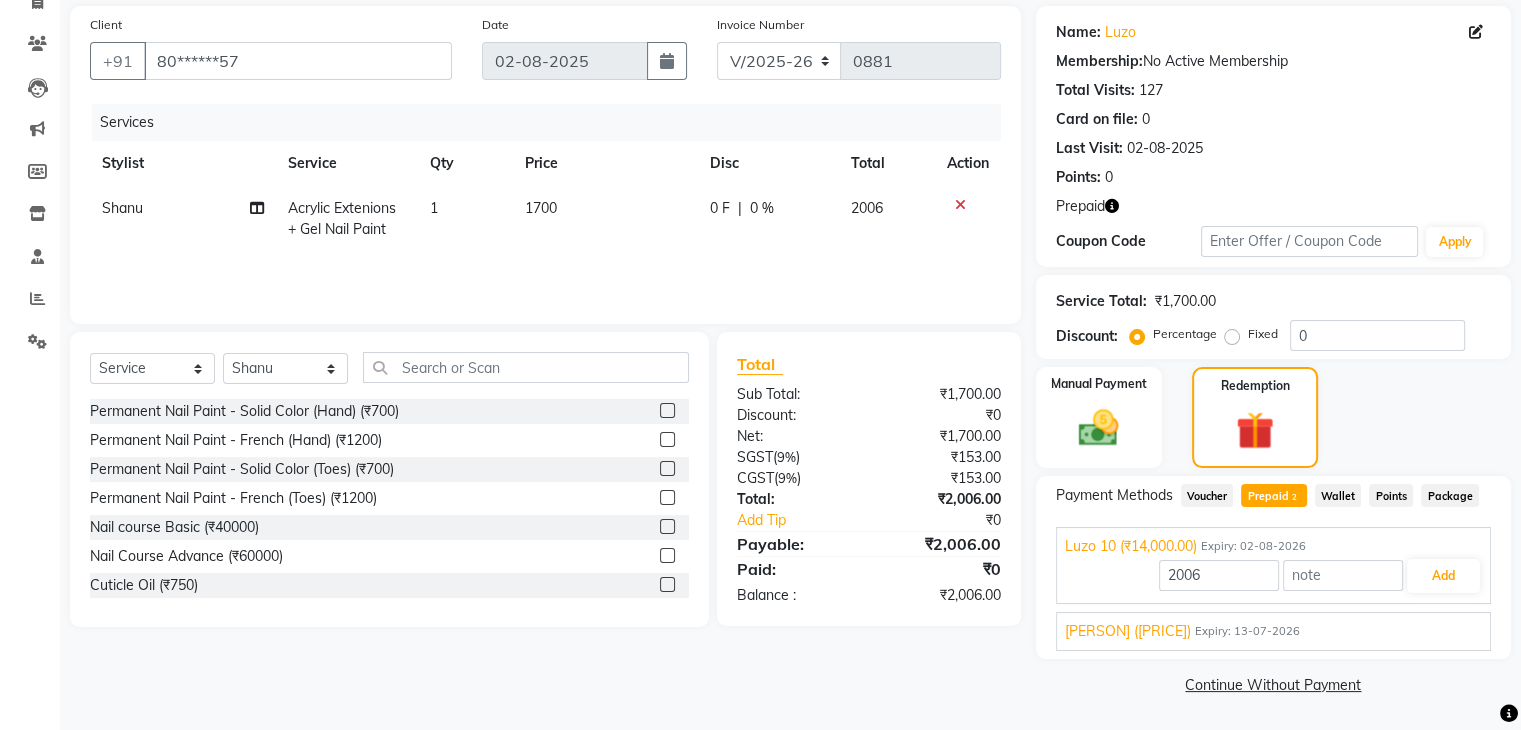 click on "Expiry: 13-07-2026" at bounding box center [1247, 631] 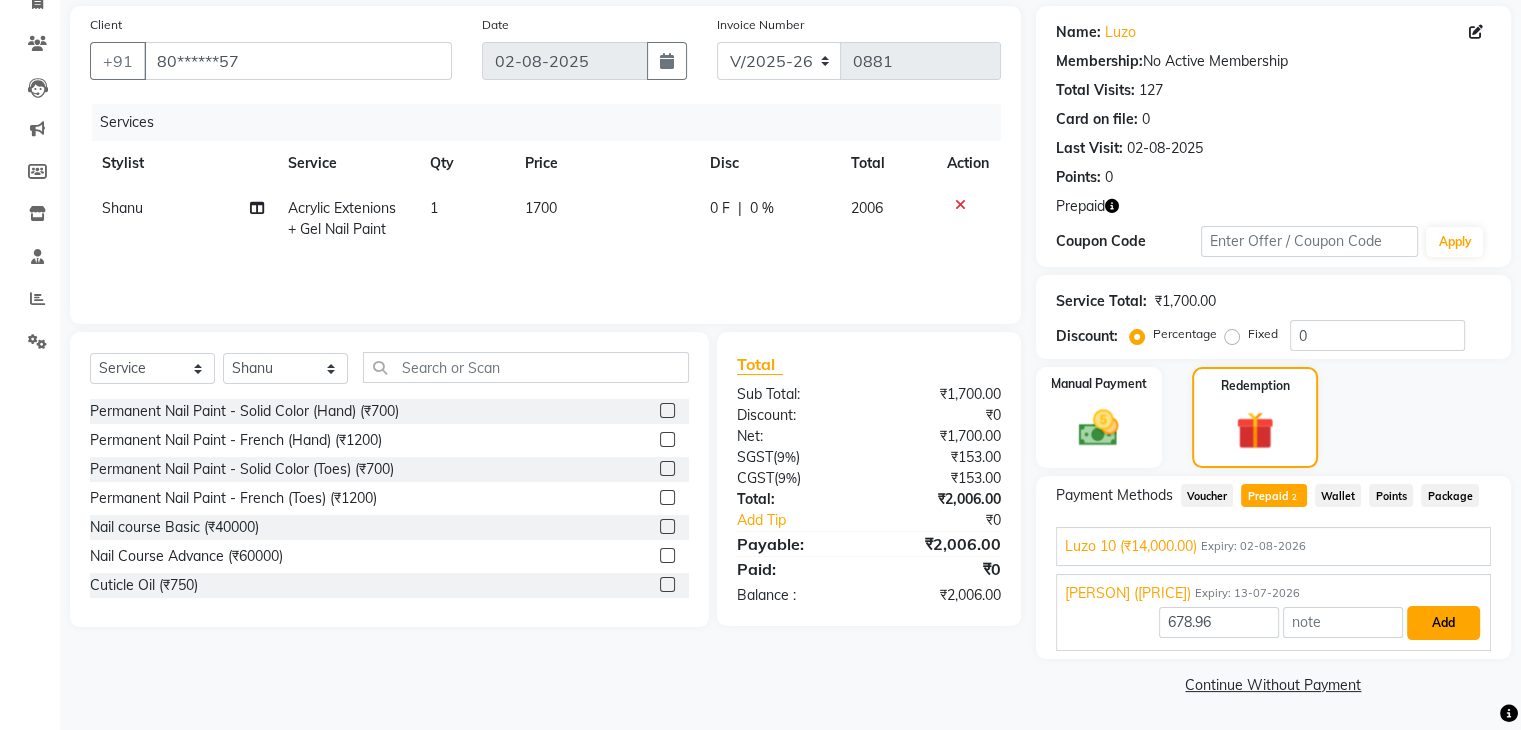 click on "Add" at bounding box center [1443, 623] 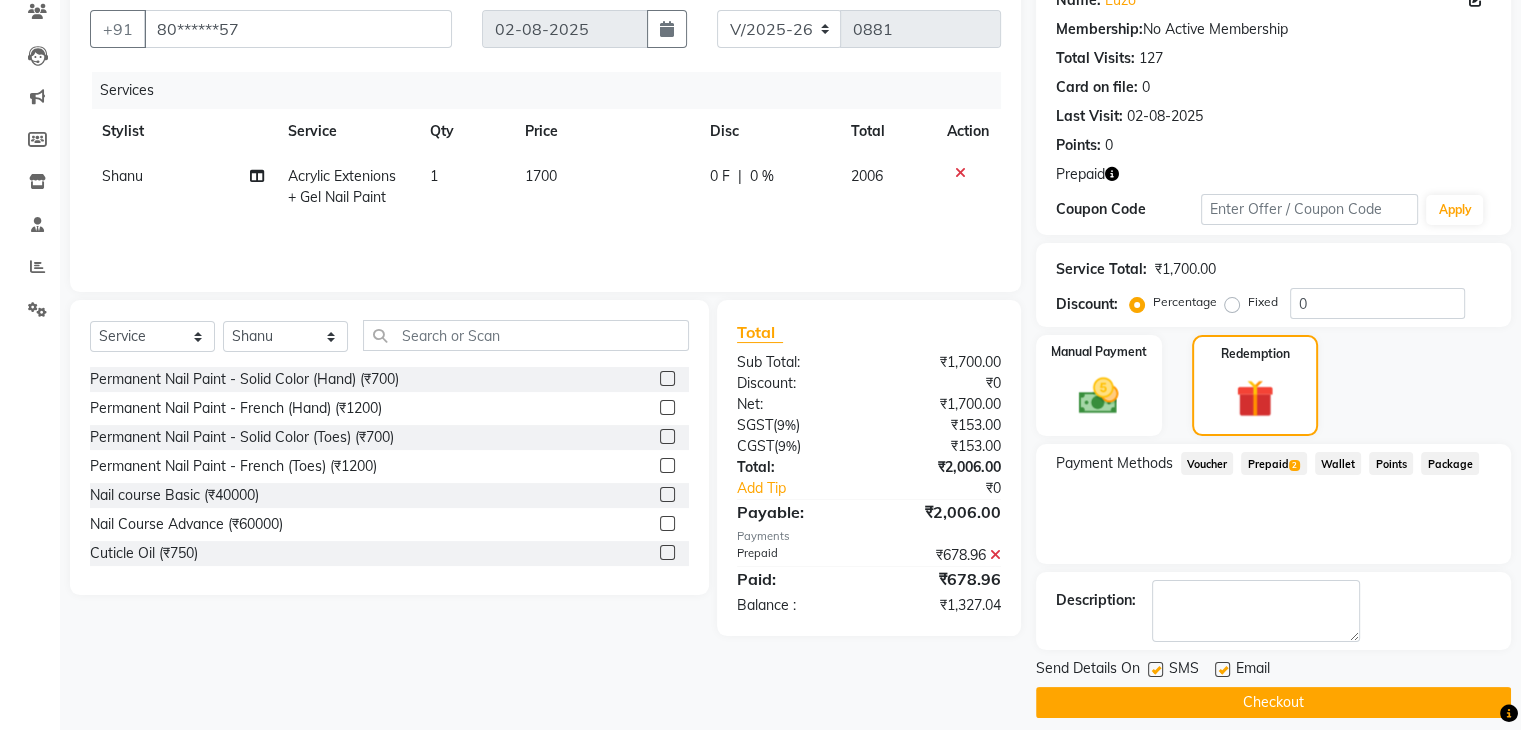 scroll, scrollTop: 193, scrollLeft: 0, axis: vertical 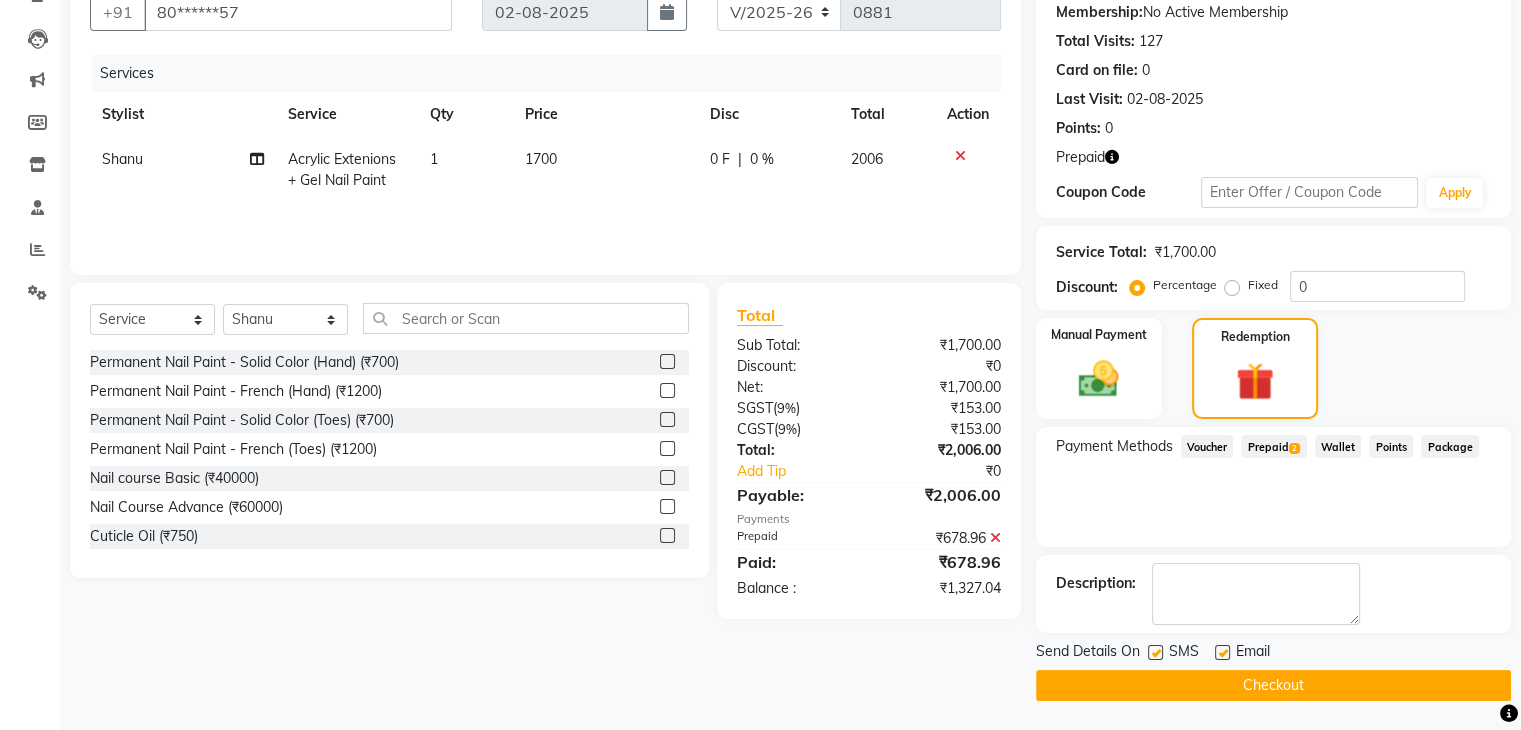 click on "Prepaid  2" 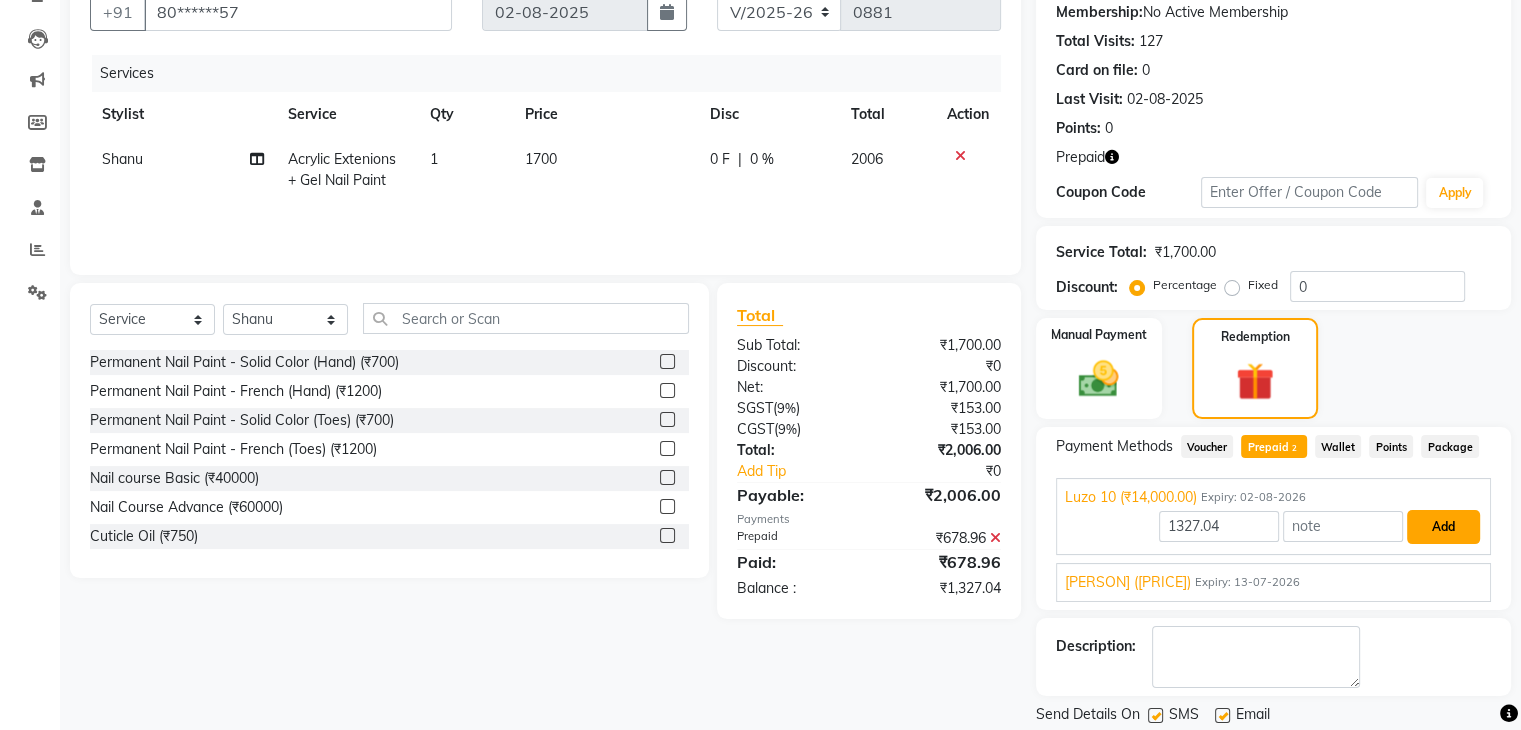click on "Add" at bounding box center (1443, 527) 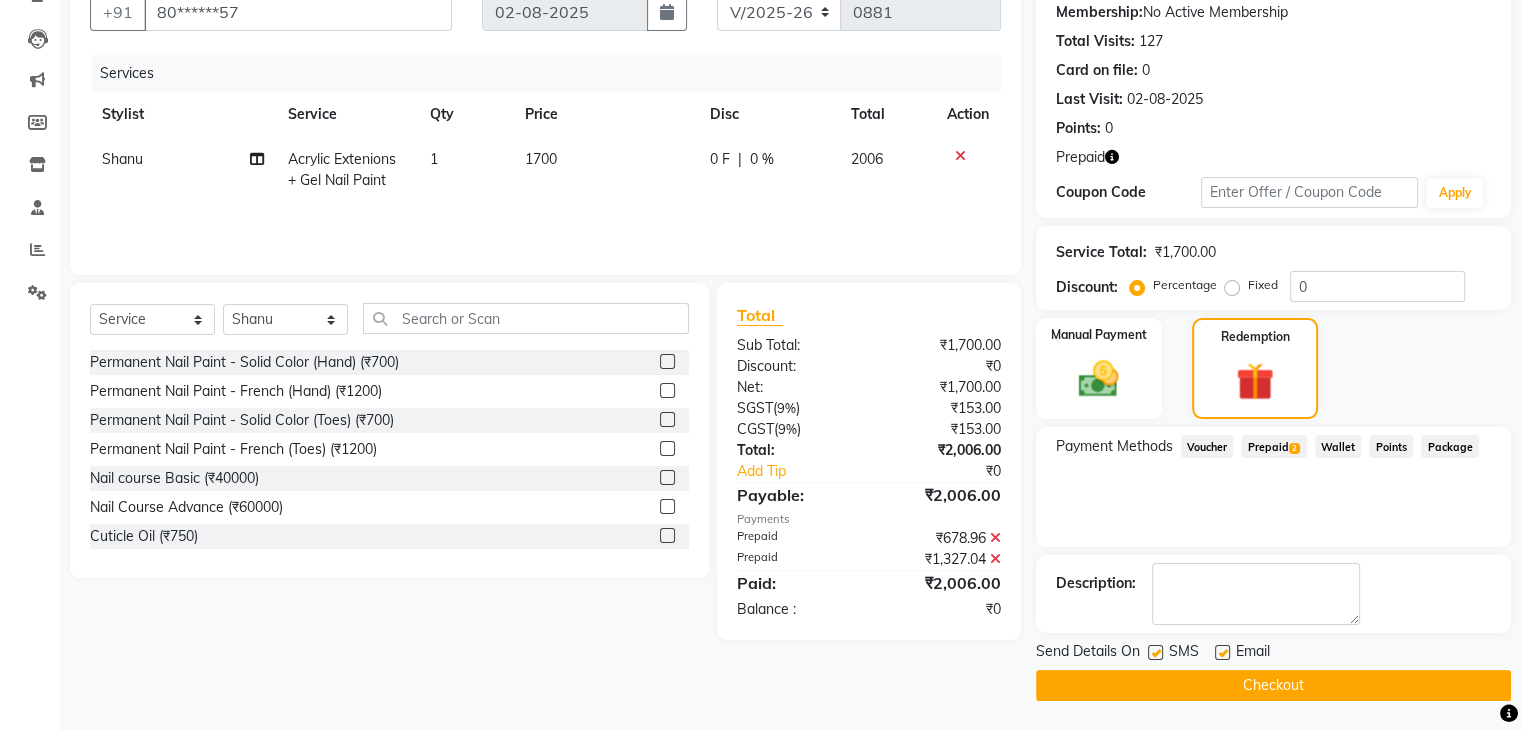 click on "Checkout" 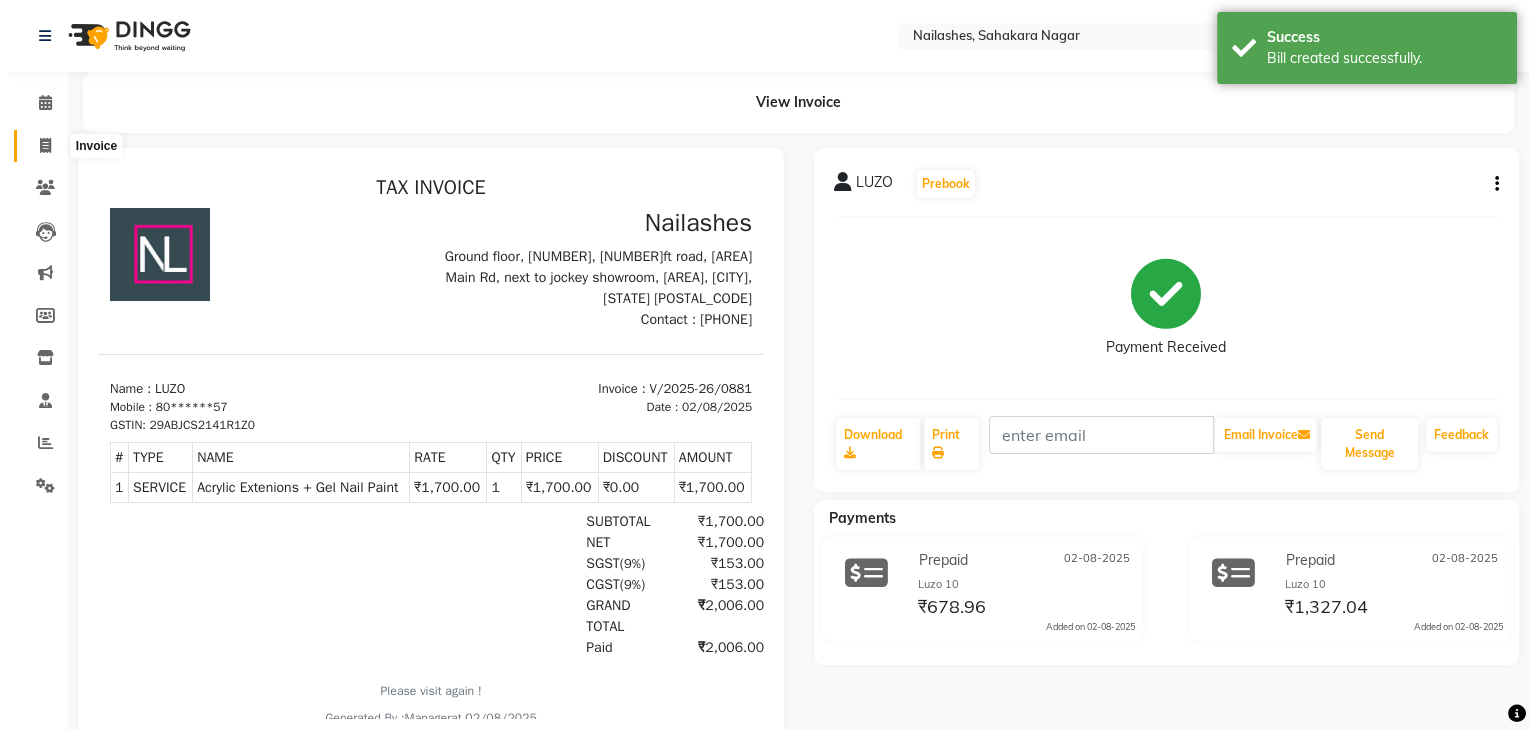 scroll, scrollTop: 0, scrollLeft: 0, axis: both 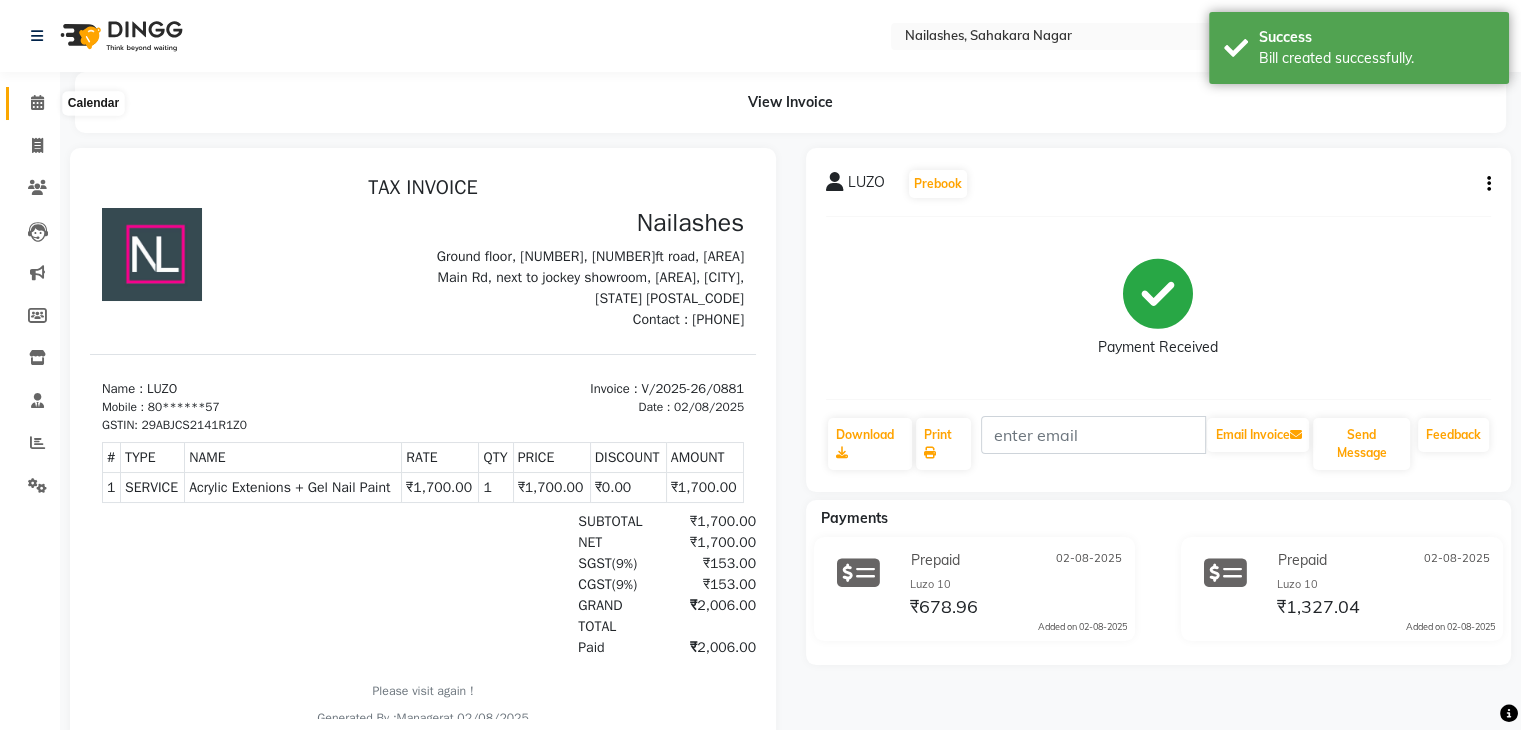 click 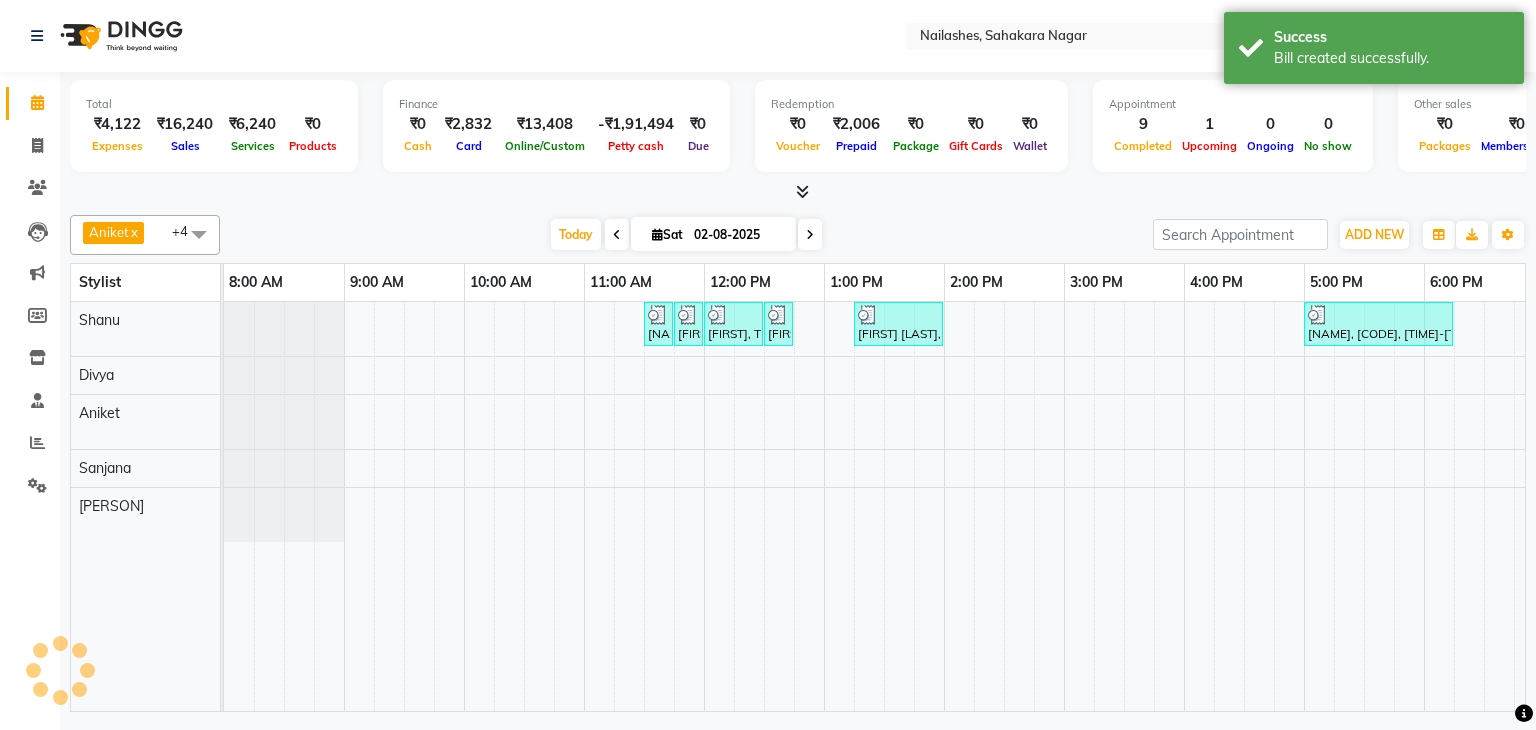 scroll, scrollTop: 0, scrollLeft: 258, axis: horizontal 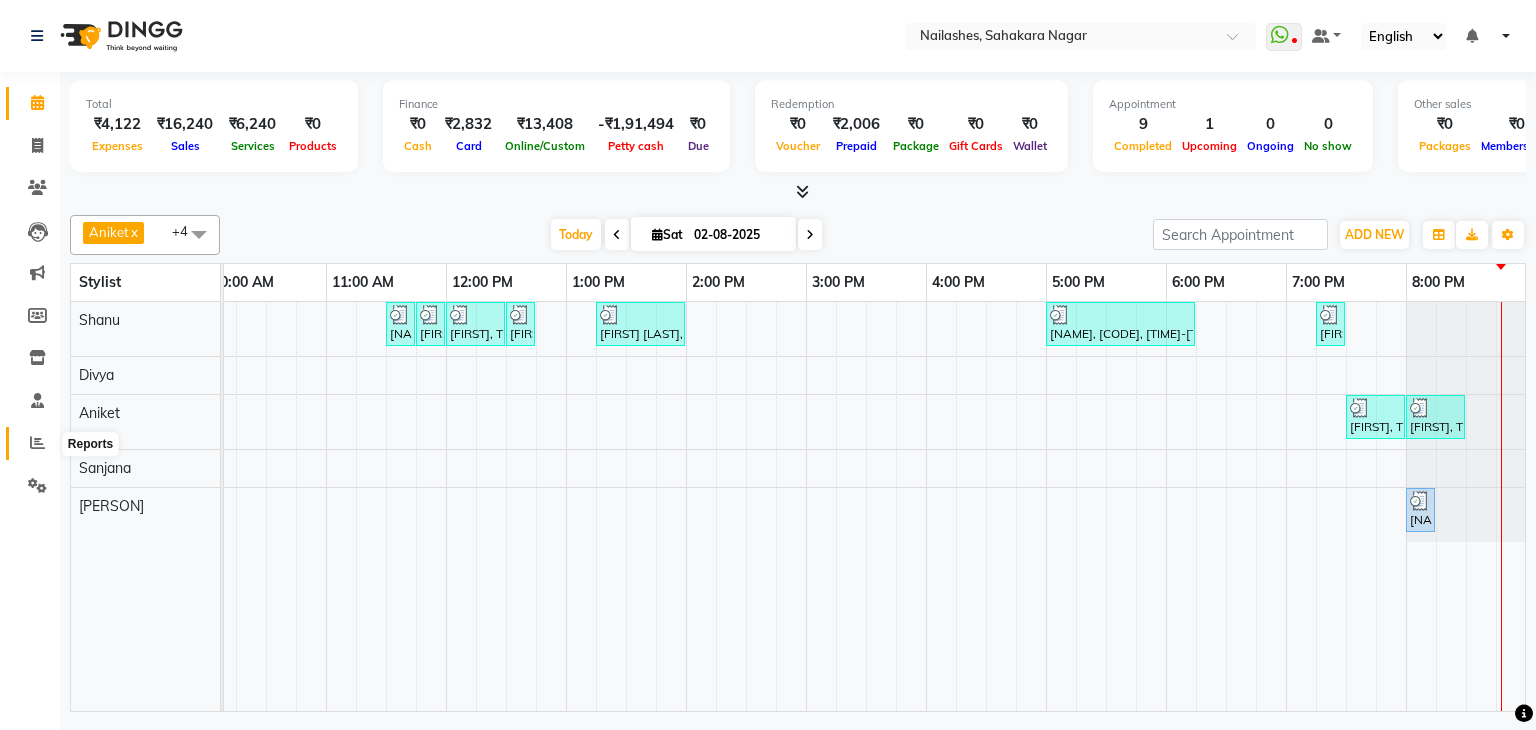 click 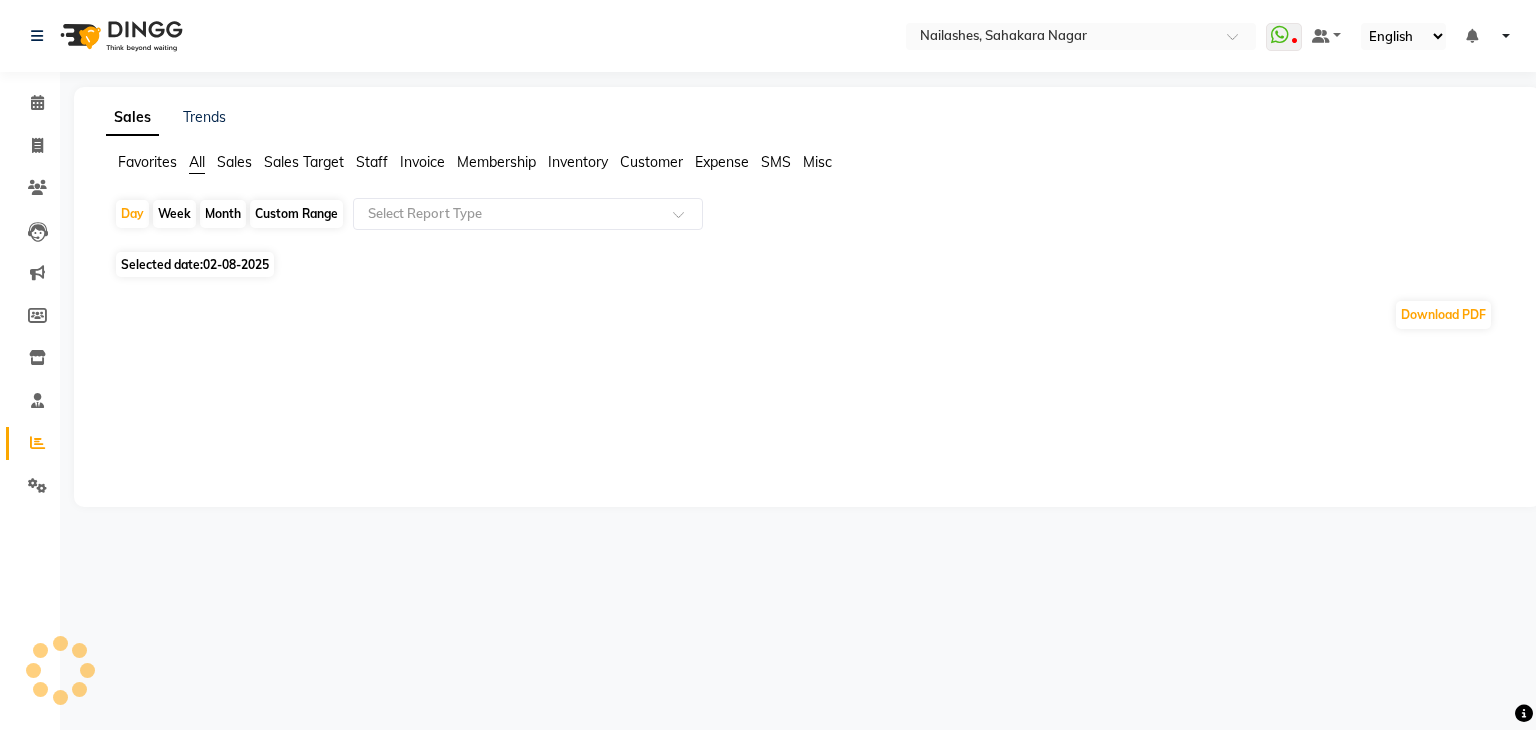 click on "Staff" 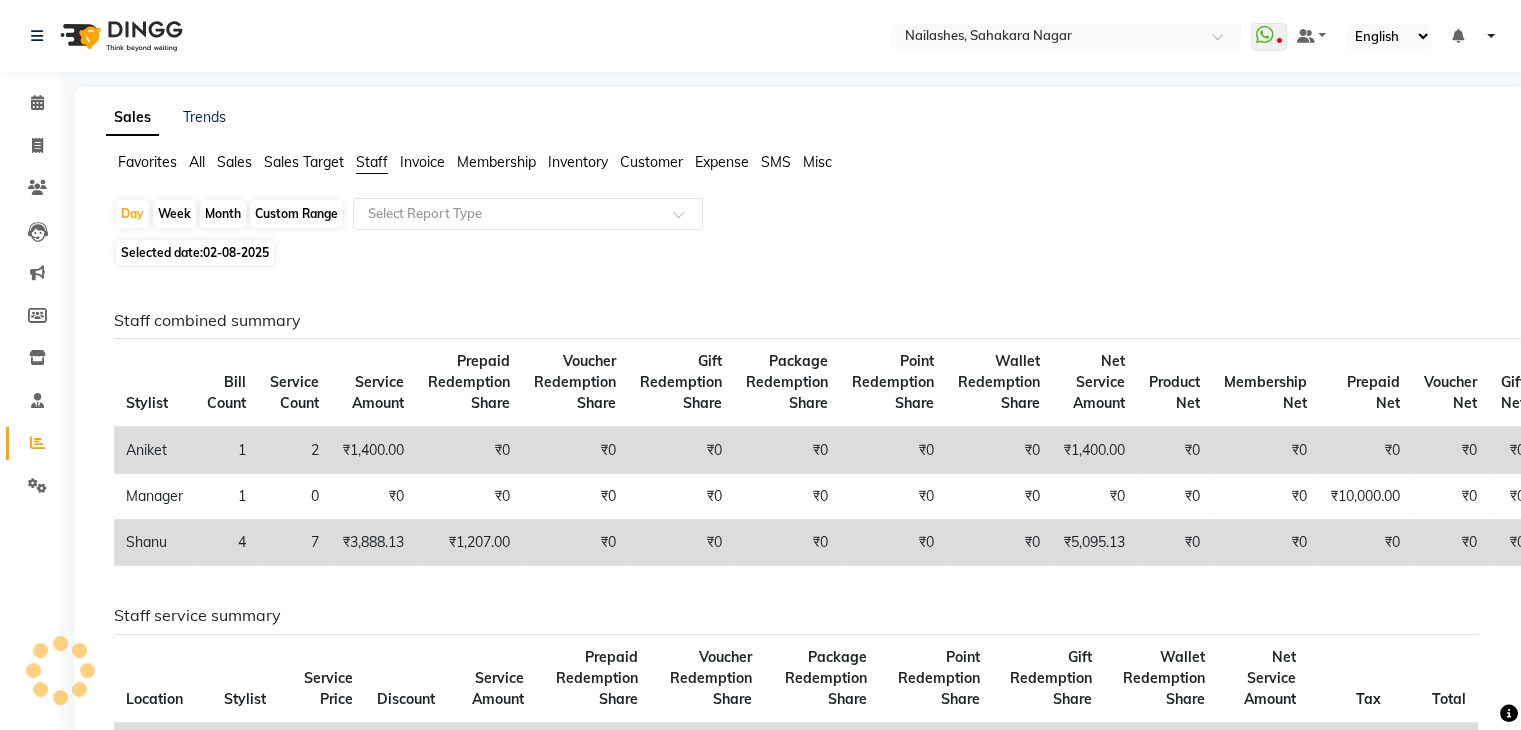 click on "02-08-2025" 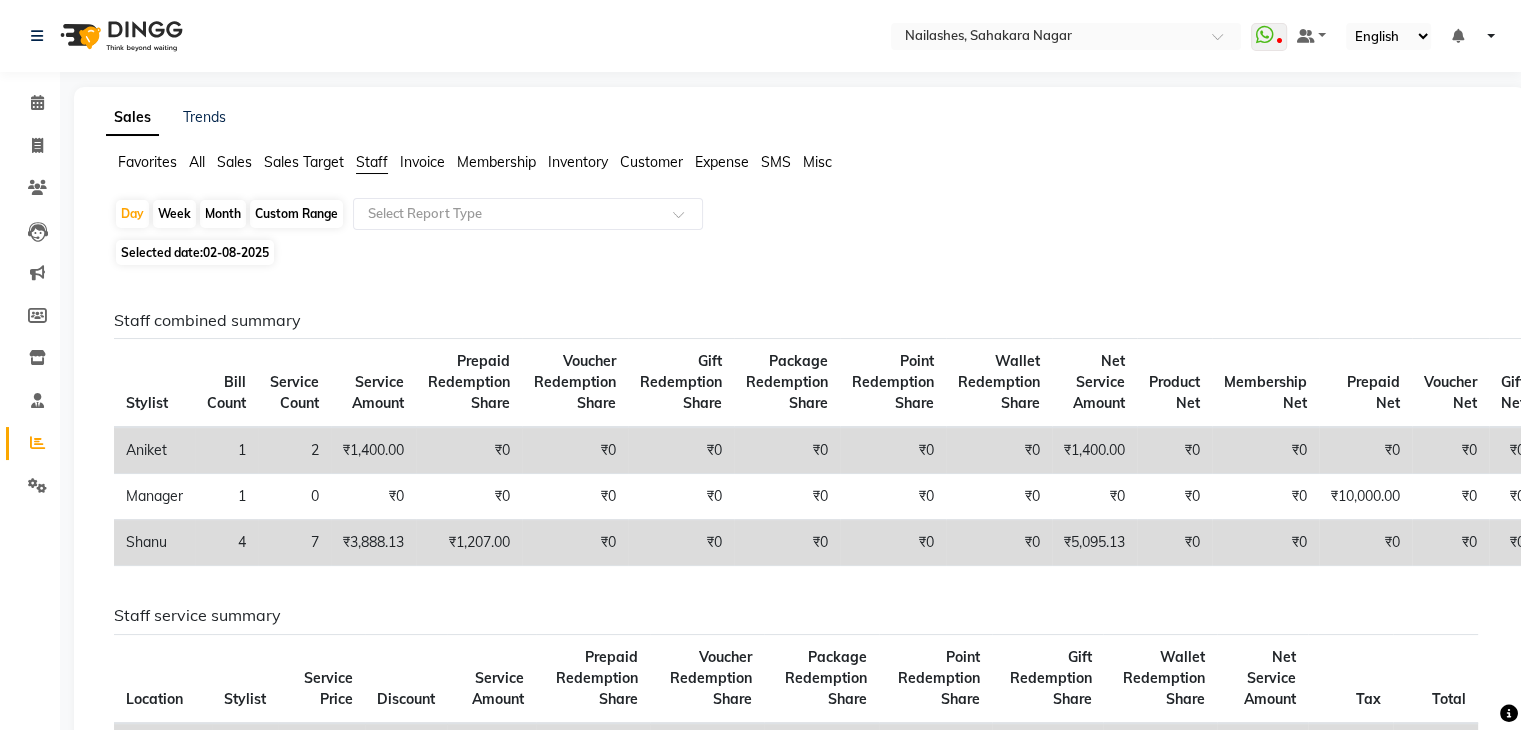 click on "02-08-2025" 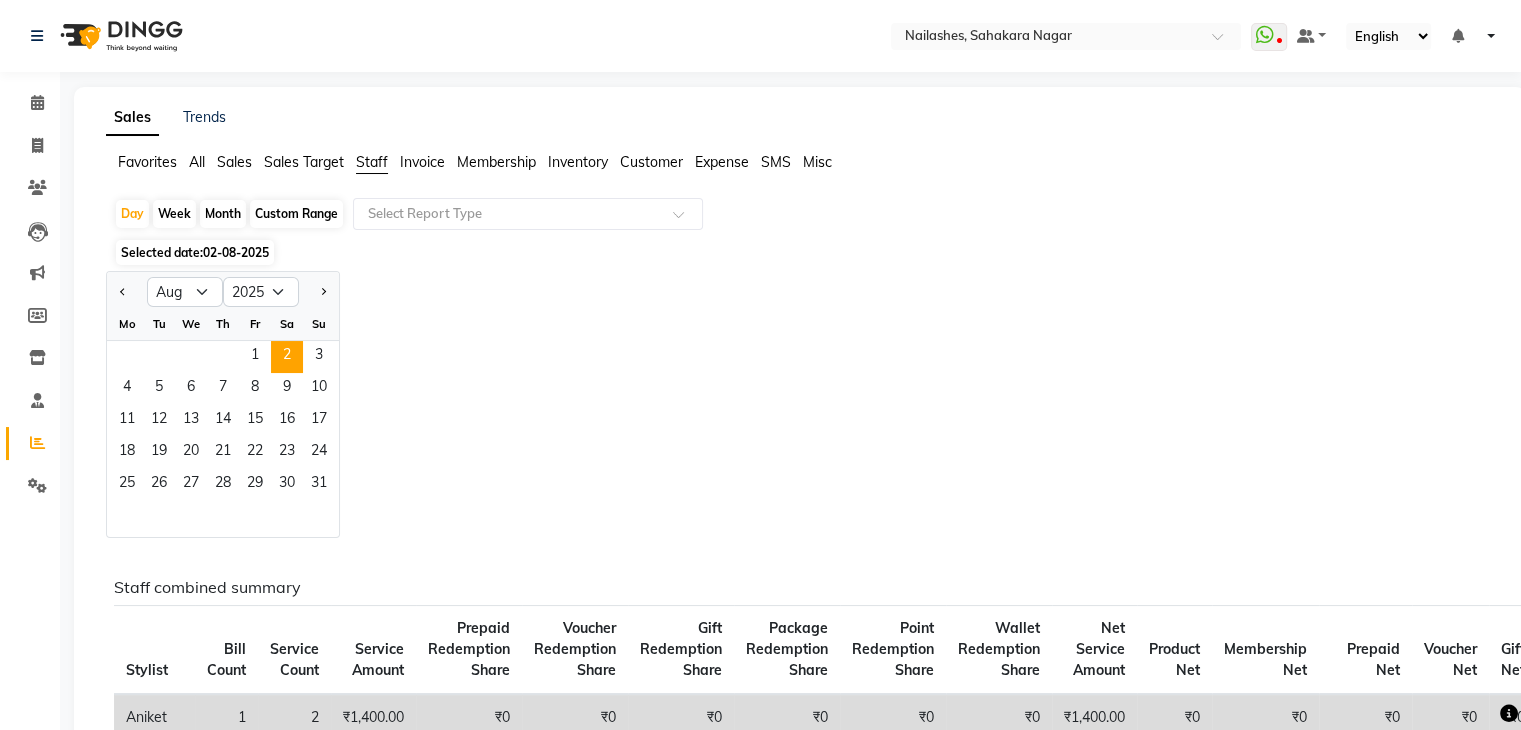 click on "Custom Range" 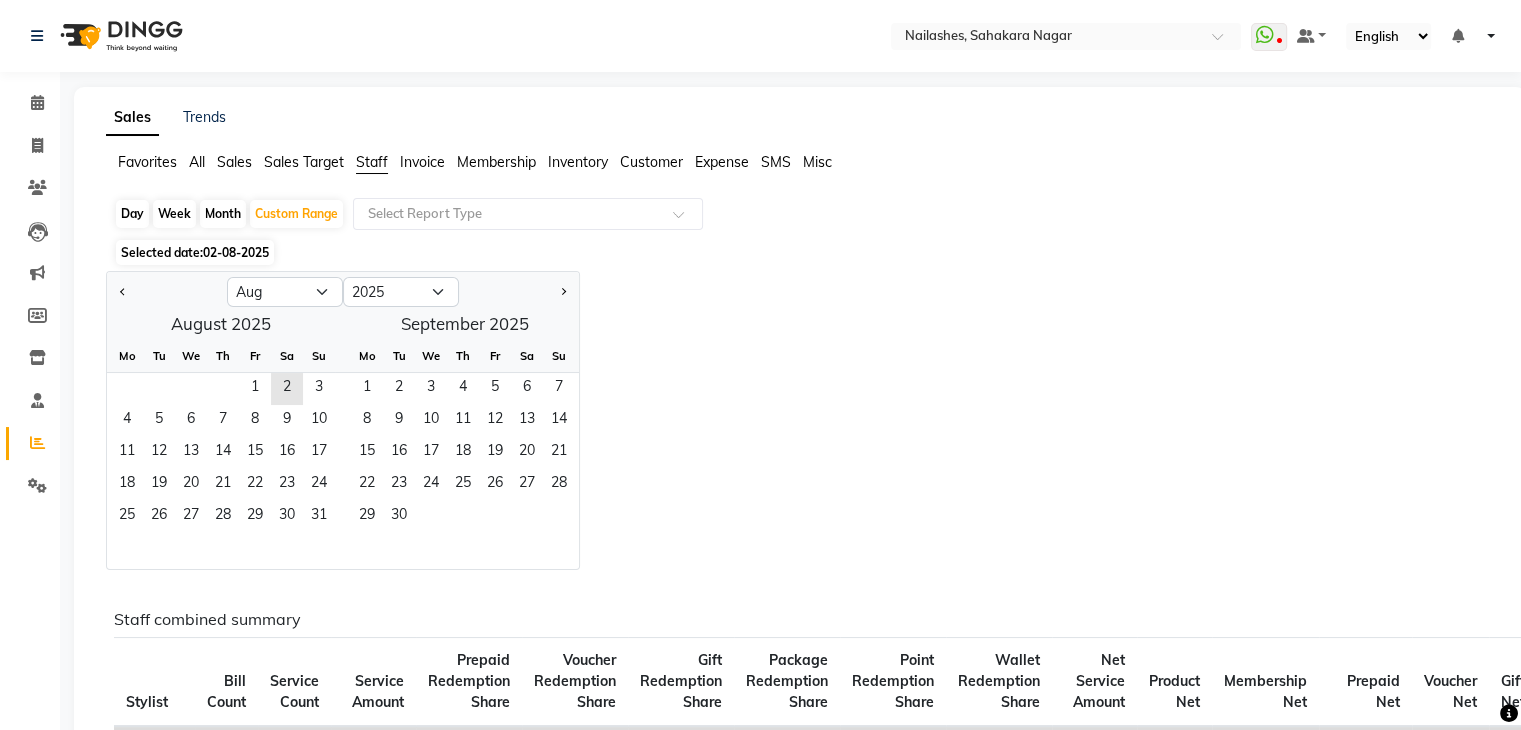 click on "02-08-2025" 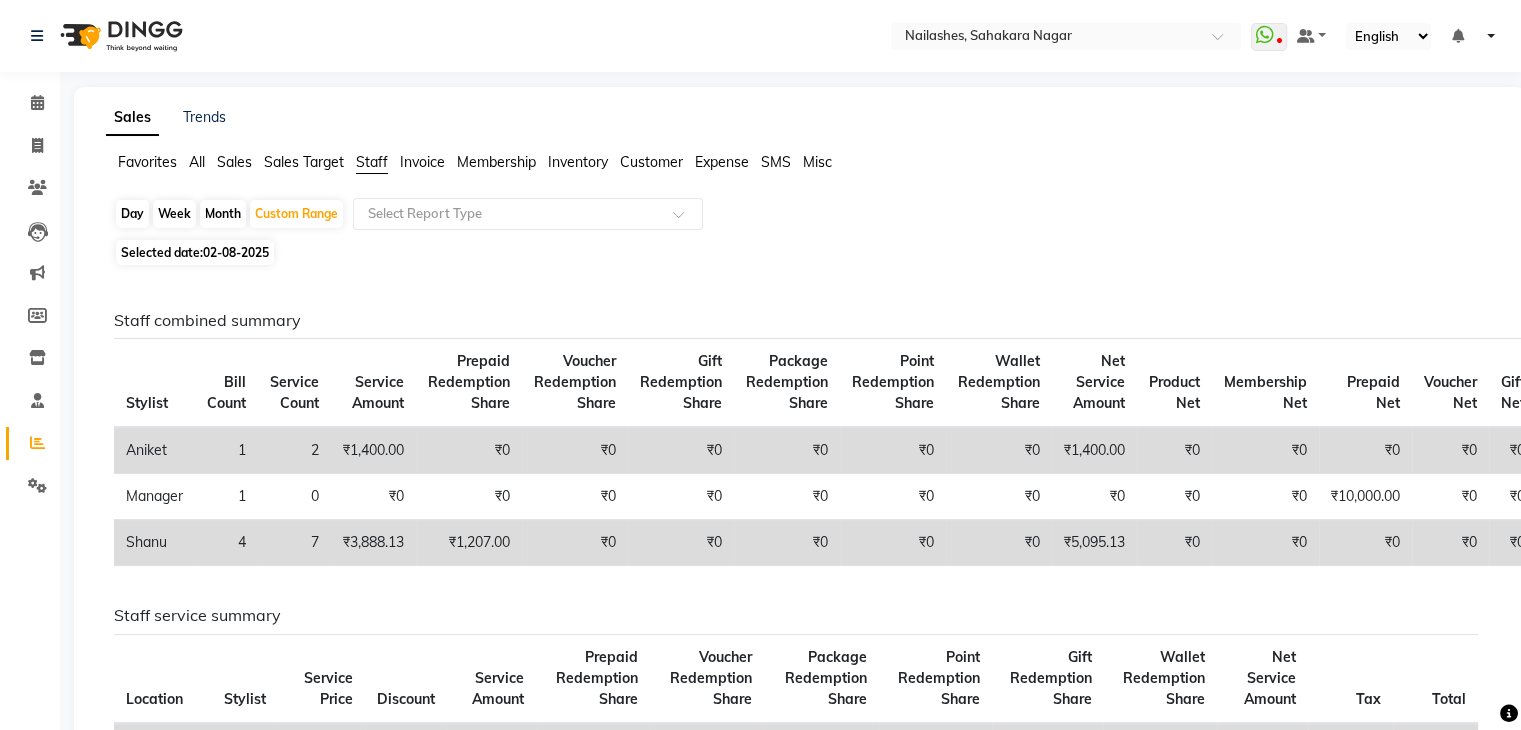 click on "Day" 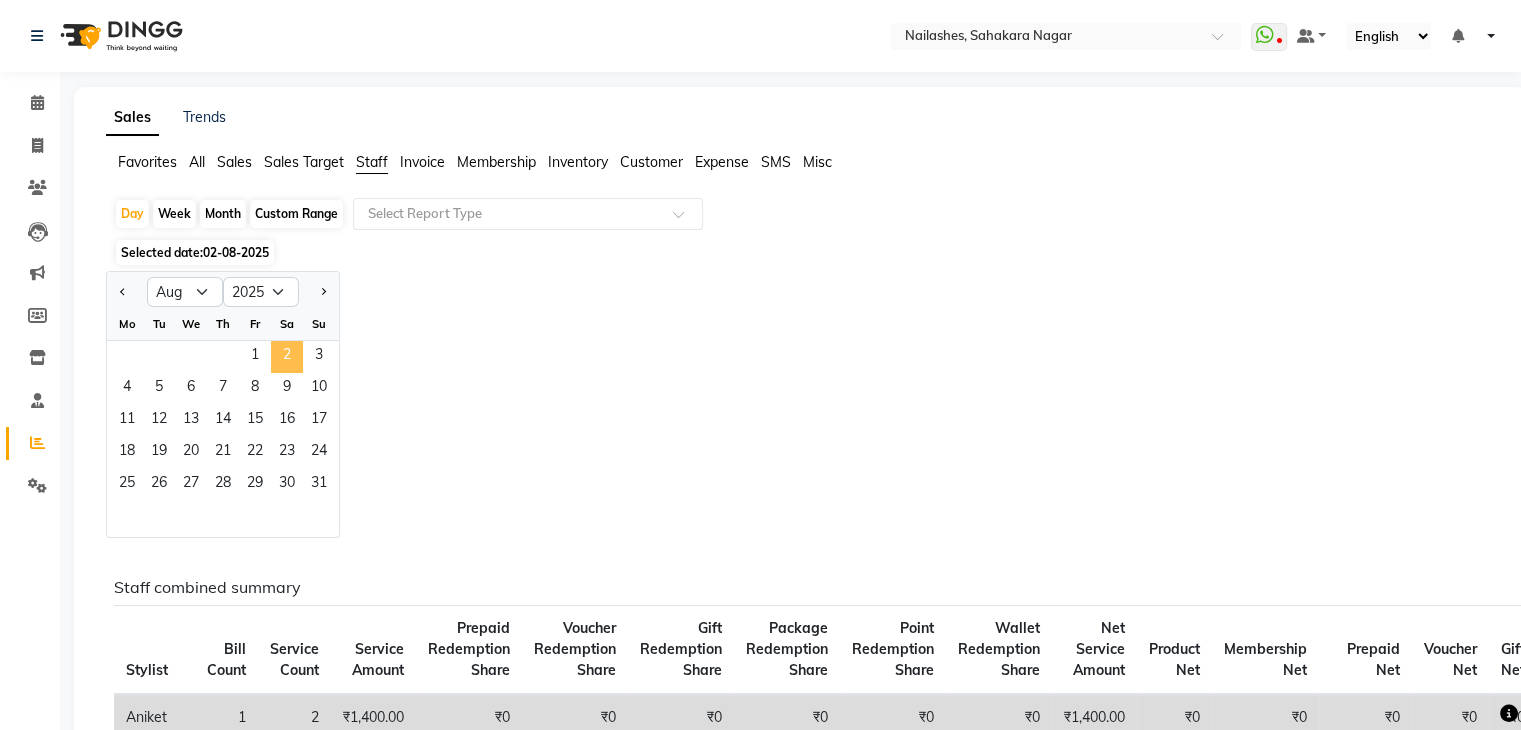 click on "2" 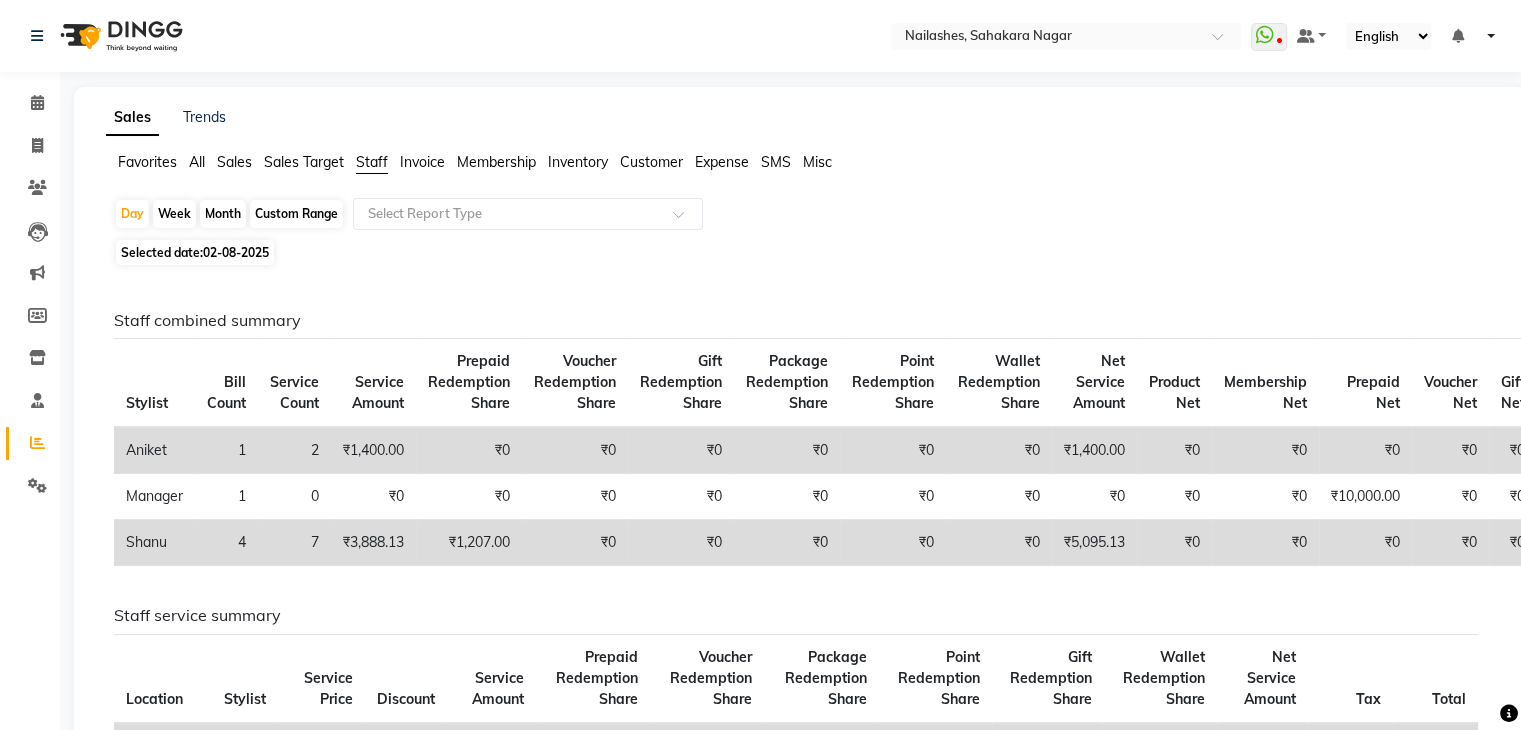 click on "Custom Range" 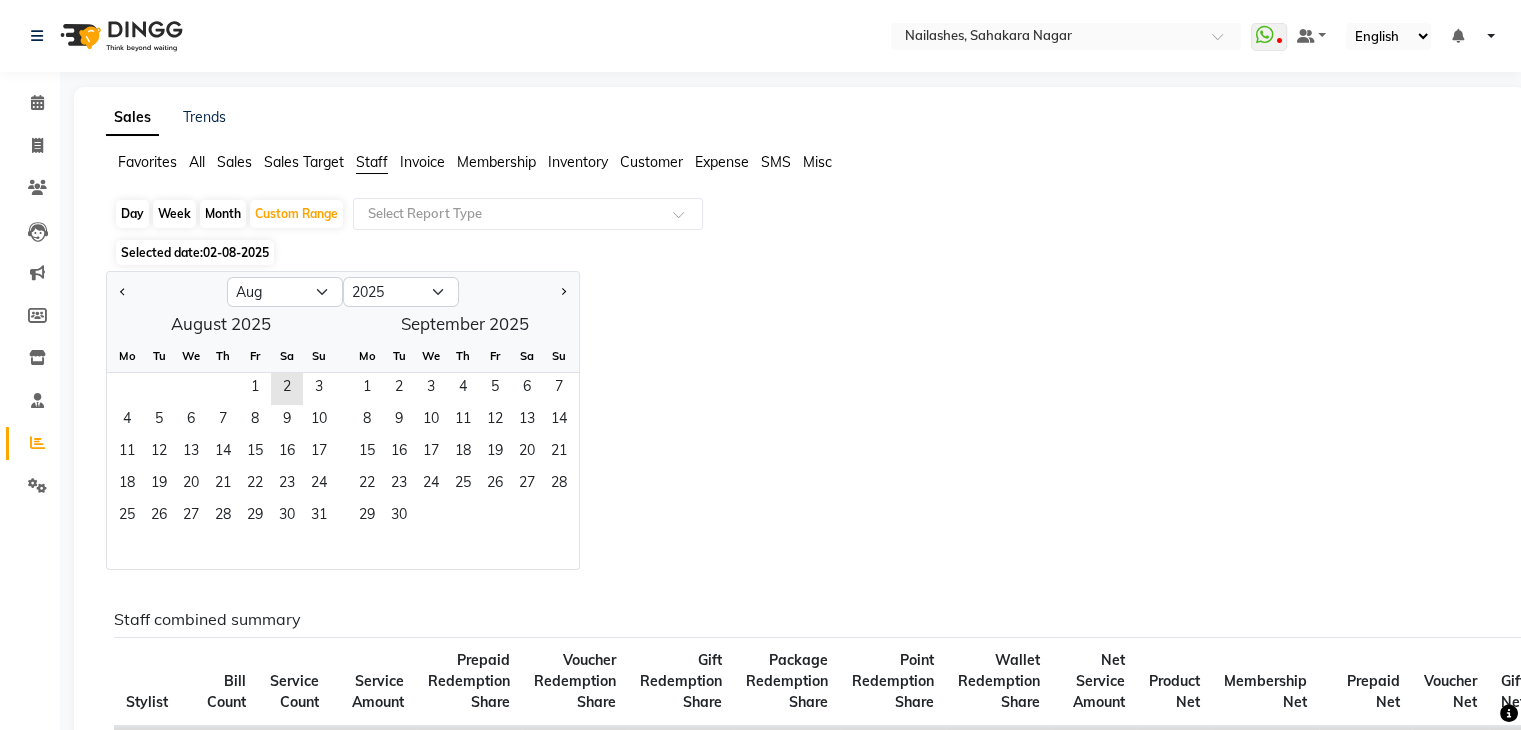 click on "02-08-2025" 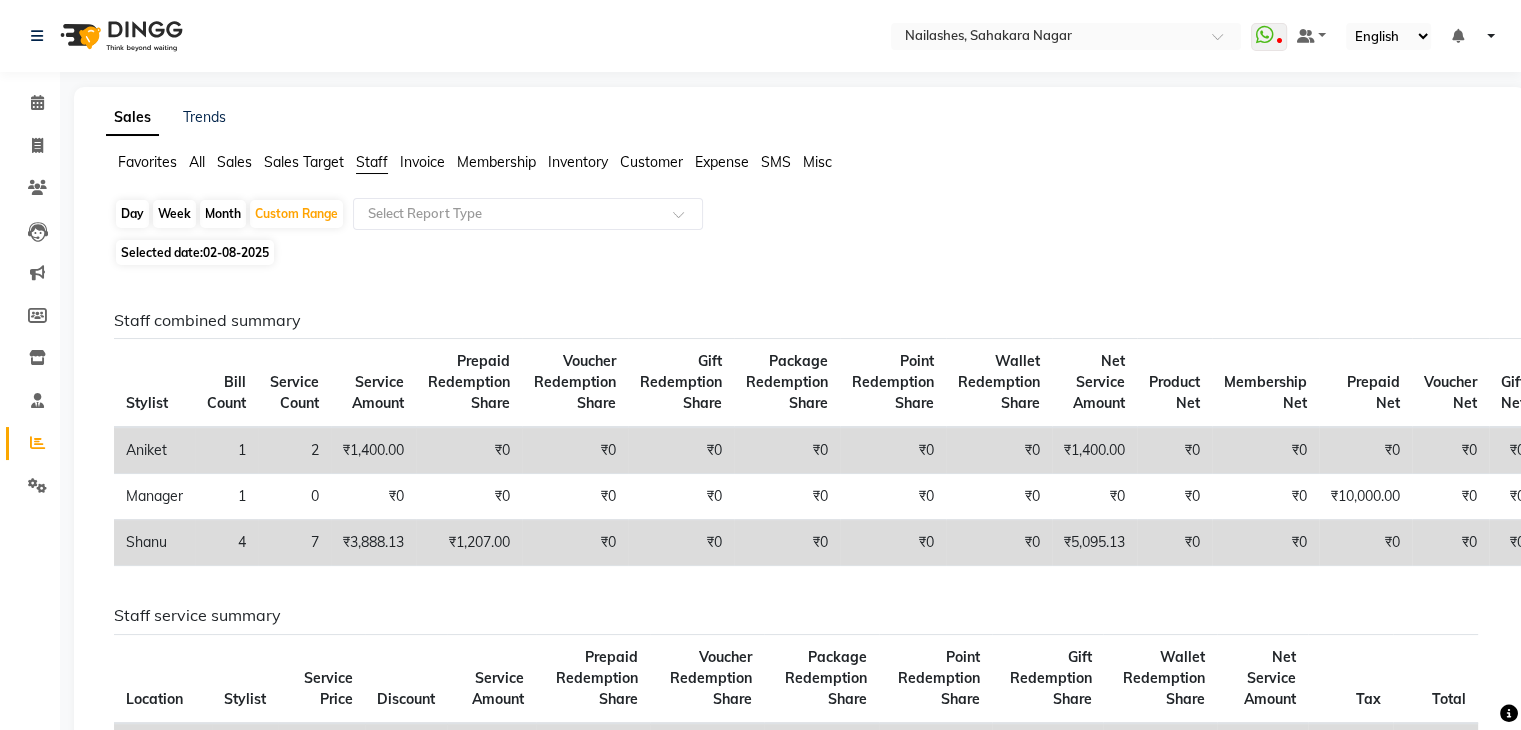click on "02-08-2025" 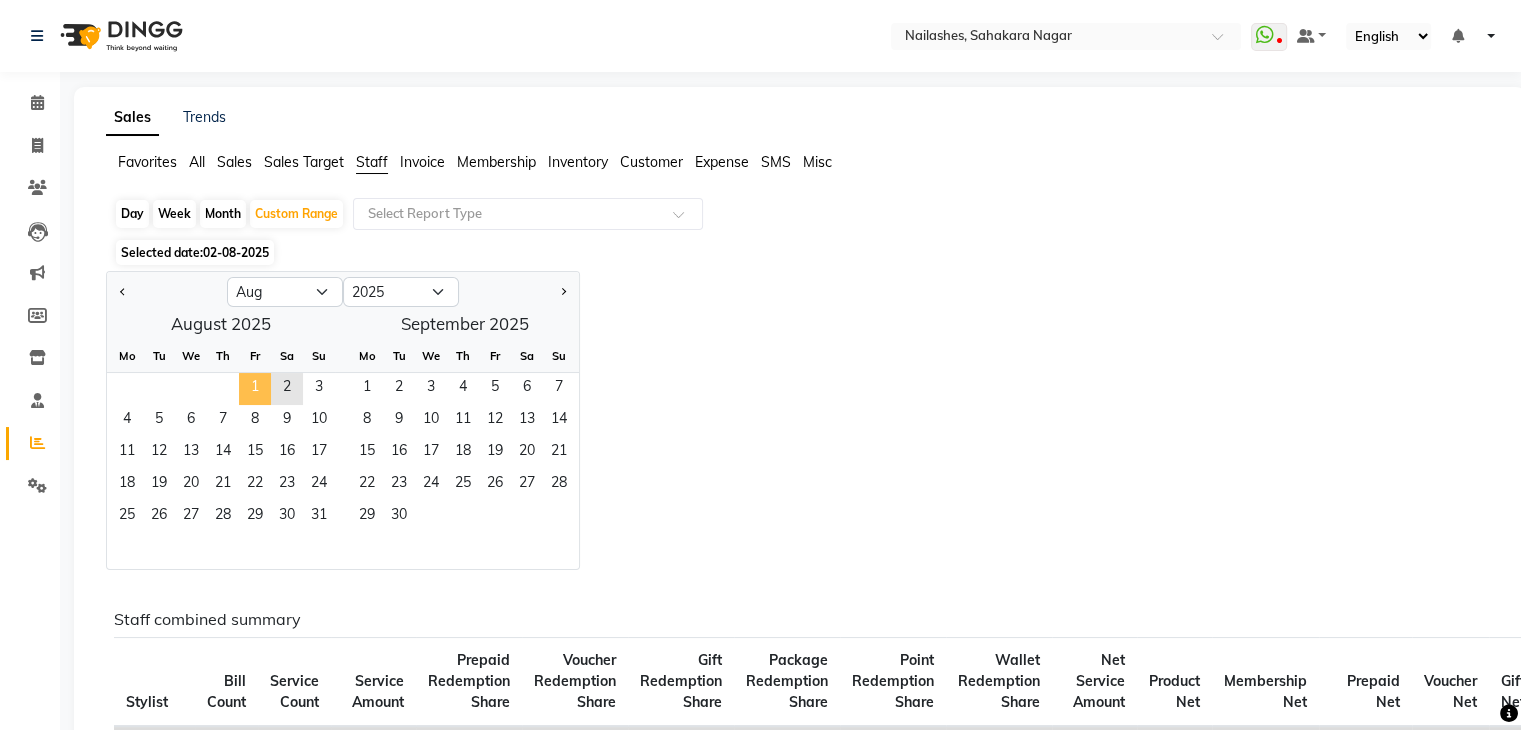 click on "1" 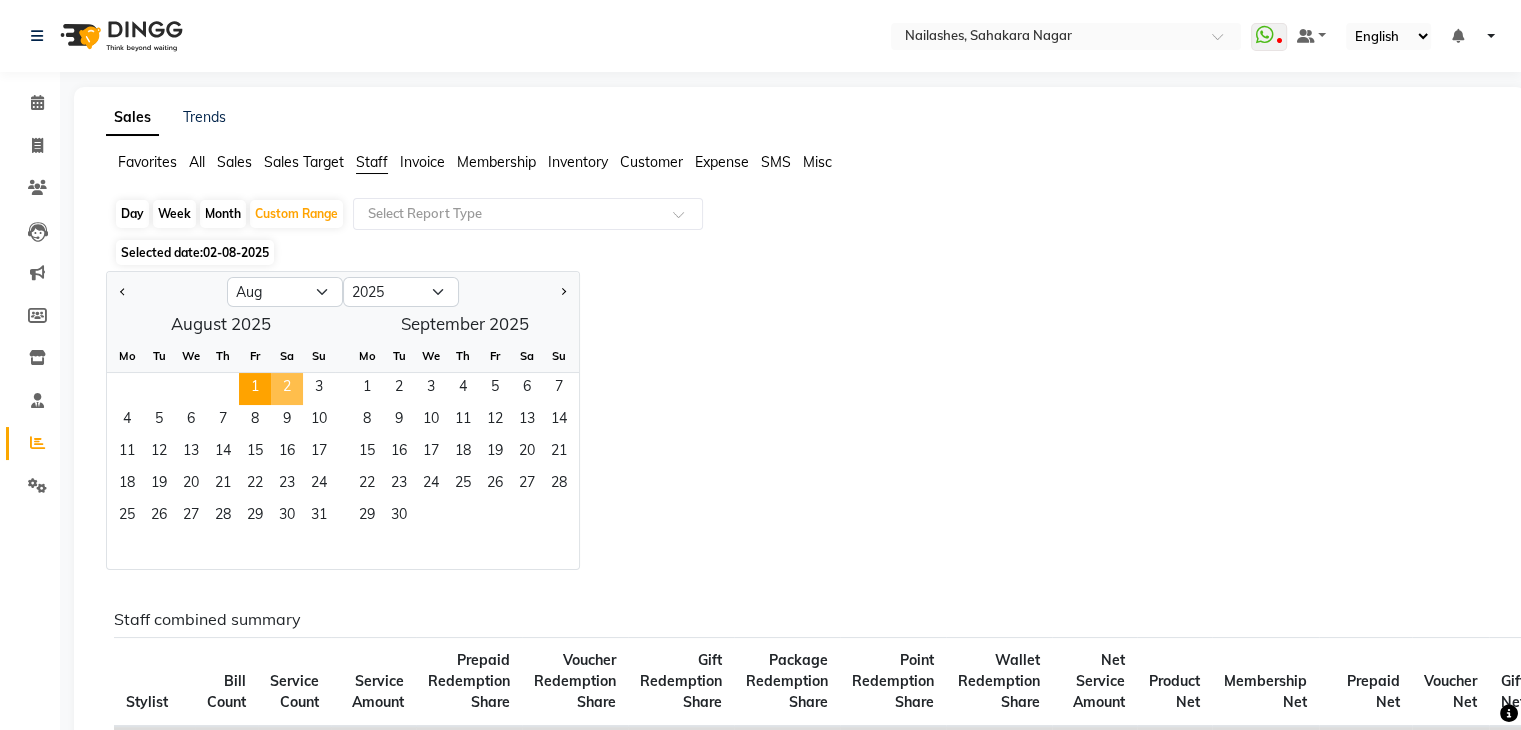 click on "2" 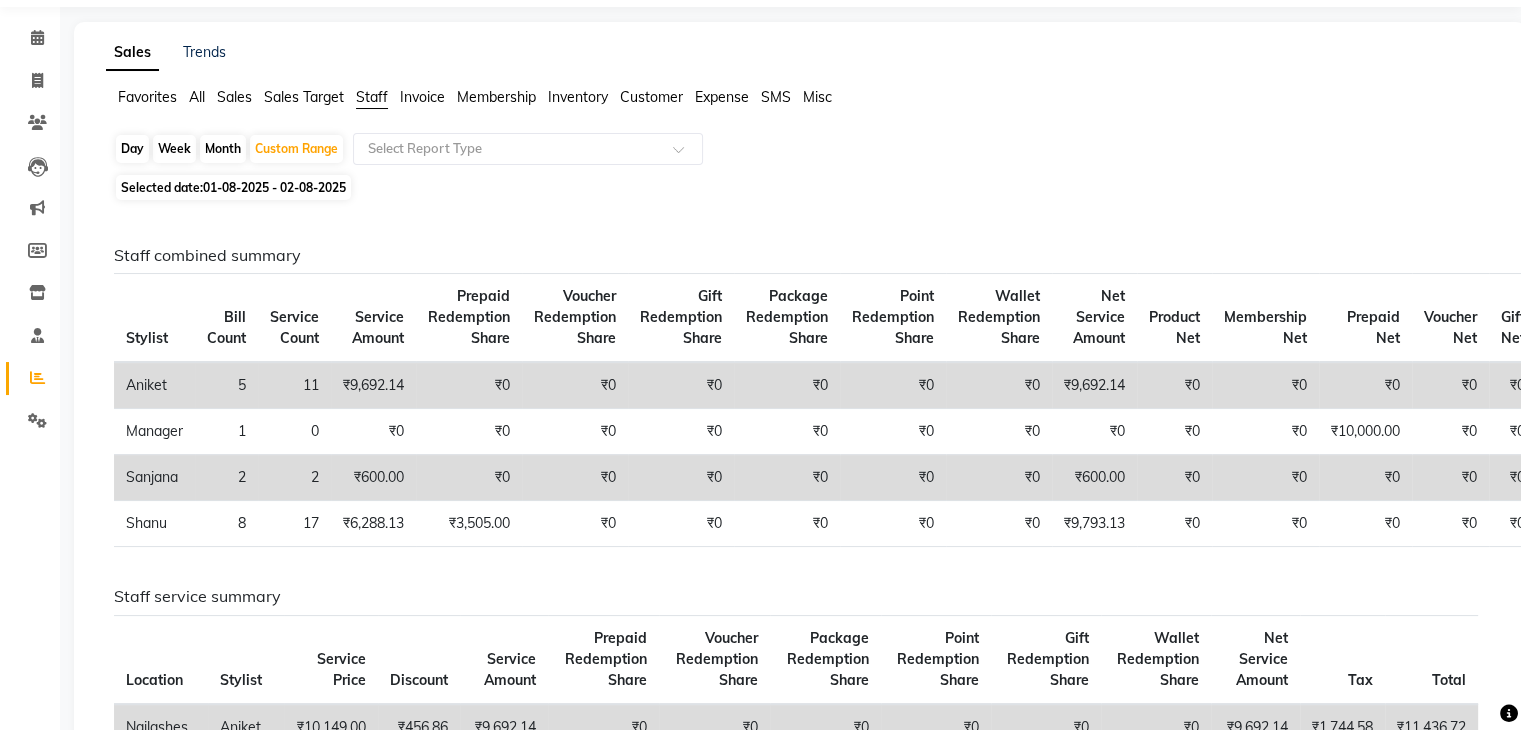 scroll, scrollTop: 100, scrollLeft: 0, axis: vertical 